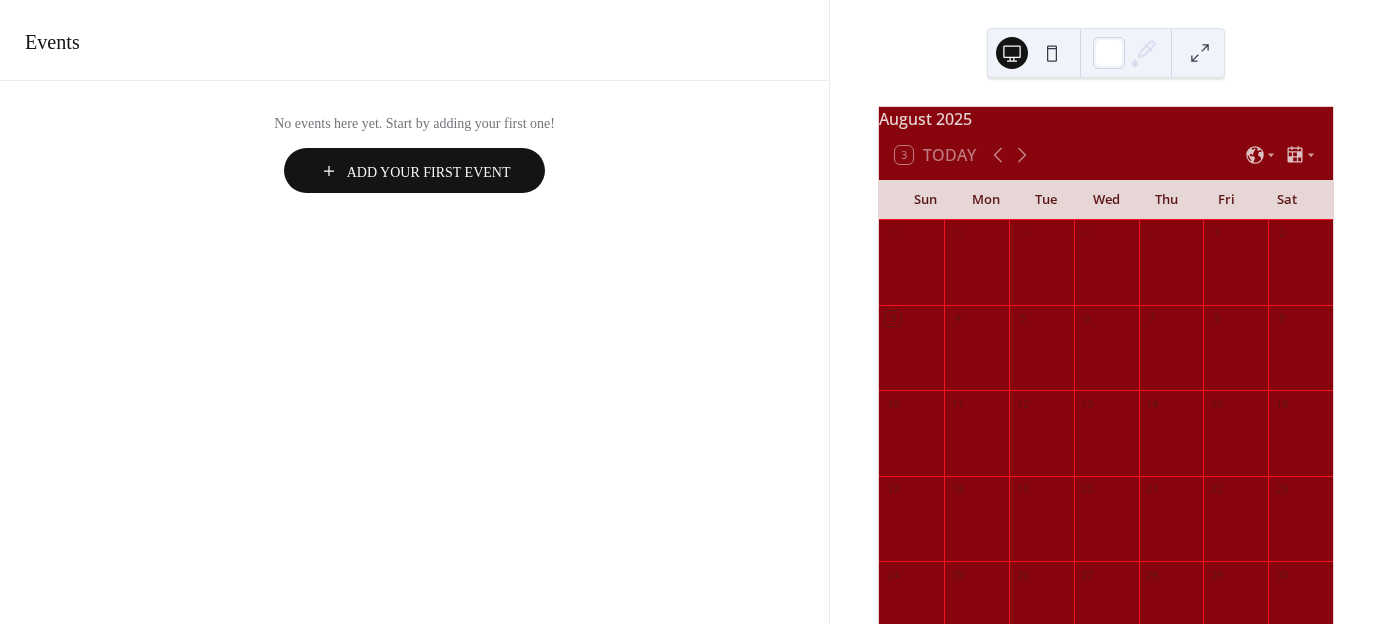 scroll, scrollTop: 0, scrollLeft: 0, axis: both 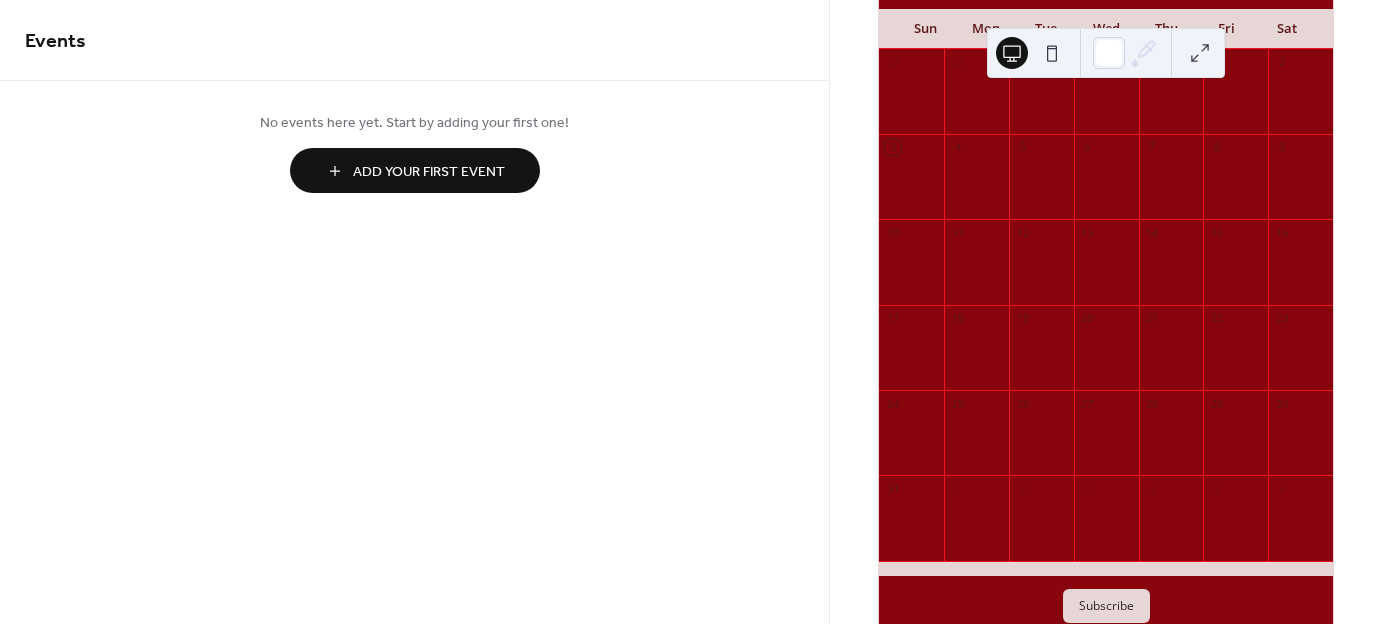 click on "Add Your First Event" at bounding box center [429, 172] 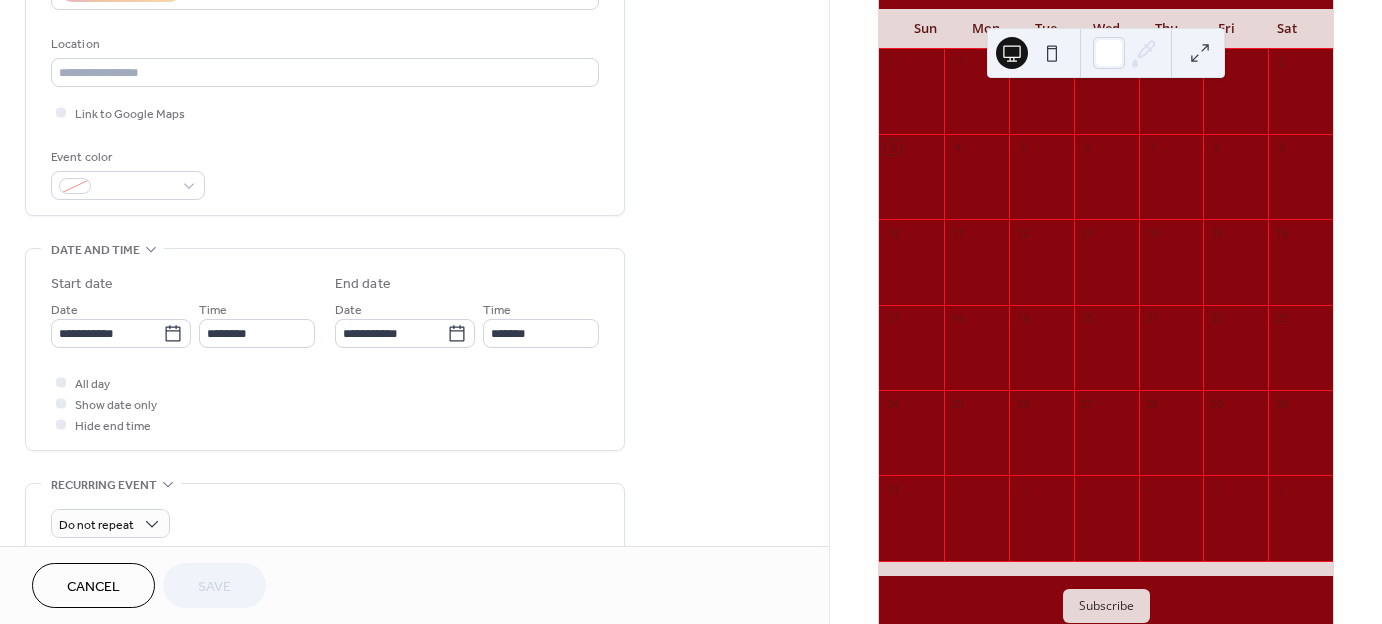 scroll, scrollTop: 0, scrollLeft: 0, axis: both 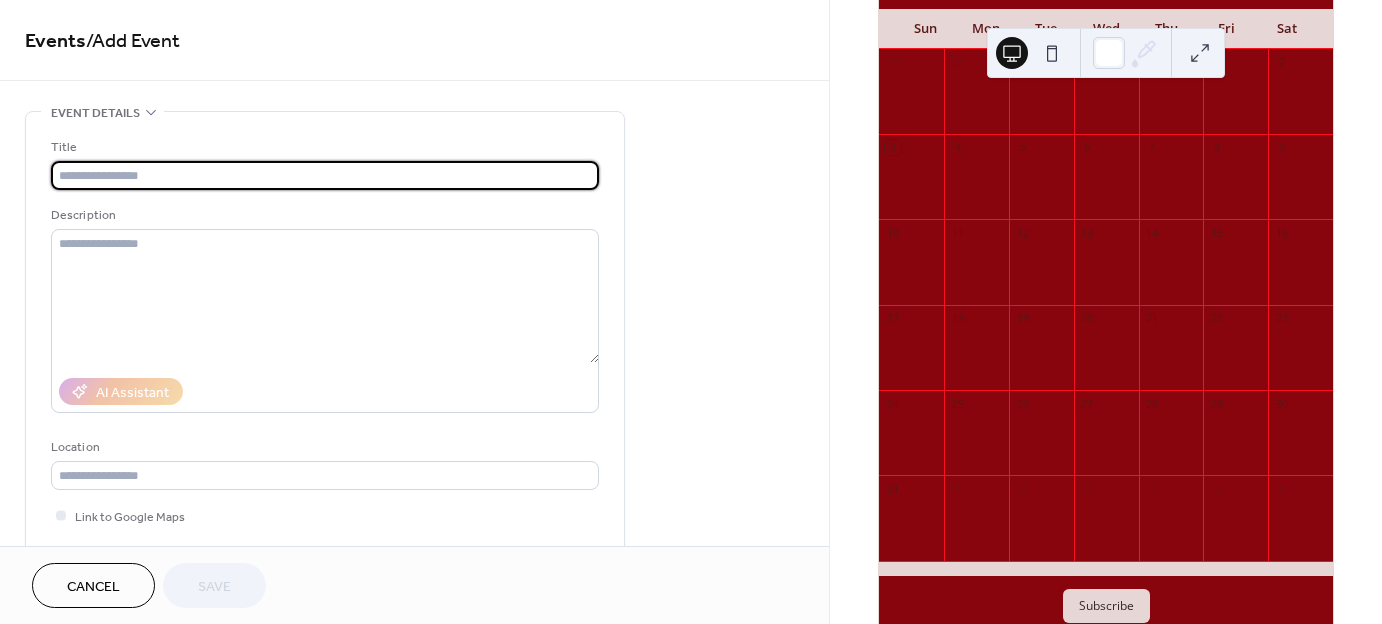 click at bounding box center [325, 175] 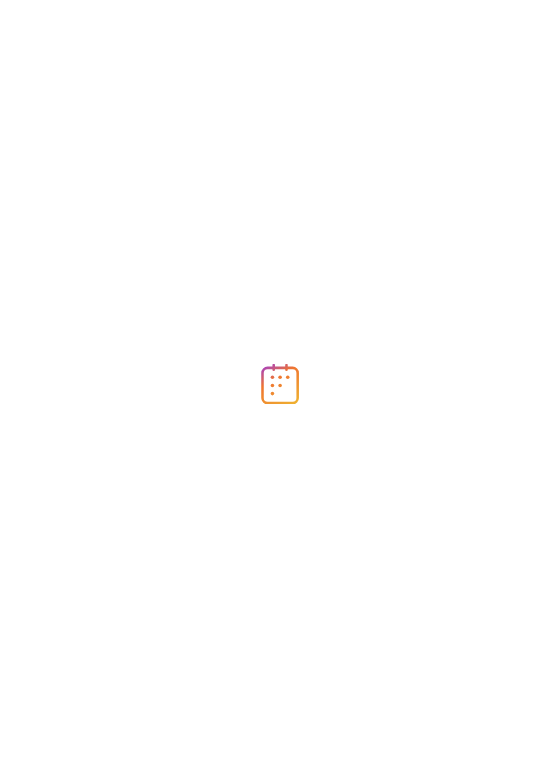 scroll, scrollTop: 0, scrollLeft: 0, axis: both 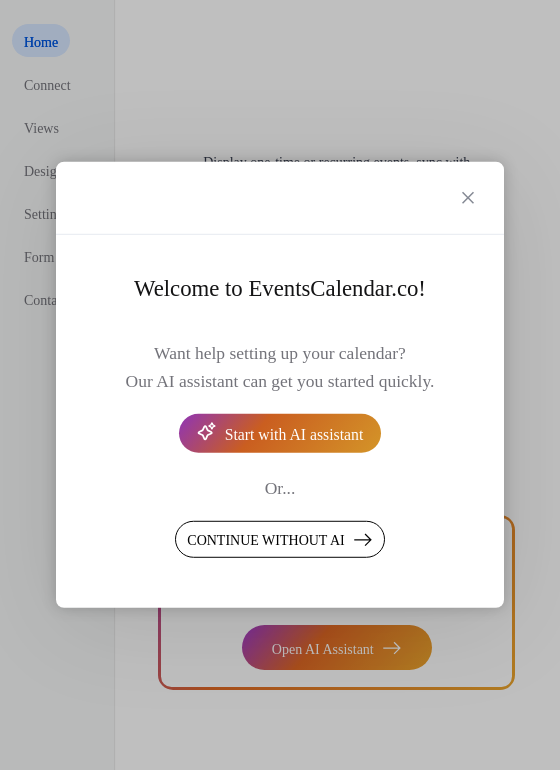 click on "Start with AI assistant" at bounding box center (294, 435) 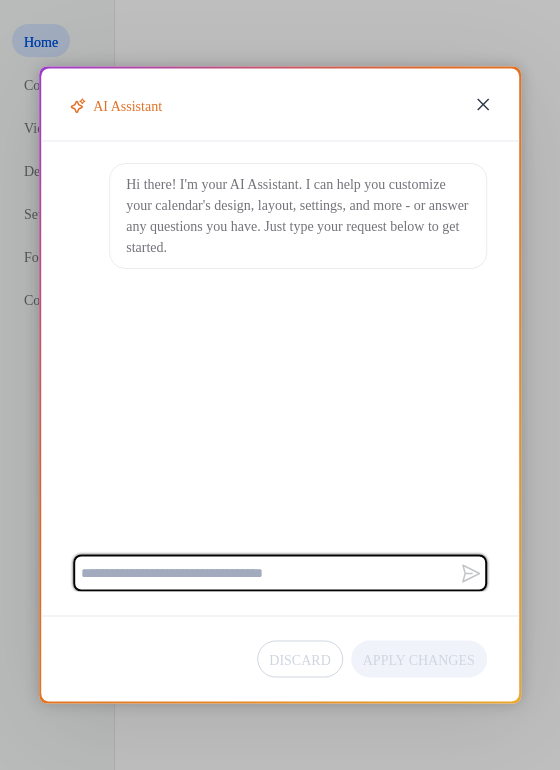 click 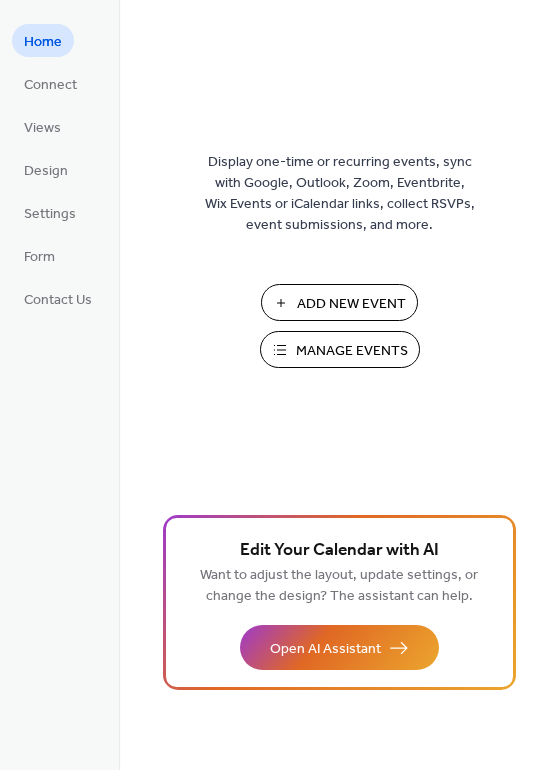 click on "Add New Event" at bounding box center (351, 304) 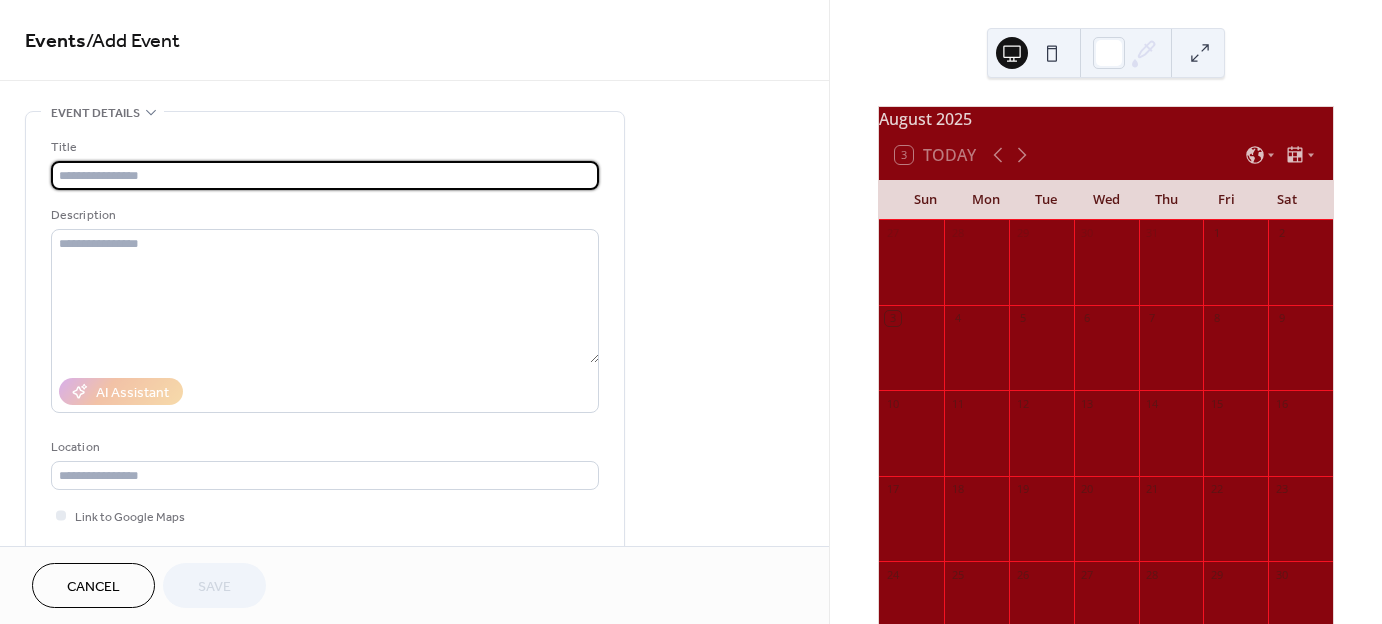 scroll, scrollTop: 0, scrollLeft: 0, axis: both 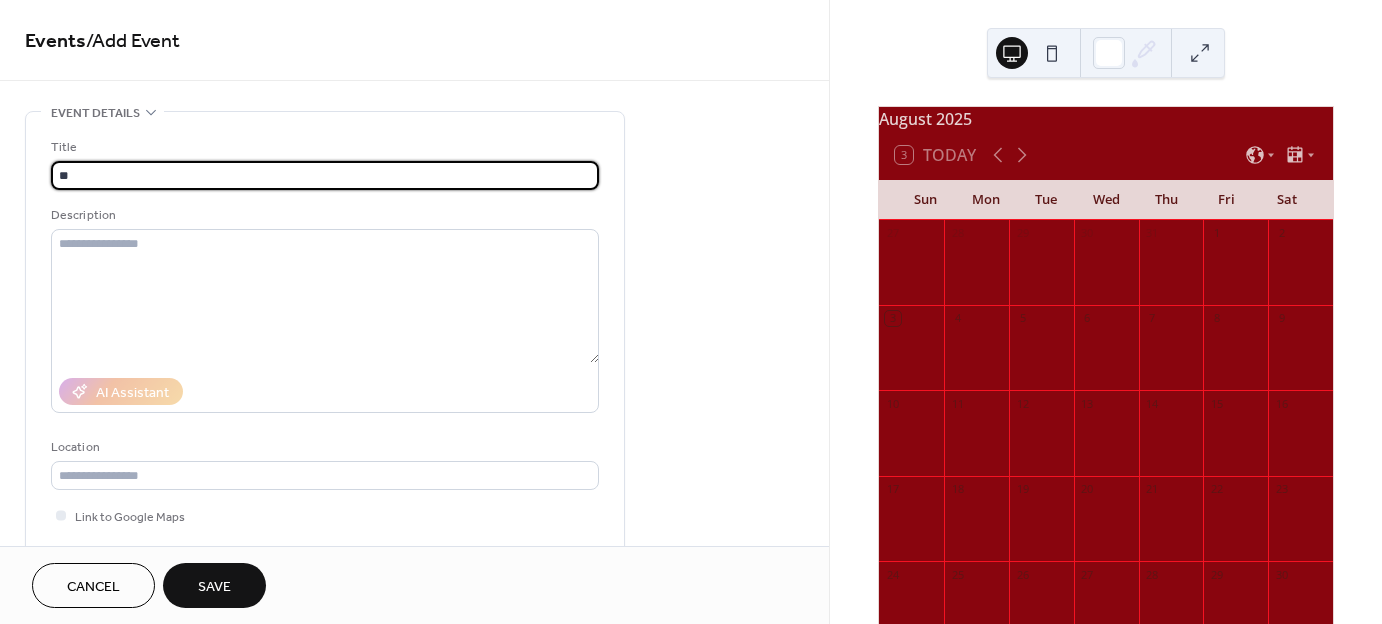 type on "*" 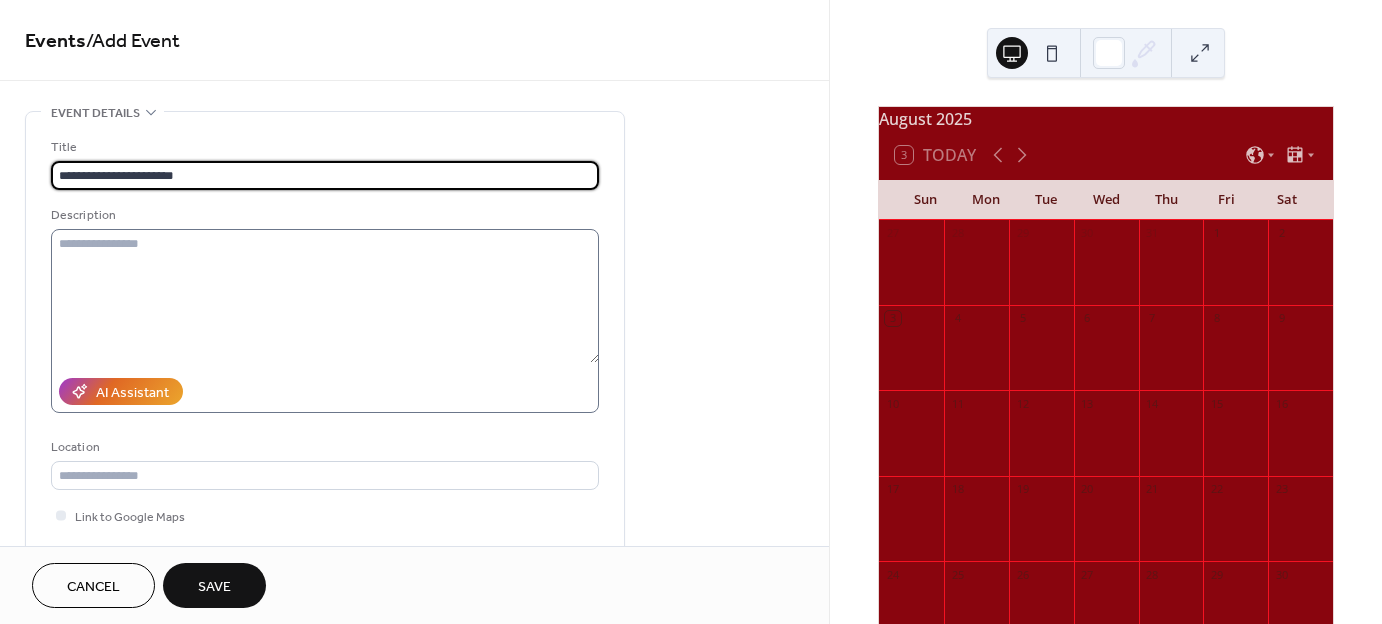 type on "**********" 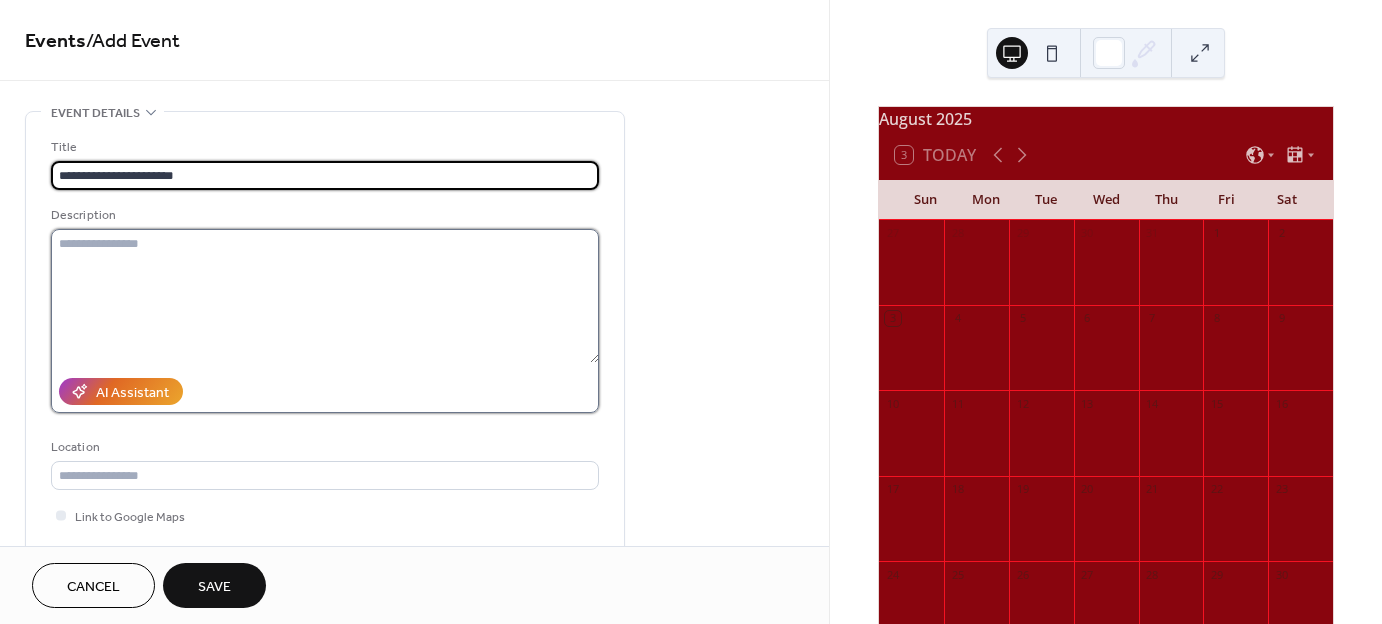 click at bounding box center [325, 296] 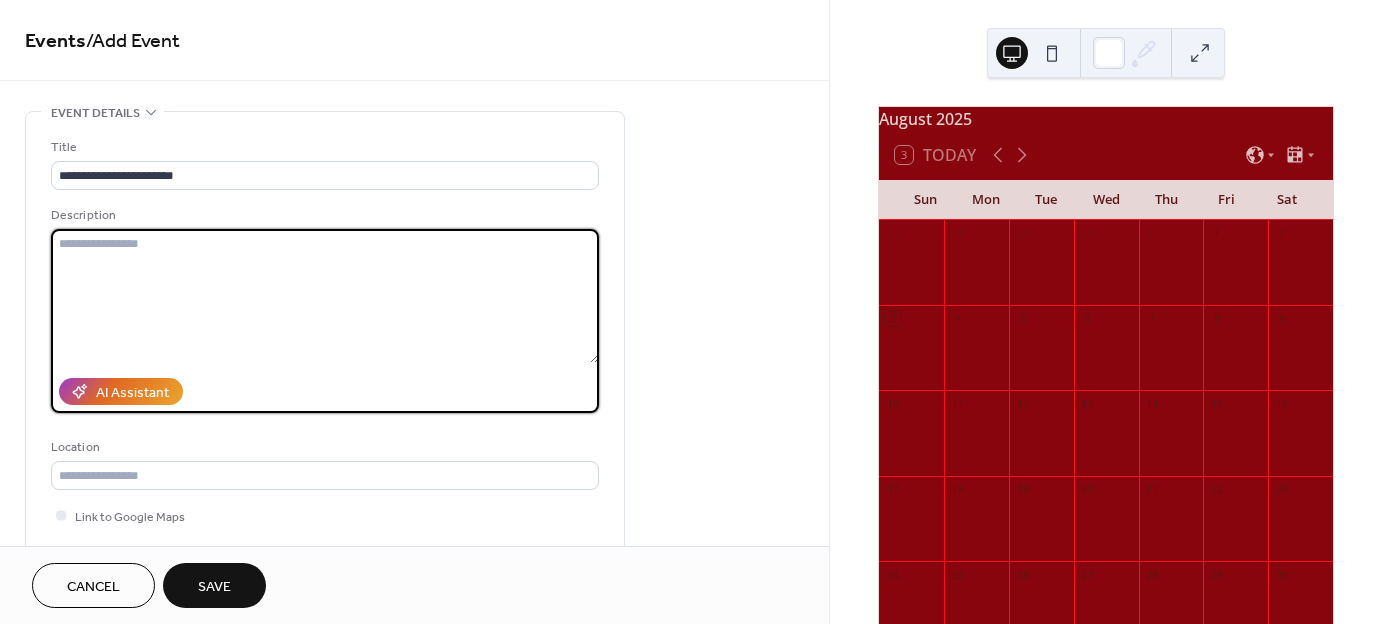 click at bounding box center (325, 296) 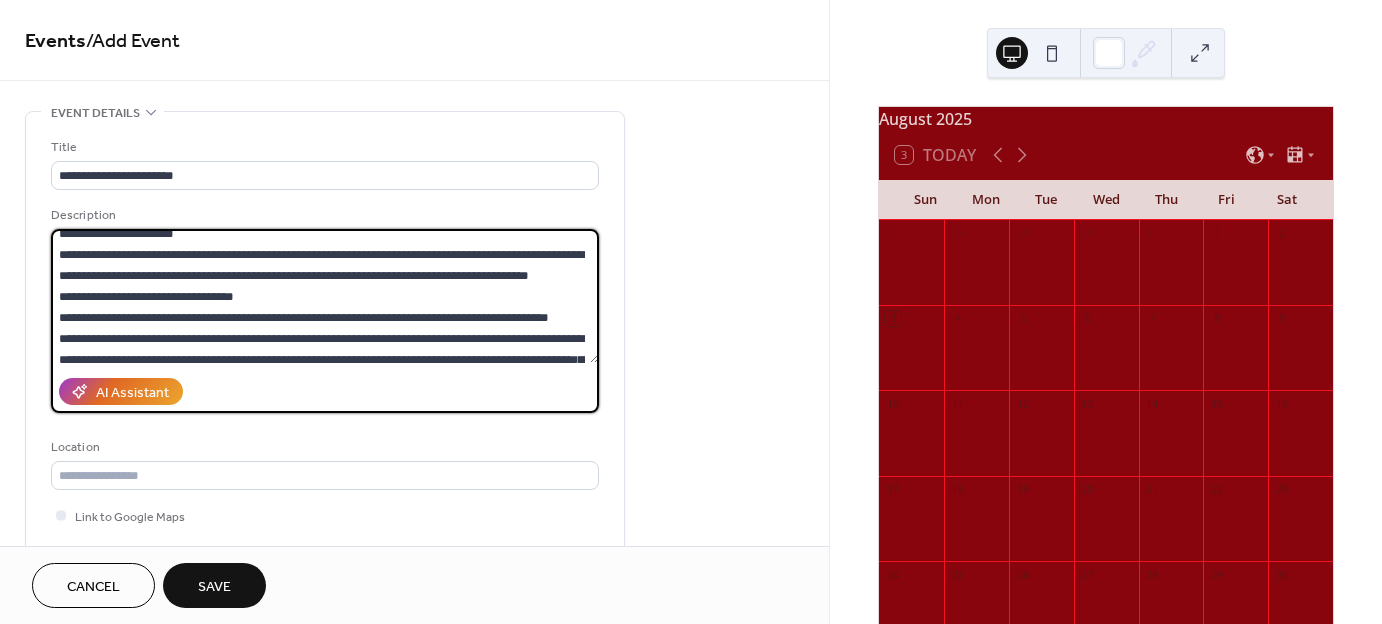 scroll, scrollTop: 215, scrollLeft: 0, axis: vertical 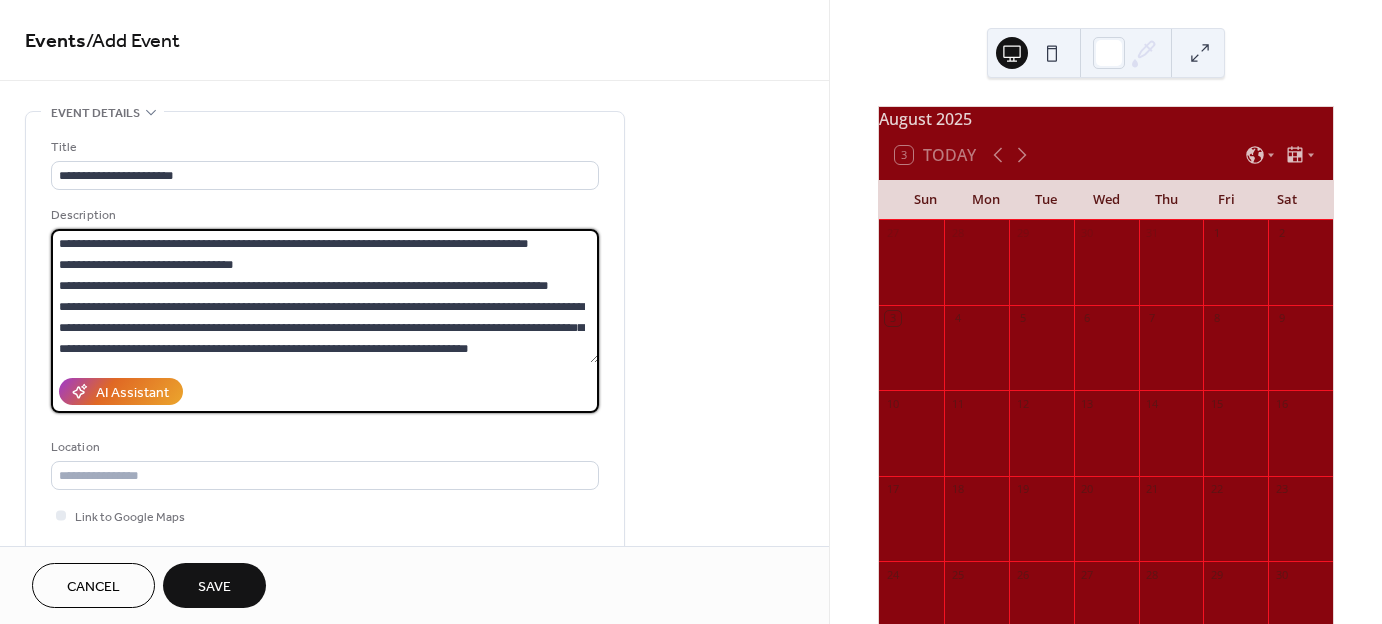 click at bounding box center (325, 296) 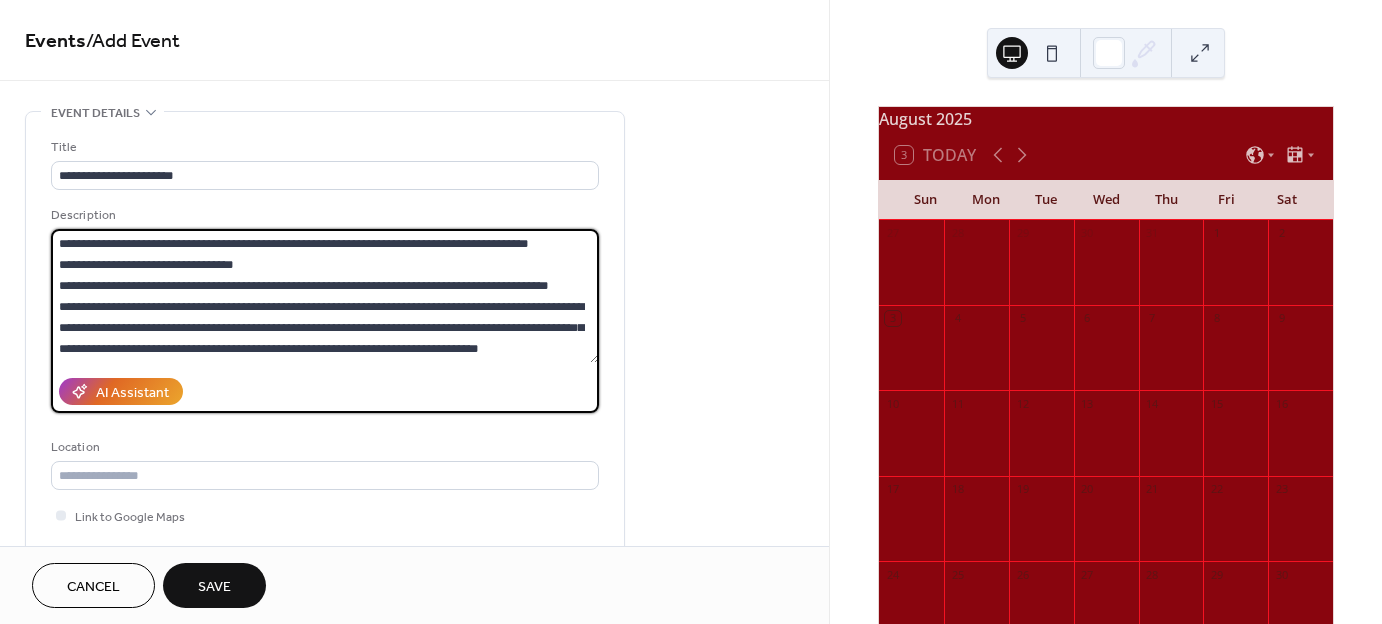 scroll, scrollTop: 355, scrollLeft: 0, axis: vertical 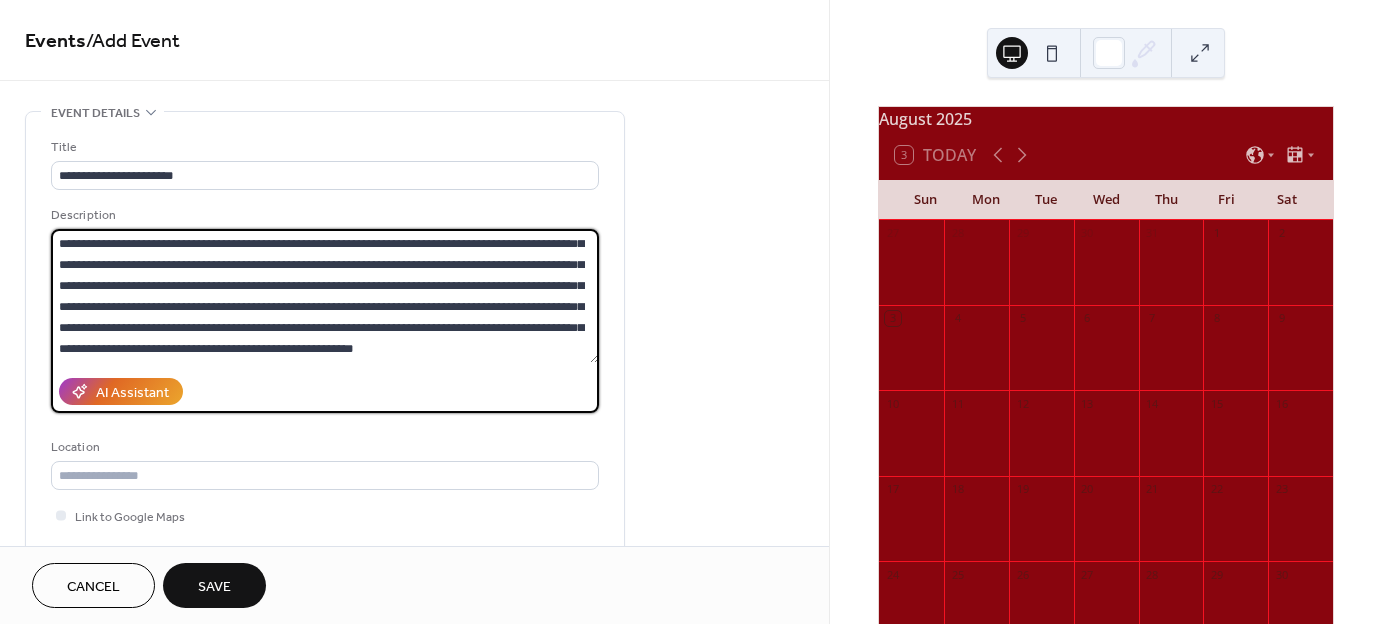 drag, startPoint x: 61, startPoint y: 305, endPoint x: 571, endPoint y: 418, distance: 522.36865 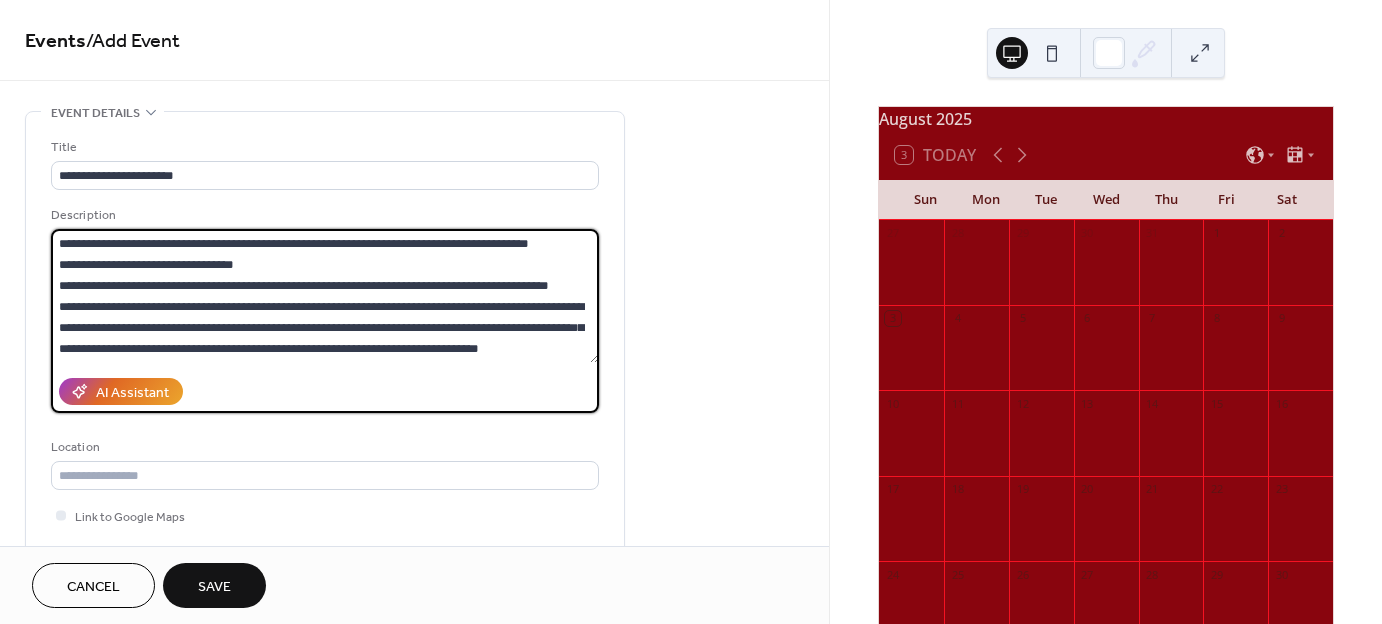 scroll, scrollTop: 356, scrollLeft: 0, axis: vertical 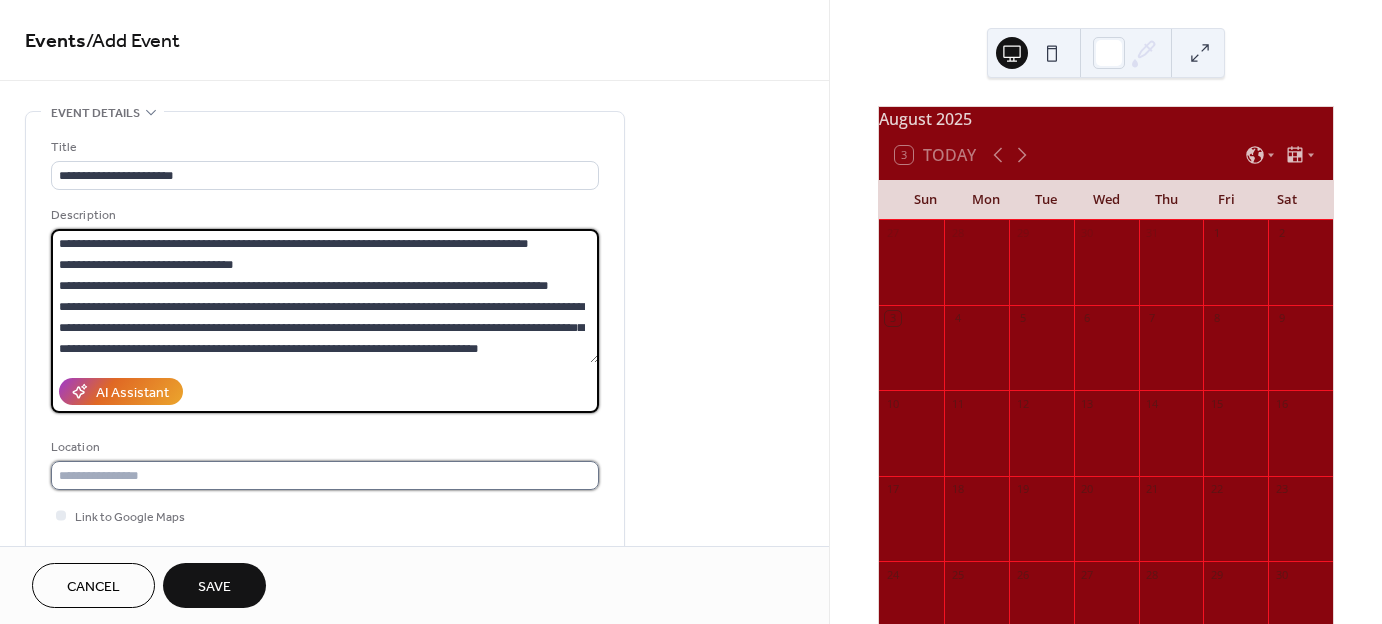 click at bounding box center (325, 475) 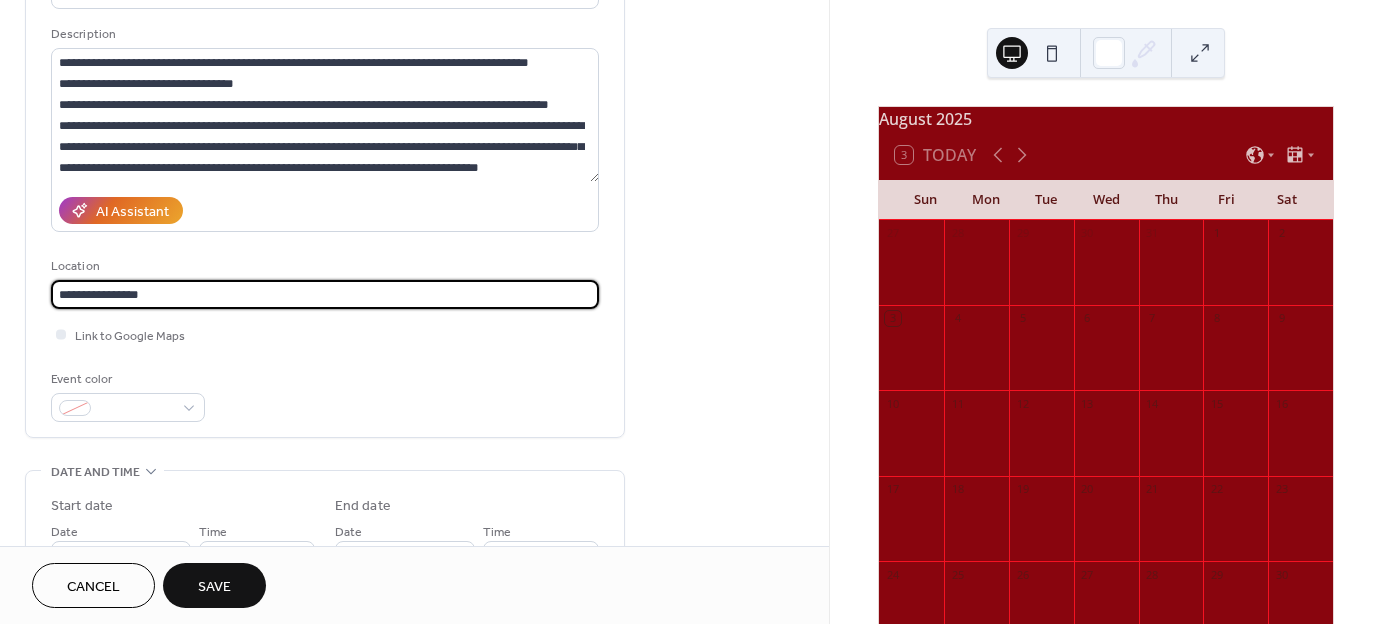 scroll, scrollTop: 200, scrollLeft: 0, axis: vertical 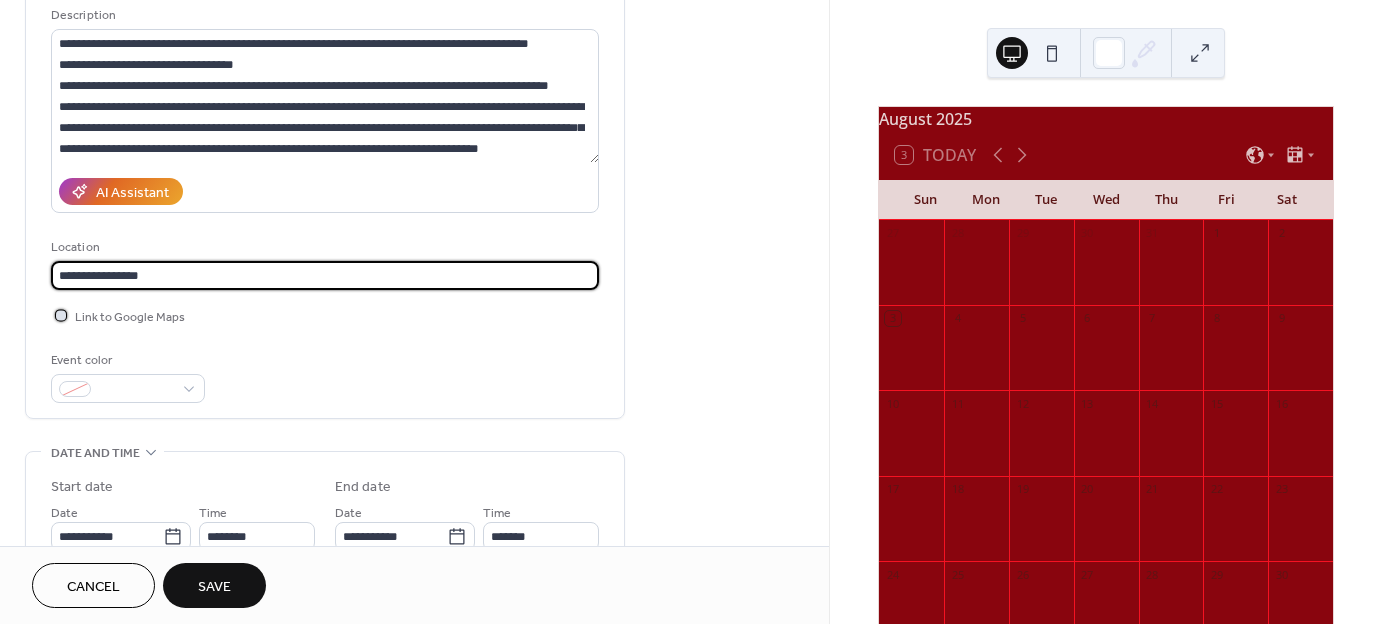 click on "Link to Google Maps" at bounding box center (130, 317) 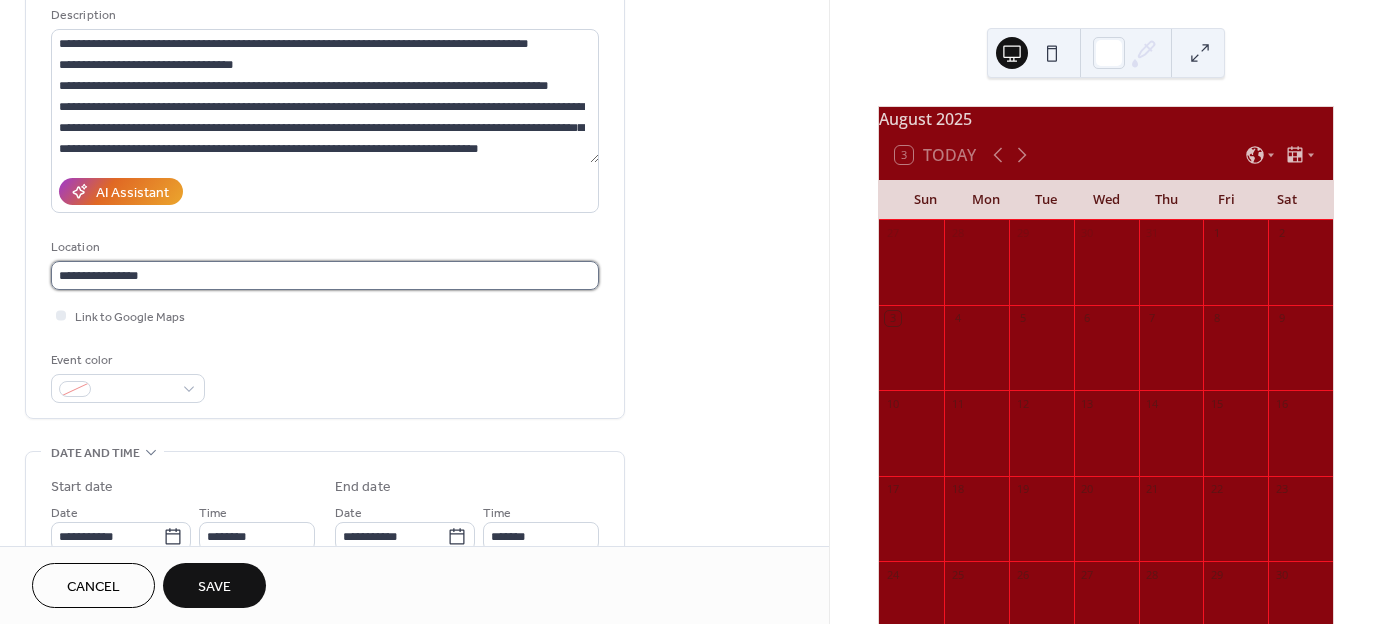 click on "**********" at bounding box center (325, 275) 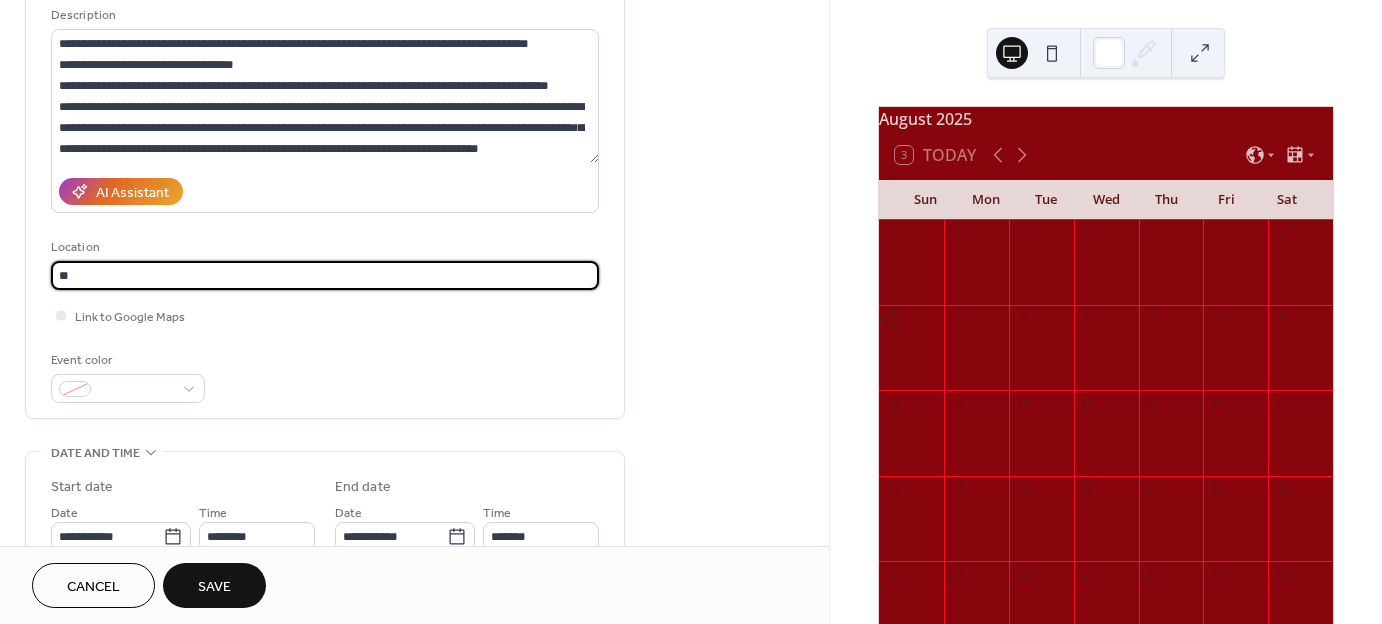 type on "*" 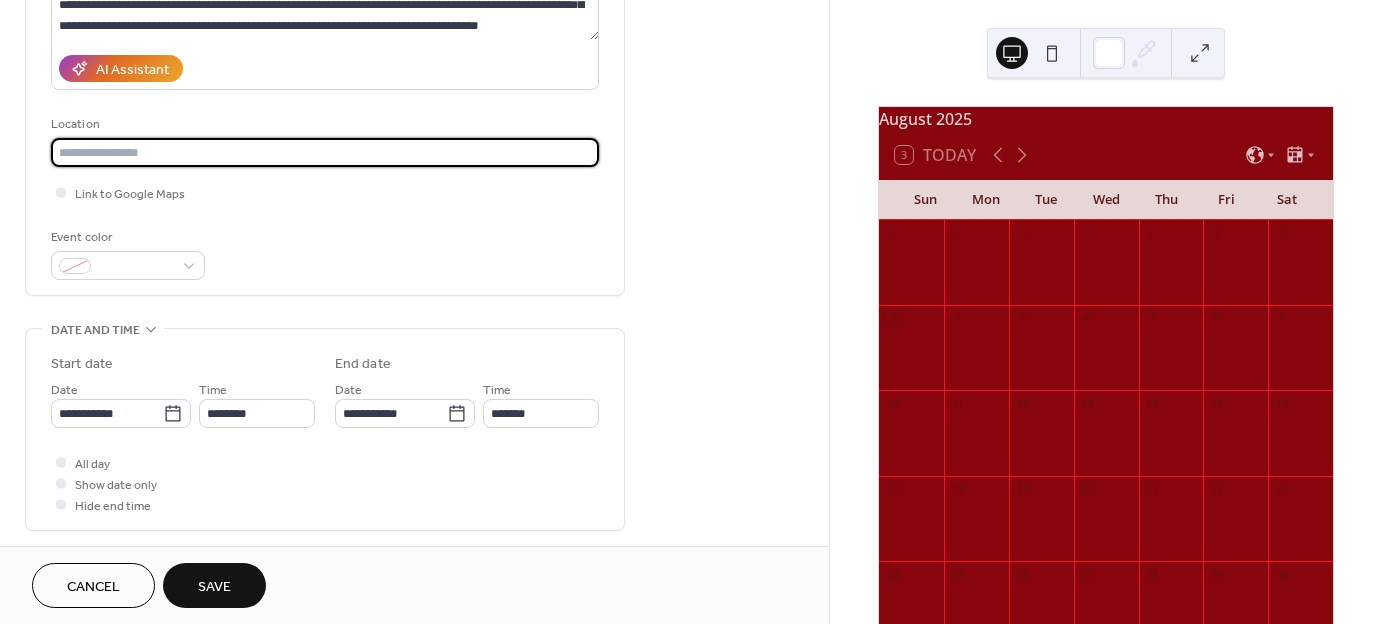 scroll, scrollTop: 200, scrollLeft: 0, axis: vertical 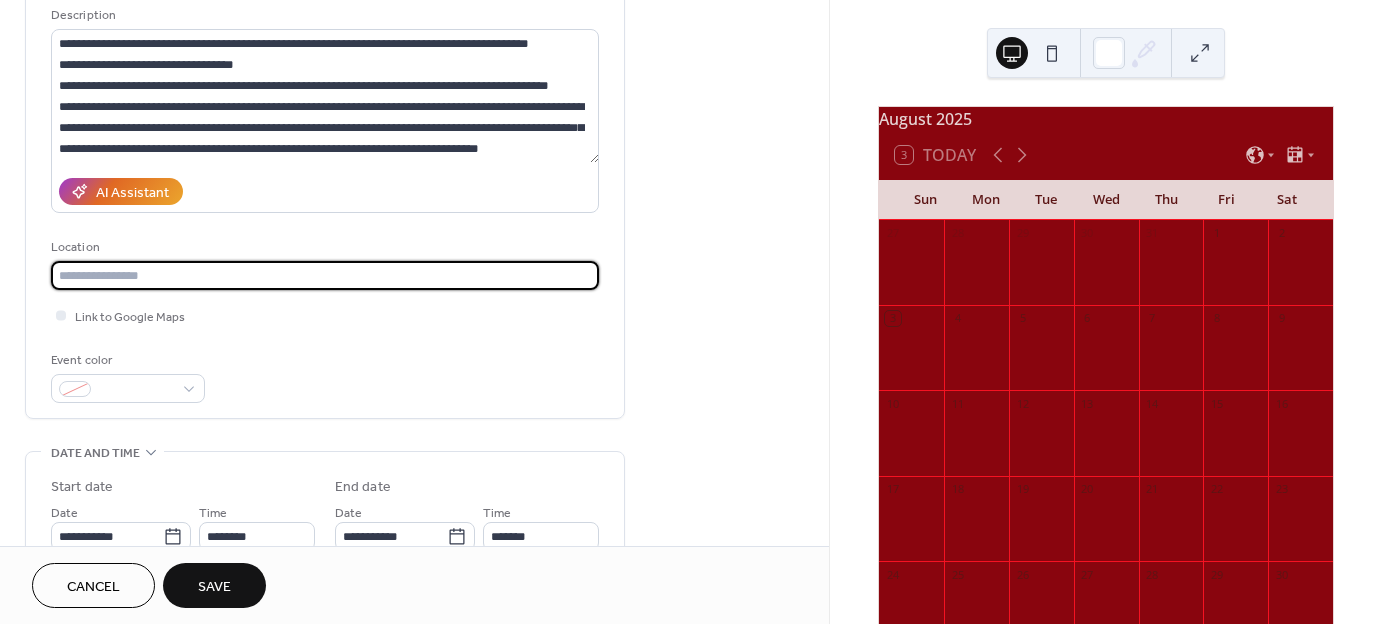 click at bounding box center [325, 275] 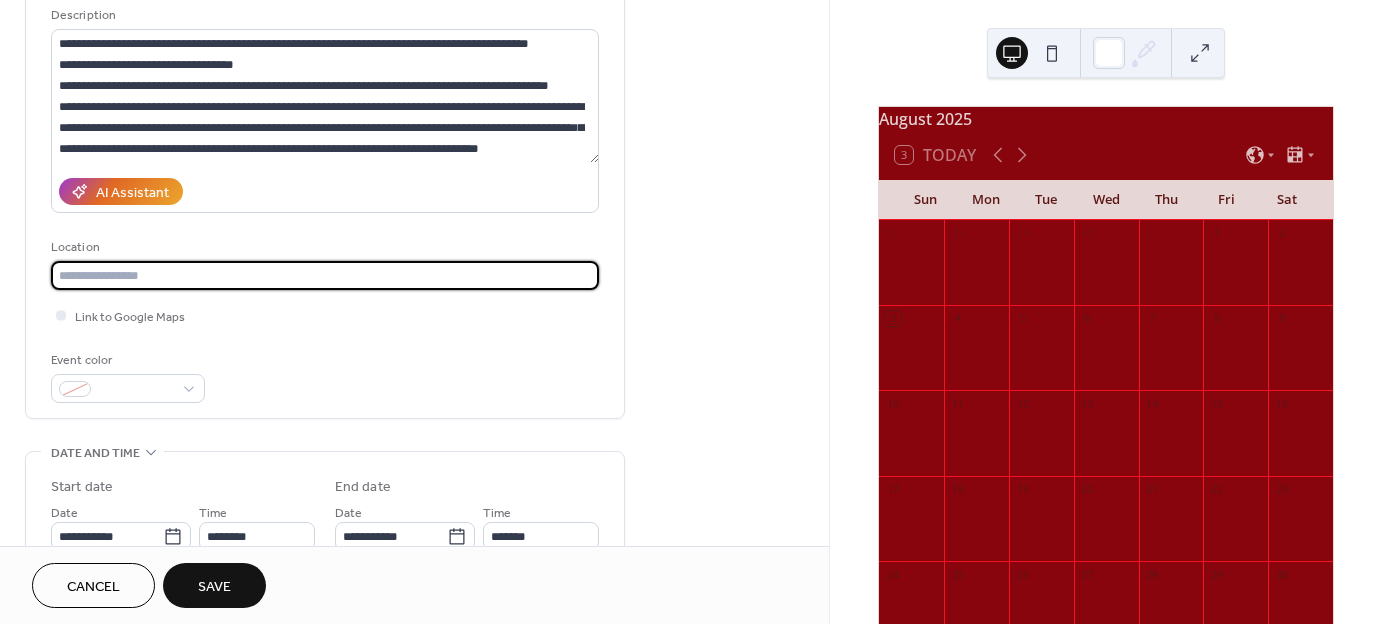 type on "**********" 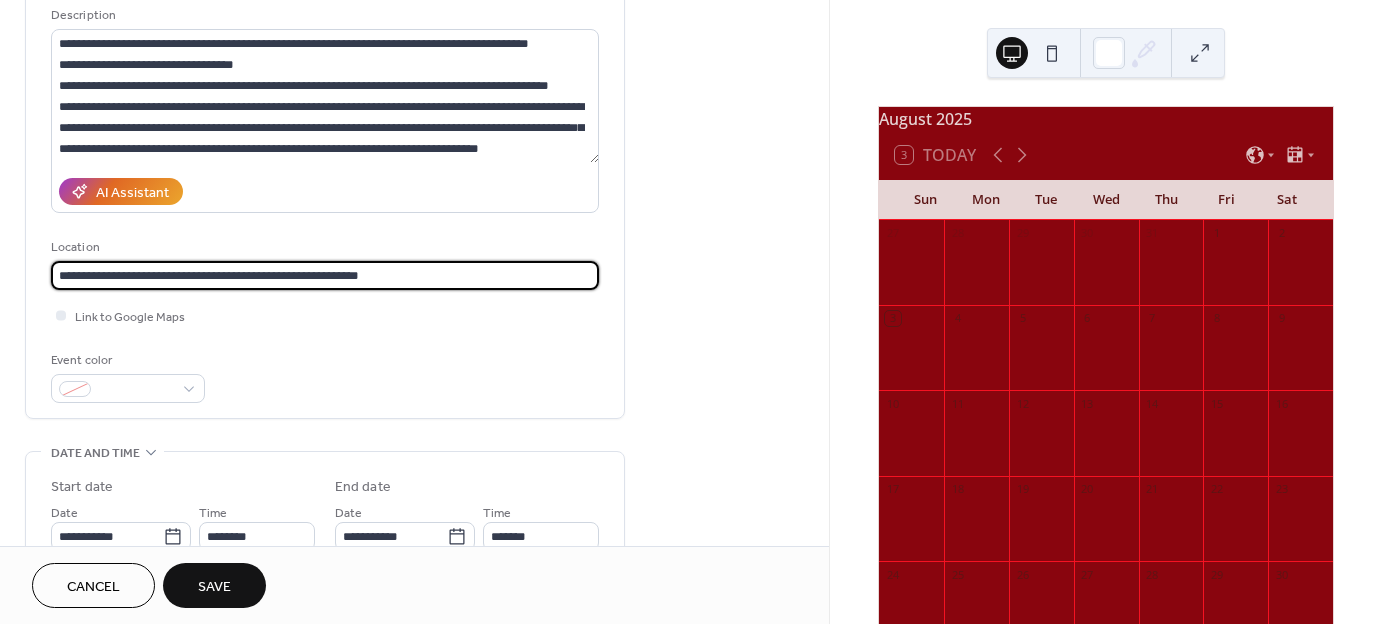 type on "*******" 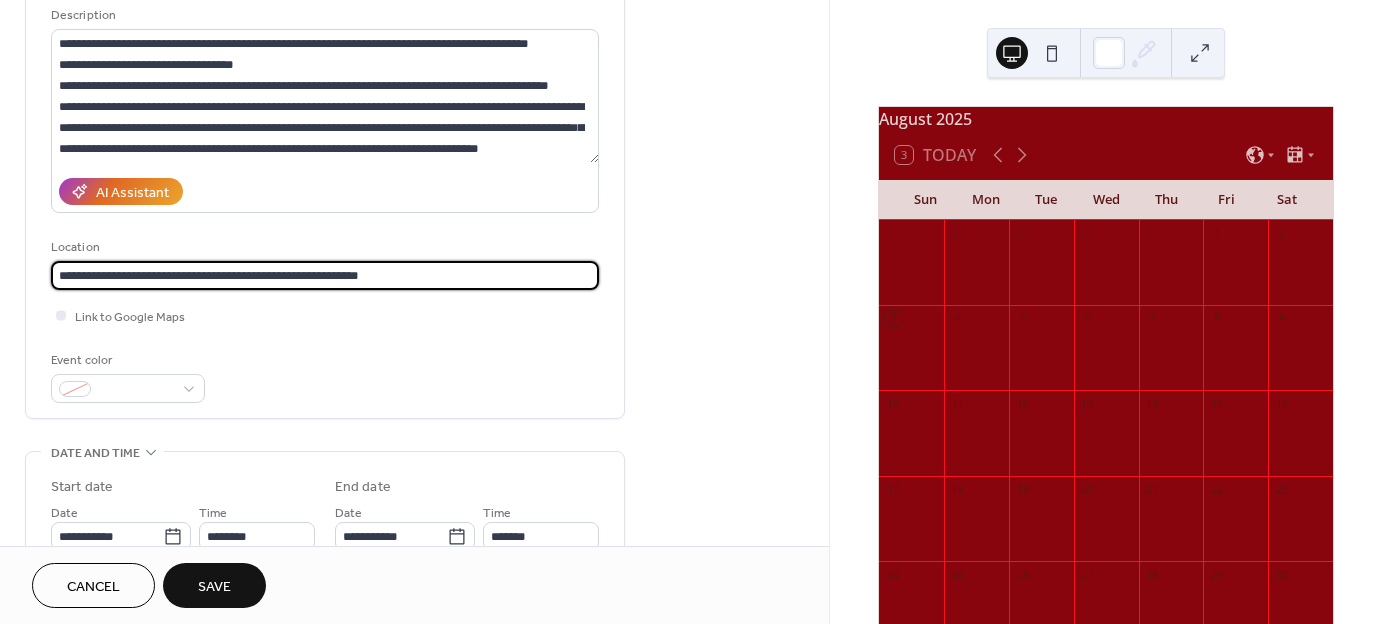 drag, startPoint x: 412, startPoint y: 377, endPoint x: 404, endPoint y: 367, distance: 12.806249 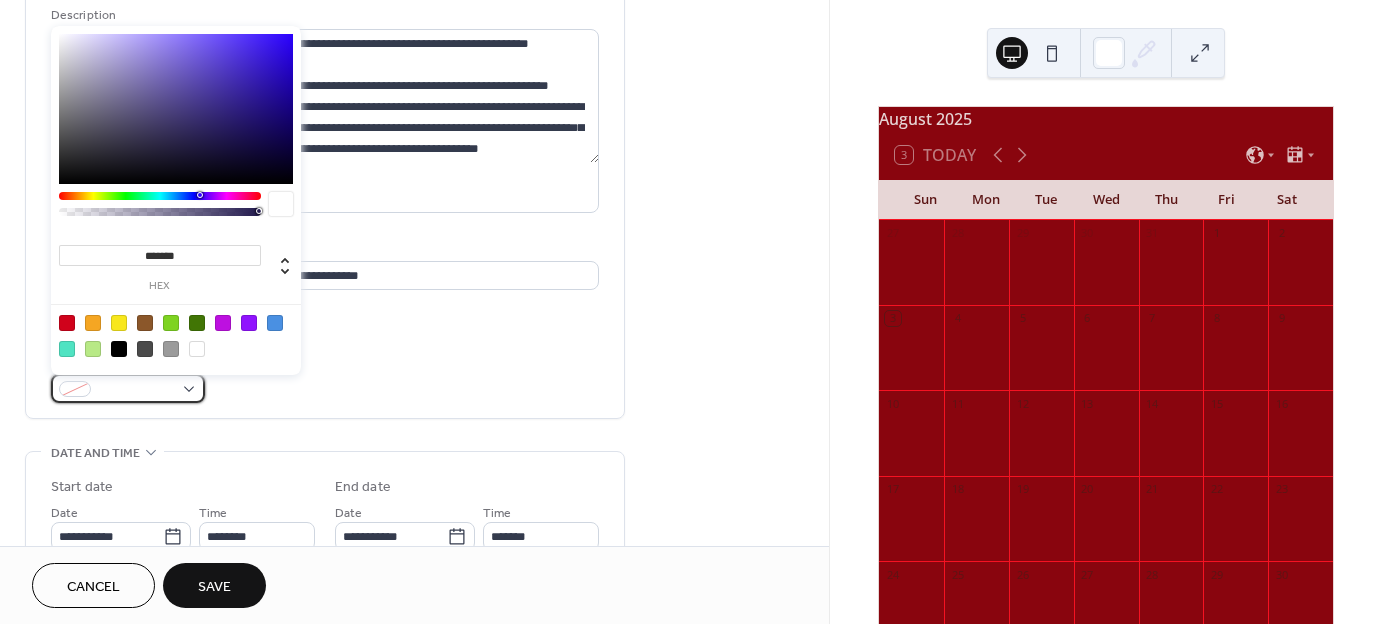 click at bounding box center (128, 388) 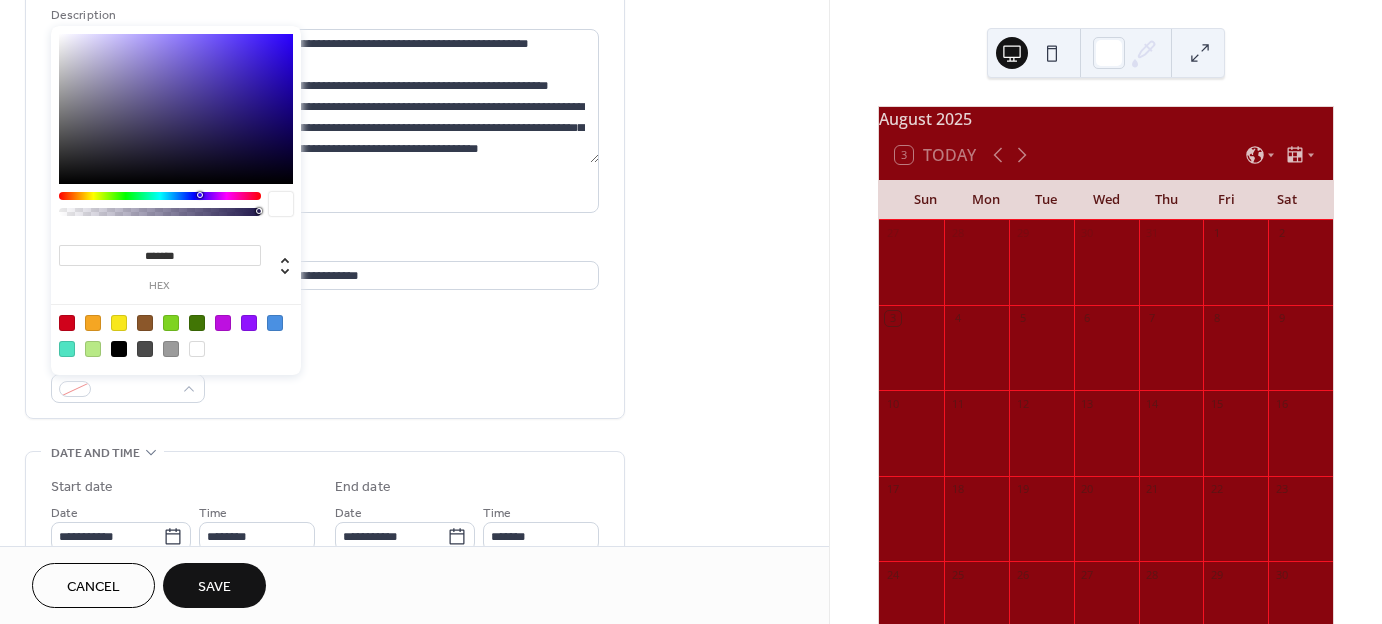 type on "*******" 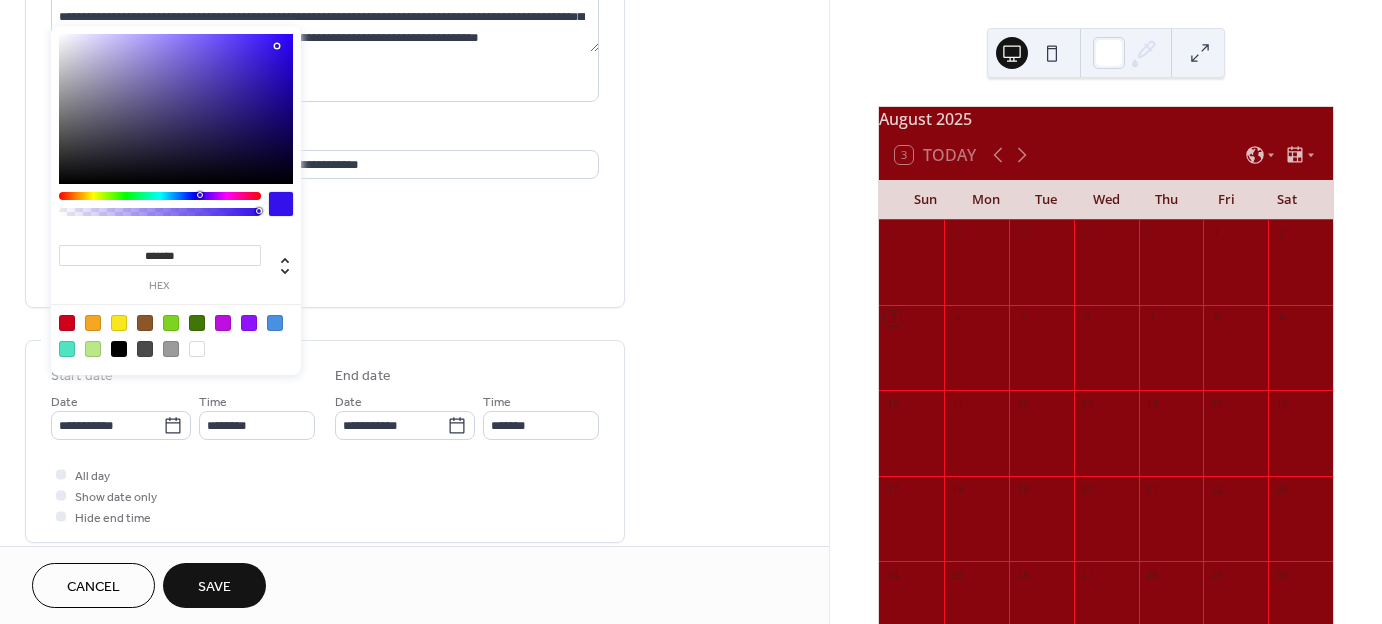 scroll, scrollTop: 300, scrollLeft: 0, axis: vertical 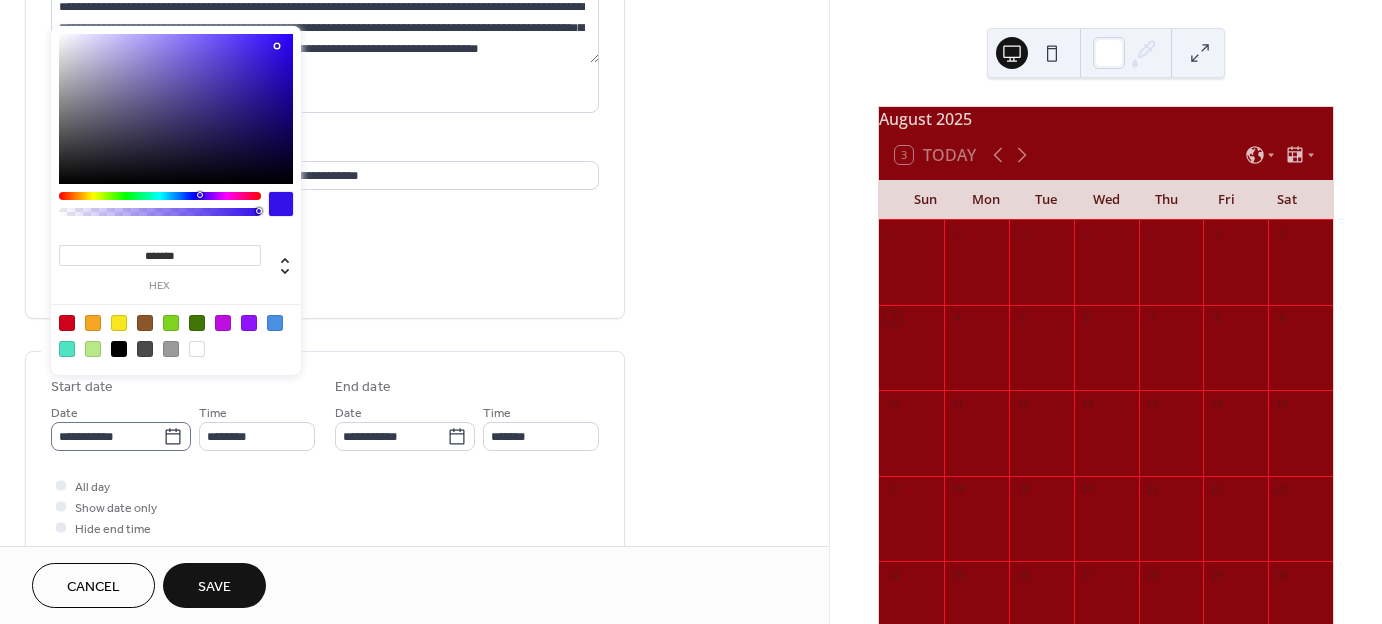 click on "**********" at bounding box center [691, 312] 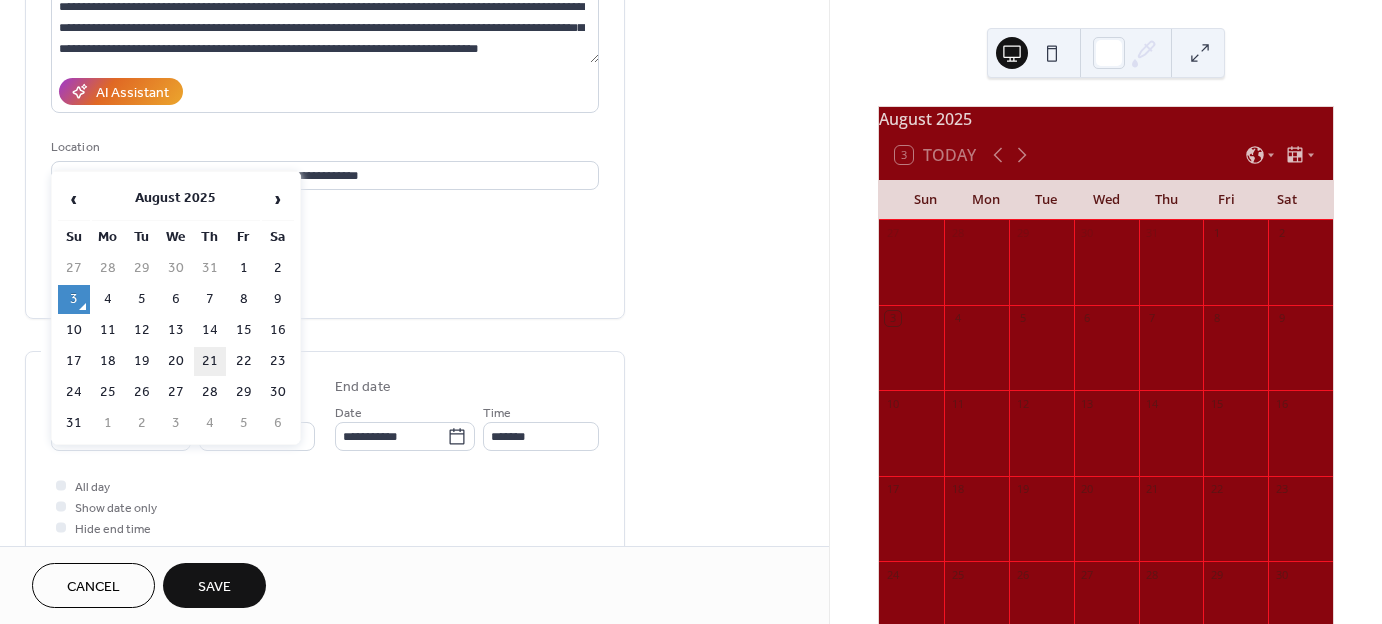 click on "21" at bounding box center (210, 361) 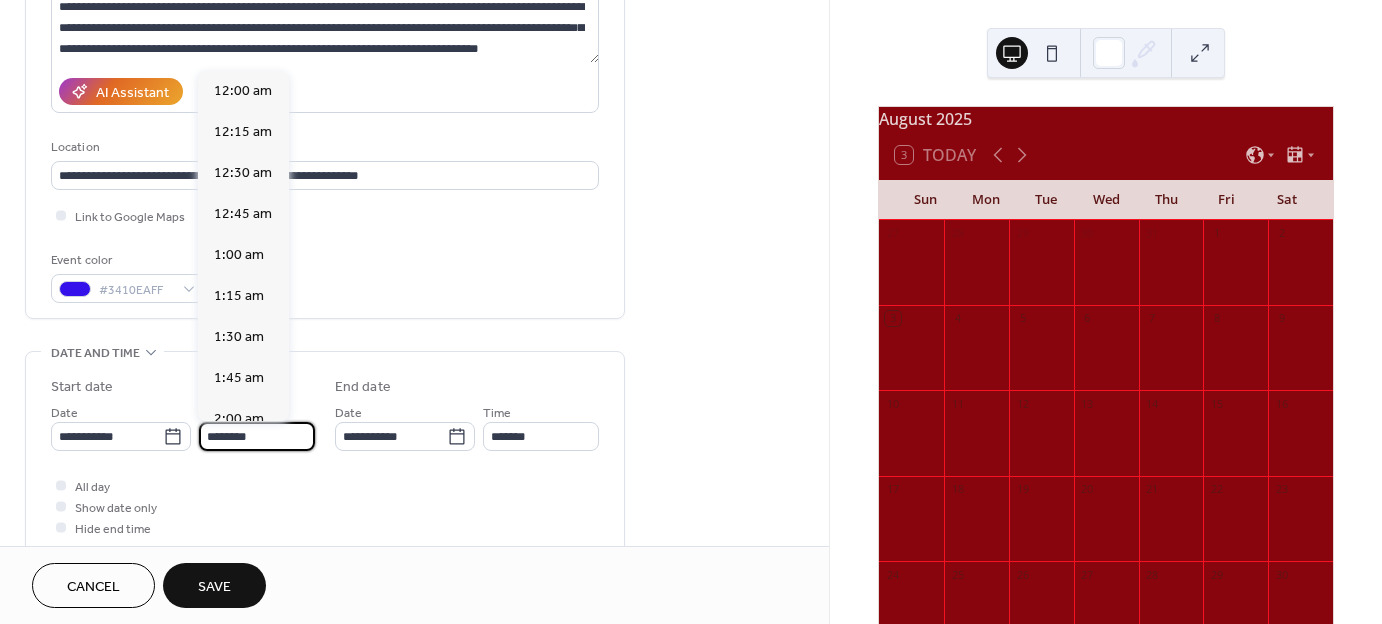 scroll, scrollTop: 1968, scrollLeft: 0, axis: vertical 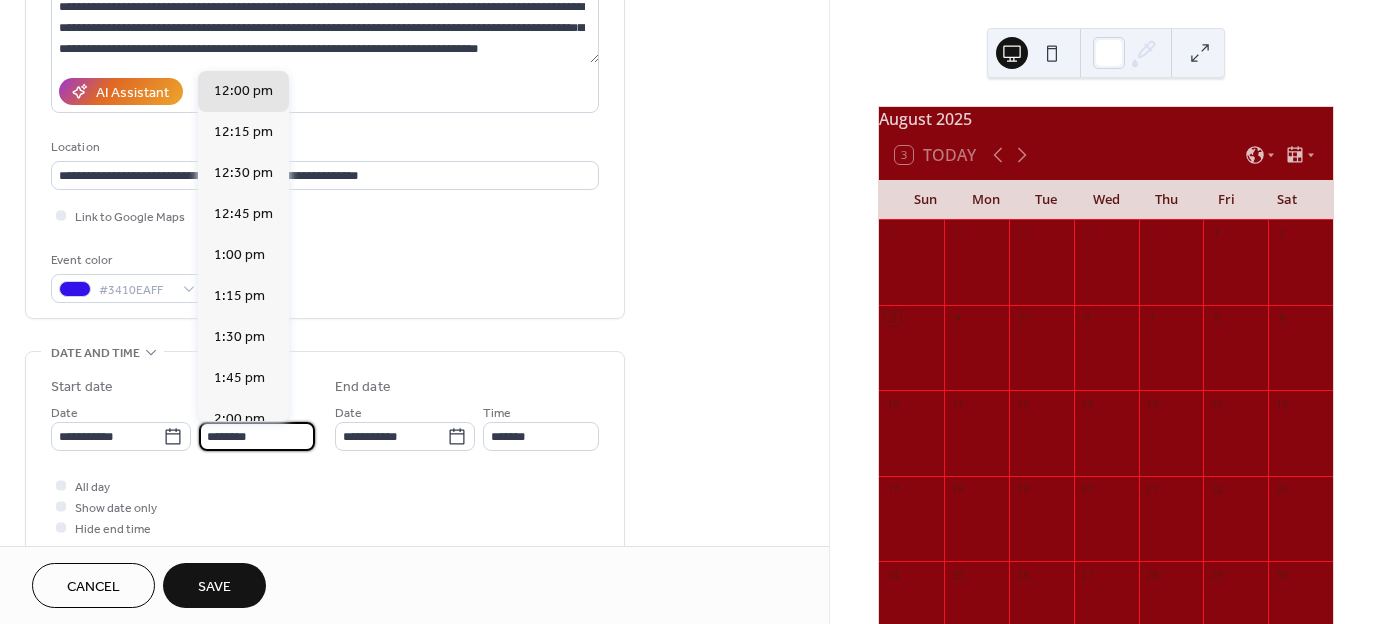 drag, startPoint x: 254, startPoint y: 433, endPoint x: 196, endPoint y: 429, distance: 58.137768 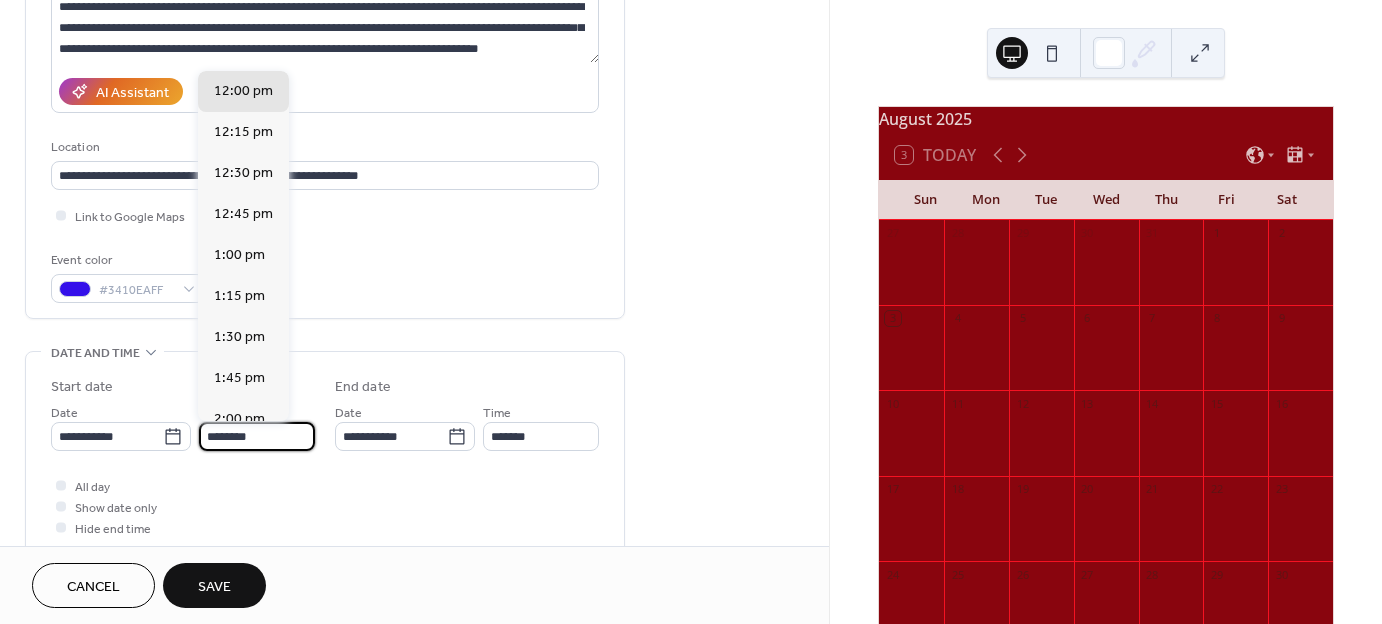 click on "**********" at bounding box center [183, 426] 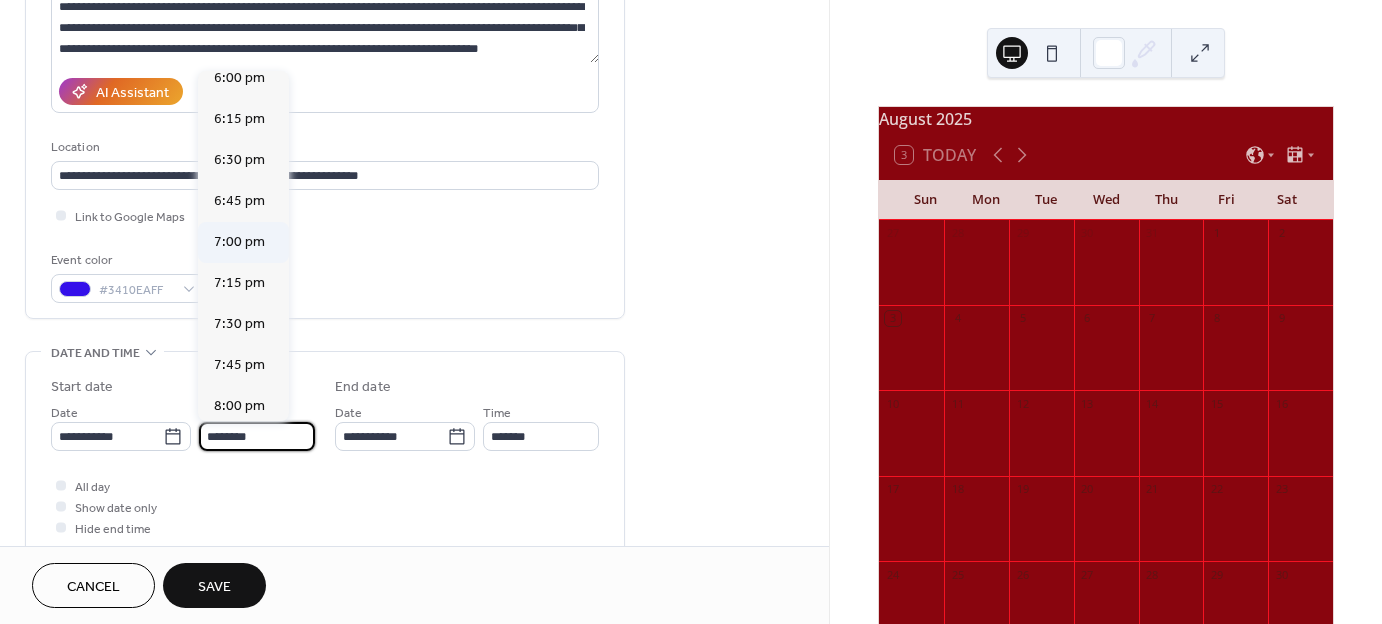 scroll, scrollTop: 2968, scrollLeft: 0, axis: vertical 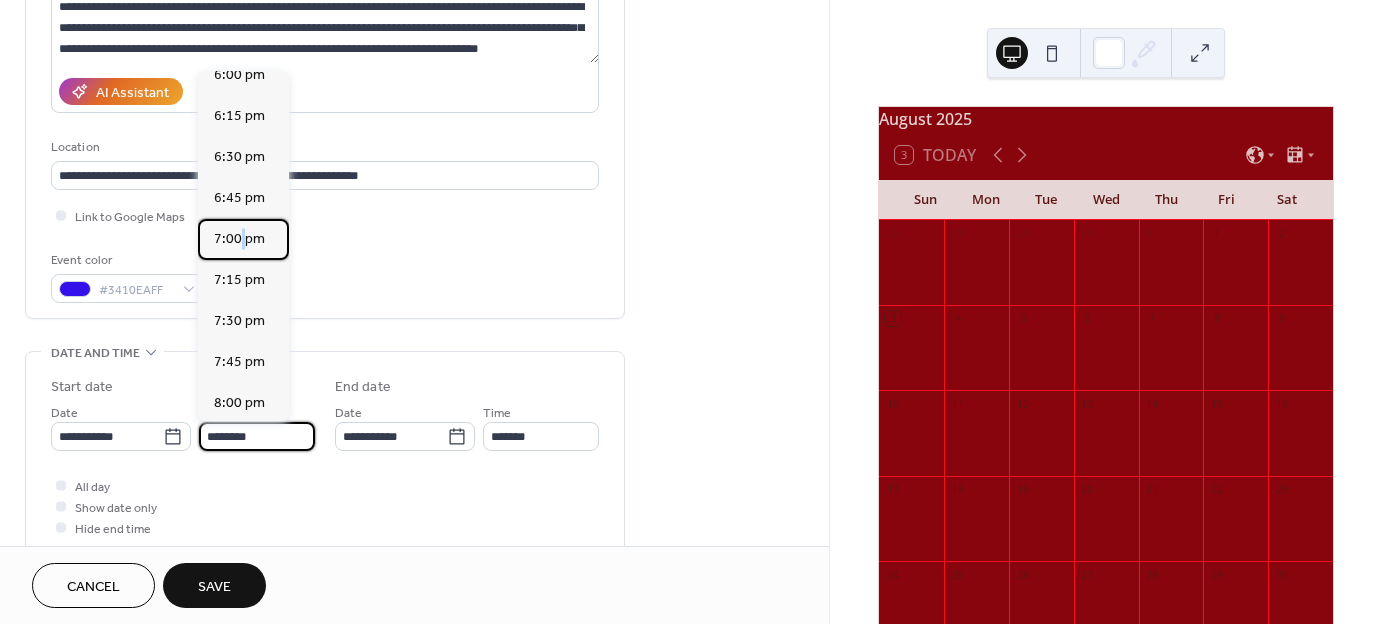 click on "7:00 pm" at bounding box center [243, 239] 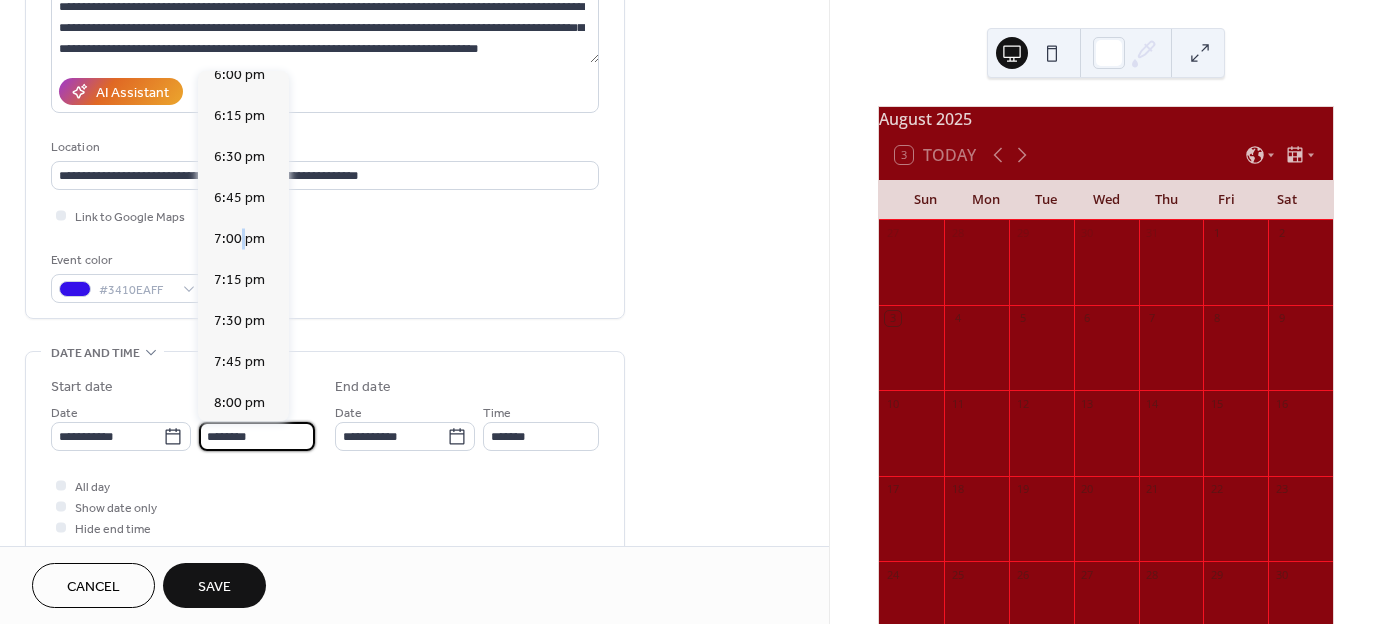 type on "*******" 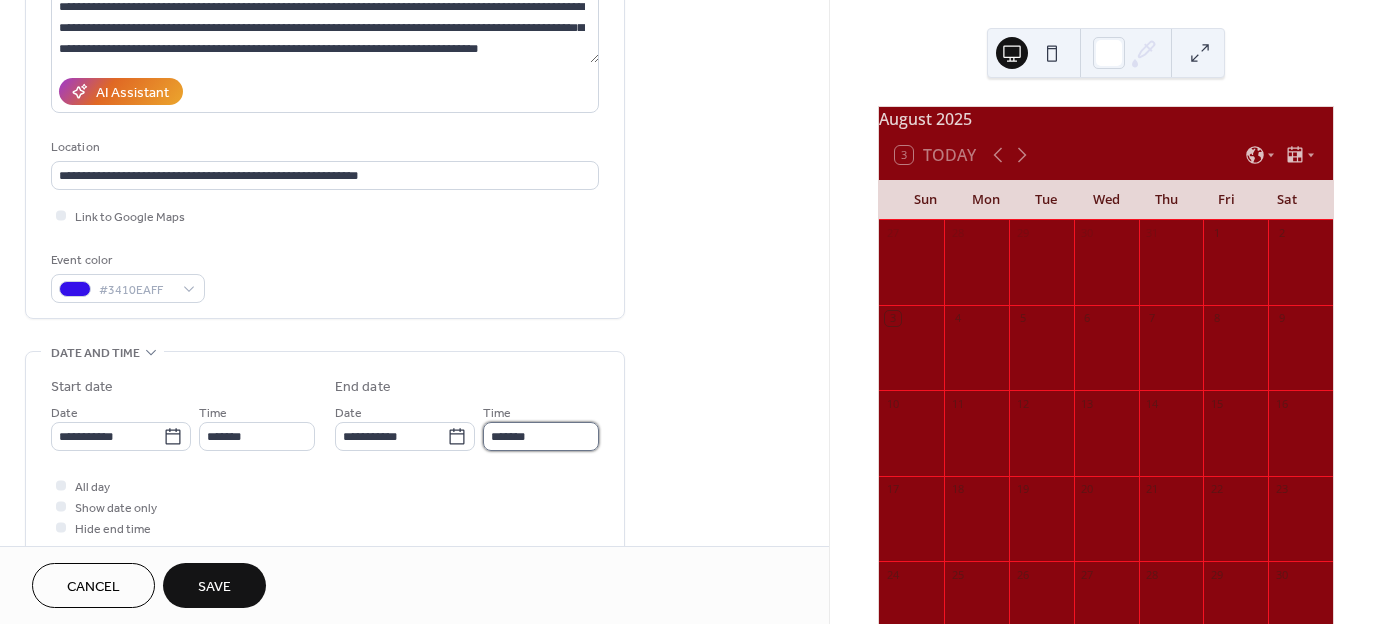 click on "*******" at bounding box center [541, 436] 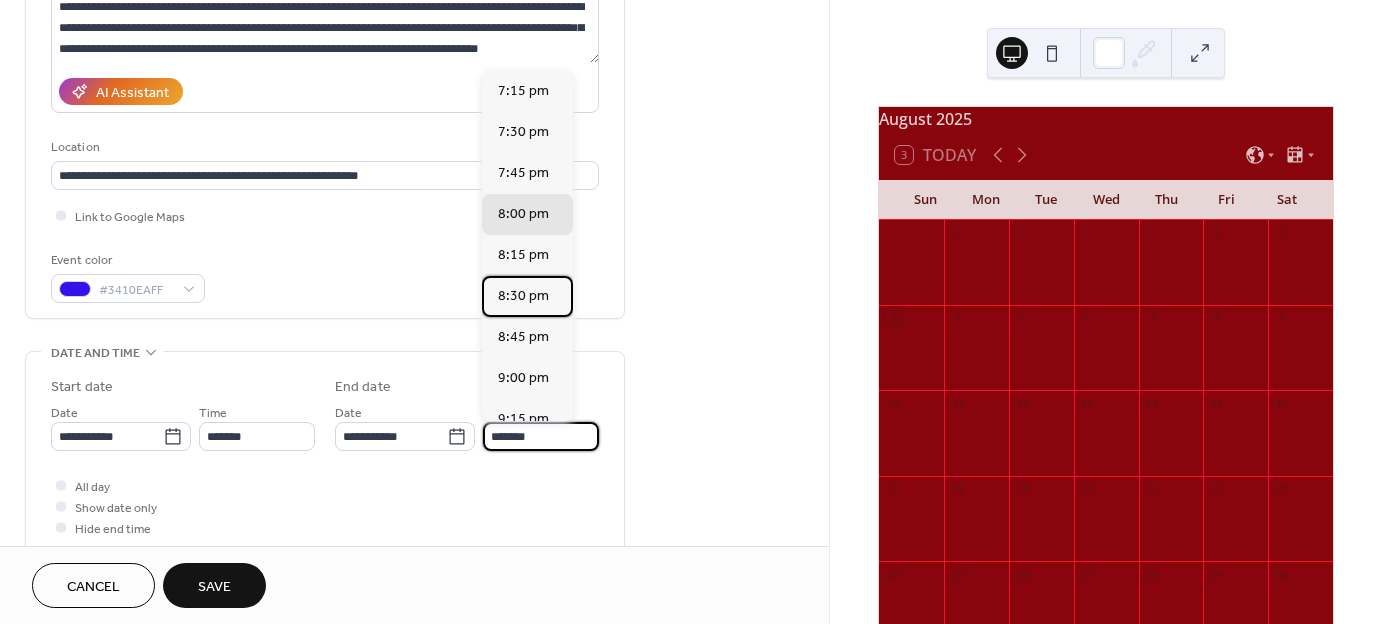 click on "8:30 pm" at bounding box center [523, 296] 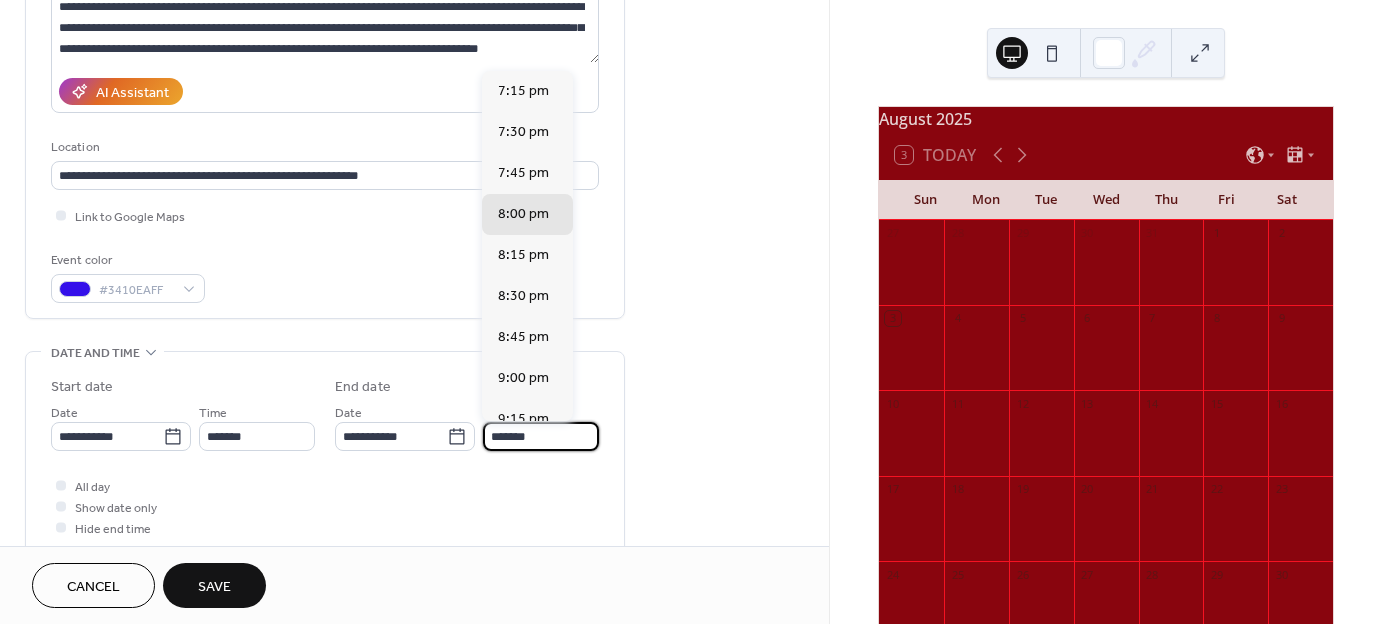 type on "*******" 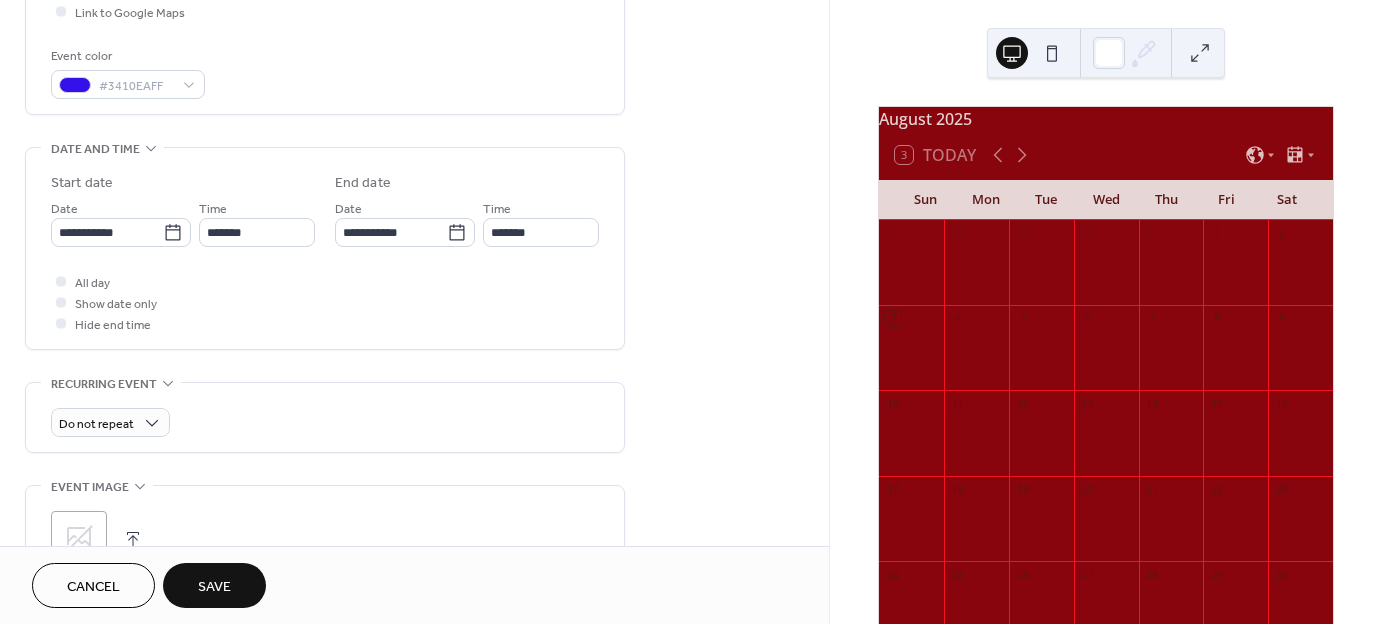 scroll, scrollTop: 600, scrollLeft: 0, axis: vertical 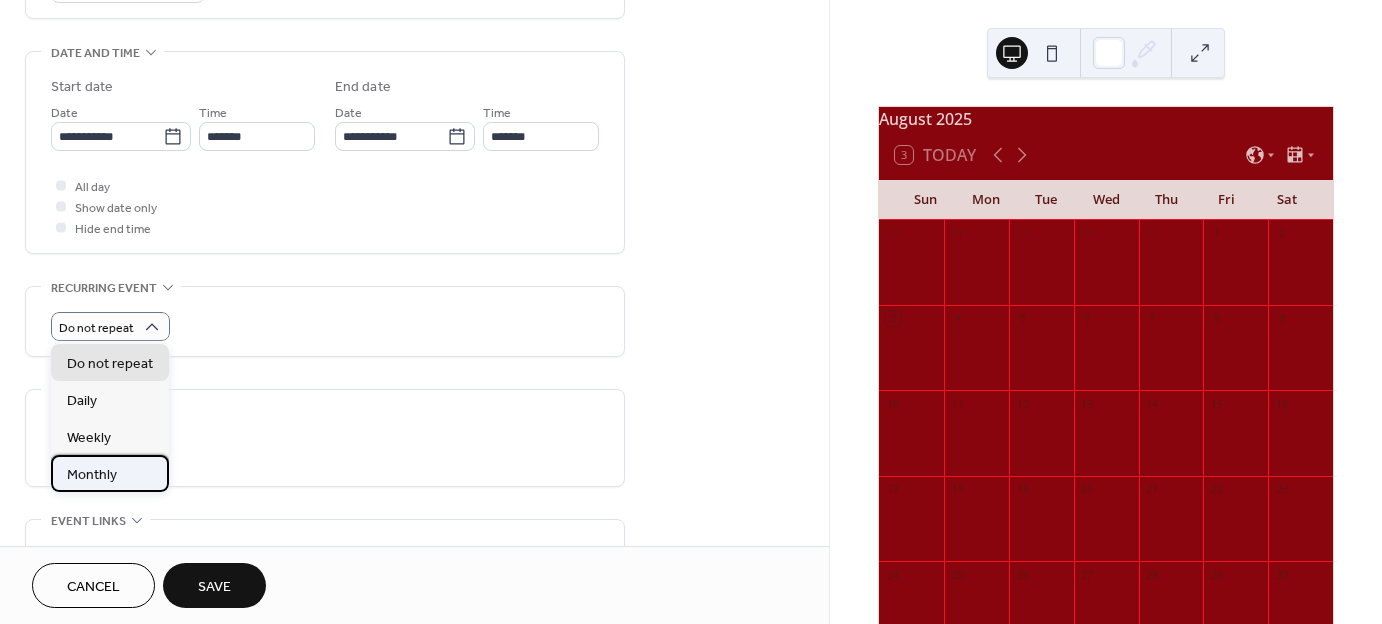 click on "Monthly" at bounding box center [110, 473] 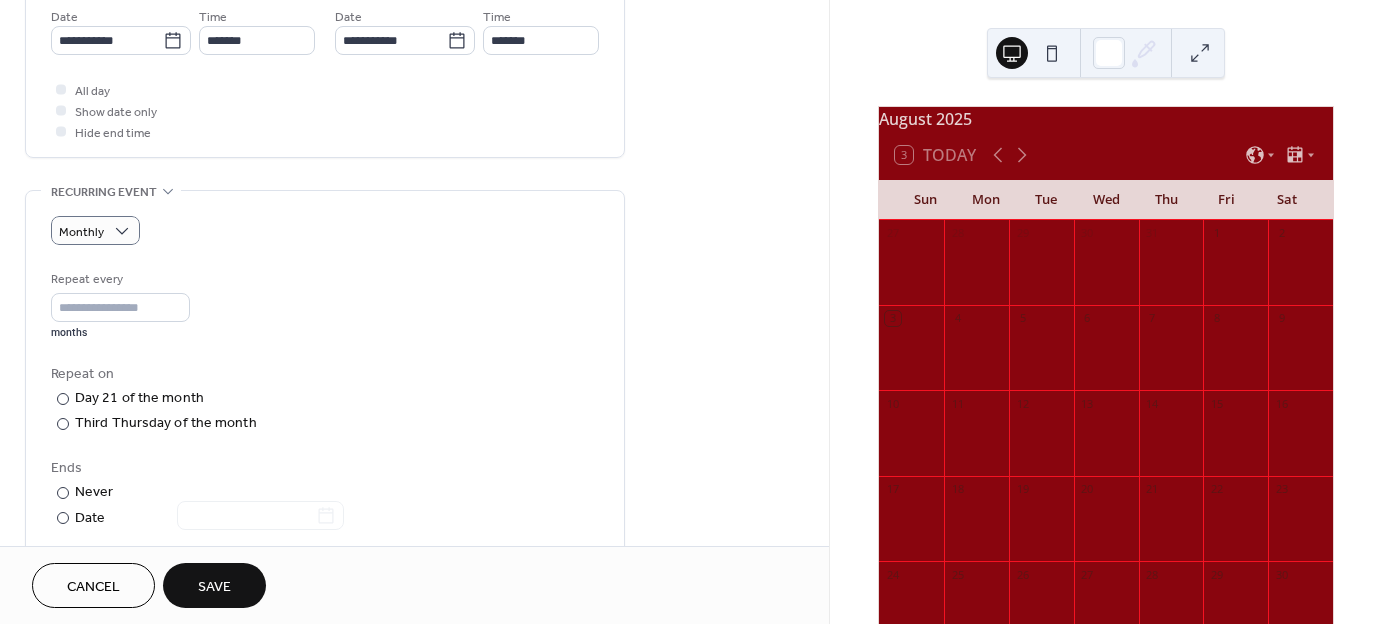 scroll, scrollTop: 700, scrollLeft: 0, axis: vertical 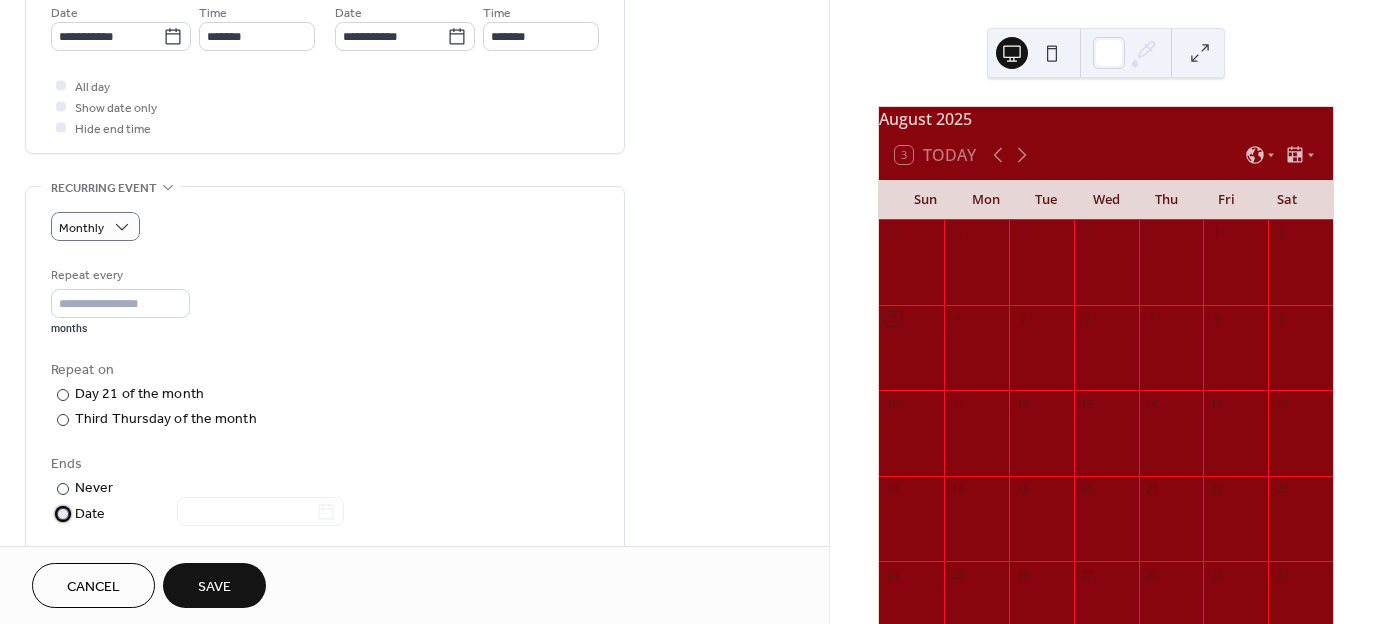 click at bounding box center (63, 514) 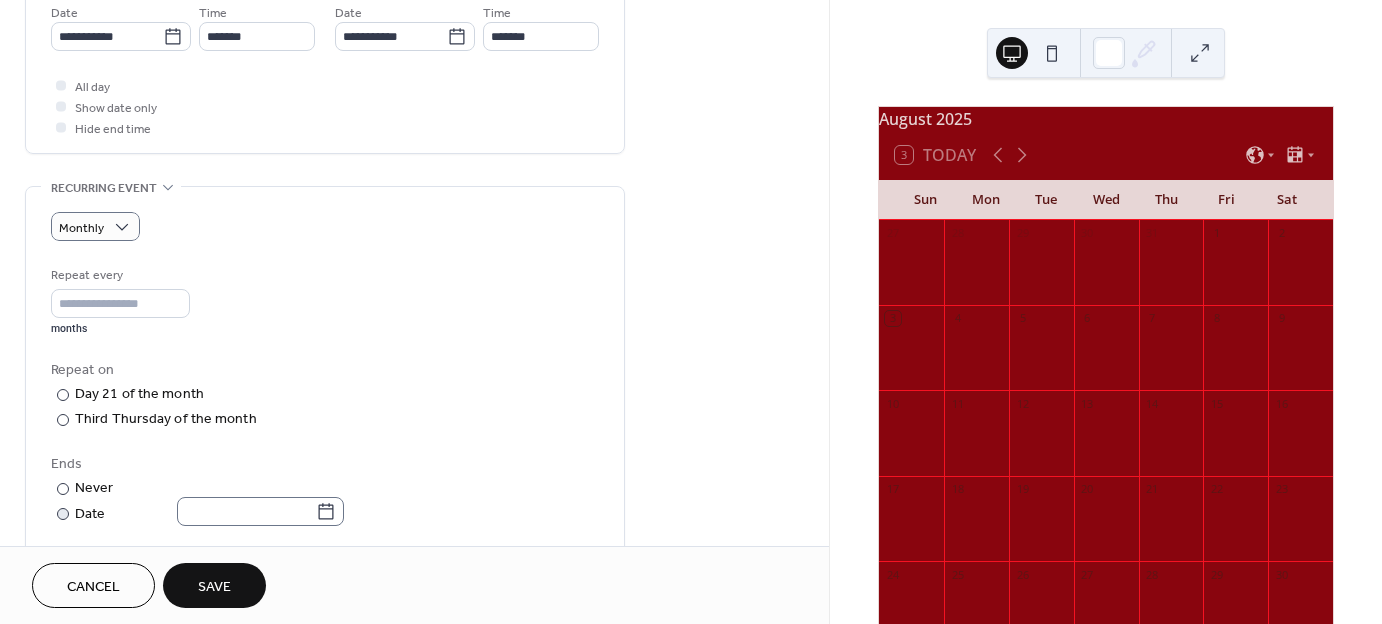 click 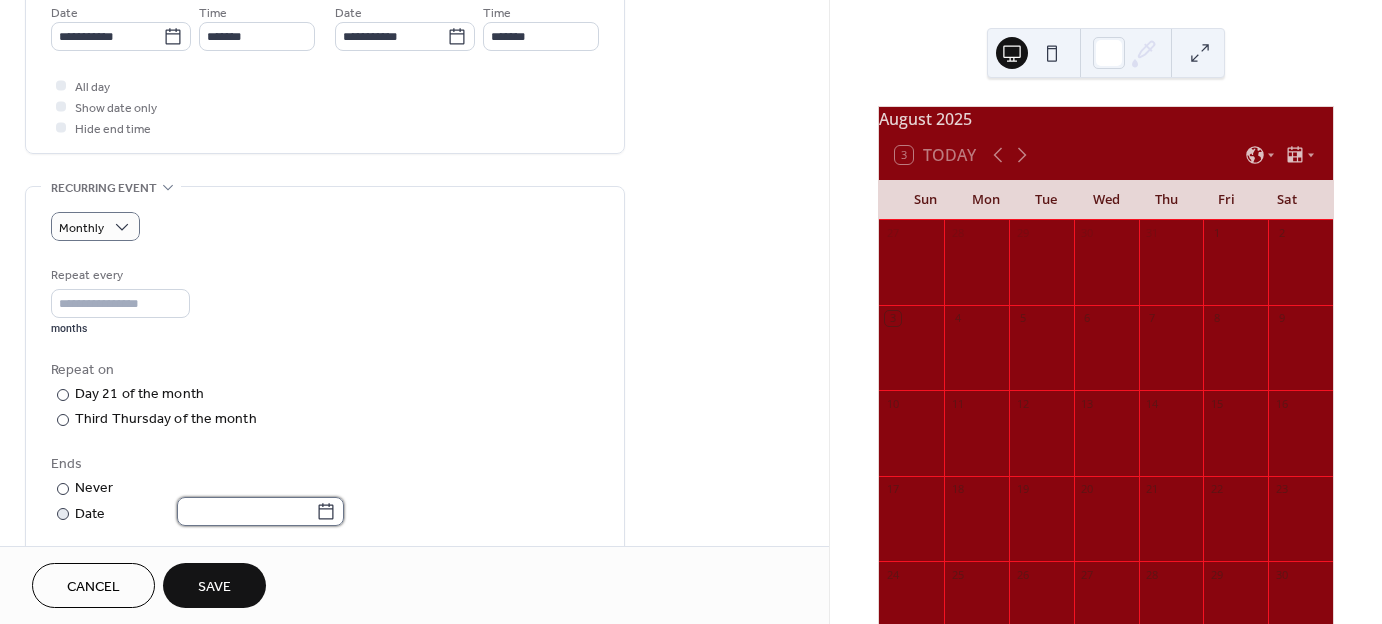 click at bounding box center [246, 511] 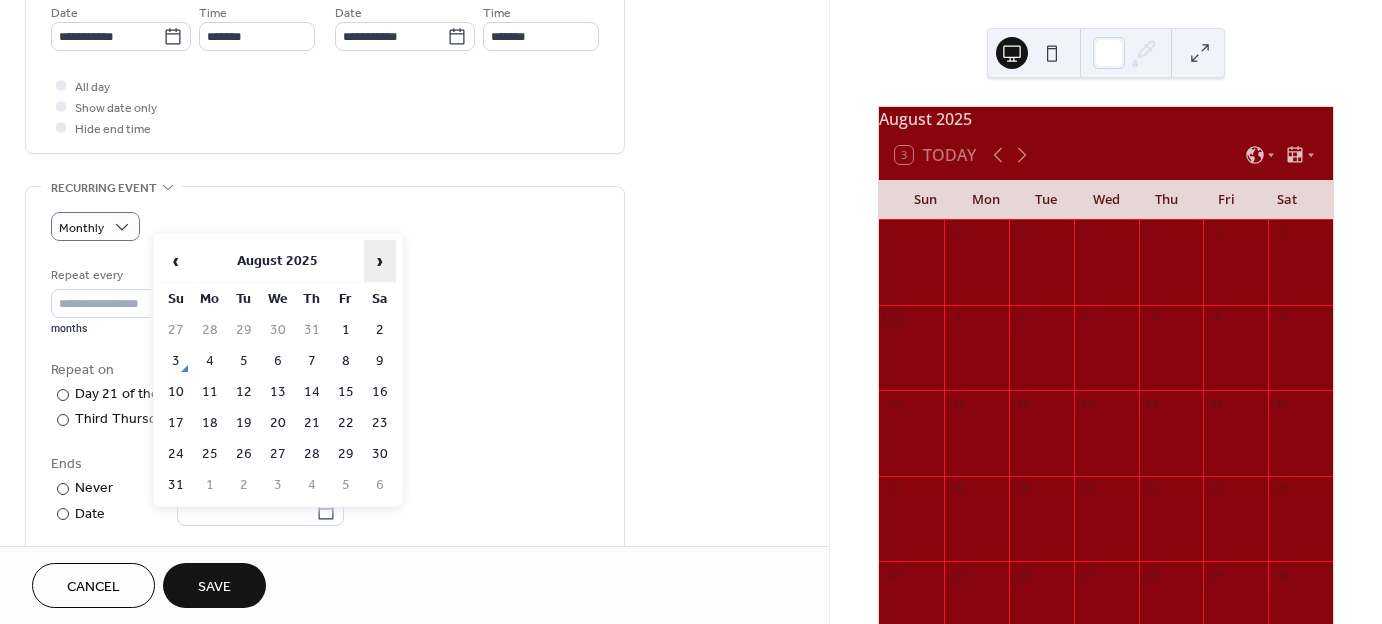 click on "›" at bounding box center [380, 261] 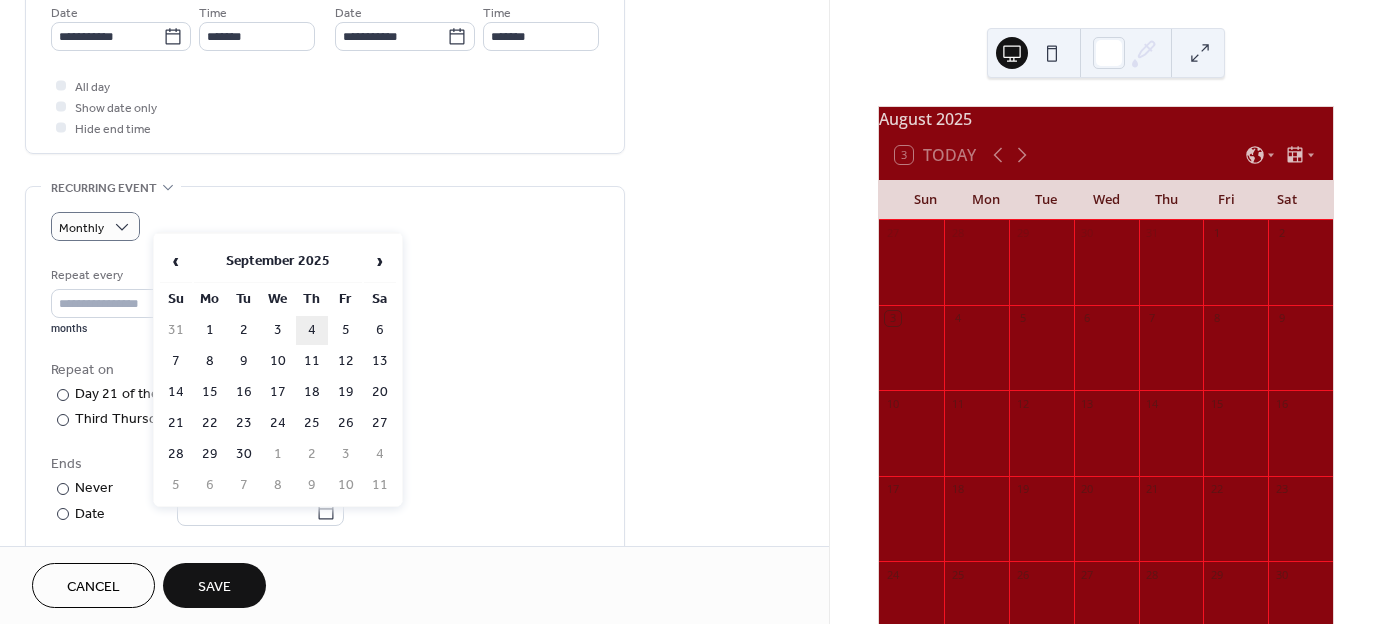 click on "4" at bounding box center (312, 330) 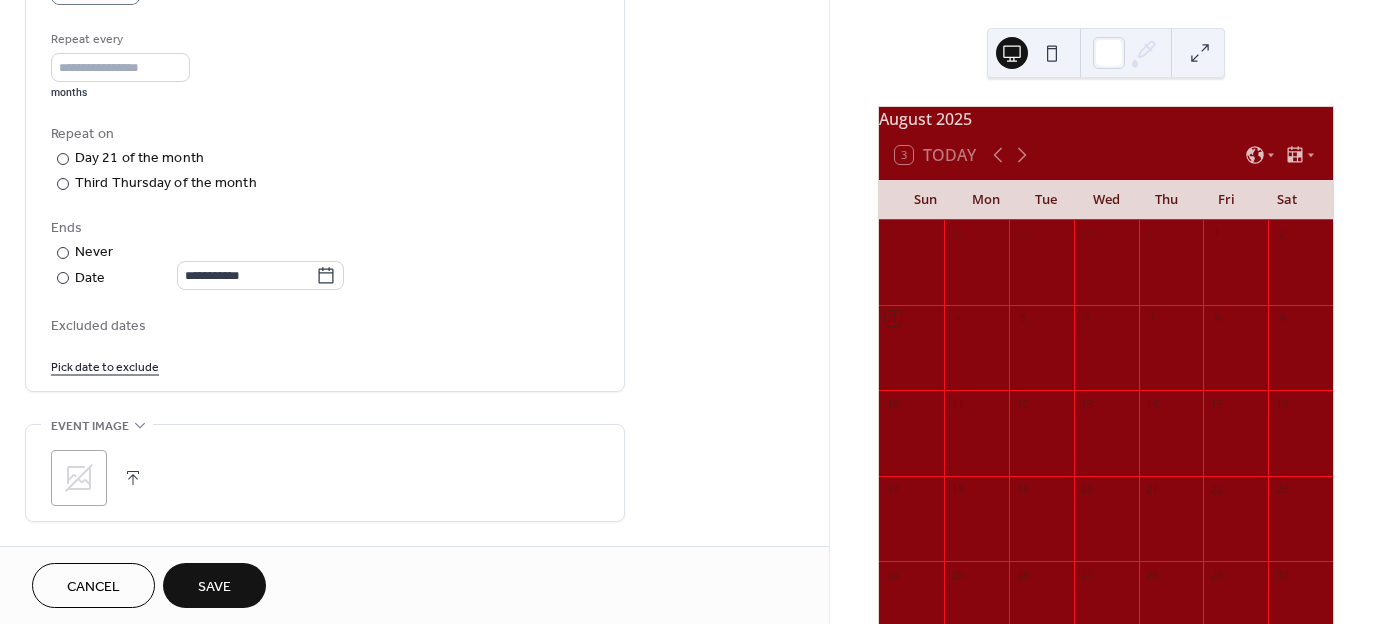 scroll, scrollTop: 1000, scrollLeft: 0, axis: vertical 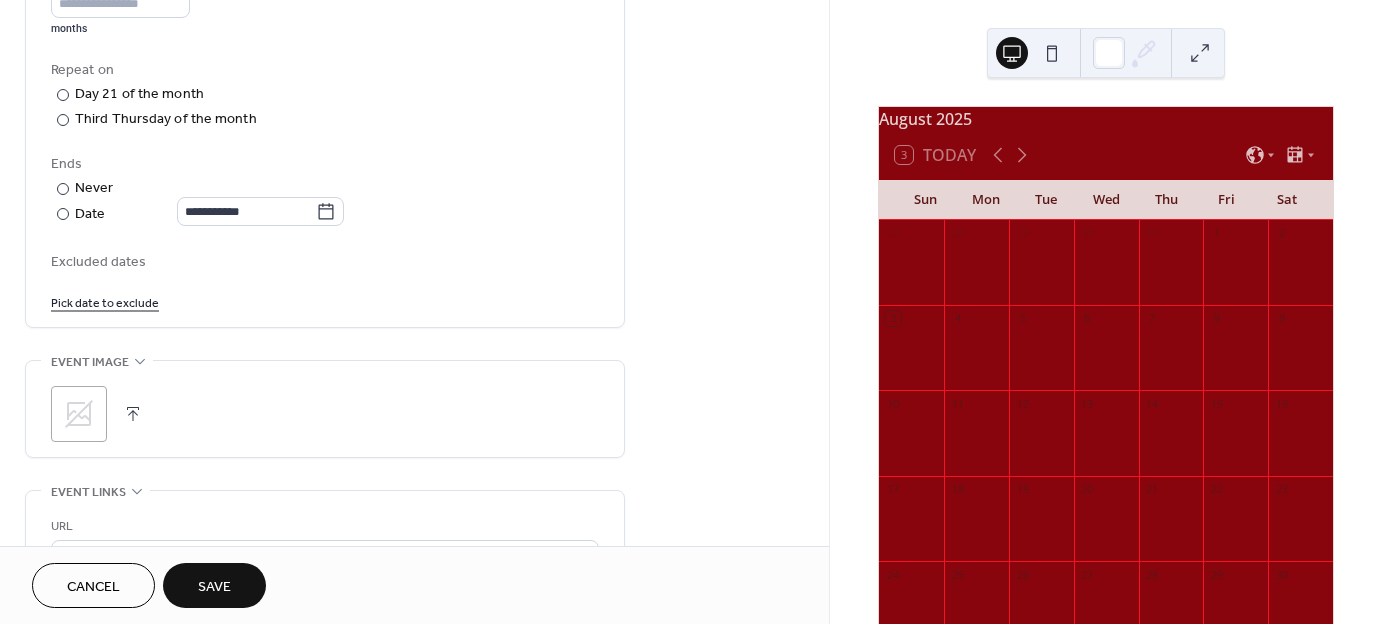 click 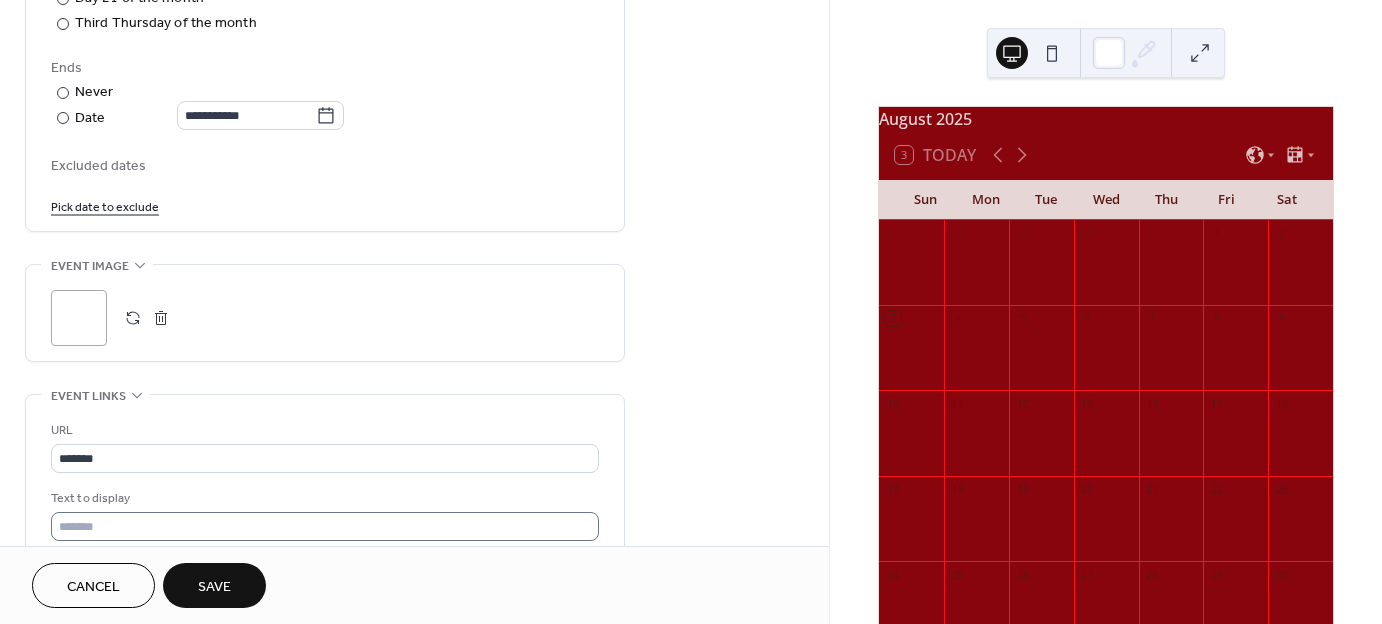 scroll, scrollTop: 1100, scrollLeft: 0, axis: vertical 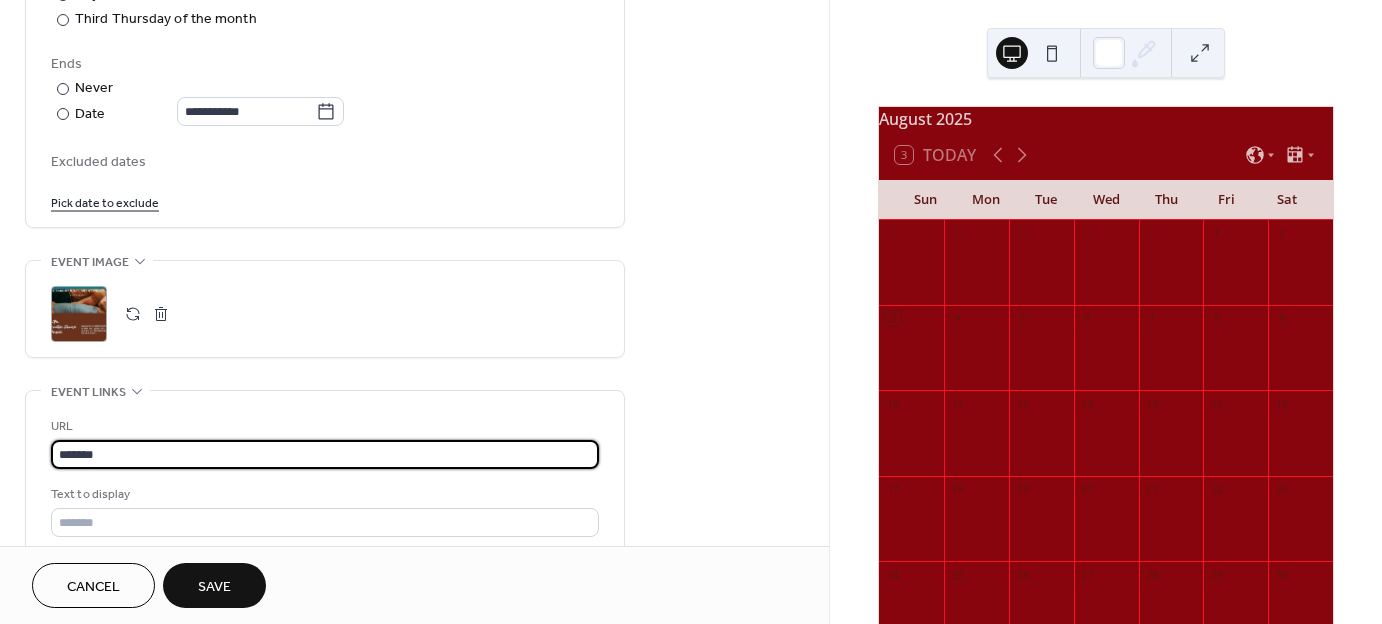 click on "*******" at bounding box center (325, 454) 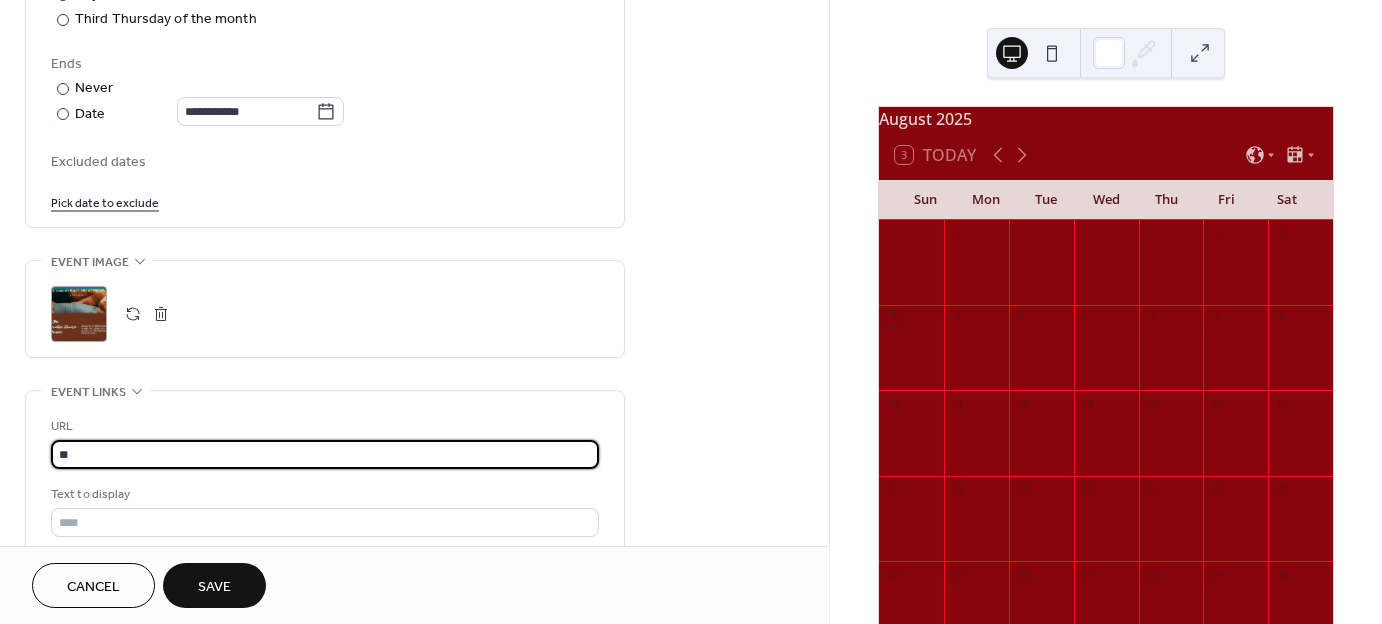 type on "*" 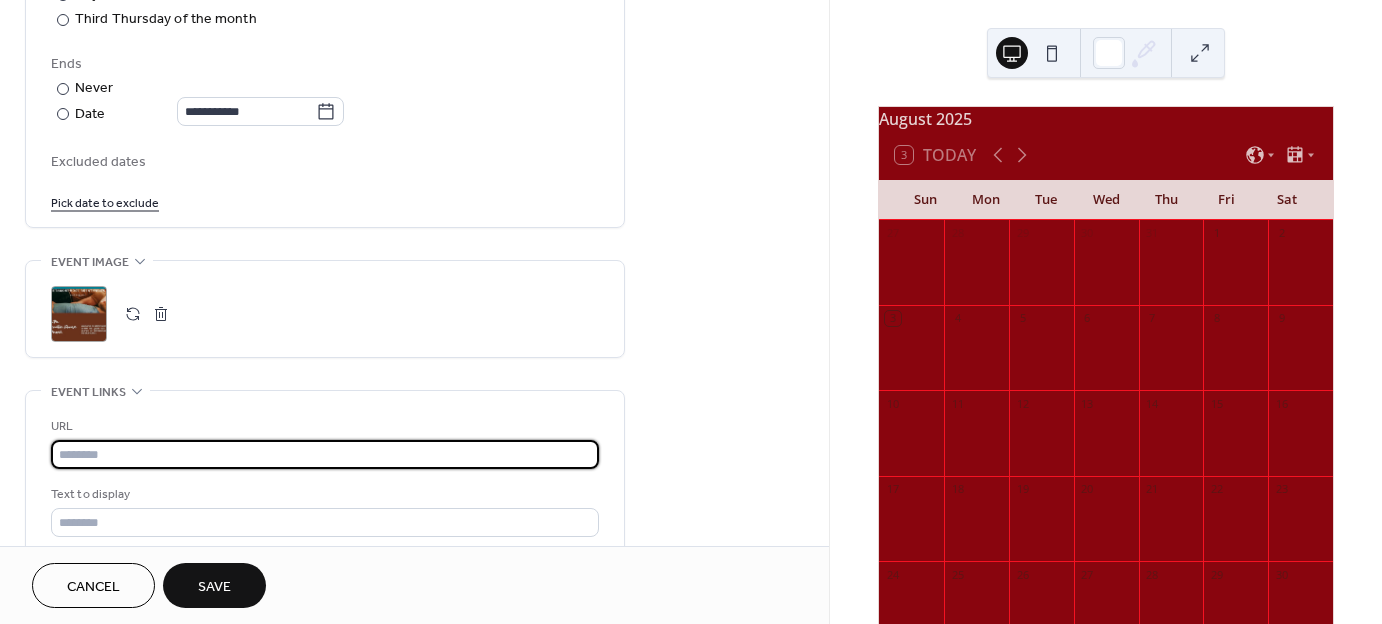 paste on "**********" 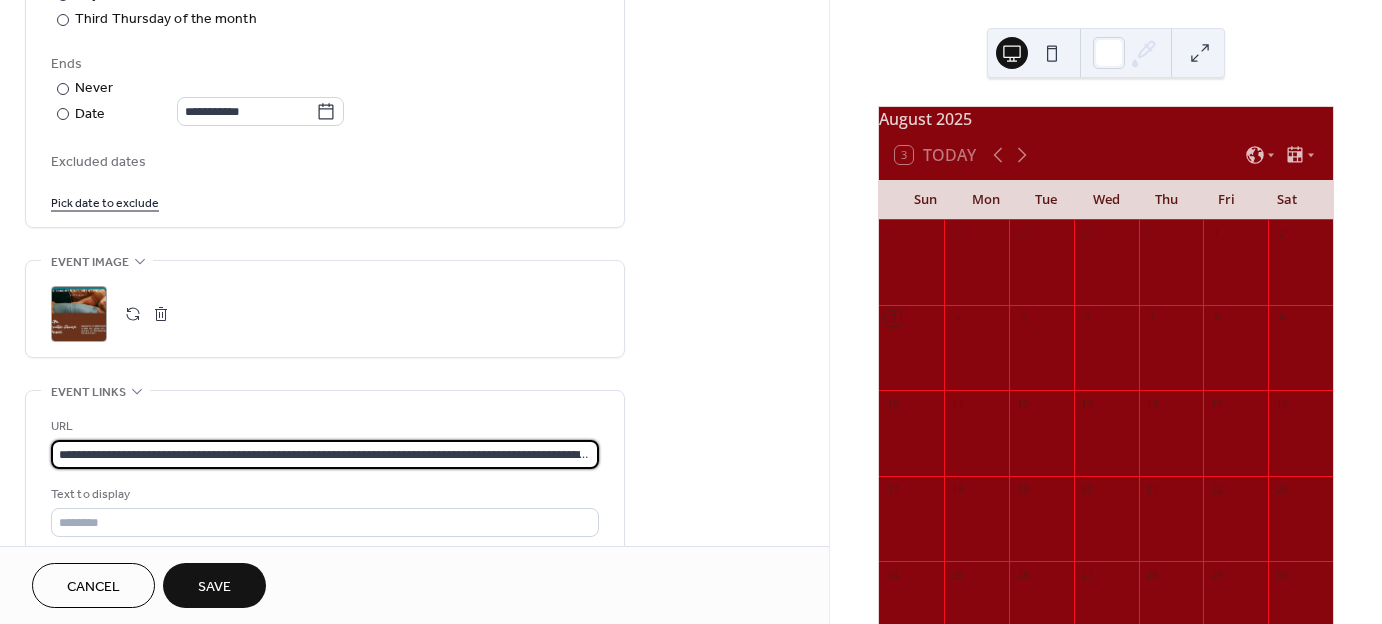 scroll, scrollTop: 0, scrollLeft: 4088, axis: horizontal 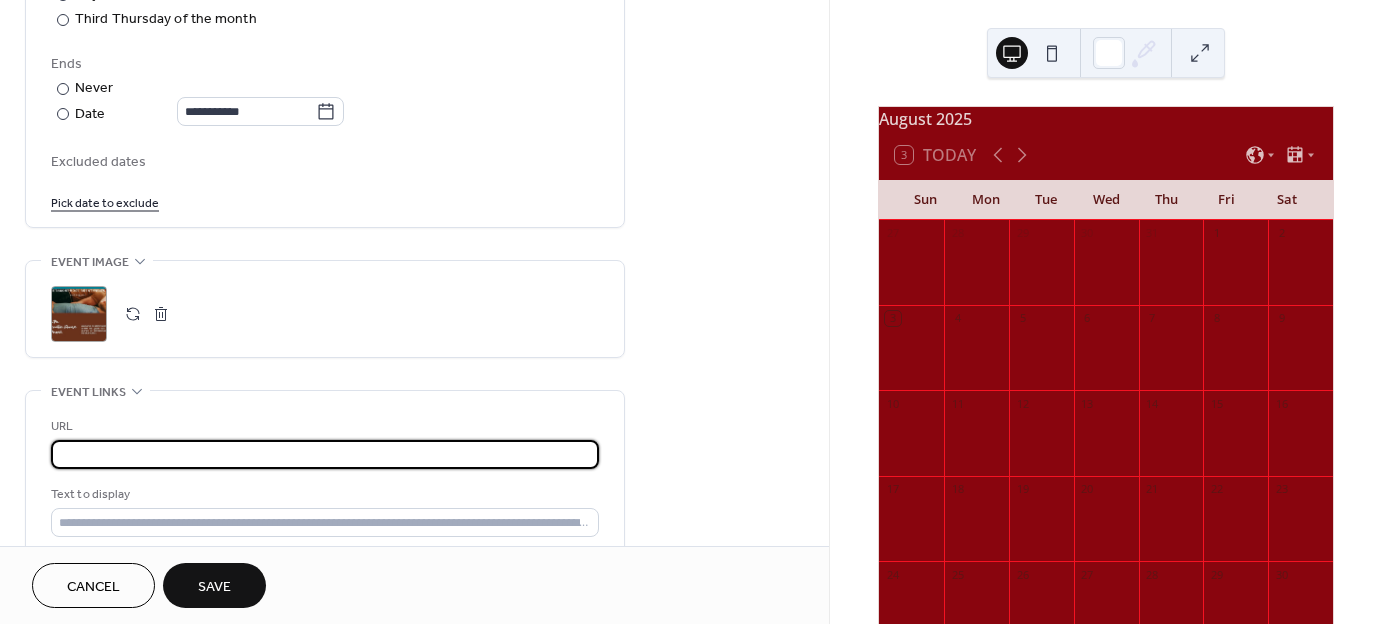 type on "**********" 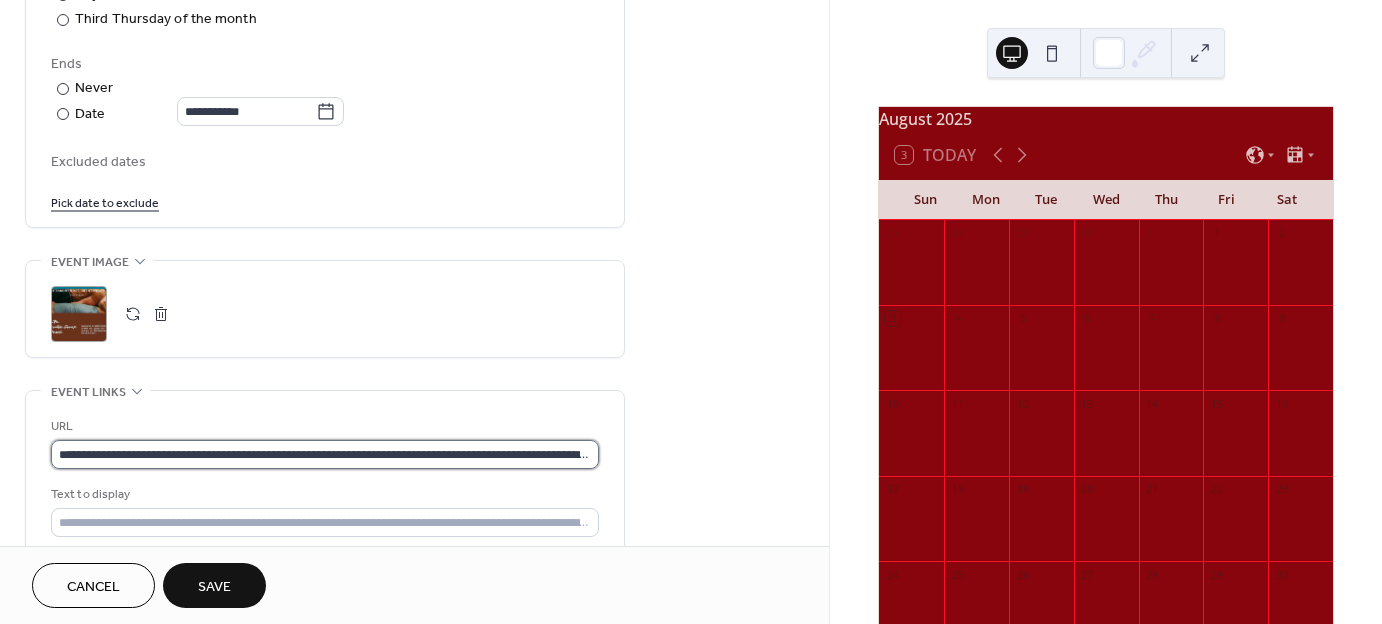 click on "**********" at bounding box center (325, 454) 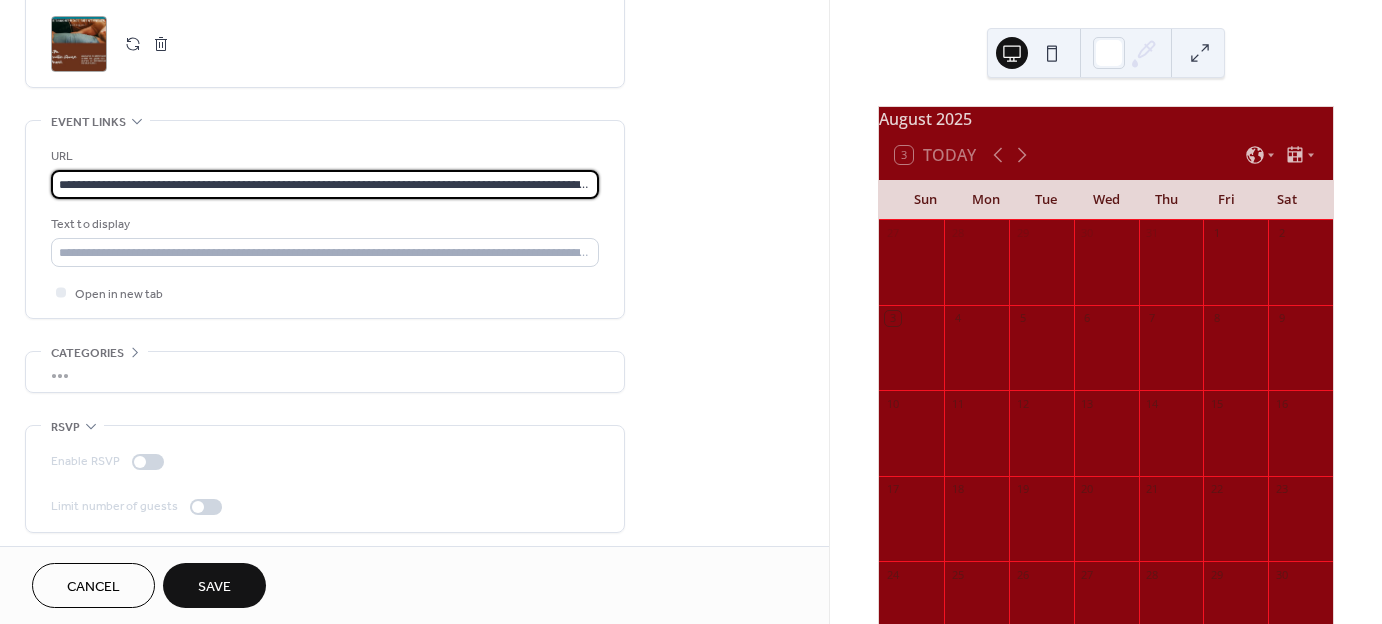 scroll, scrollTop: 1374, scrollLeft: 0, axis: vertical 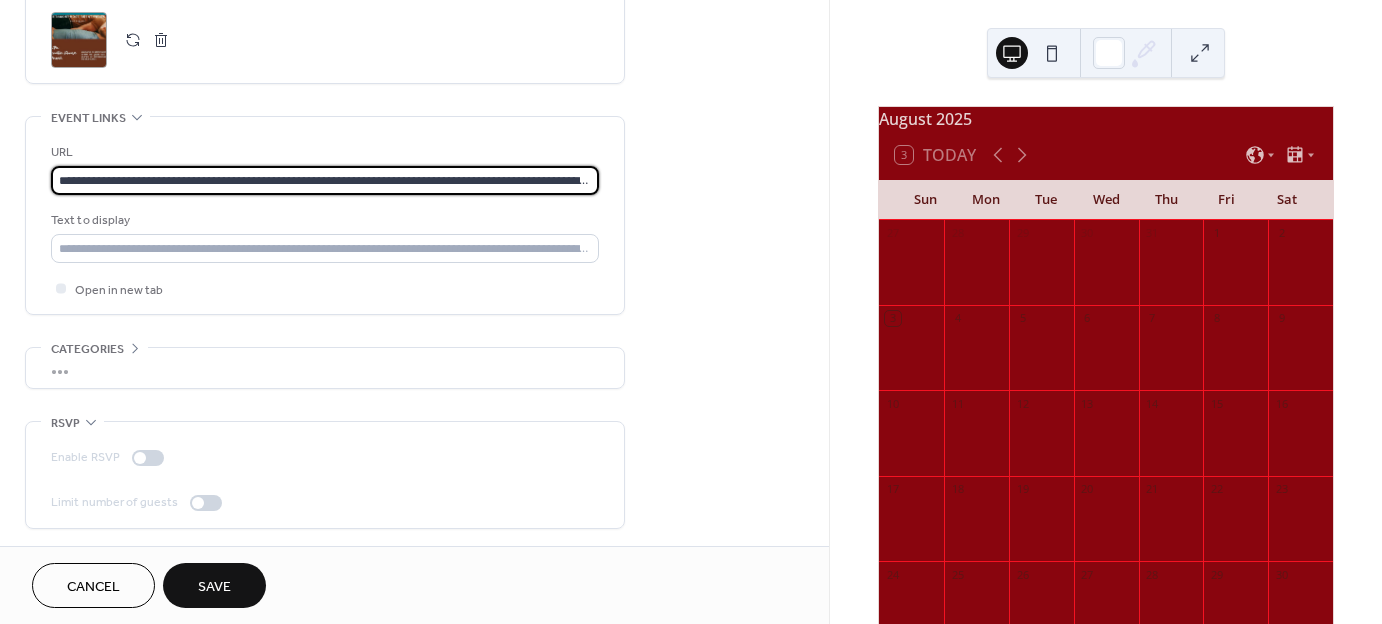 click at bounding box center [198, 503] 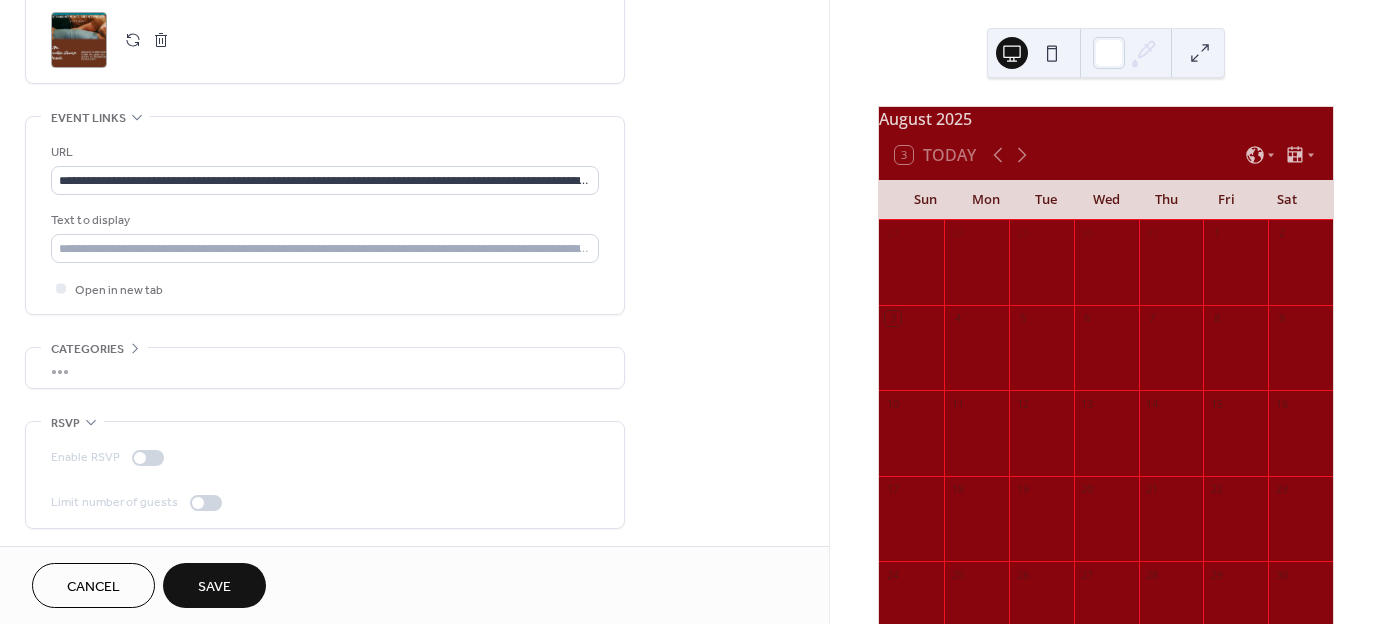 click at bounding box center (198, 503) 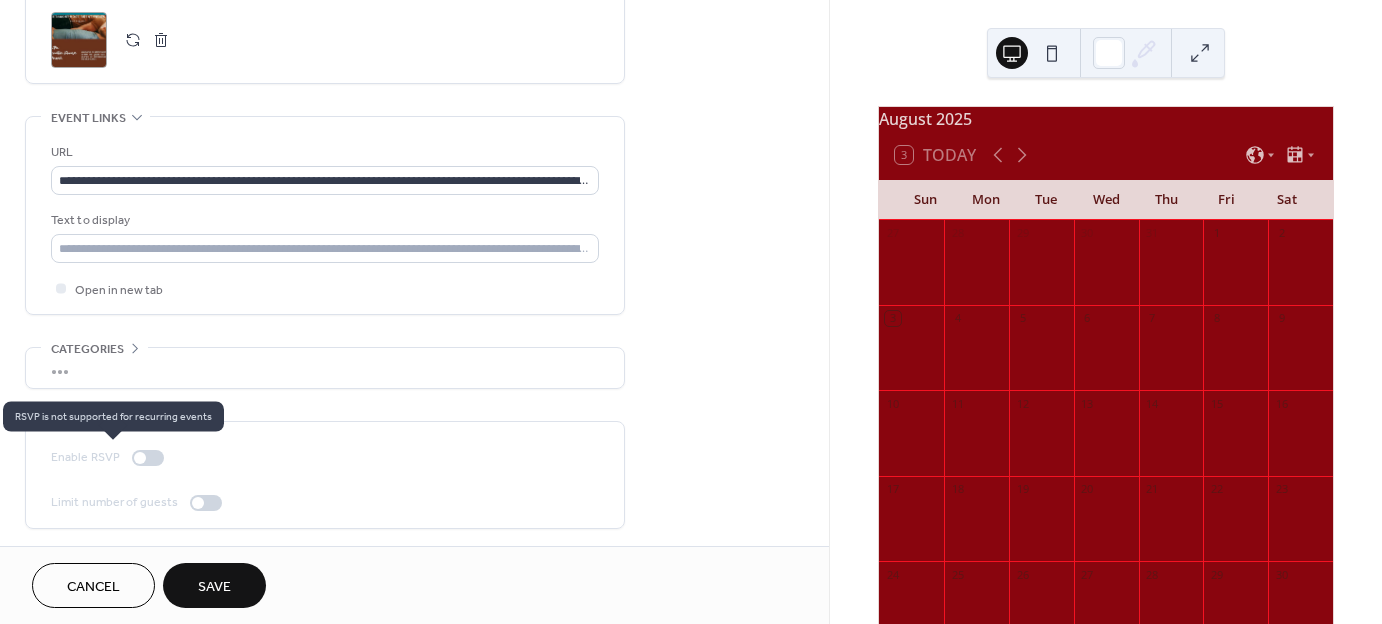 click on "Enable RSVP" at bounding box center [111, 457] 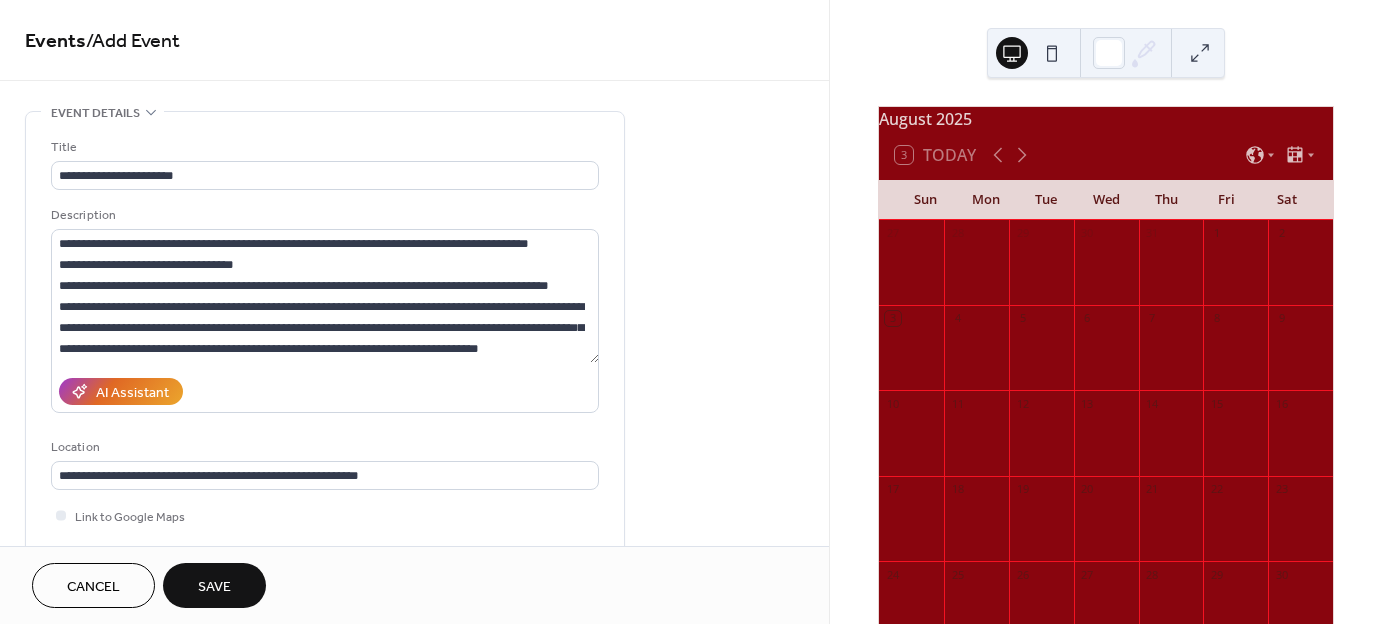 scroll, scrollTop: 0, scrollLeft: 0, axis: both 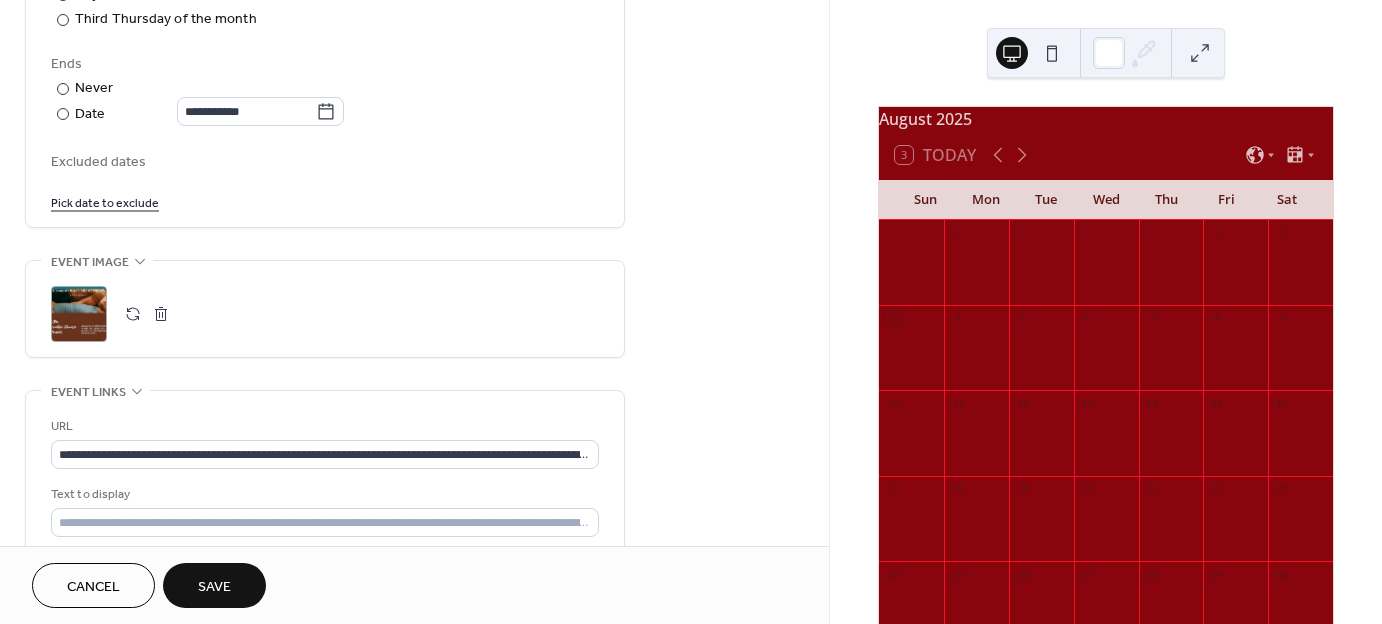 click on "Save" at bounding box center [214, 587] 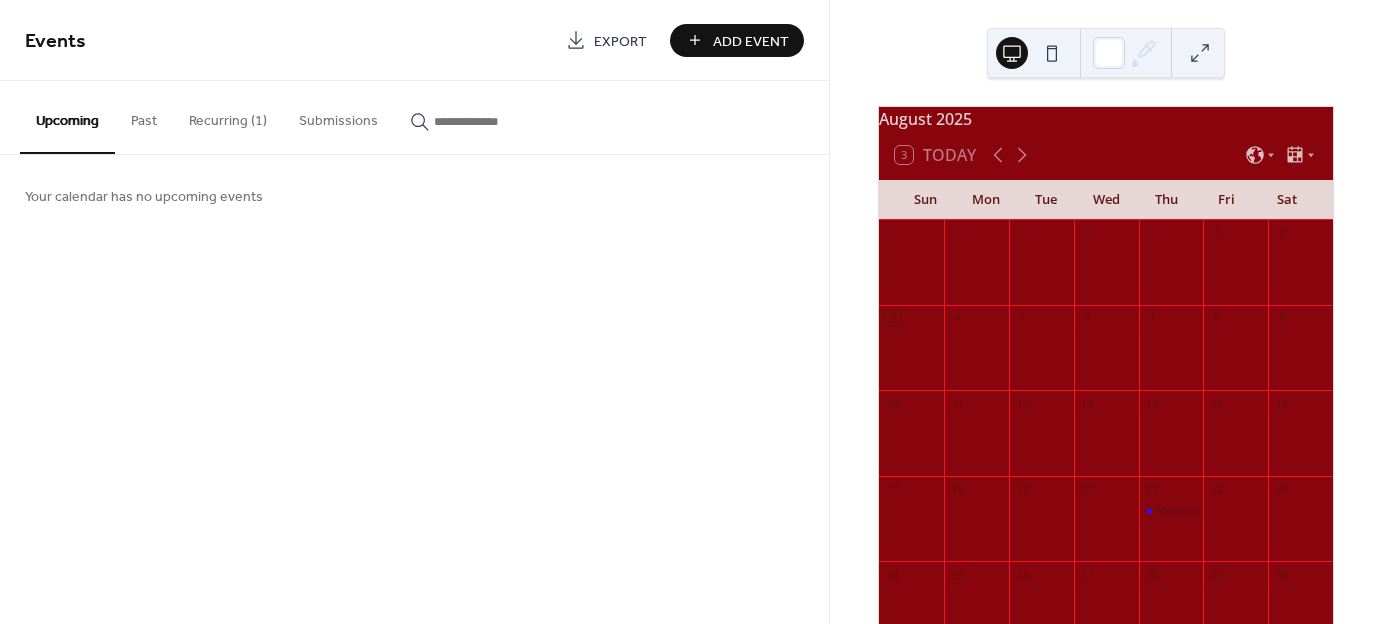 click at bounding box center [1200, 53] 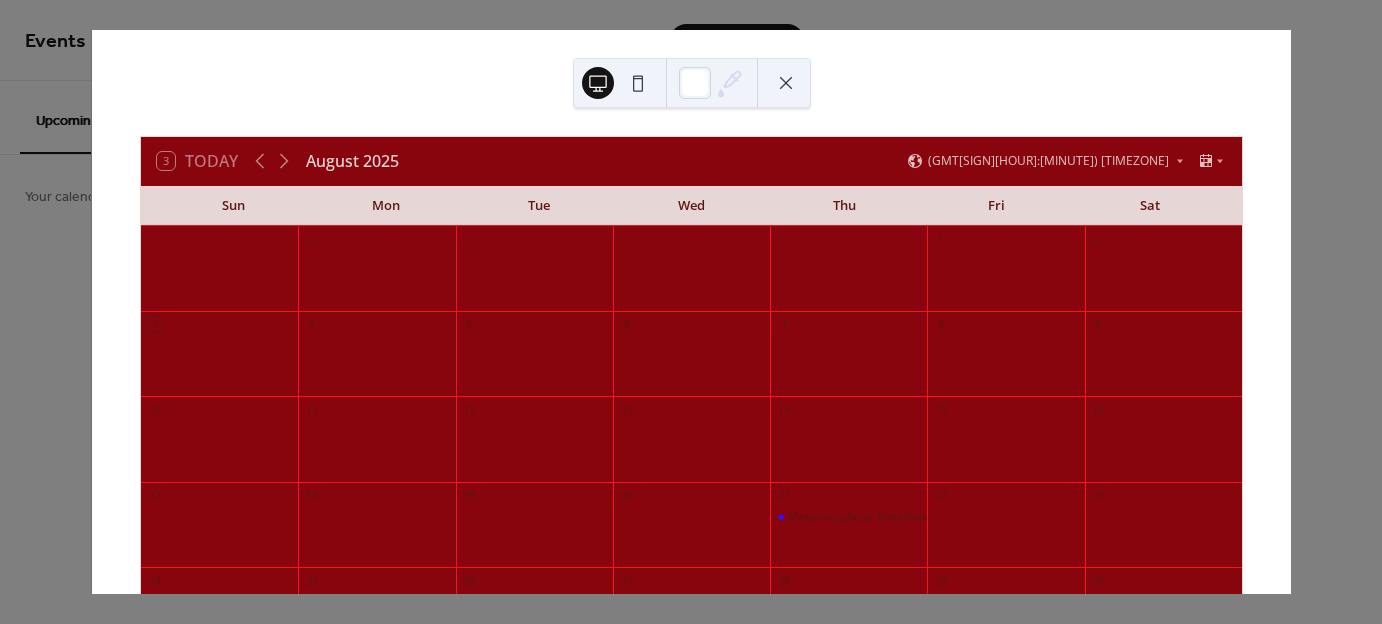 click 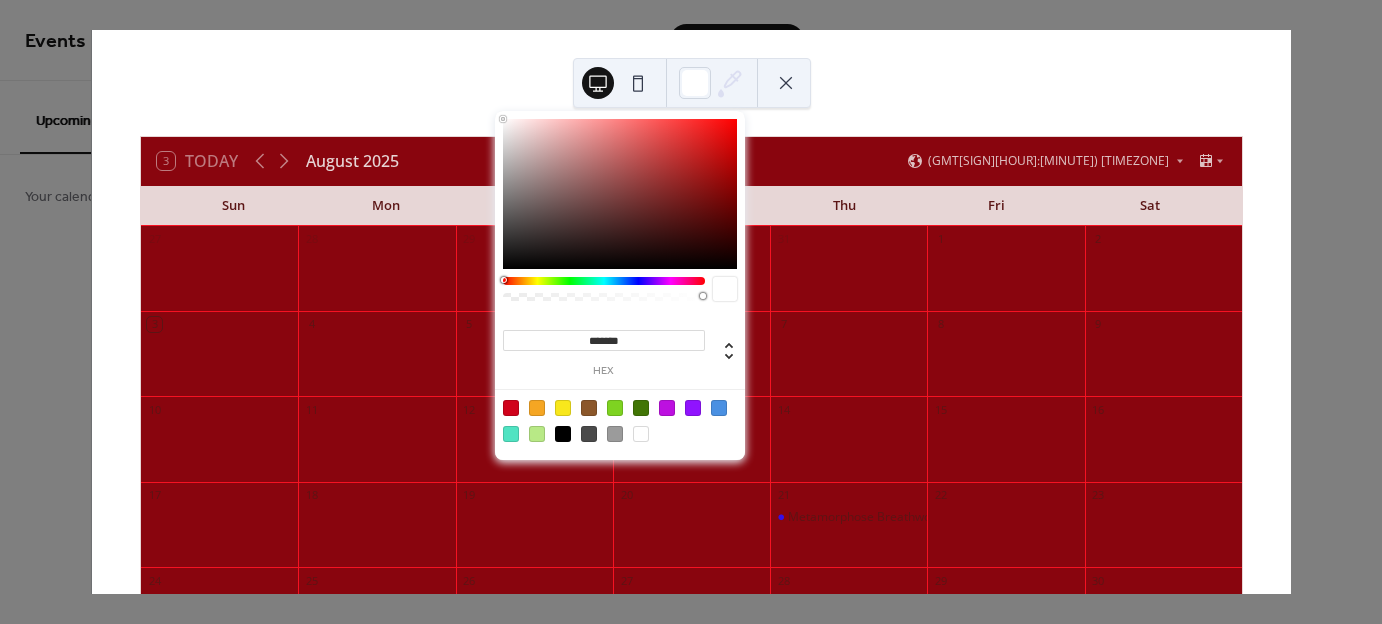 click at bounding box center (620, 194) 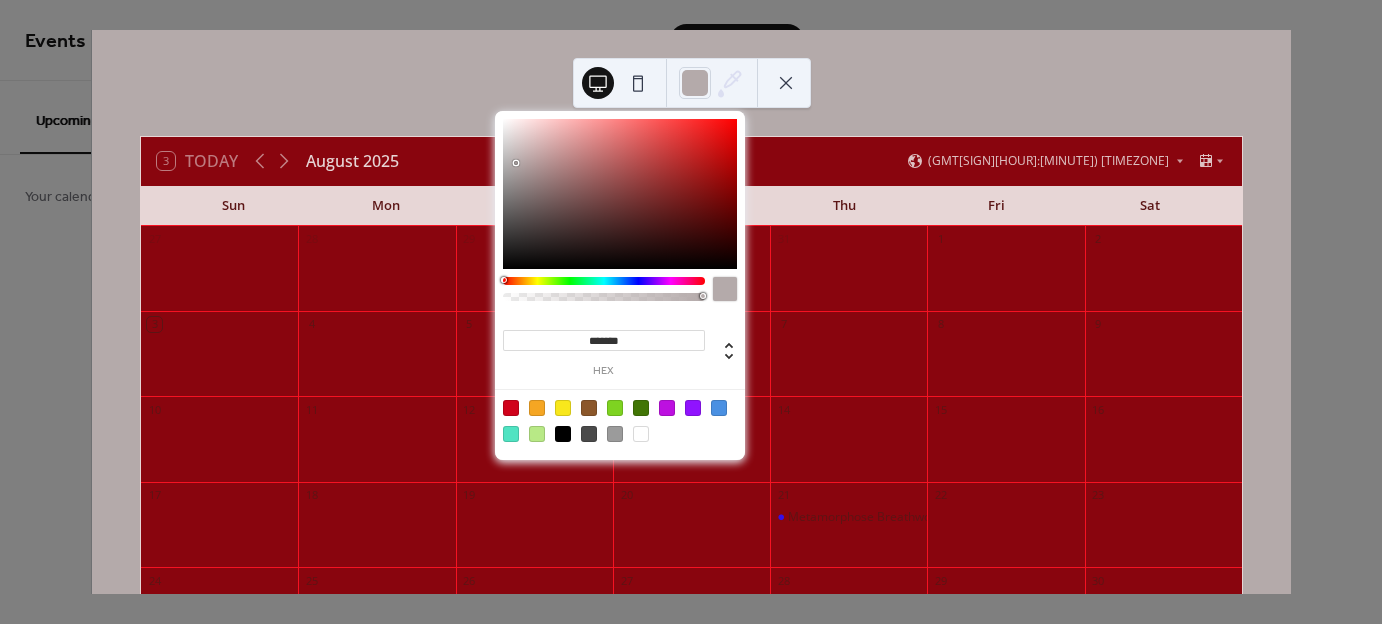 click at bounding box center (620, 194) 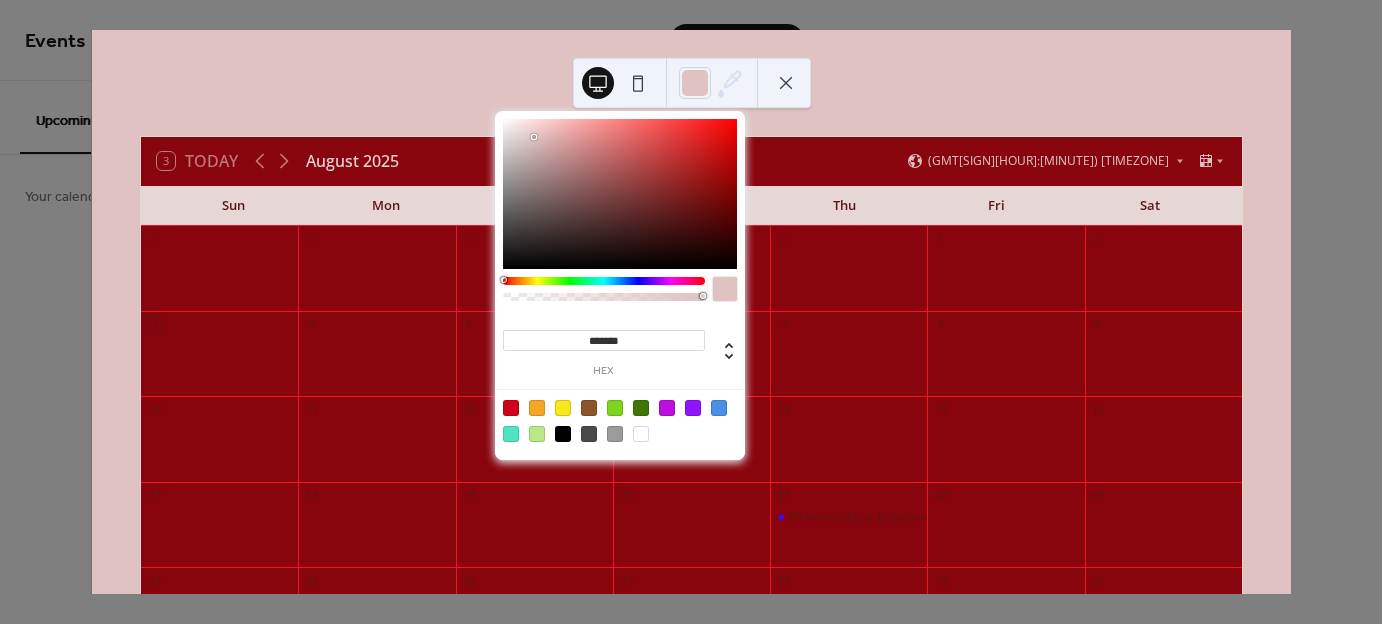 click at bounding box center (620, 194) 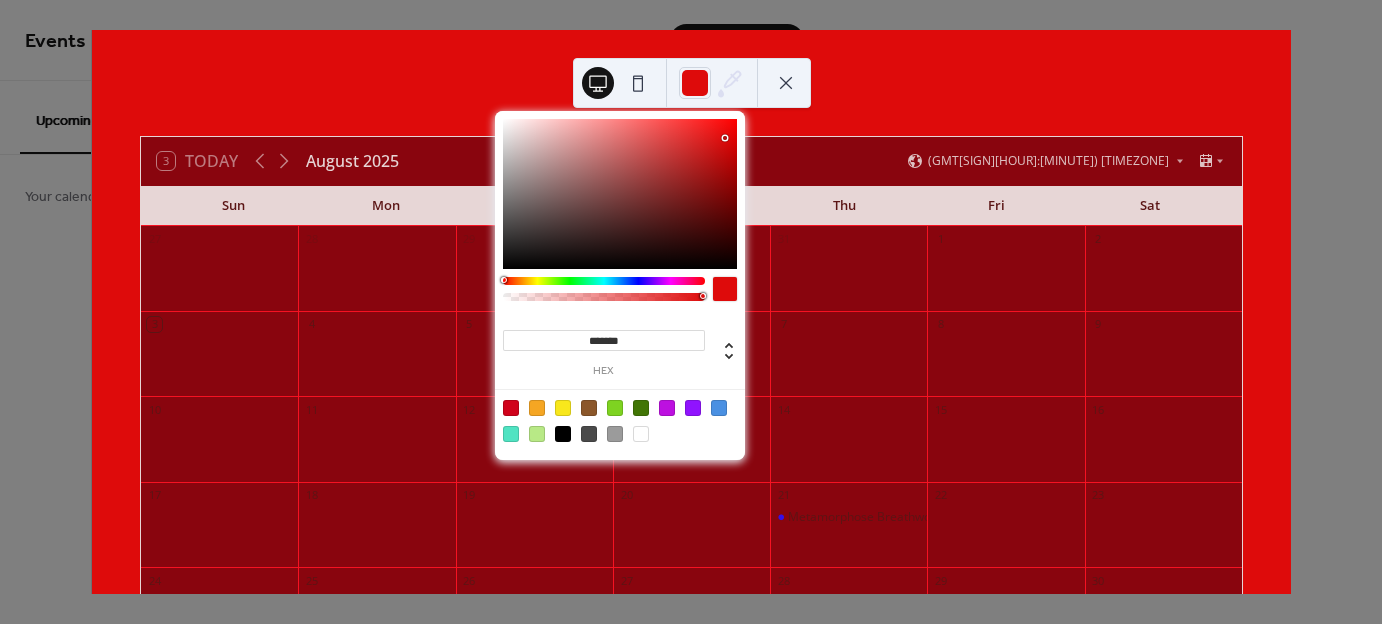 type on "*******" 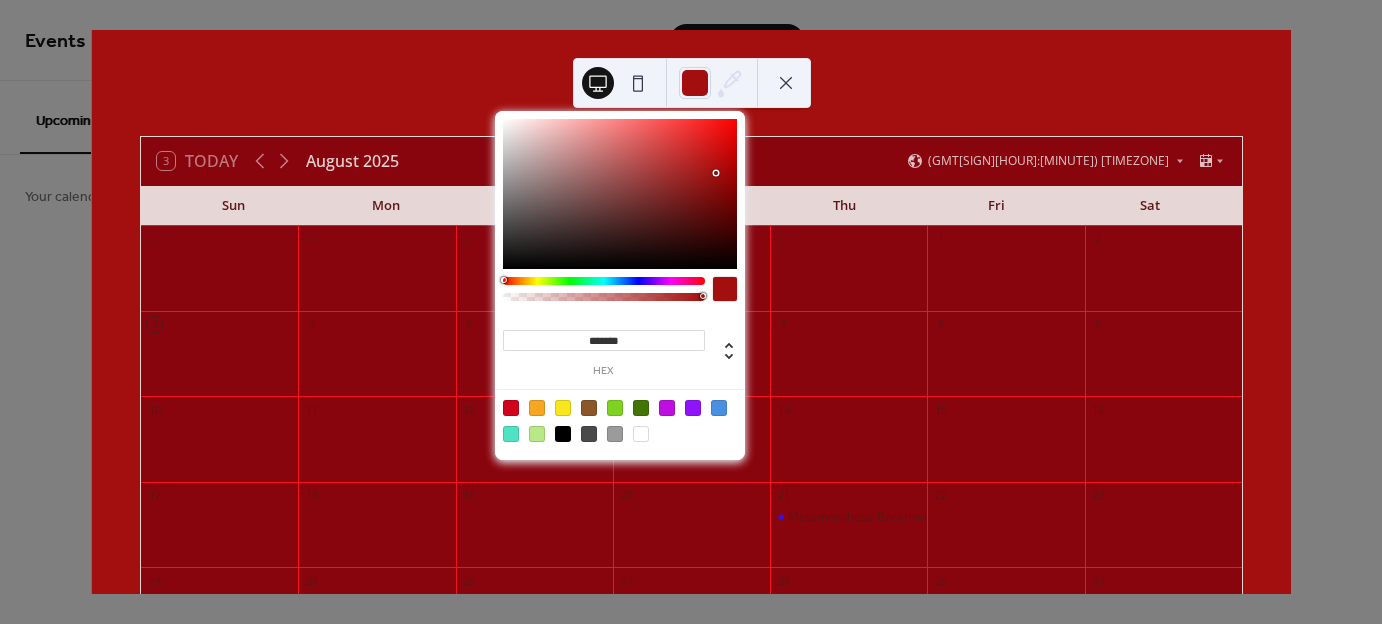 click on "3 Today August 2025 (GMT-05:00) America/New_York" at bounding box center [691, 161] 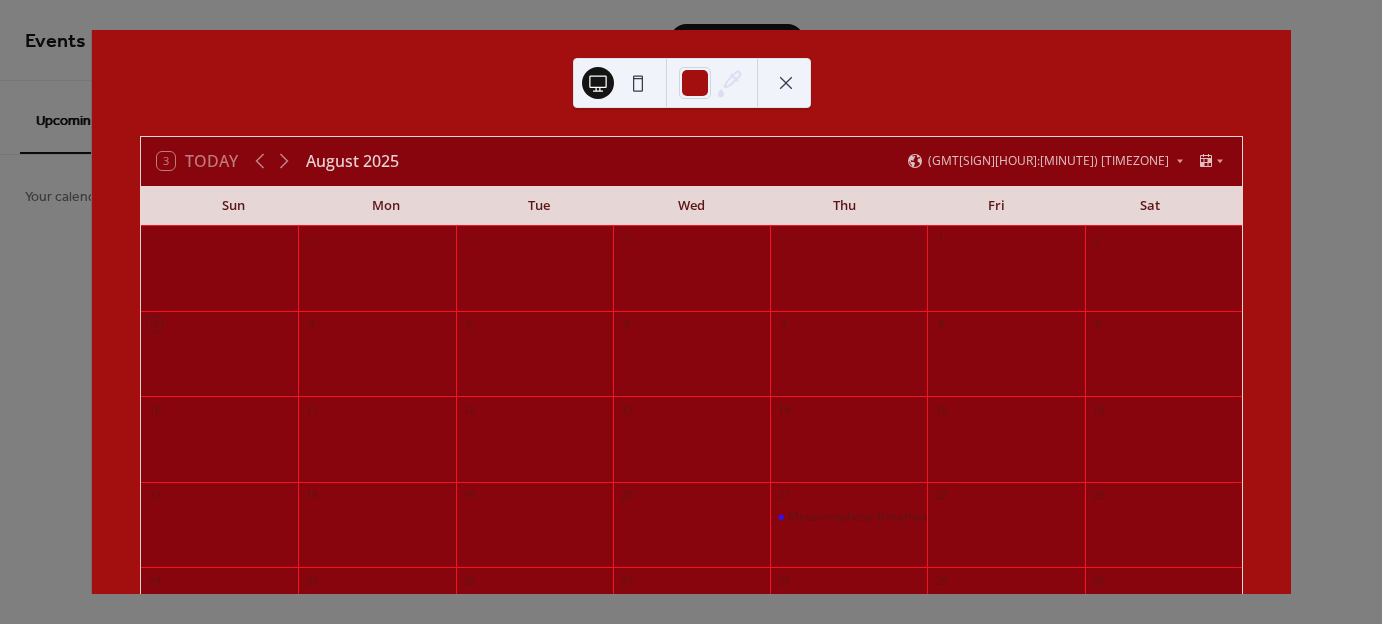 click on "3 Today August 2025 (GMT-05:00) America/New_York" at bounding box center (691, 161) 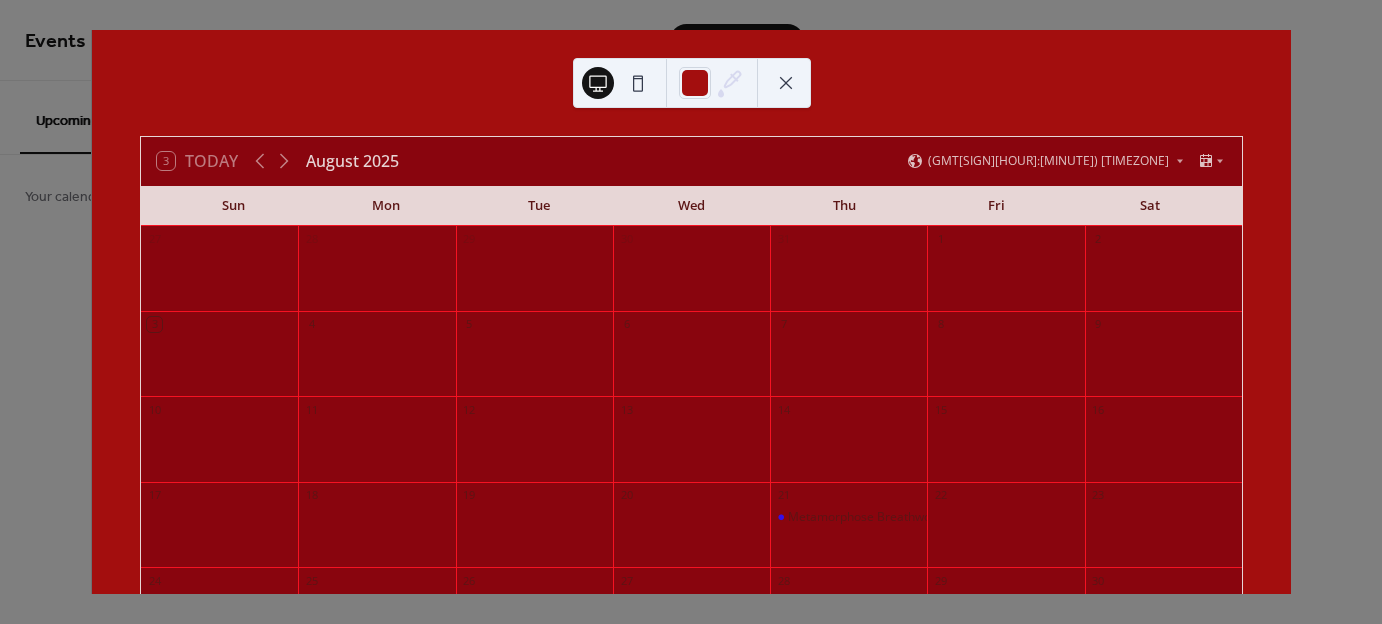 click 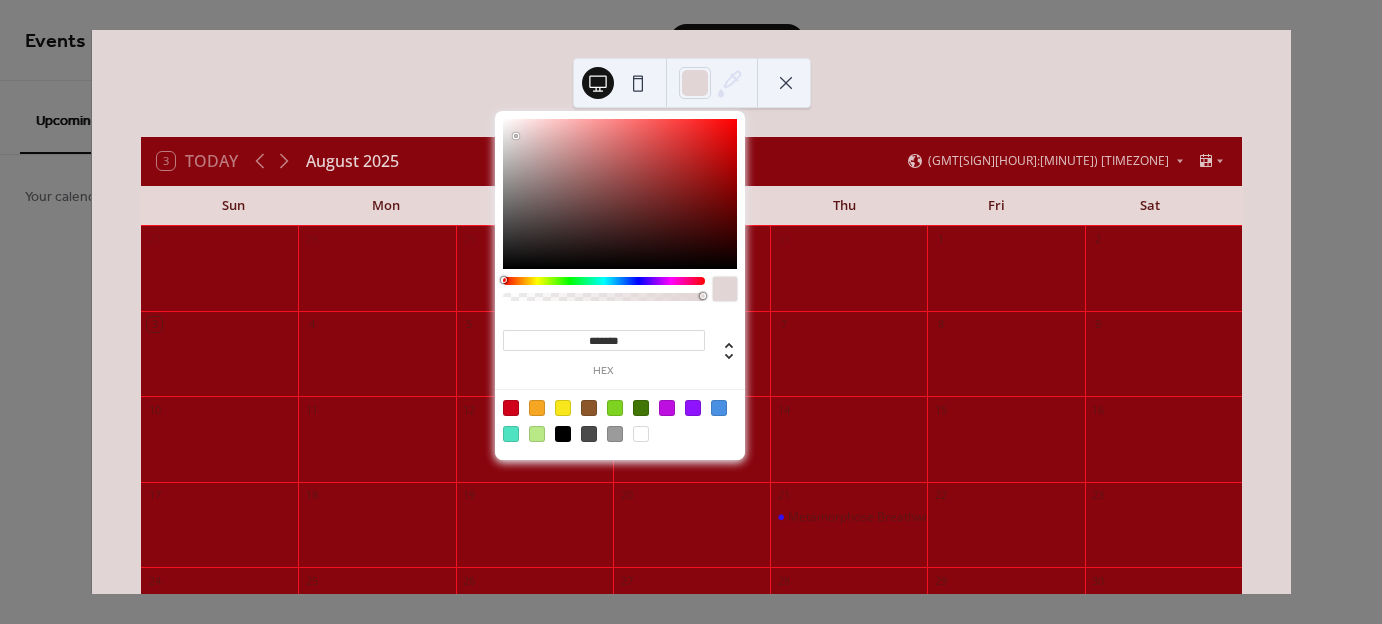 click at bounding box center [620, 194] 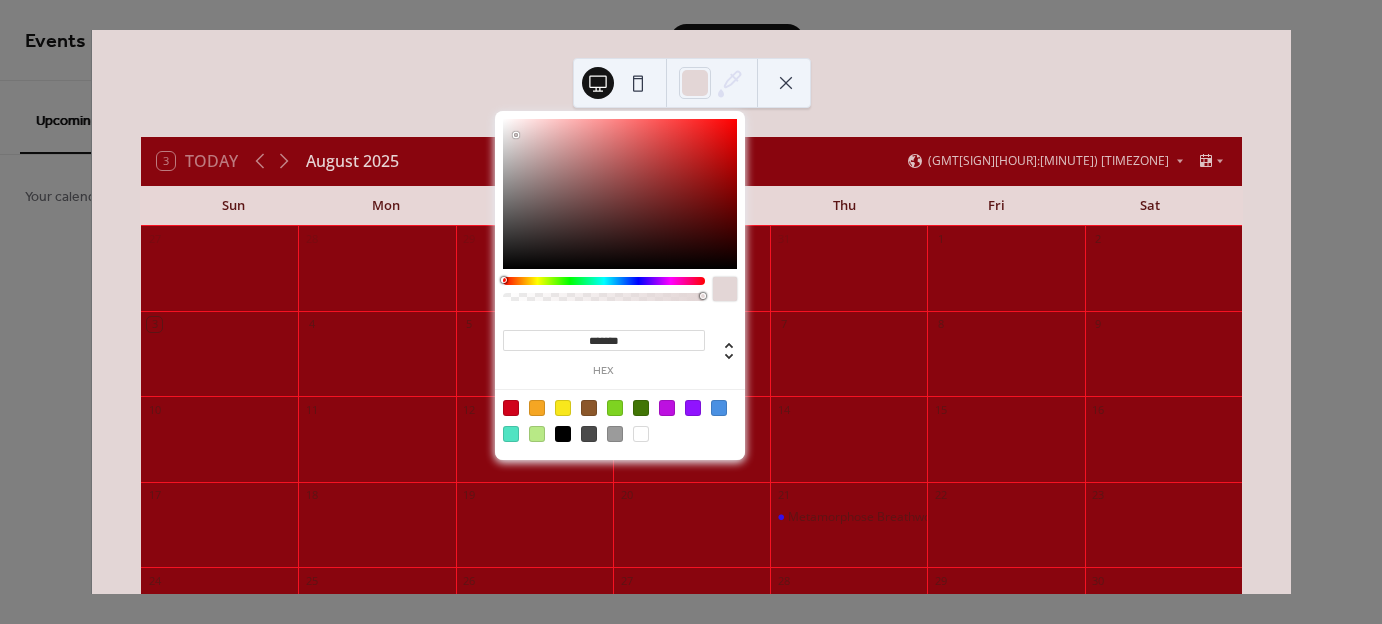 type on "*******" 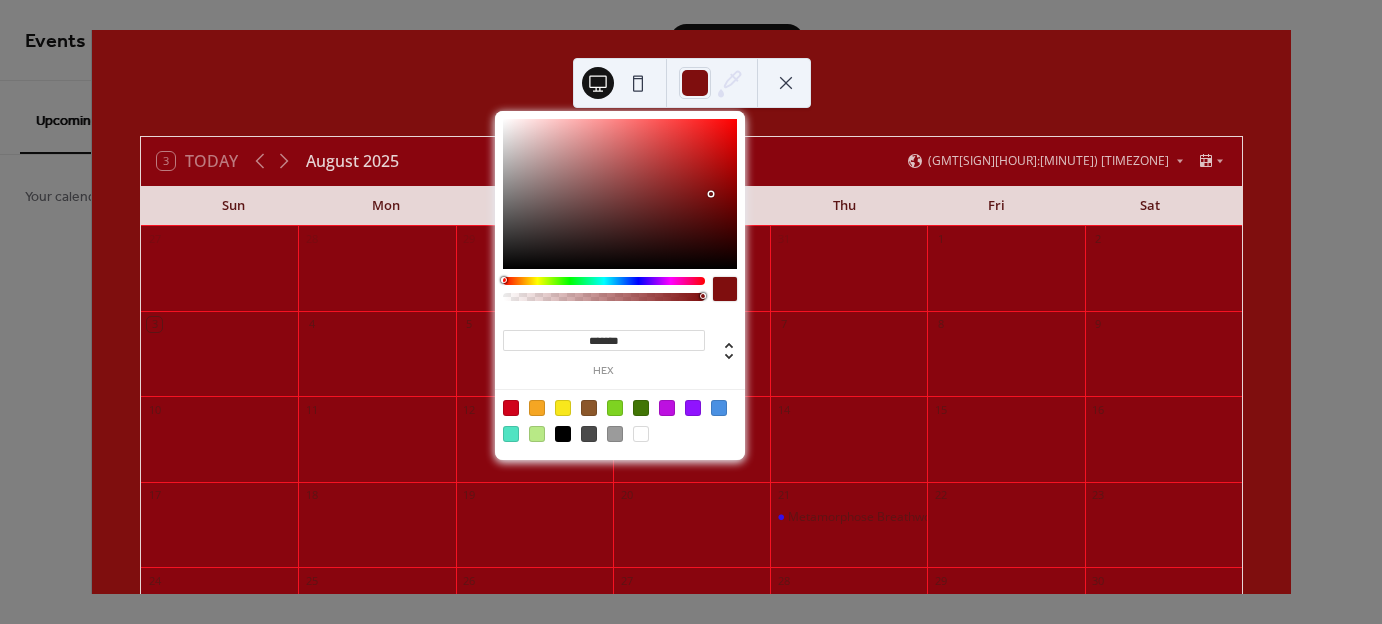 click on "2" at bounding box center (1163, 268) 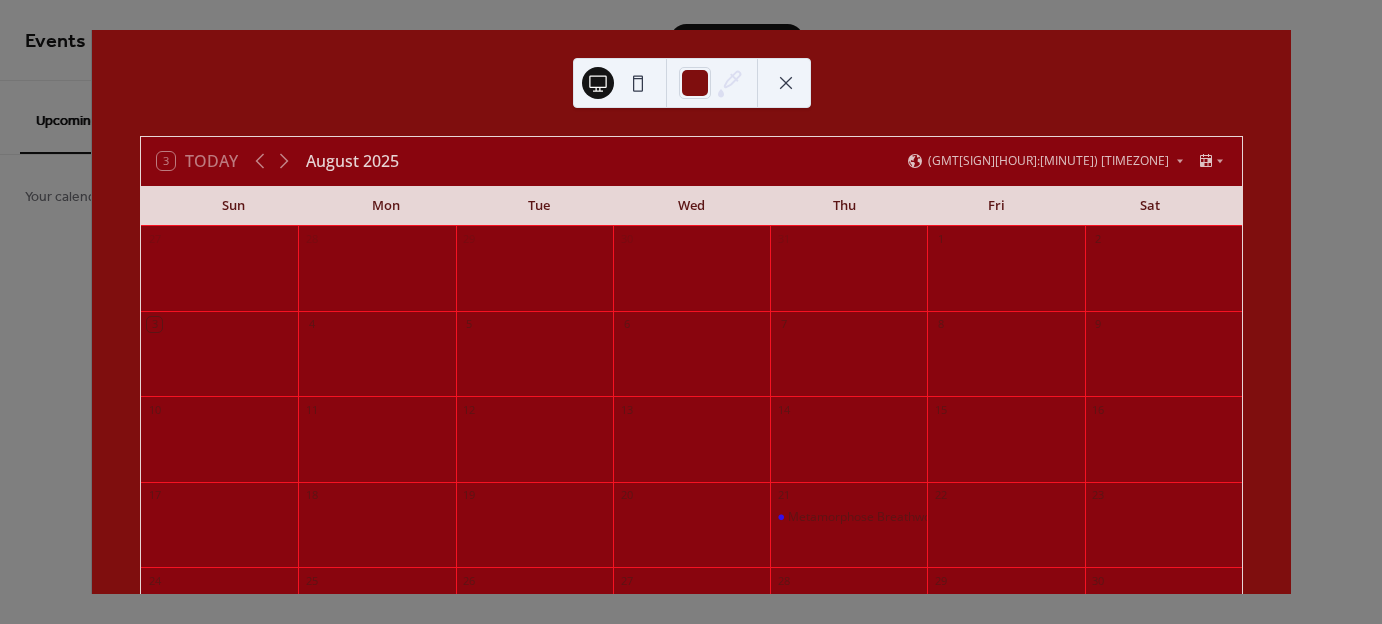 click at bounding box center (848, 278) 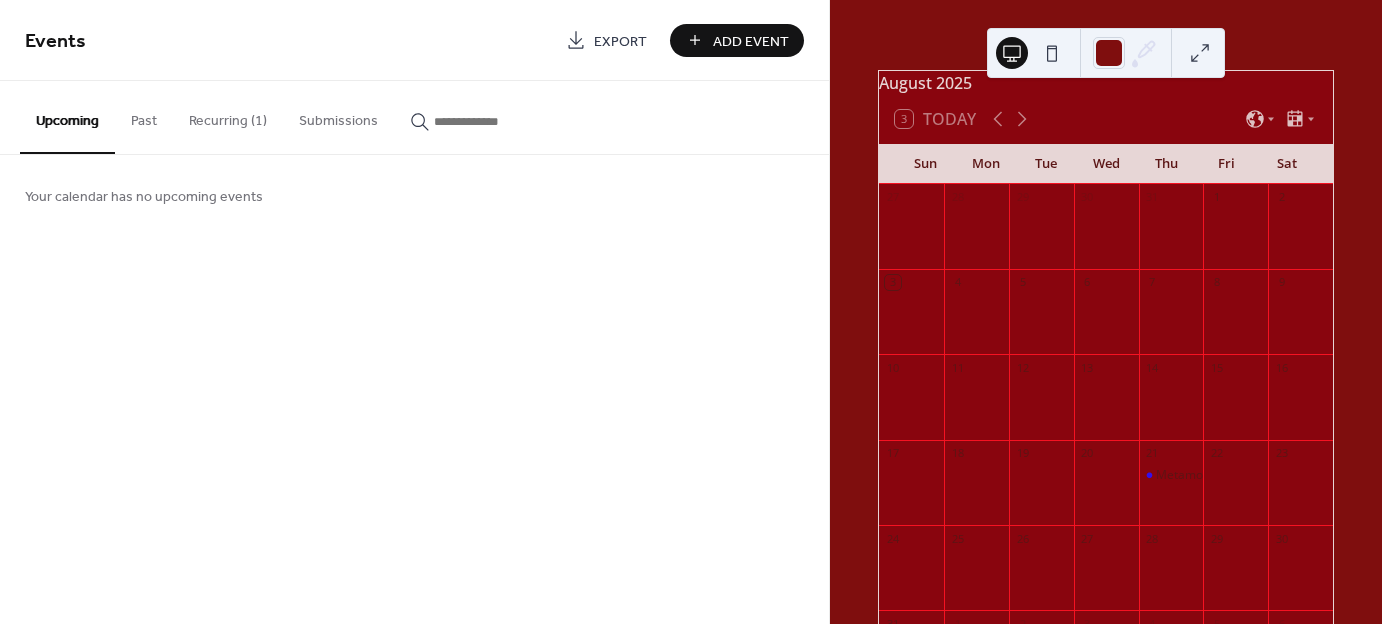 scroll, scrollTop: 100, scrollLeft: 0, axis: vertical 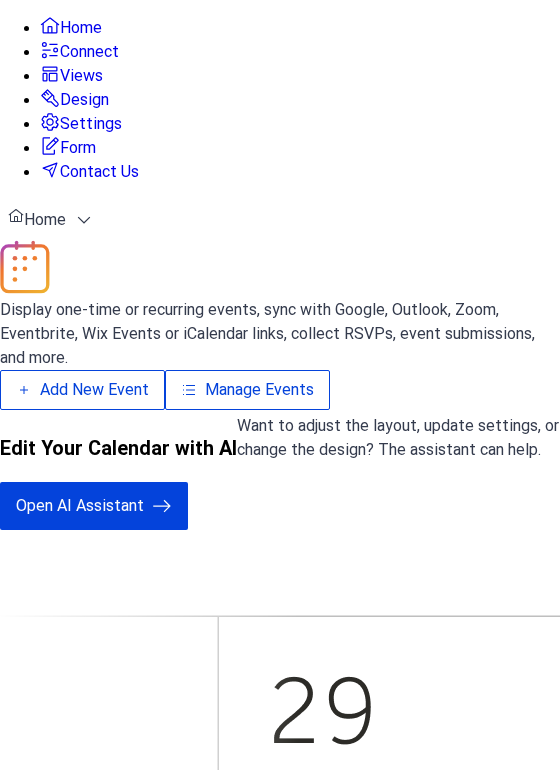 click on "Design" at bounding box center [84, 100] 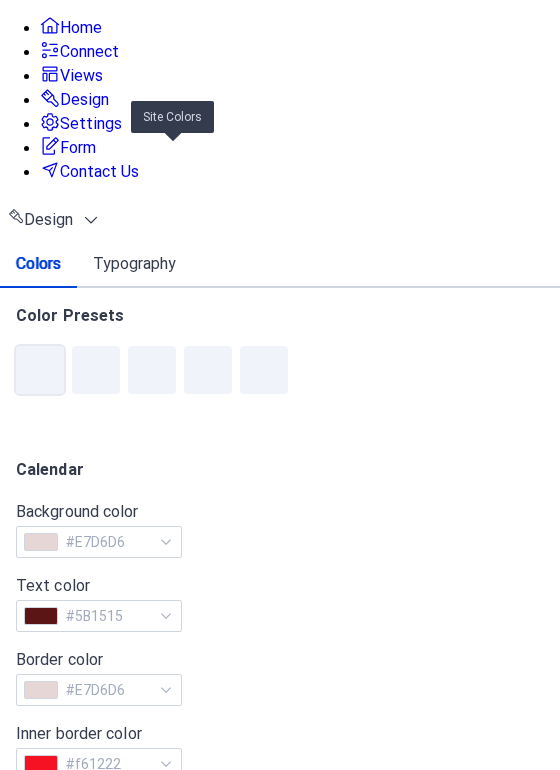 click at bounding box center (40, 370) 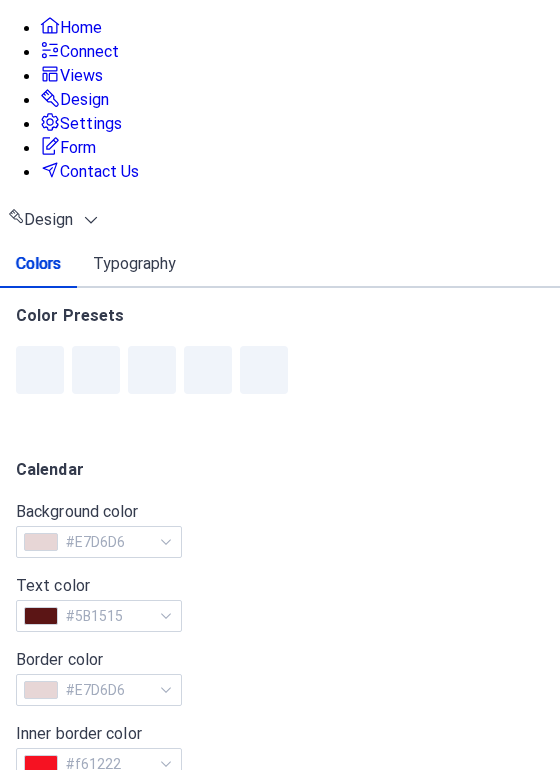 scroll, scrollTop: 400, scrollLeft: 0, axis: vertical 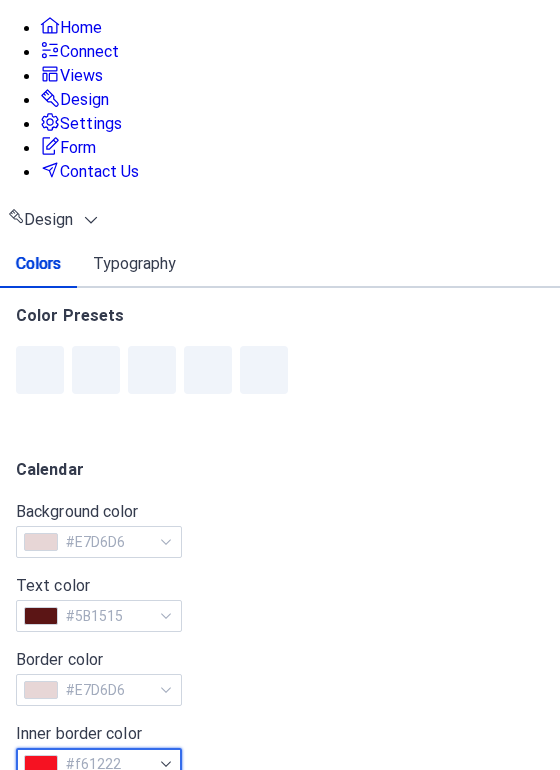 click on "#f61222" at bounding box center [216, 161] 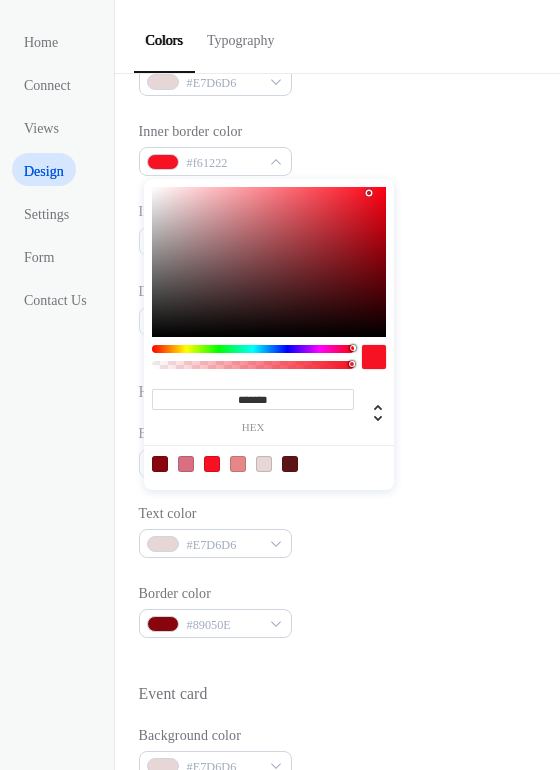 type on "*******" 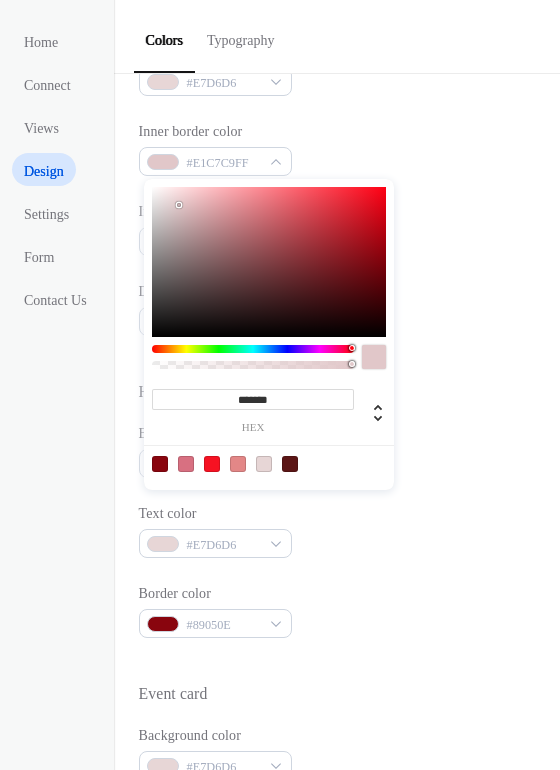 click at bounding box center (269, 262) 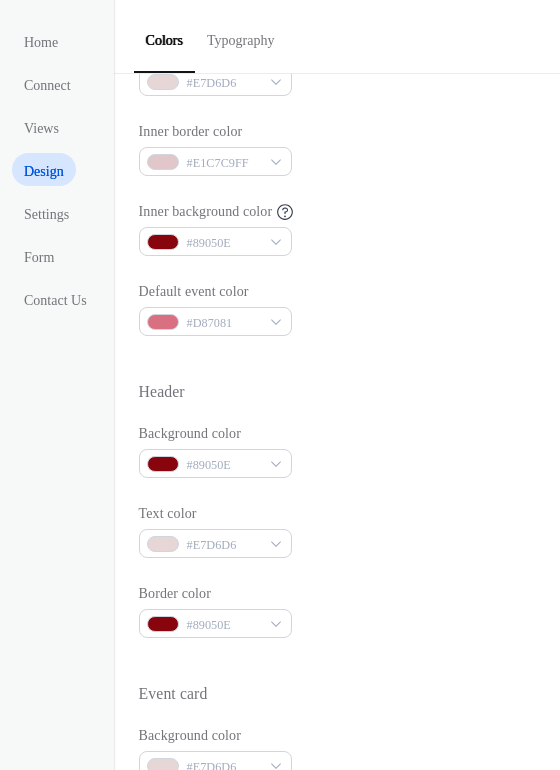 click on "Background color #E7D6D6 Text color #5B1515 Border color #E7D6D6 Inner border color #E1C7C9FF Inner background color #89050E Default event color #D87081" at bounding box center [337, 108] 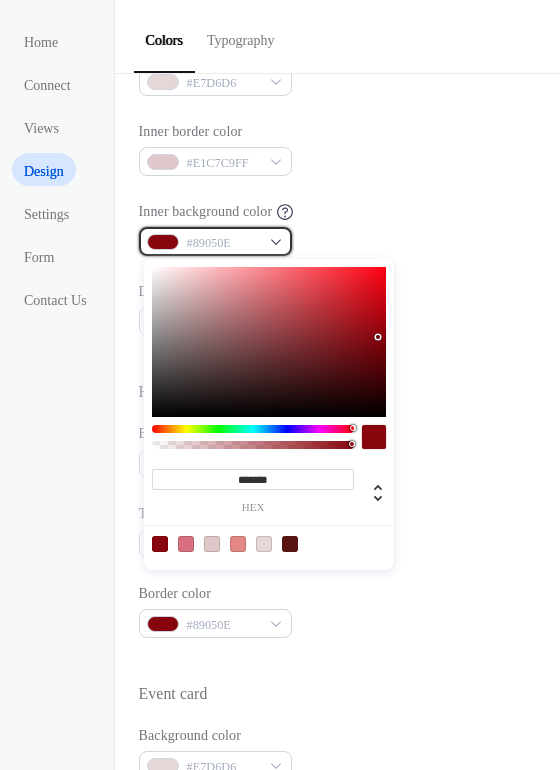 click on "#89050E" at bounding box center (216, 241) 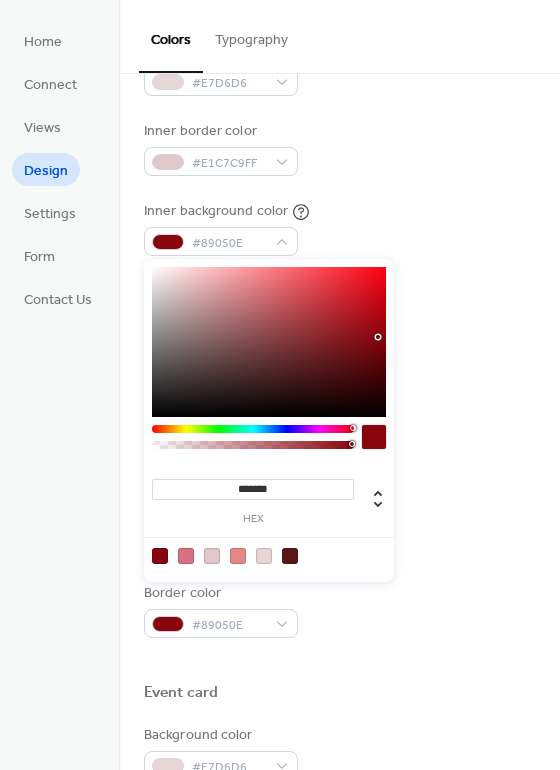 type on "*******" 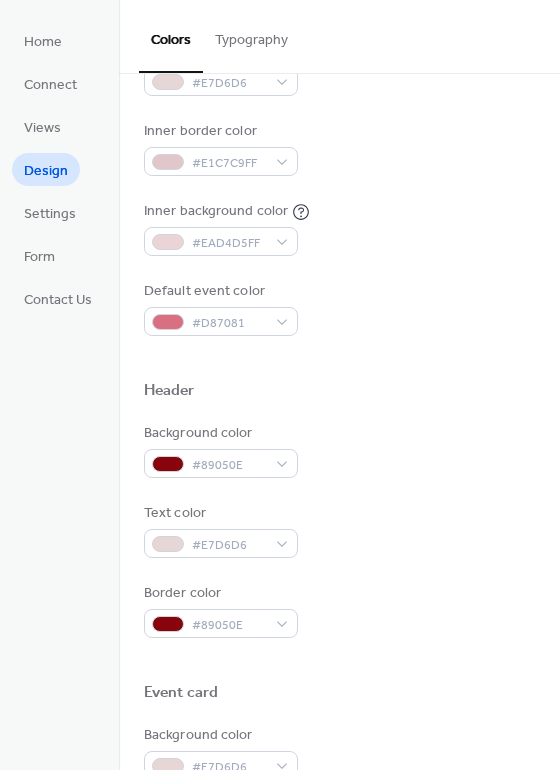 click on "Inner background color #EAD4D5FF" at bounding box center (339, 228) 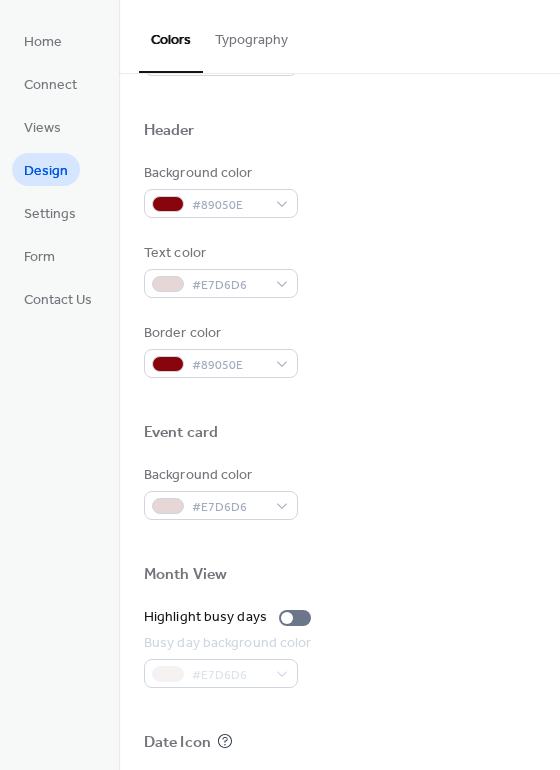 scroll, scrollTop: 700, scrollLeft: 0, axis: vertical 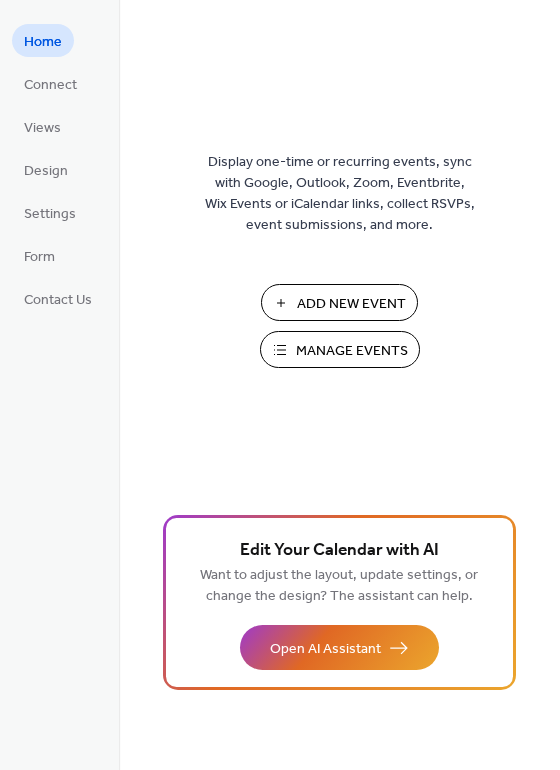 click on "Manage Events" at bounding box center (352, 351) 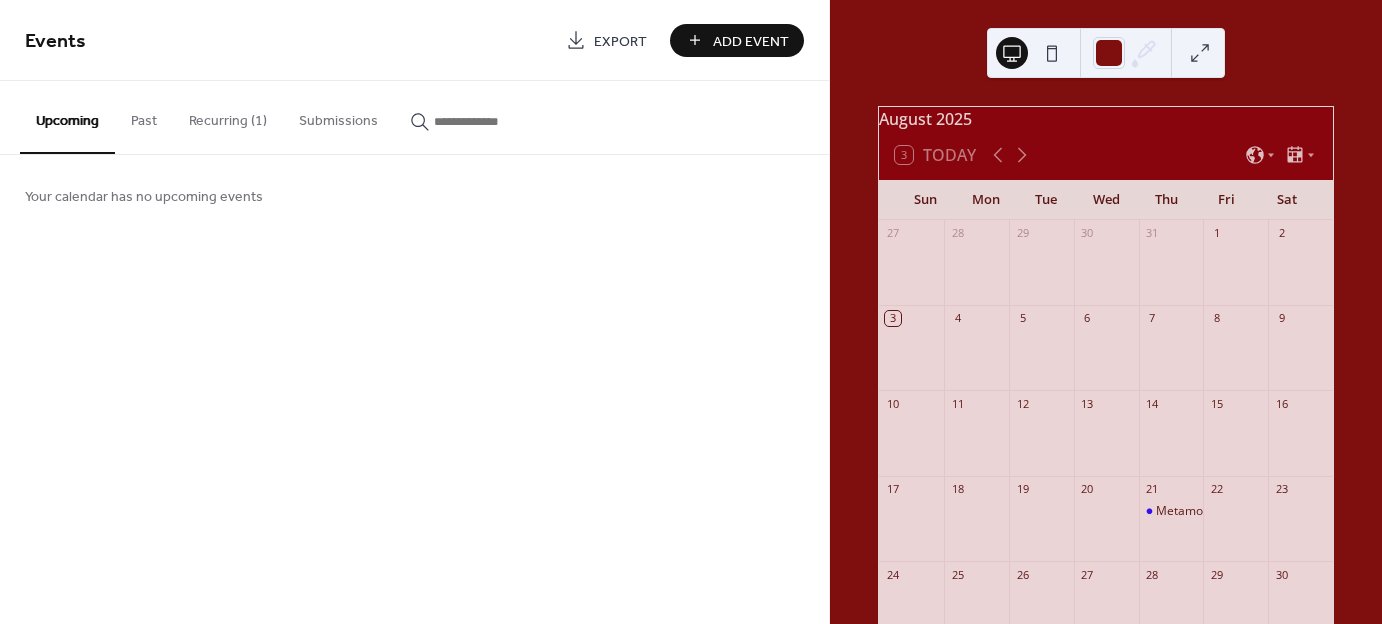 scroll, scrollTop: 0, scrollLeft: 0, axis: both 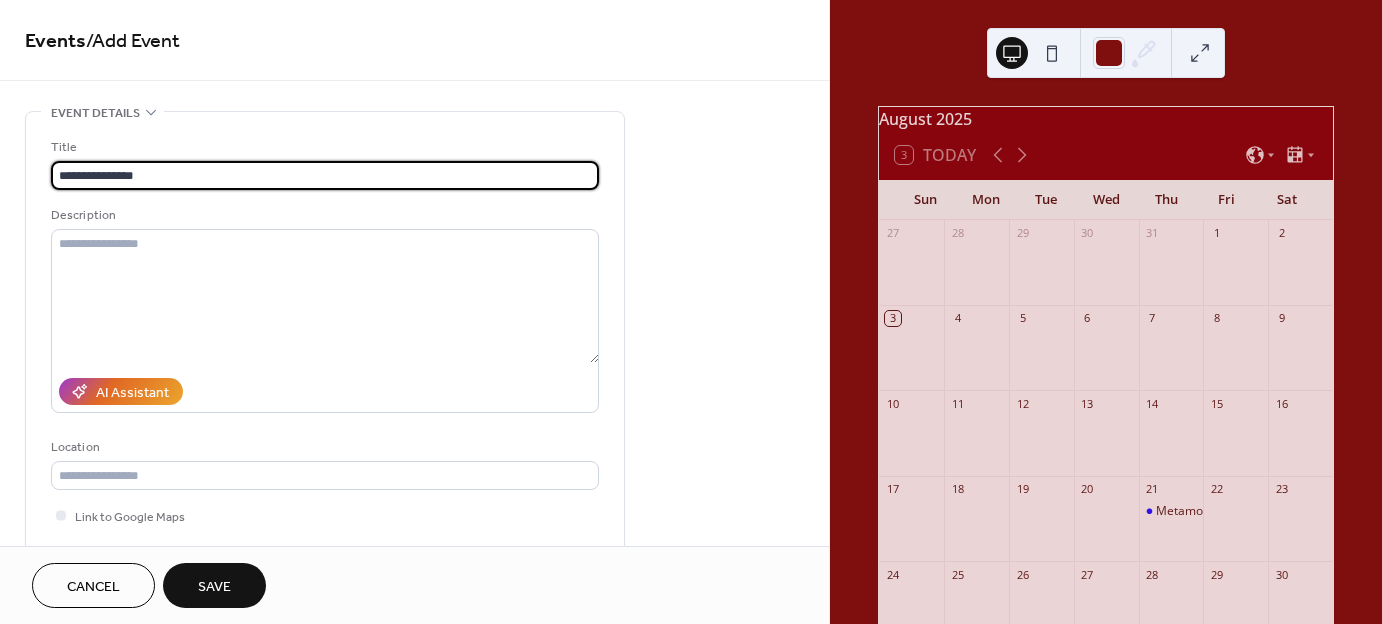 click on "**********" at bounding box center (325, 175) 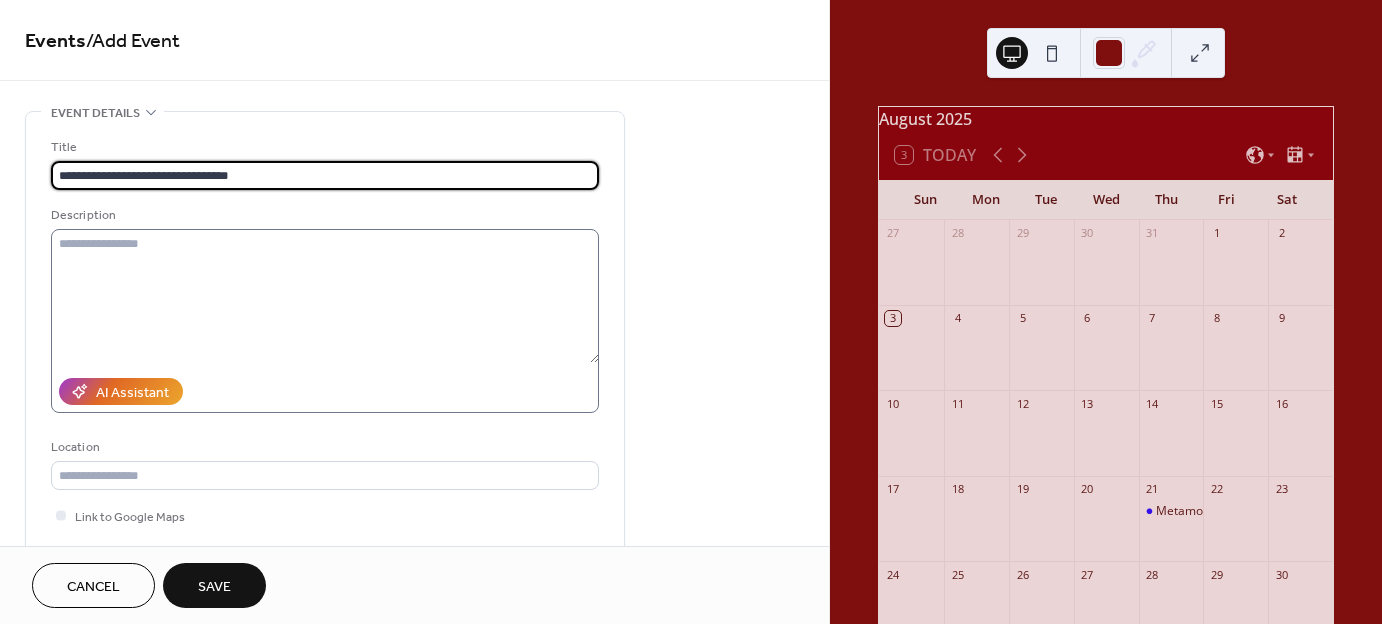type on "**********" 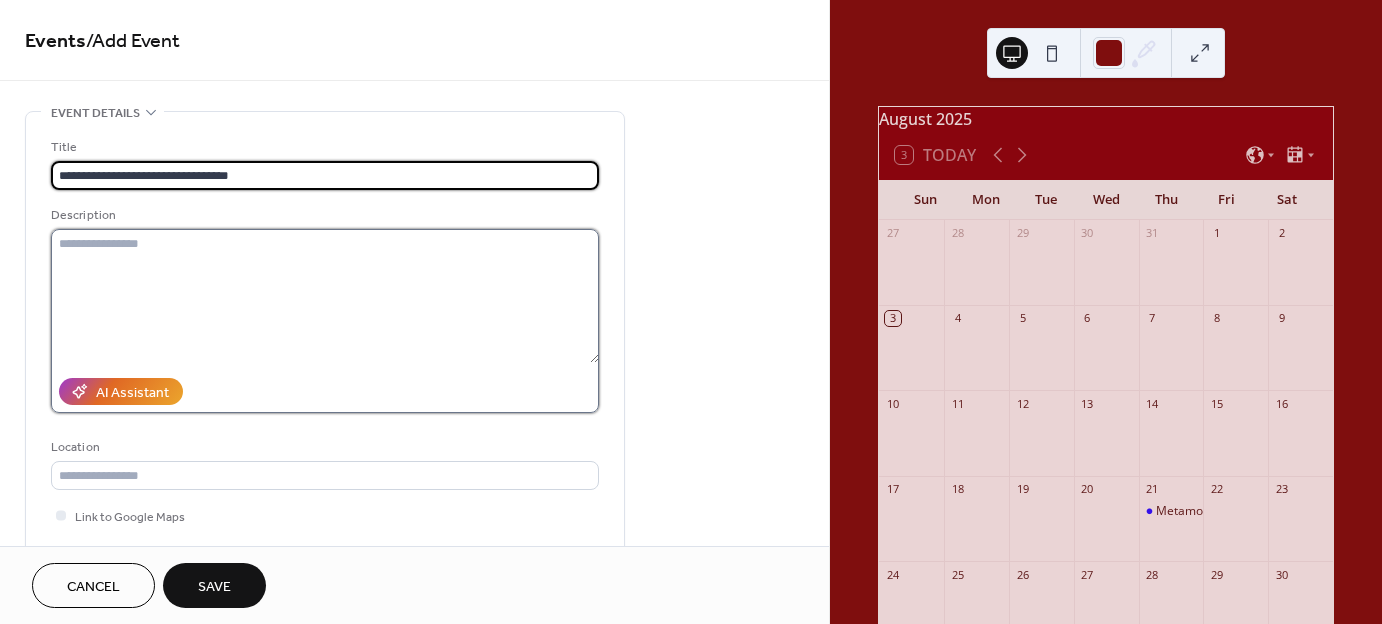 click at bounding box center [325, 296] 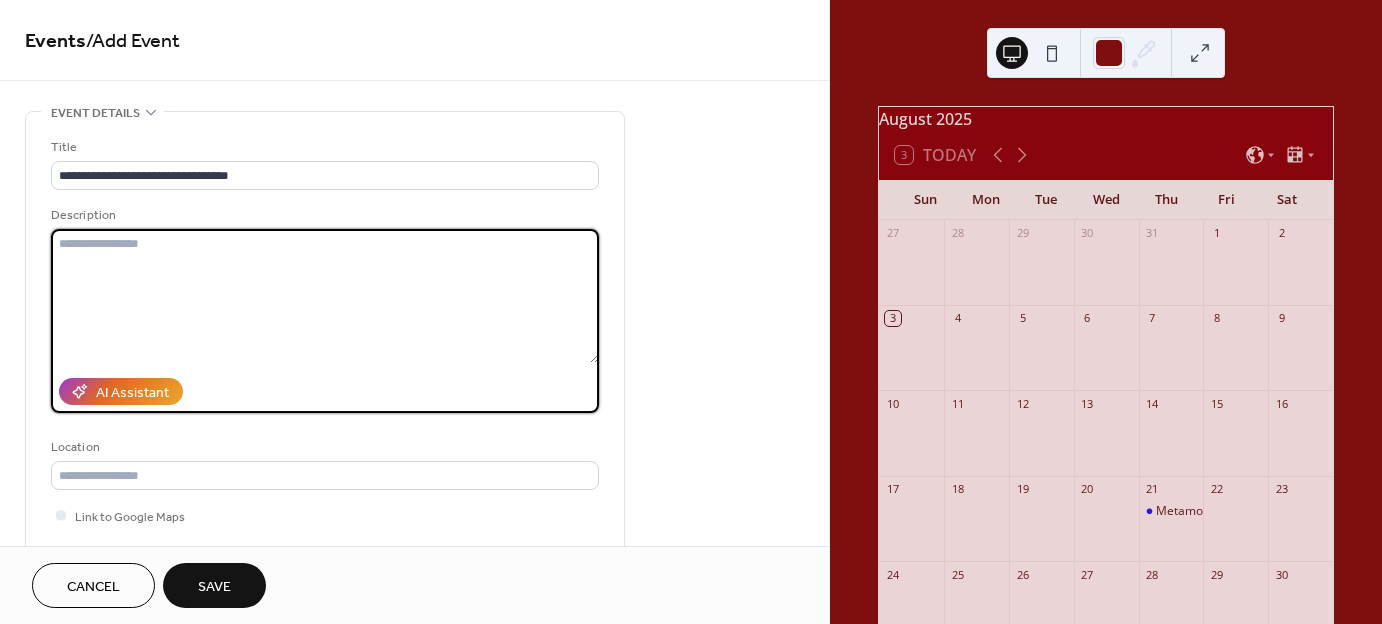 click on "**********" at bounding box center [414, 831] 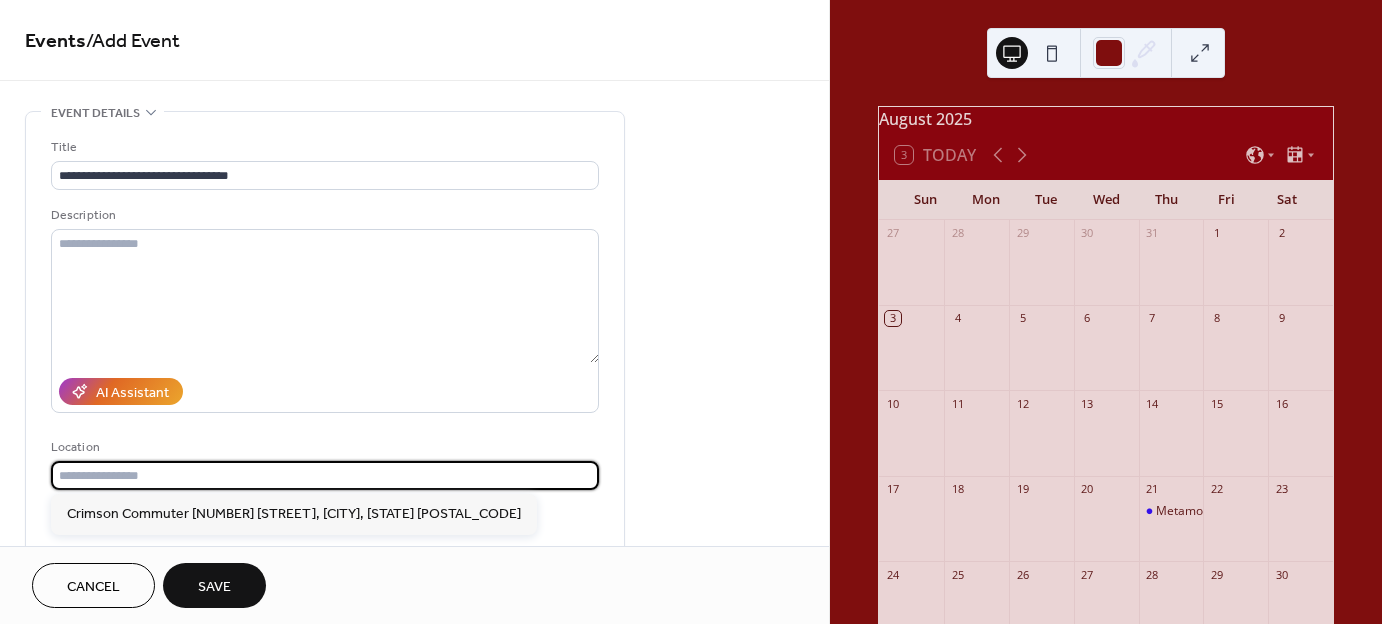 click at bounding box center (325, 475) 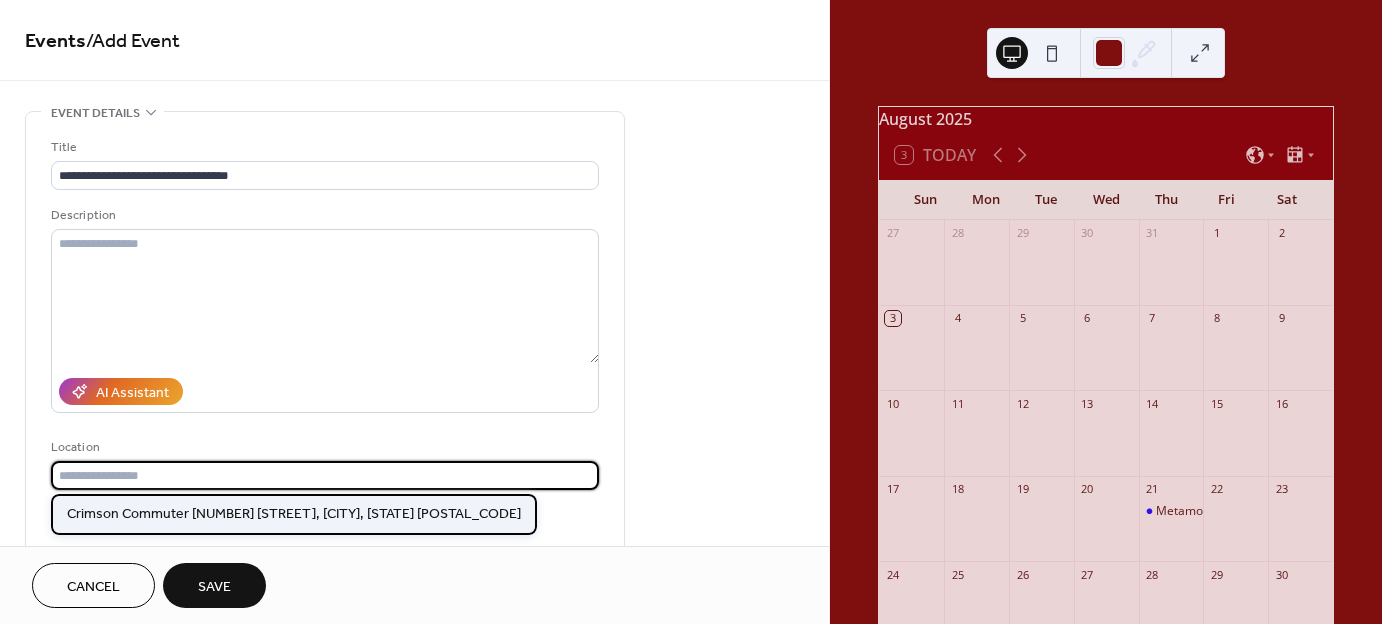 click on "Crimson Commuter [NUMBER] [STREET], [CITY], [STATE] [POSTAL_CODE]" at bounding box center [294, 513] 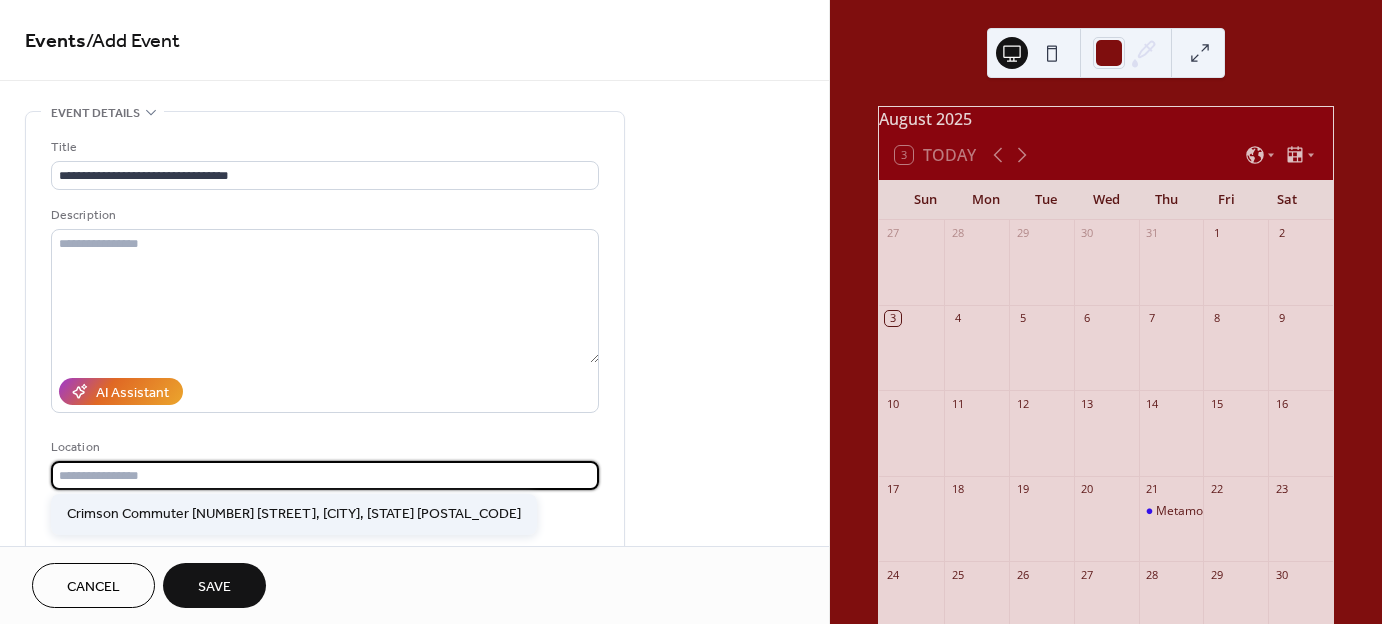 type on "**********" 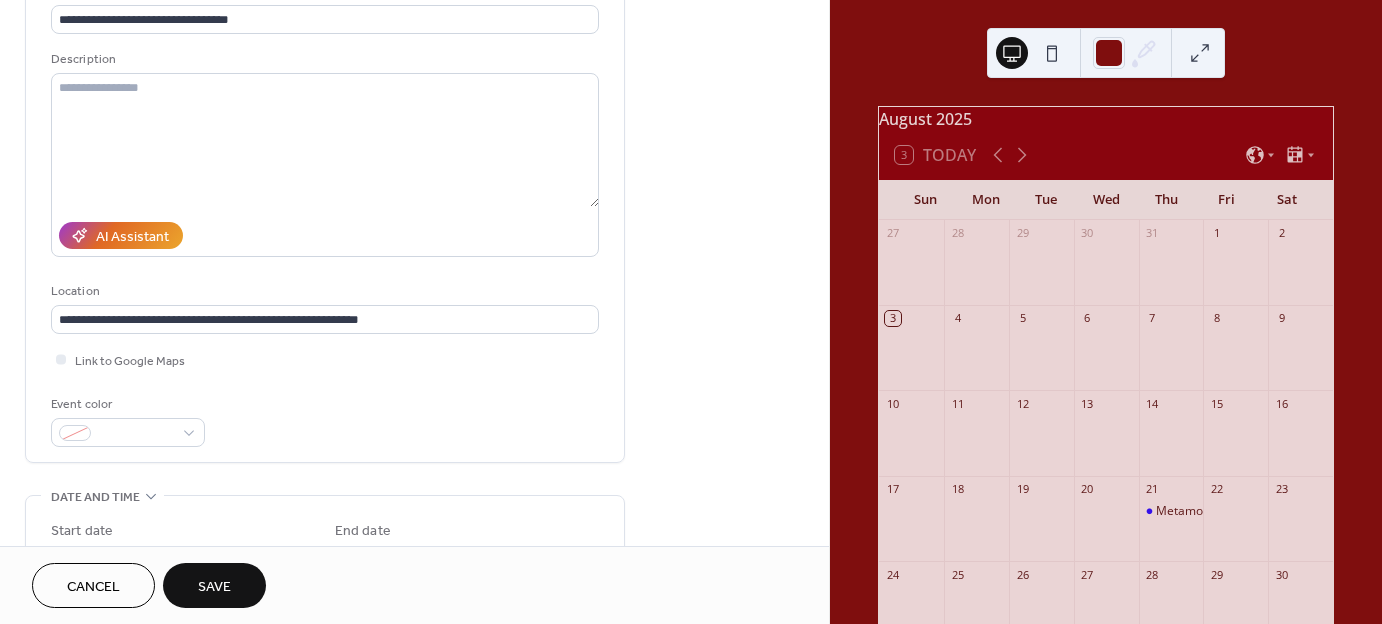 scroll, scrollTop: 200, scrollLeft: 0, axis: vertical 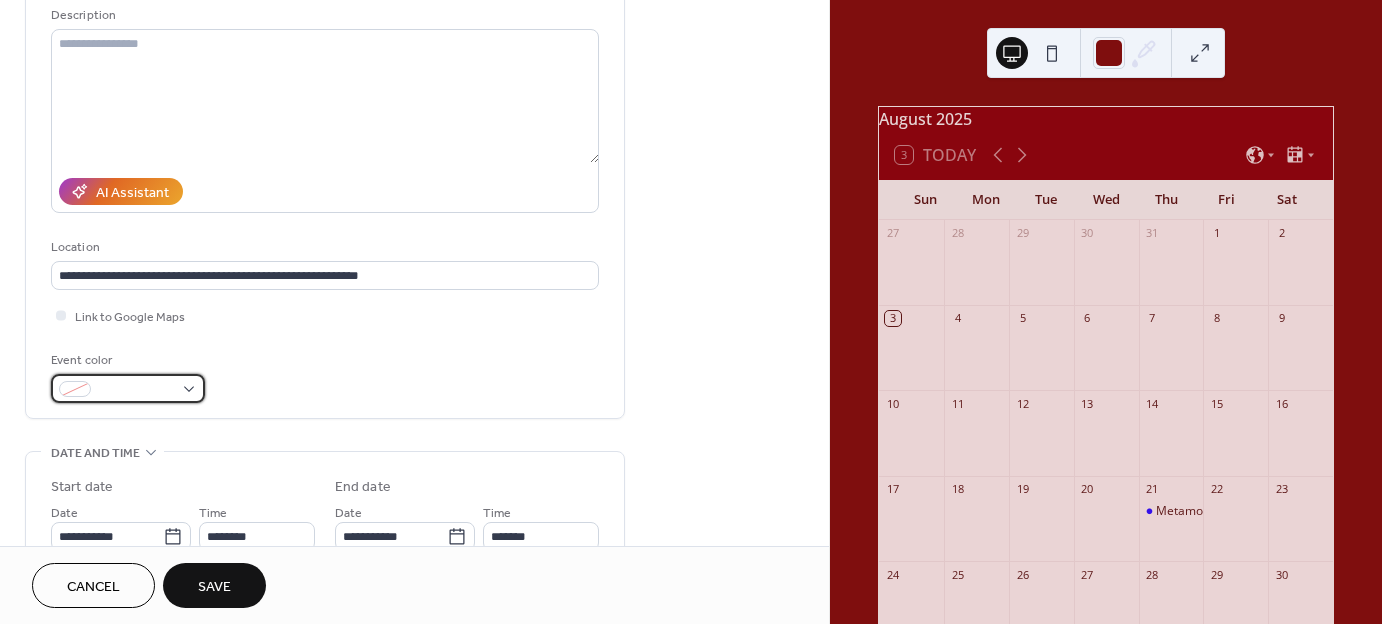 click at bounding box center (128, 388) 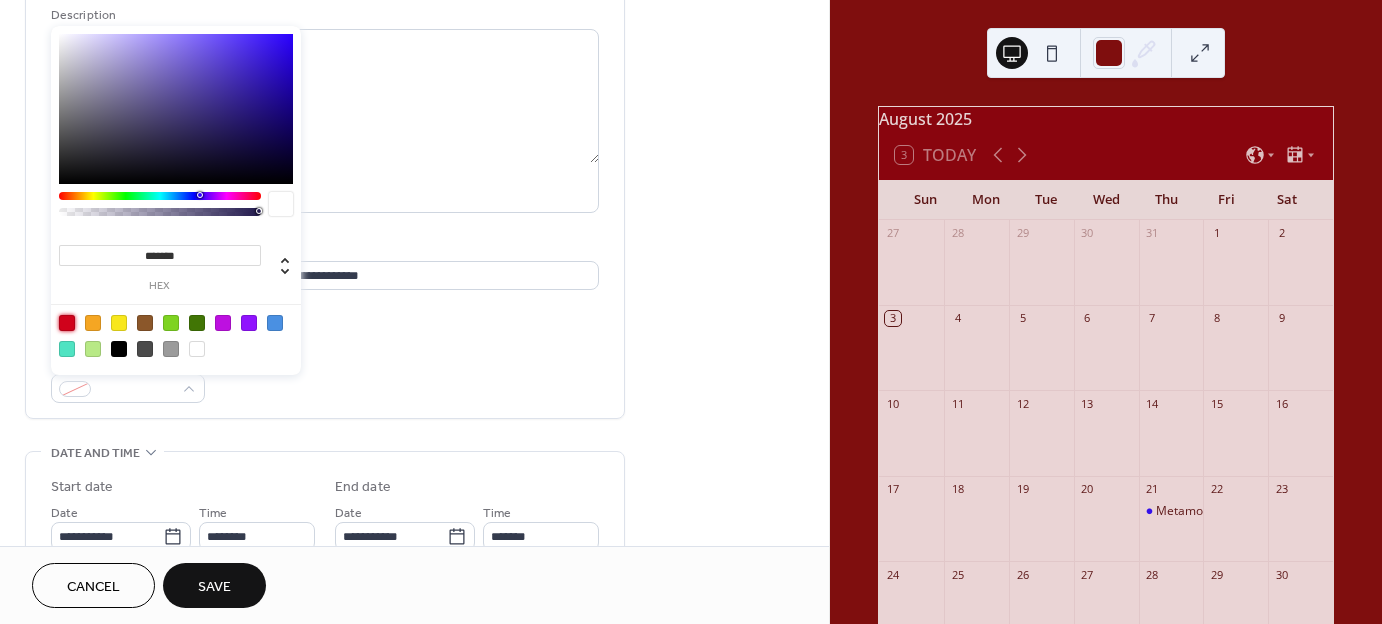 click at bounding box center [67, 323] 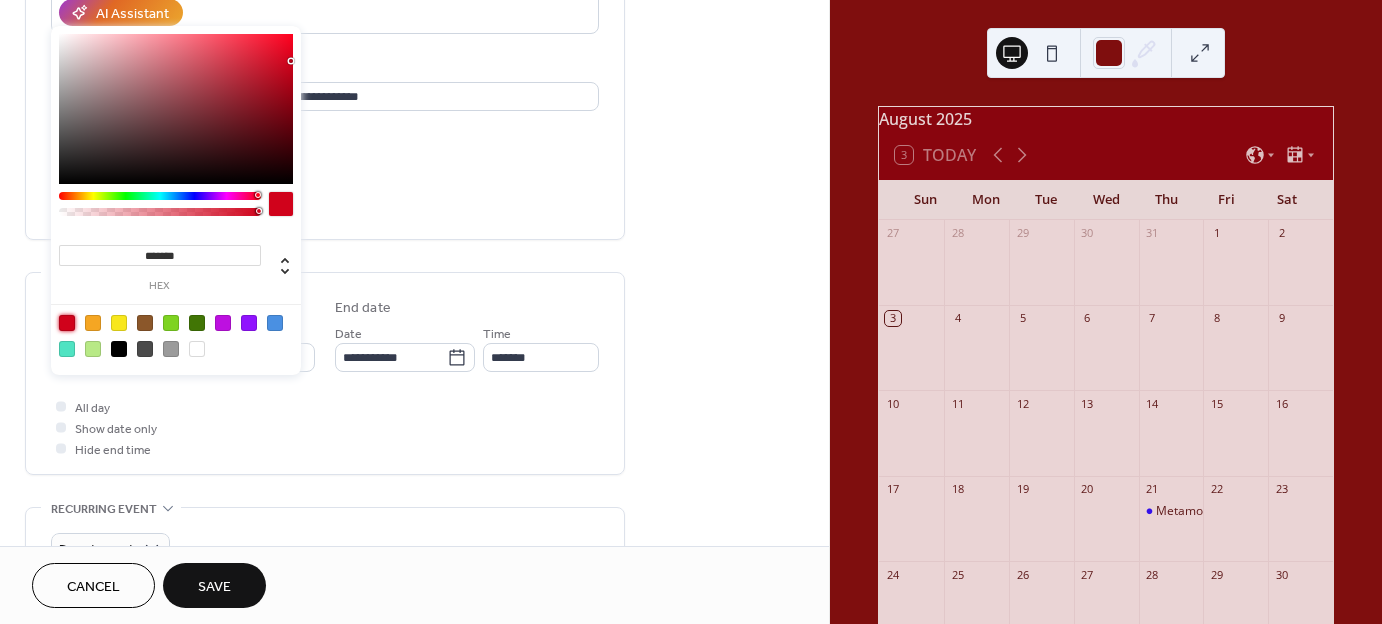 scroll, scrollTop: 400, scrollLeft: 0, axis: vertical 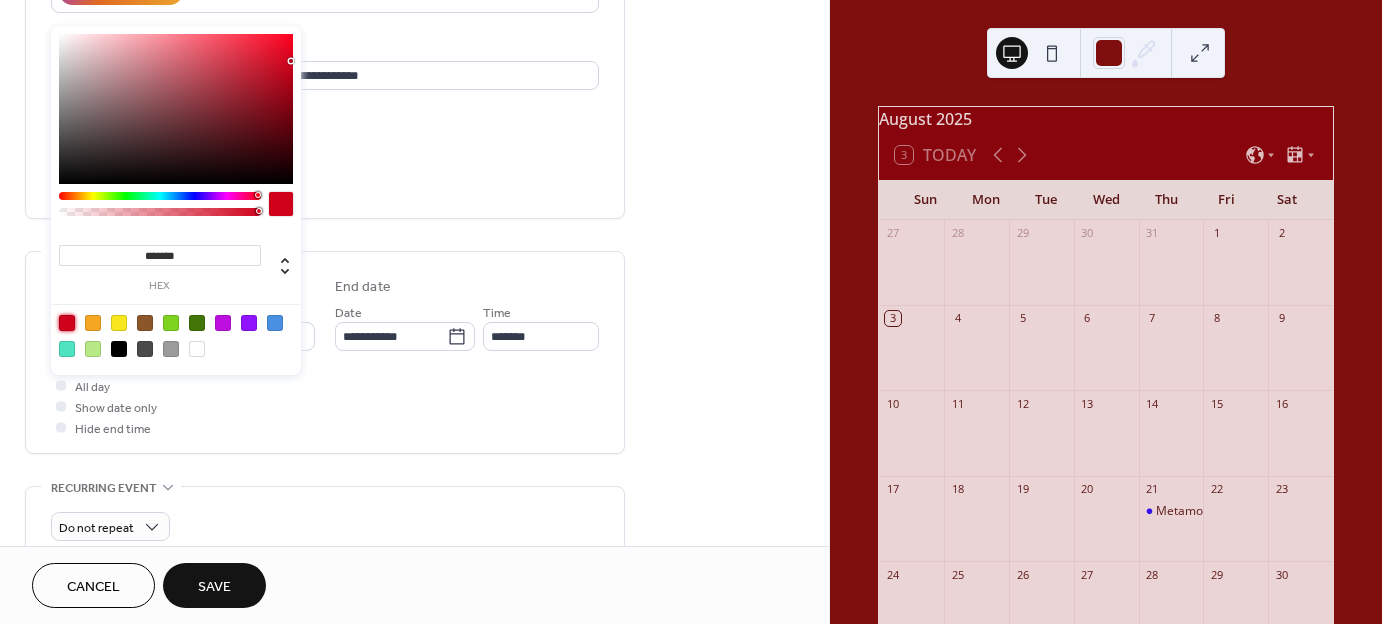 click on "All day Show date only Hide end time" at bounding box center [325, 406] 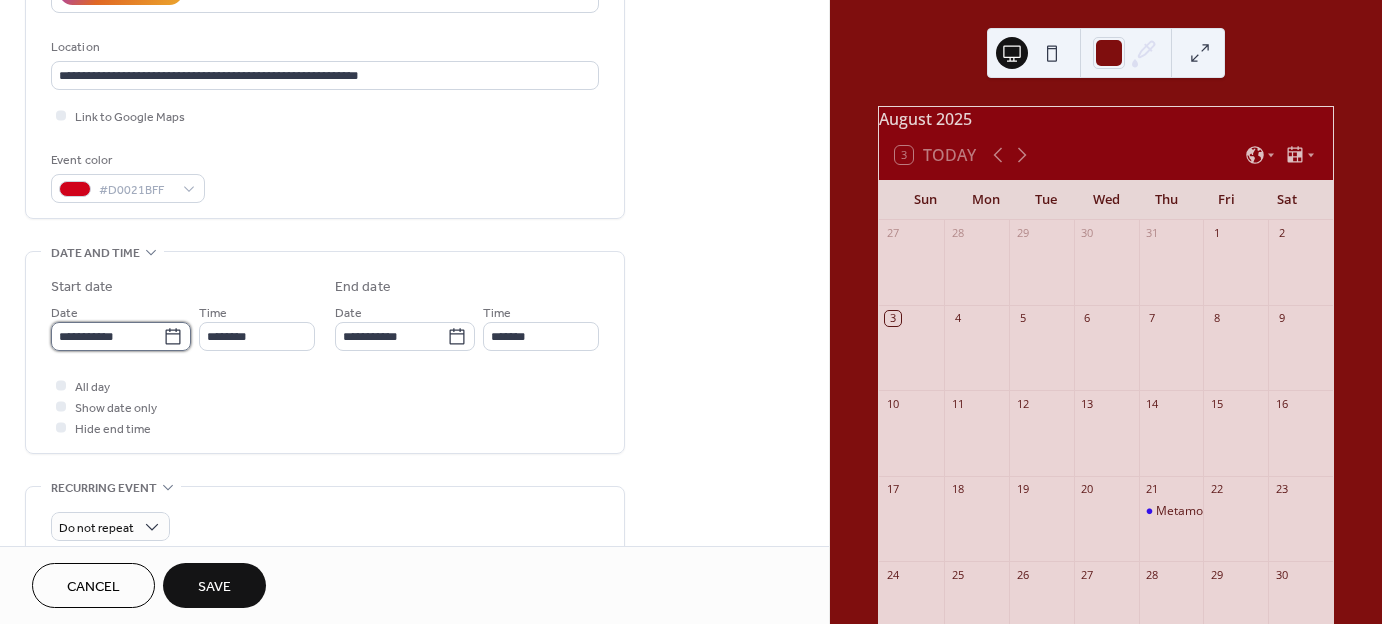 click on "**********" at bounding box center (107, 336) 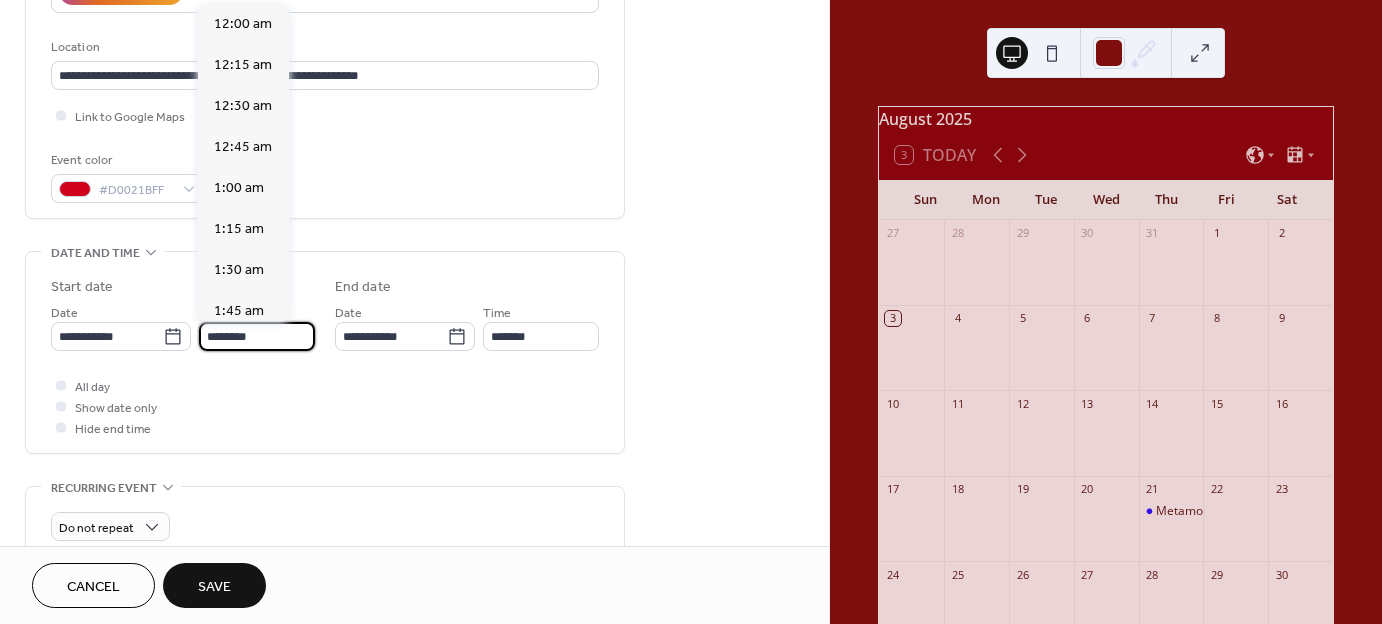 click on "********" at bounding box center (257, 336) 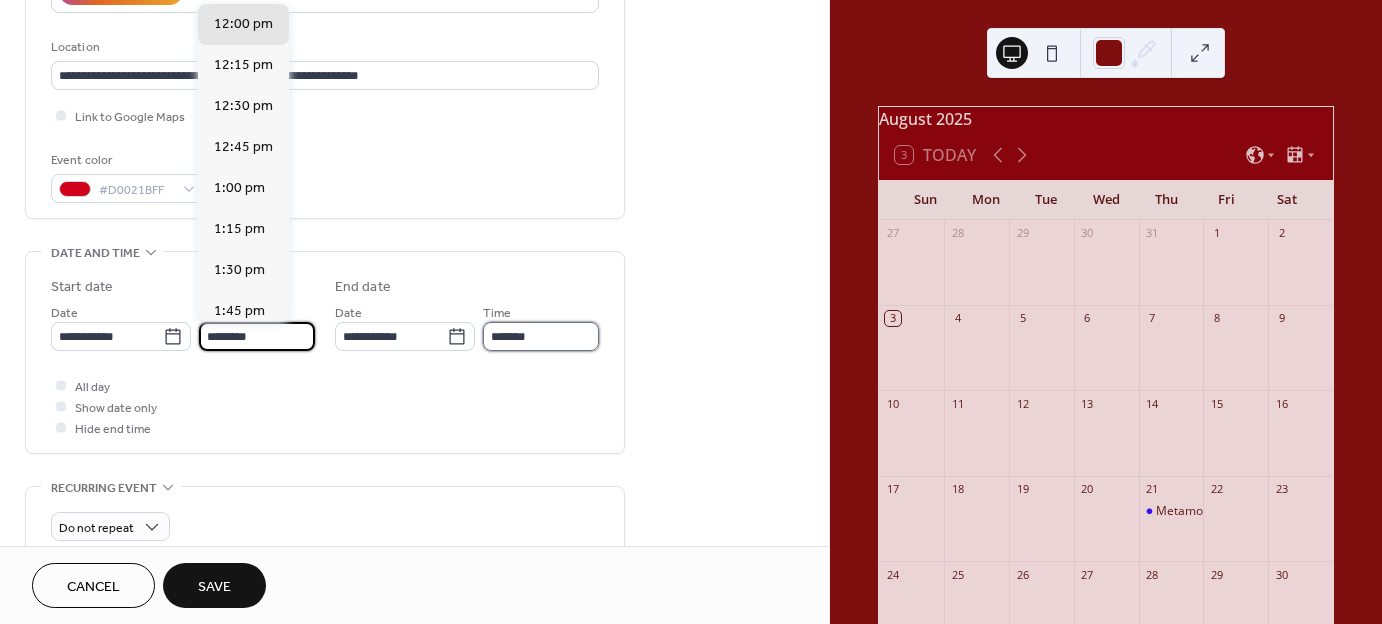 click on "*******" at bounding box center (541, 336) 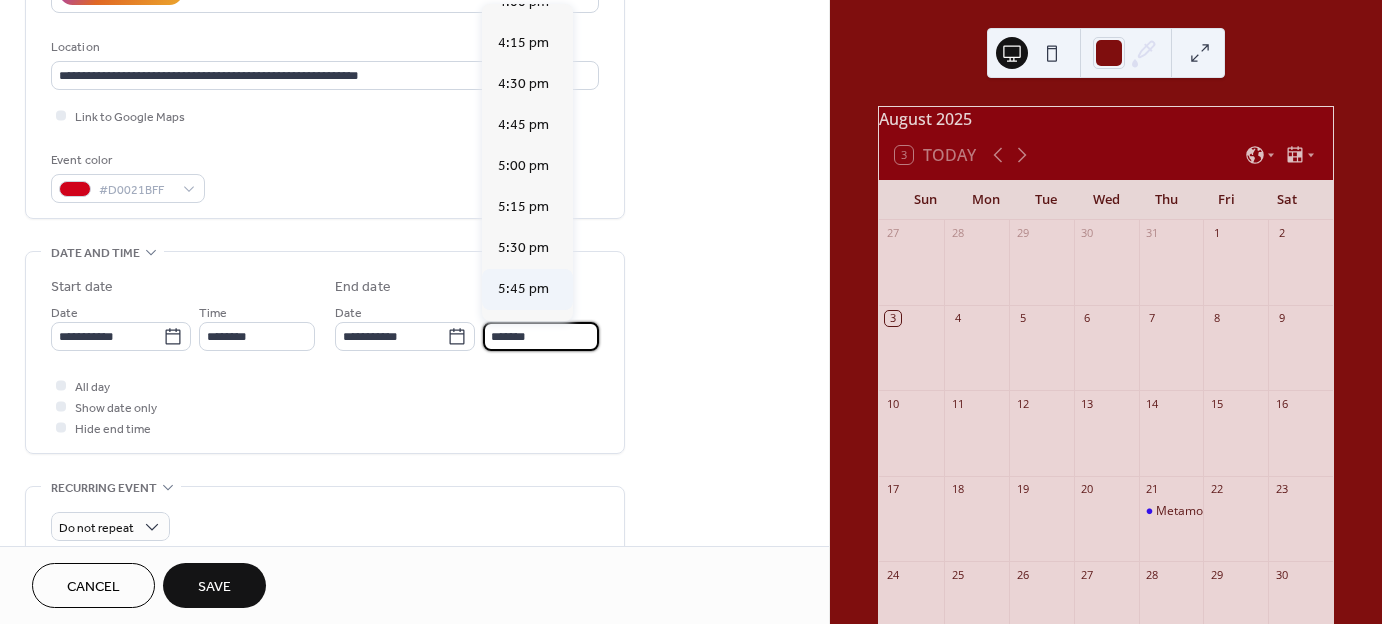 scroll, scrollTop: 700, scrollLeft: 0, axis: vertical 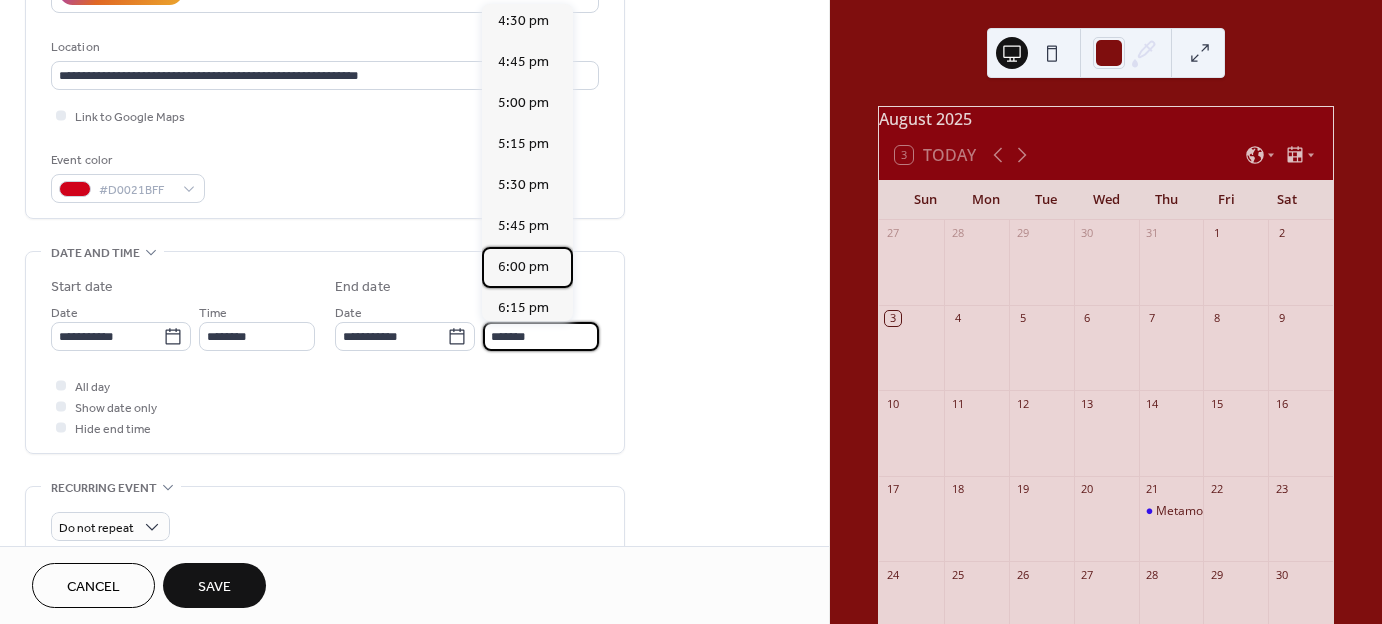click on "6:00 pm" at bounding box center (523, 267) 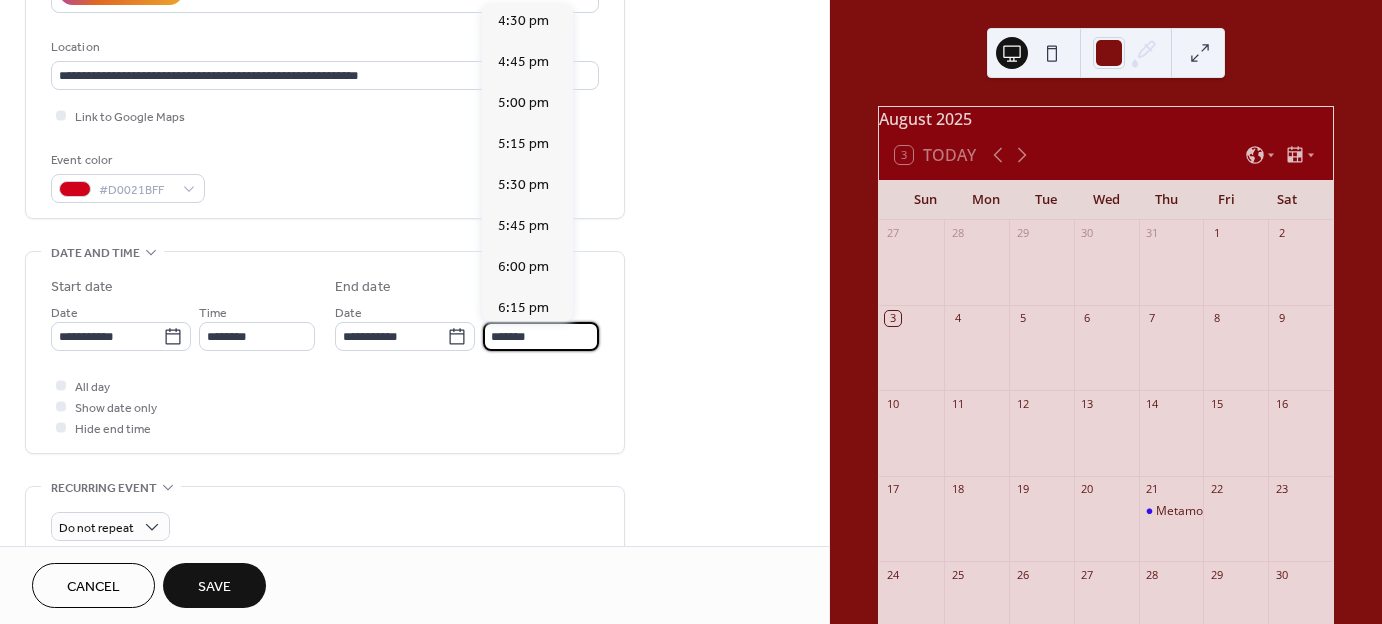 type on "*******" 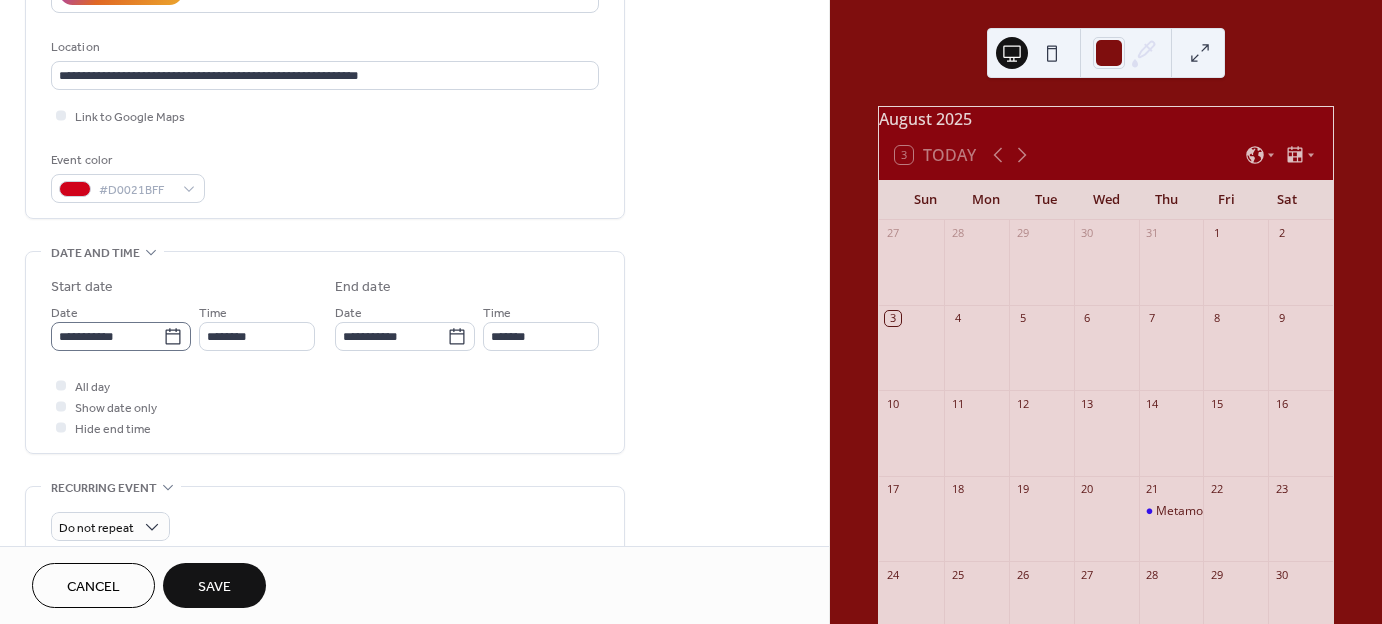 click 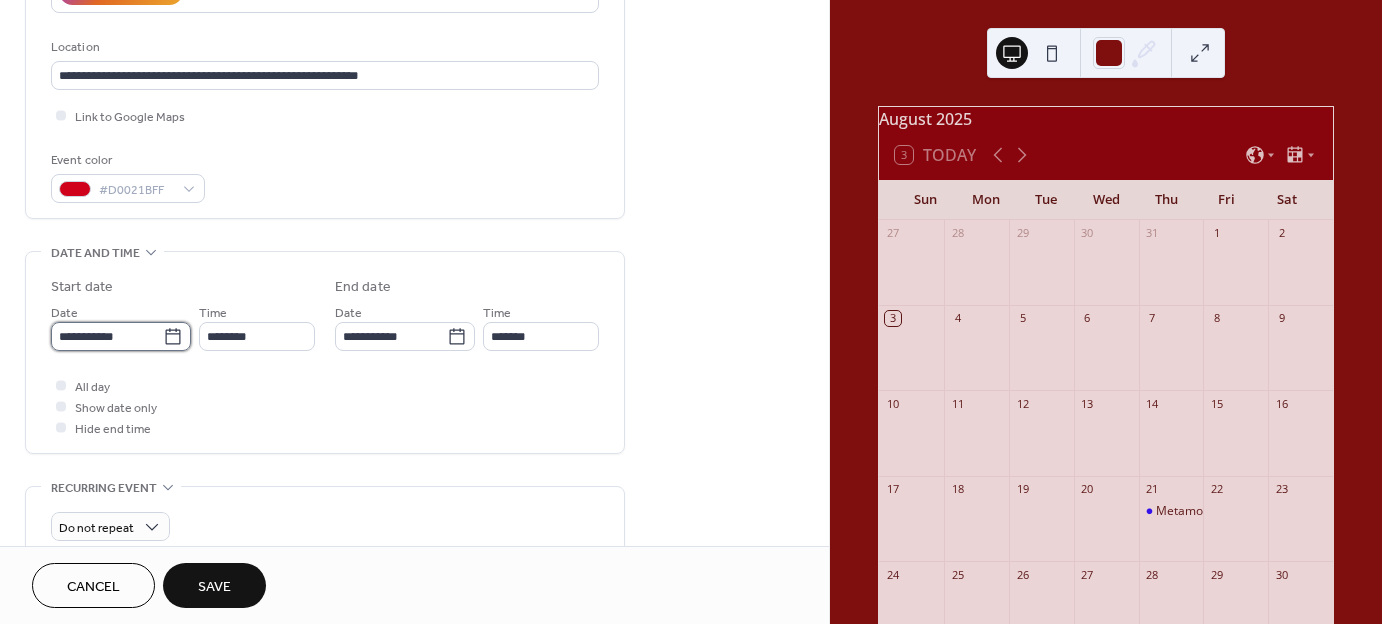 click on "**********" at bounding box center [107, 336] 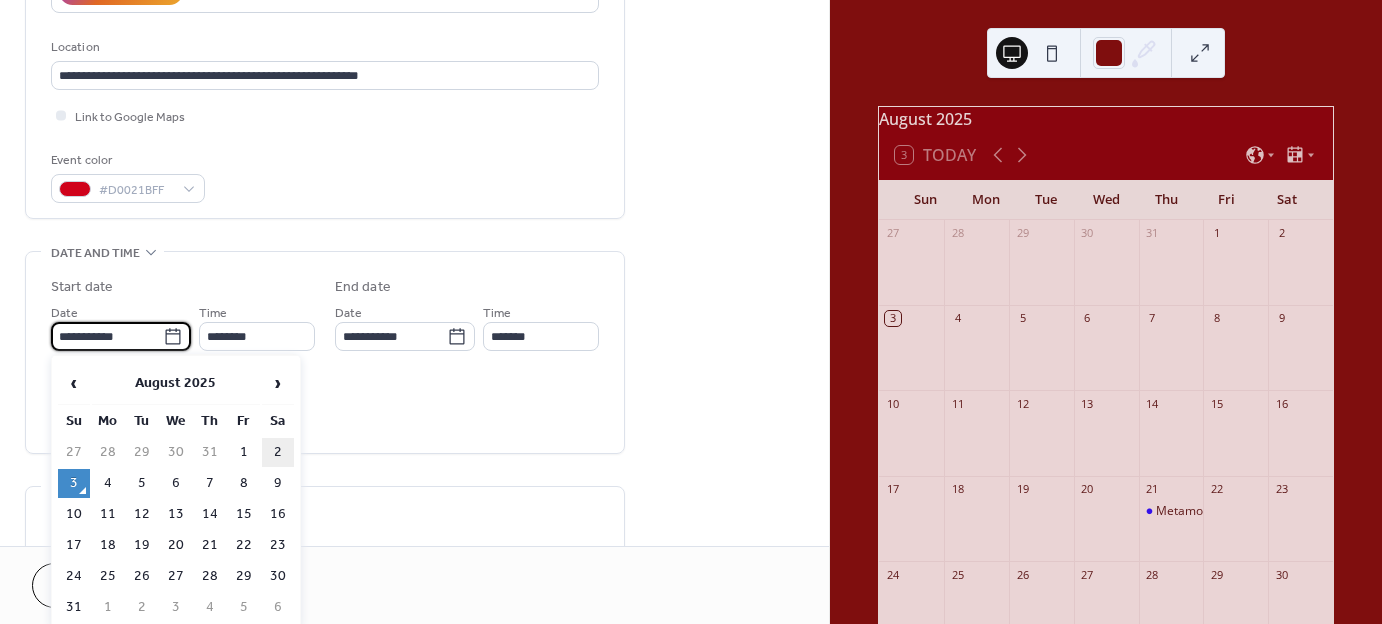 click on "2" at bounding box center [278, 452] 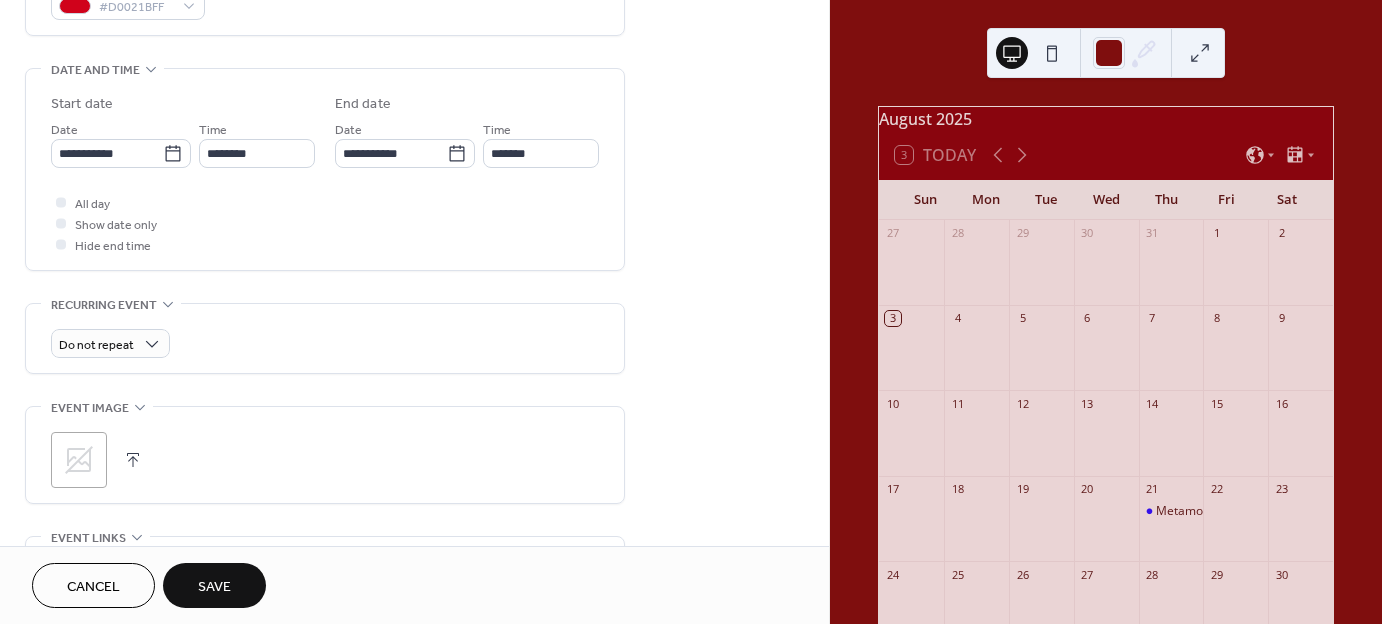 scroll, scrollTop: 600, scrollLeft: 0, axis: vertical 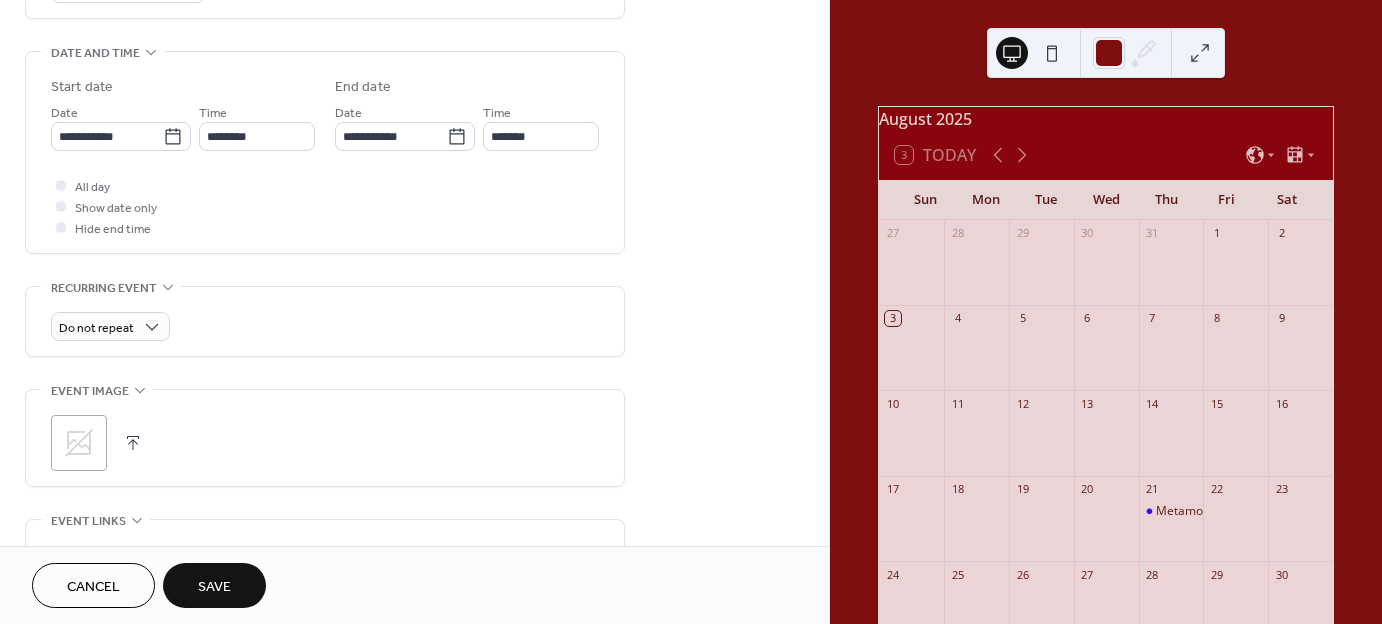 click 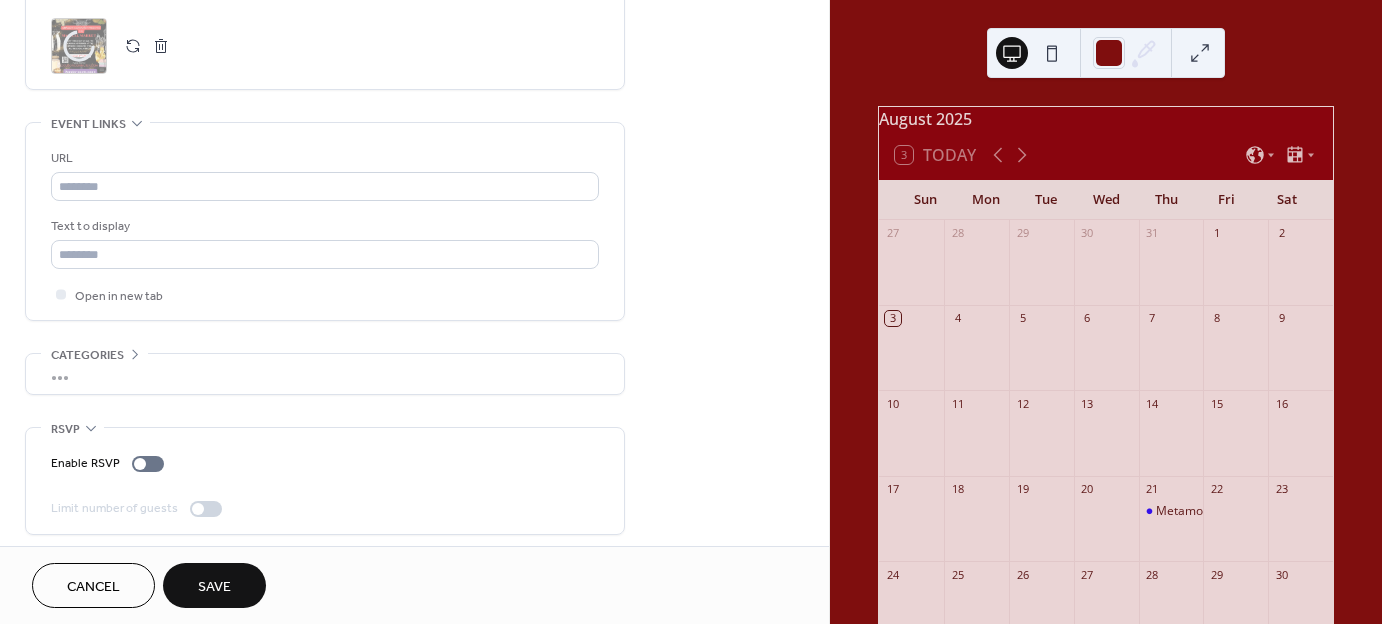 scroll, scrollTop: 1003, scrollLeft: 0, axis: vertical 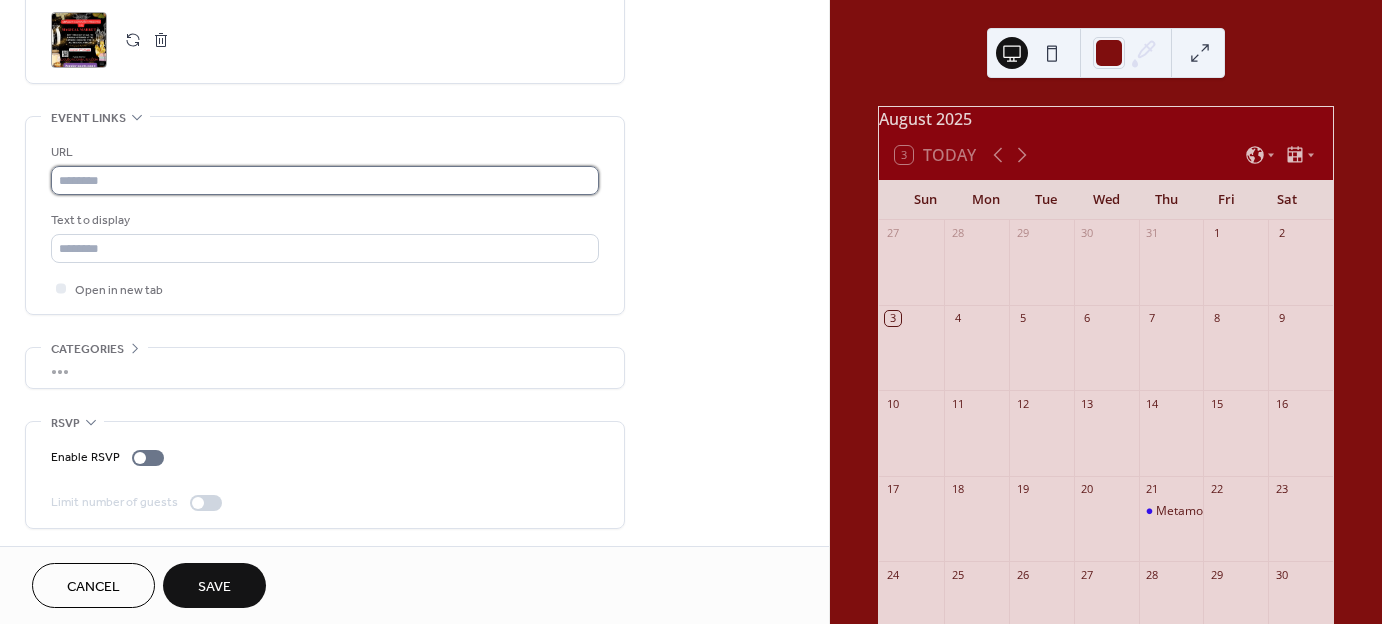 click at bounding box center (325, 180) 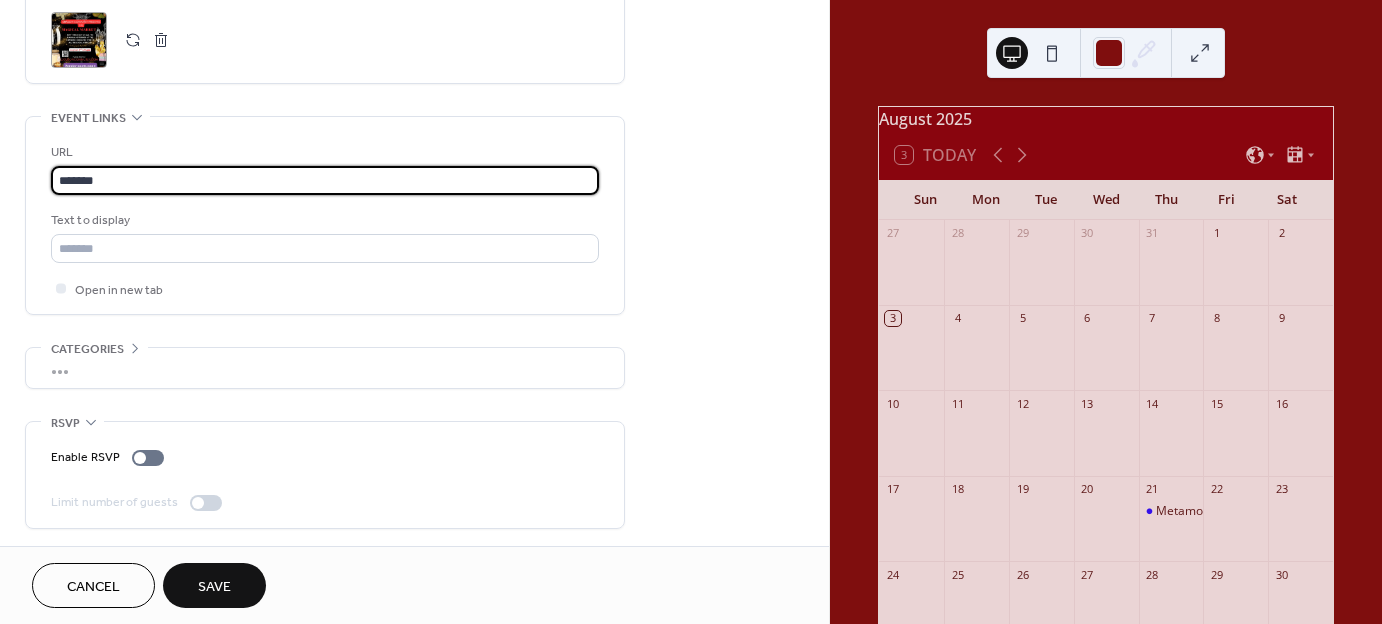 type on "**********" 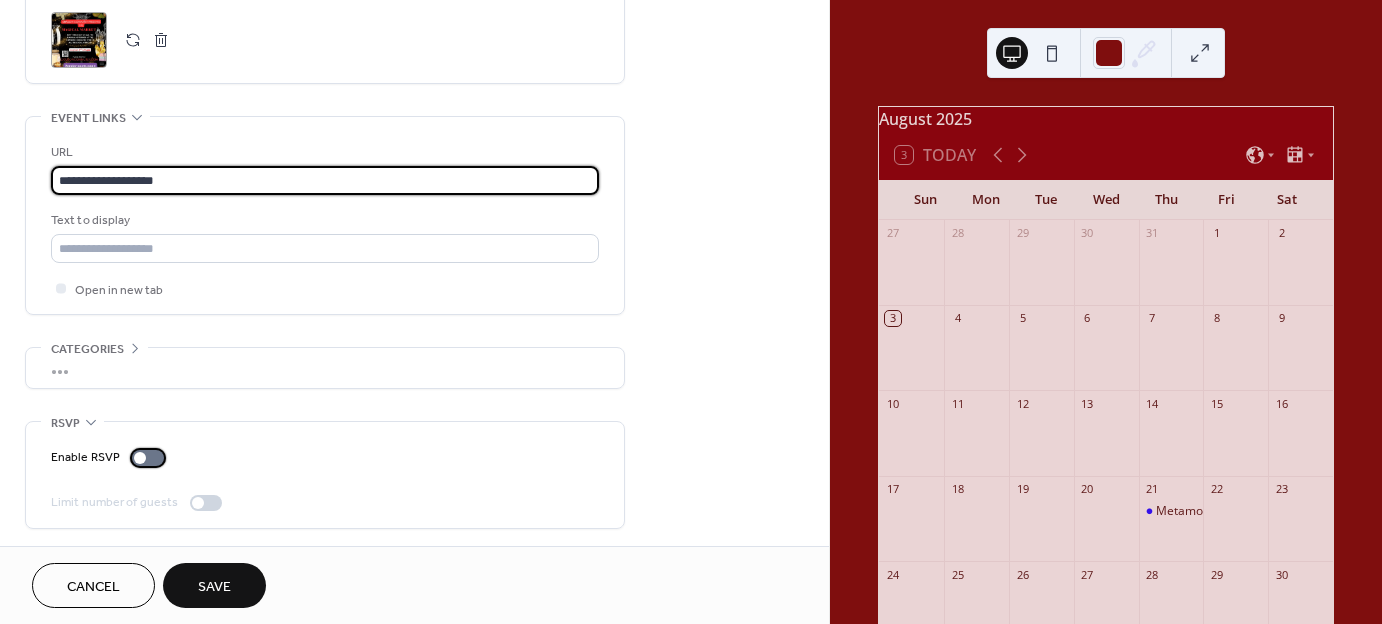 click at bounding box center [140, 458] 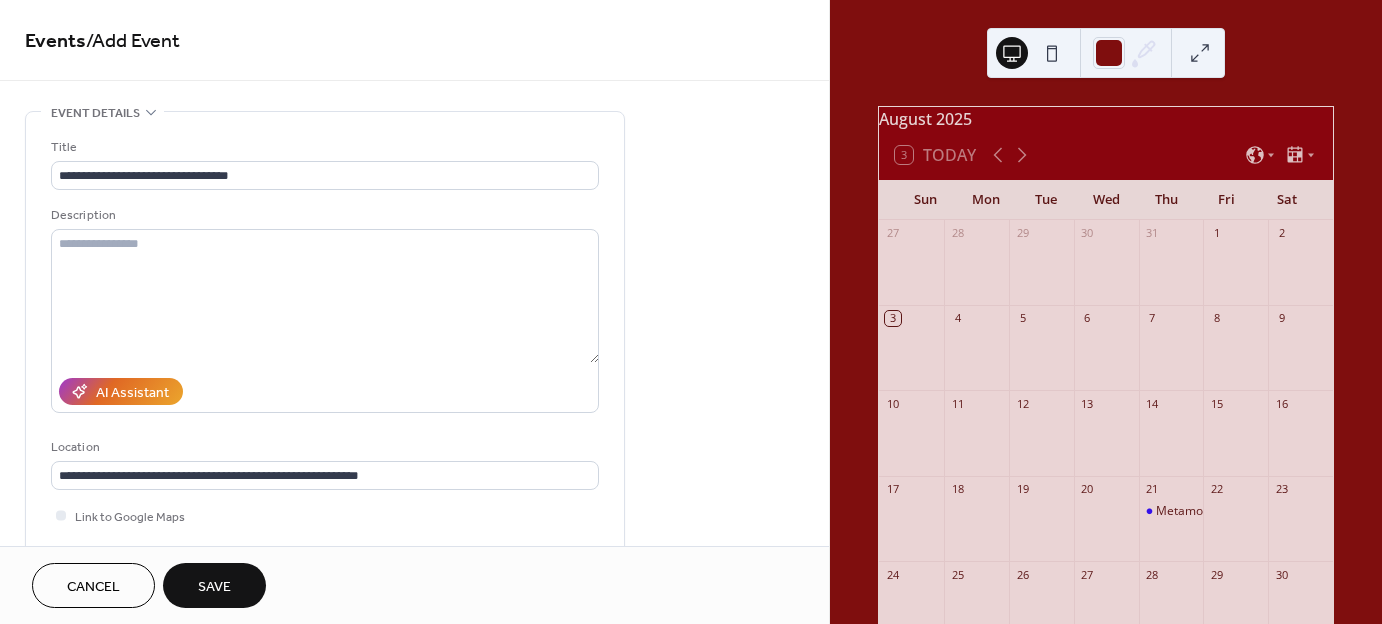 scroll, scrollTop: 0, scrollLeft: 0, axis: both 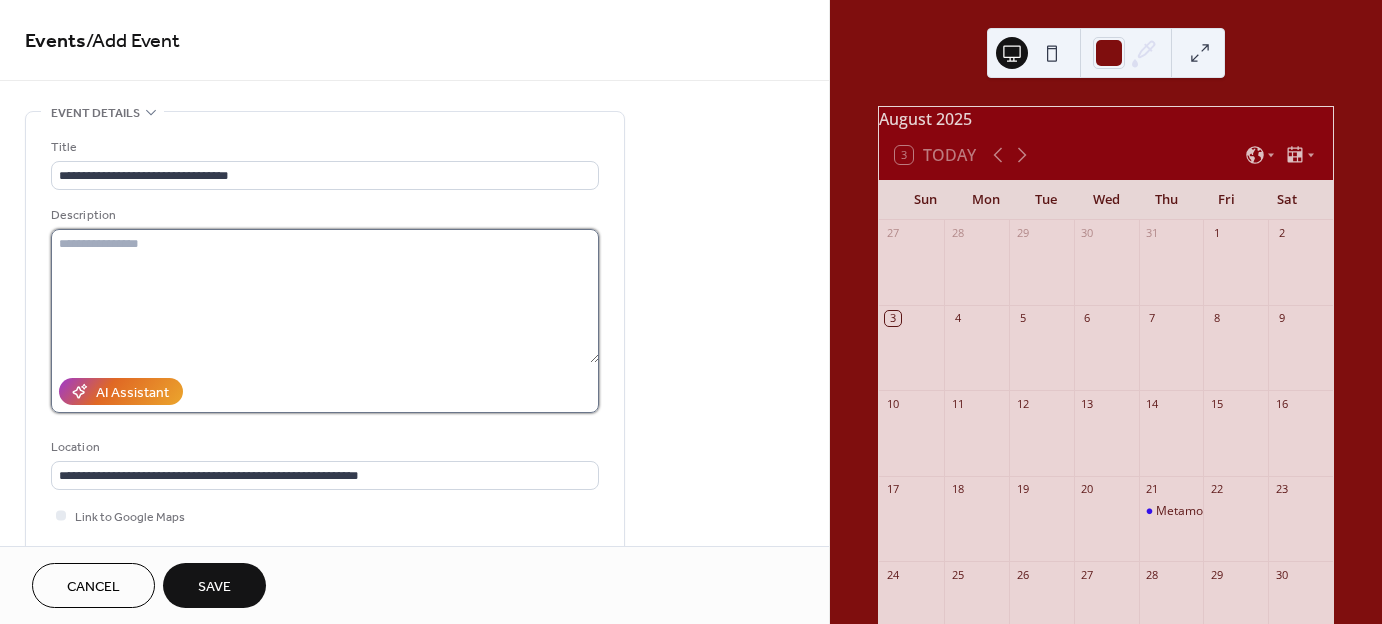 click at bounding box center [325, 296] 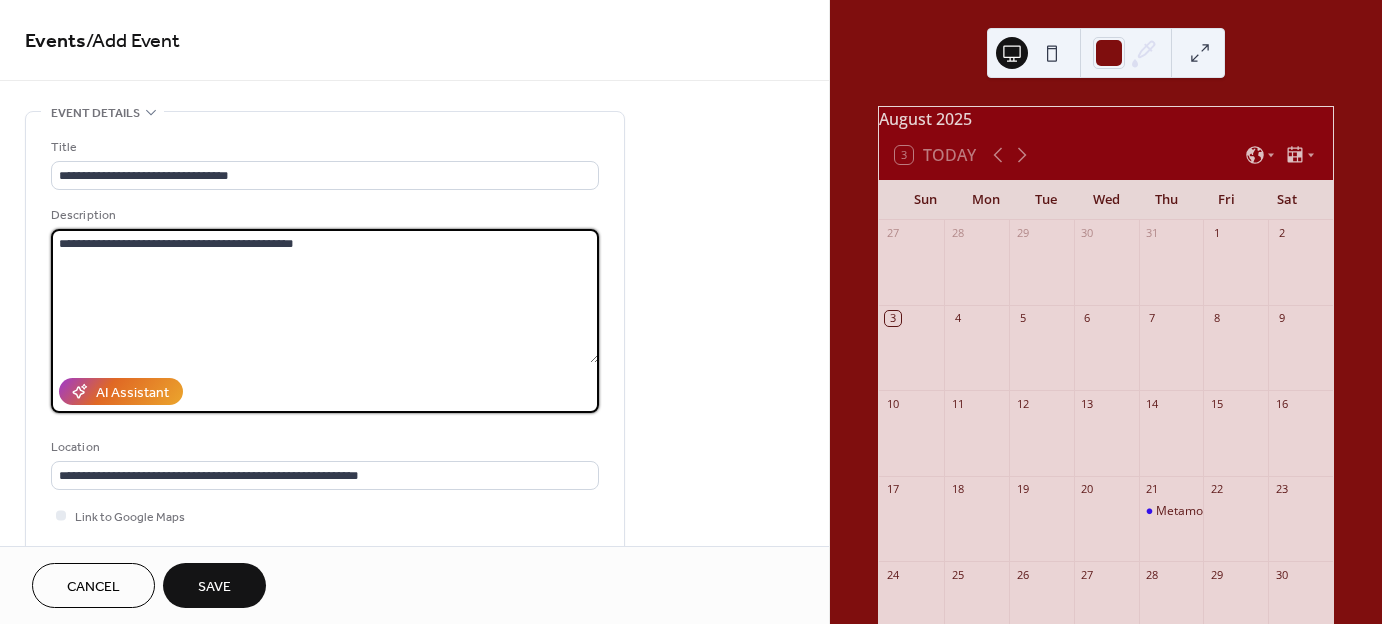 click on "**********" at bounding box center (325, 296) 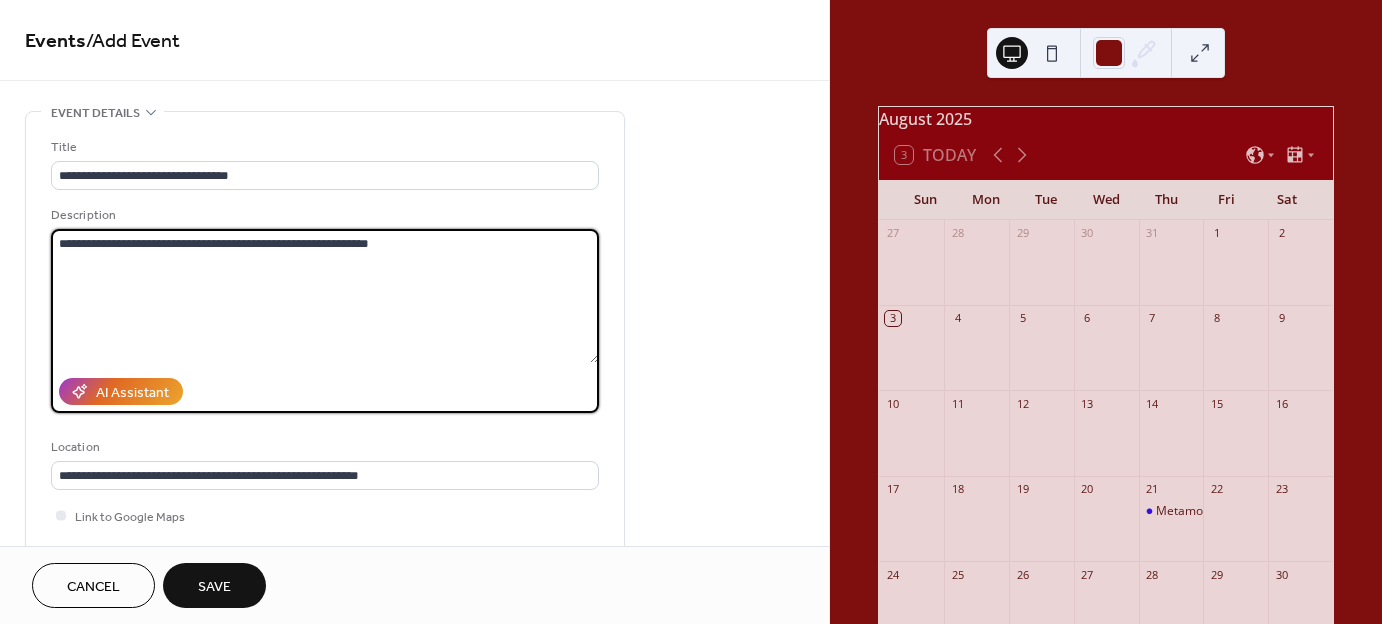 click on "**********" at bounding box center [325, 296] 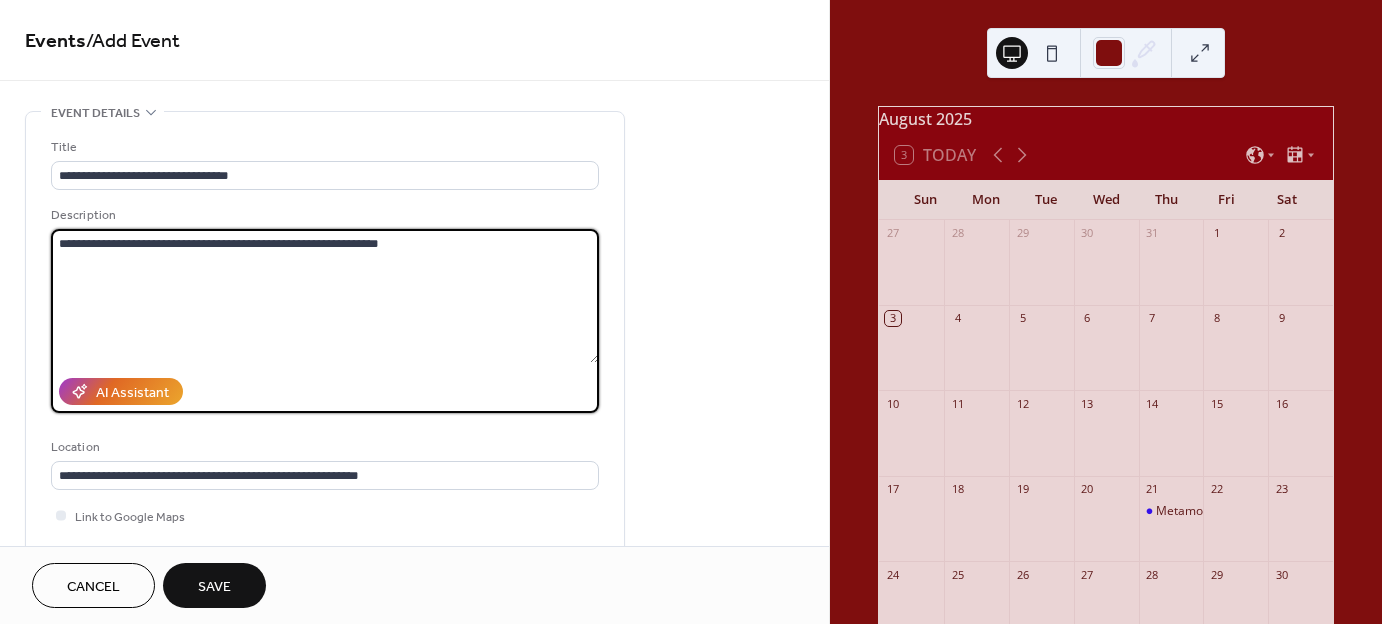 click on "**********" at bounding box center (325, 296) 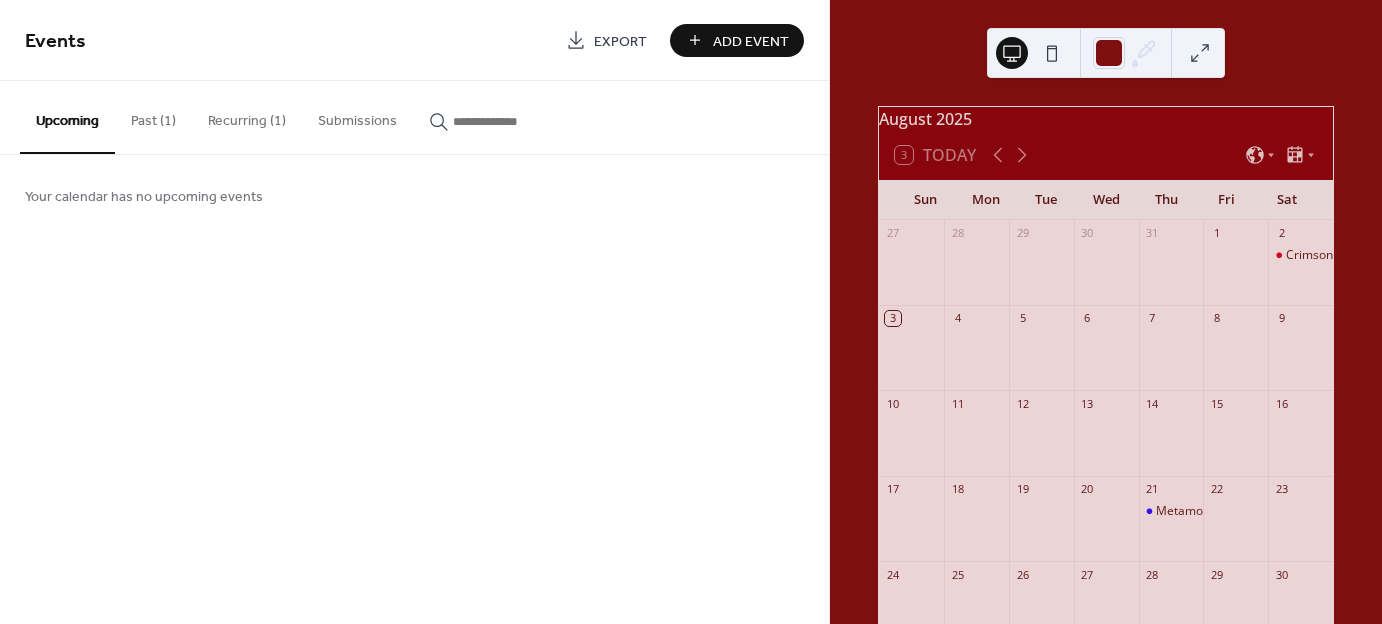 click on "Add Event" at bounding box center [751, 41] 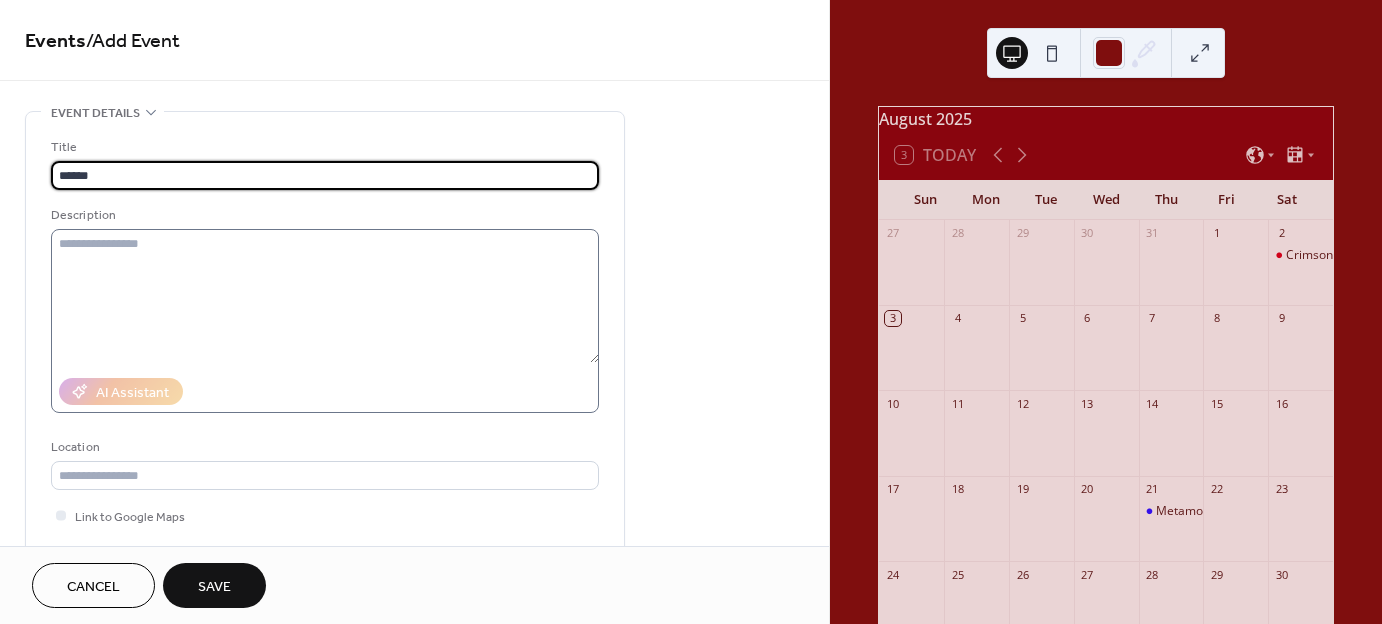 type on "**********" 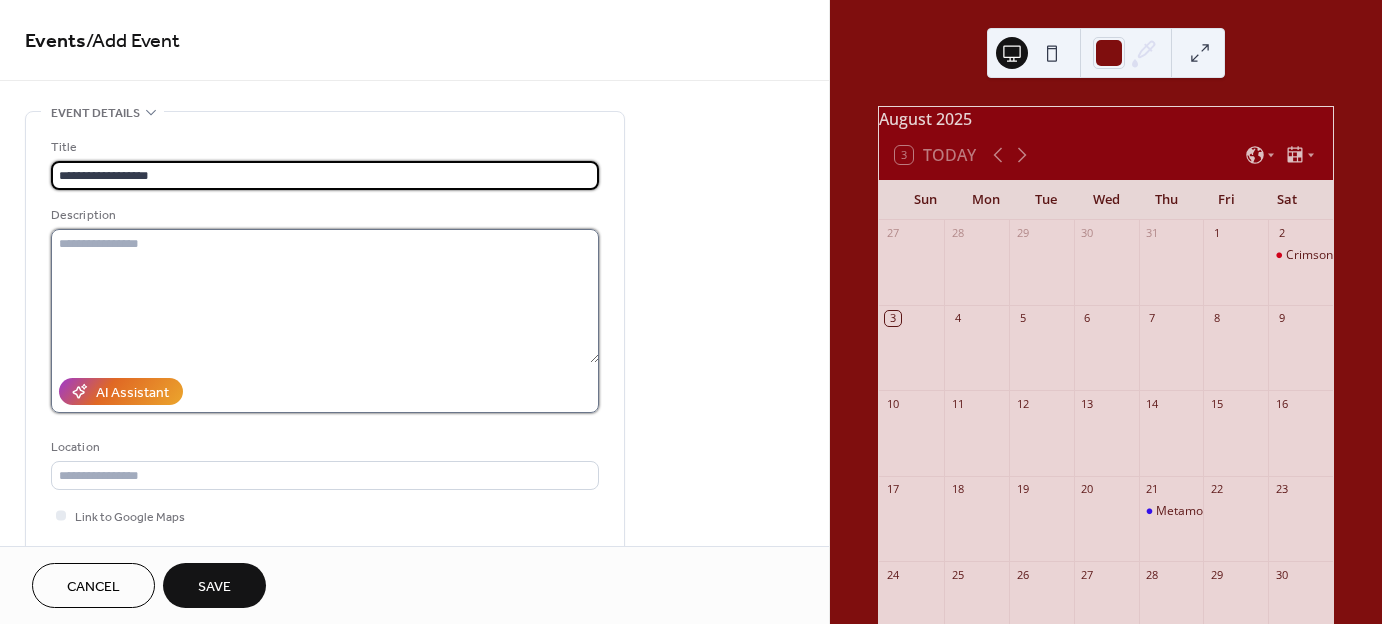 click at bounding box center (325, 296) 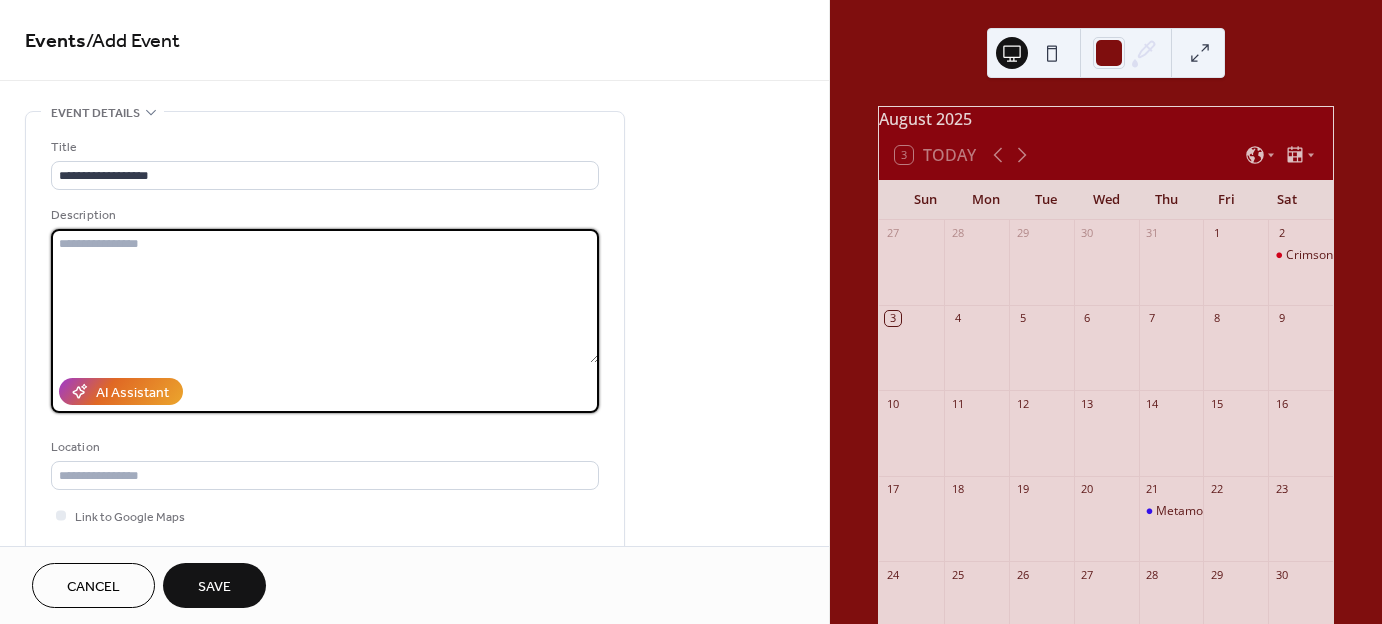 click at bounding box center [325, 296] 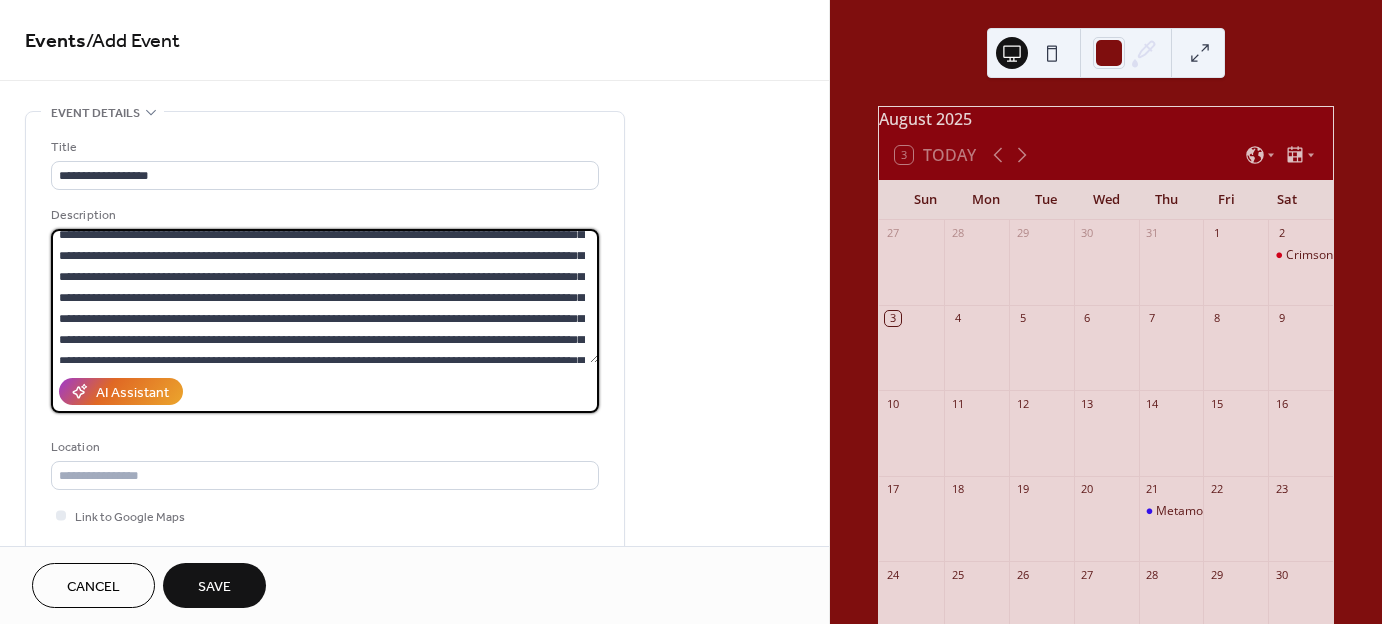 scroll, scrollTop: 0, scrollLeft: 0, axis: both 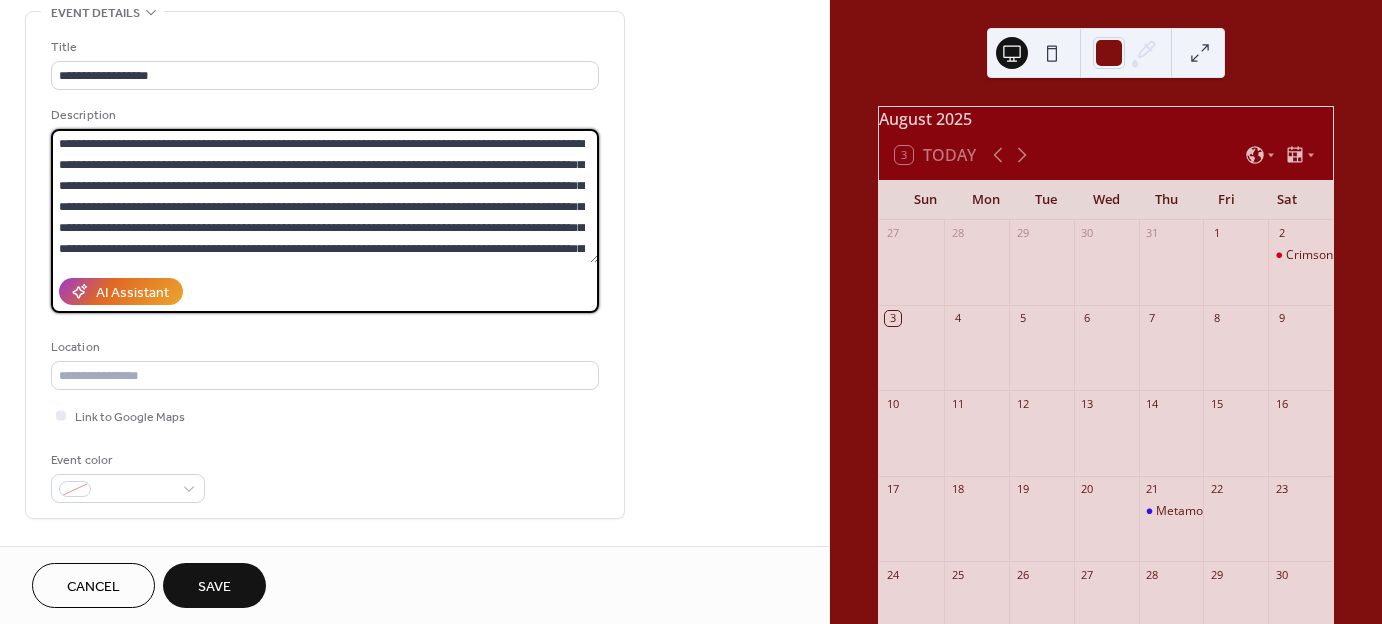 type on "**********" 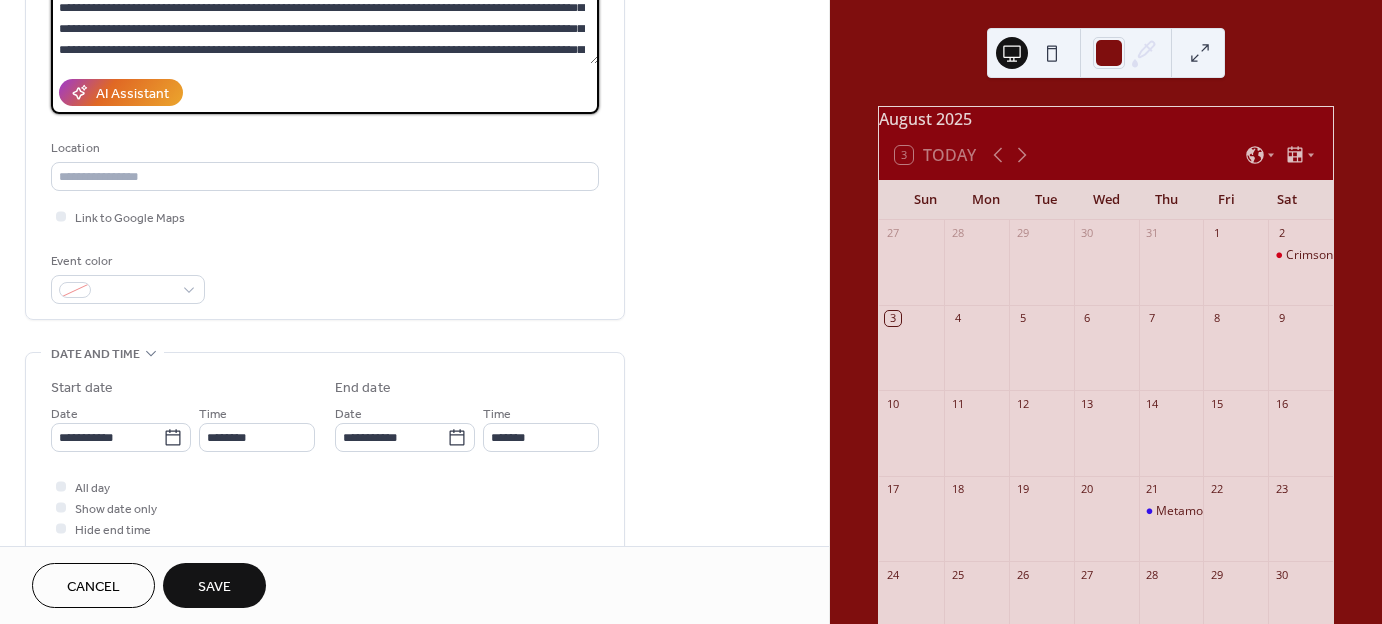 scroll, scrollTop: 300, scrollLeft: 0, axis: vertical 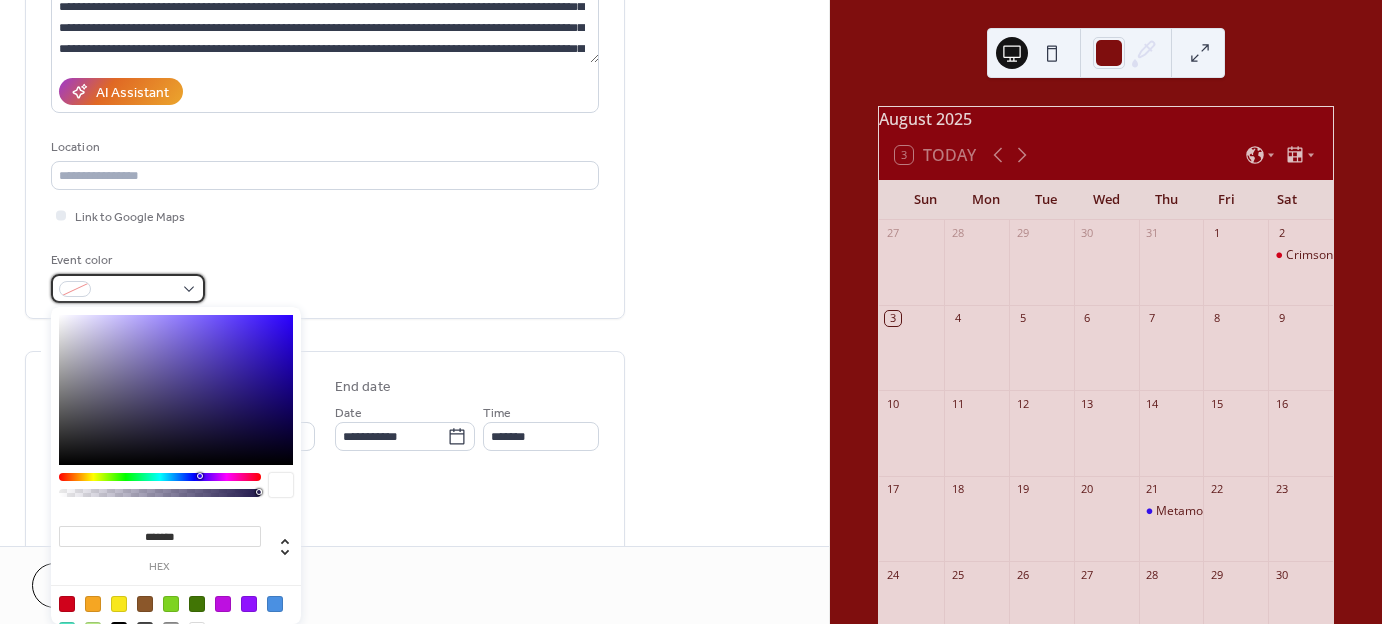 click at bounding box center [128, 288] 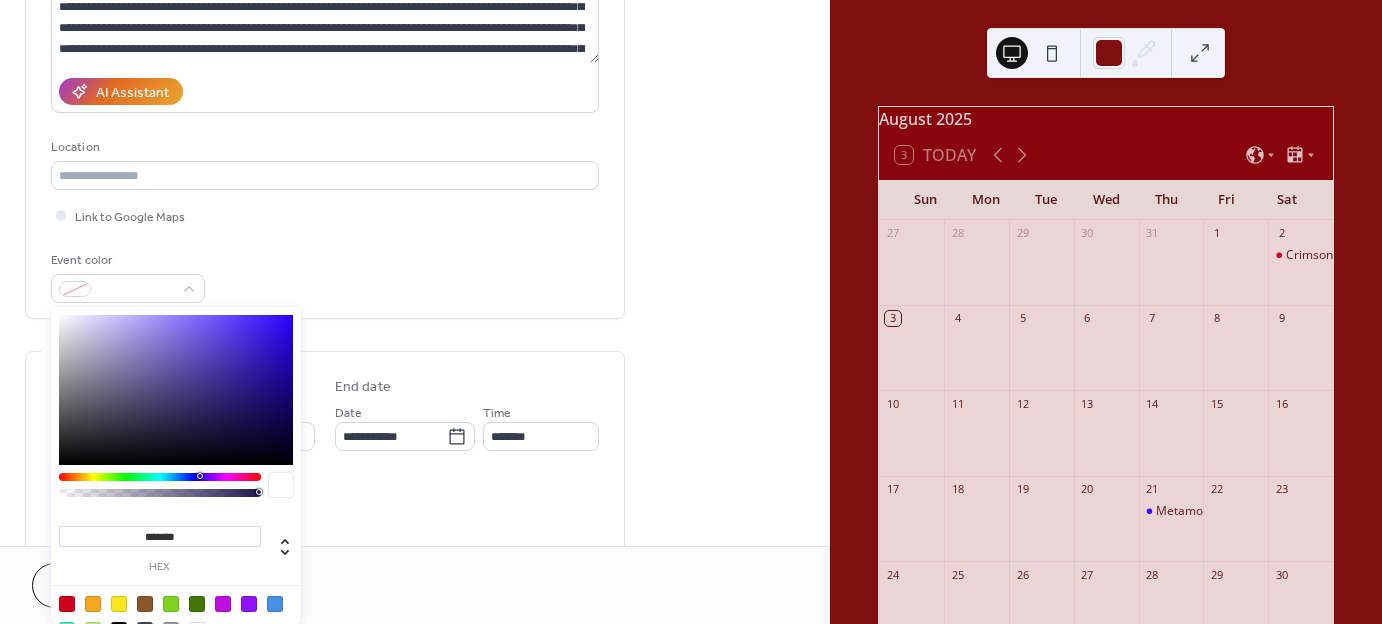 click at bounding box center [160, 477] 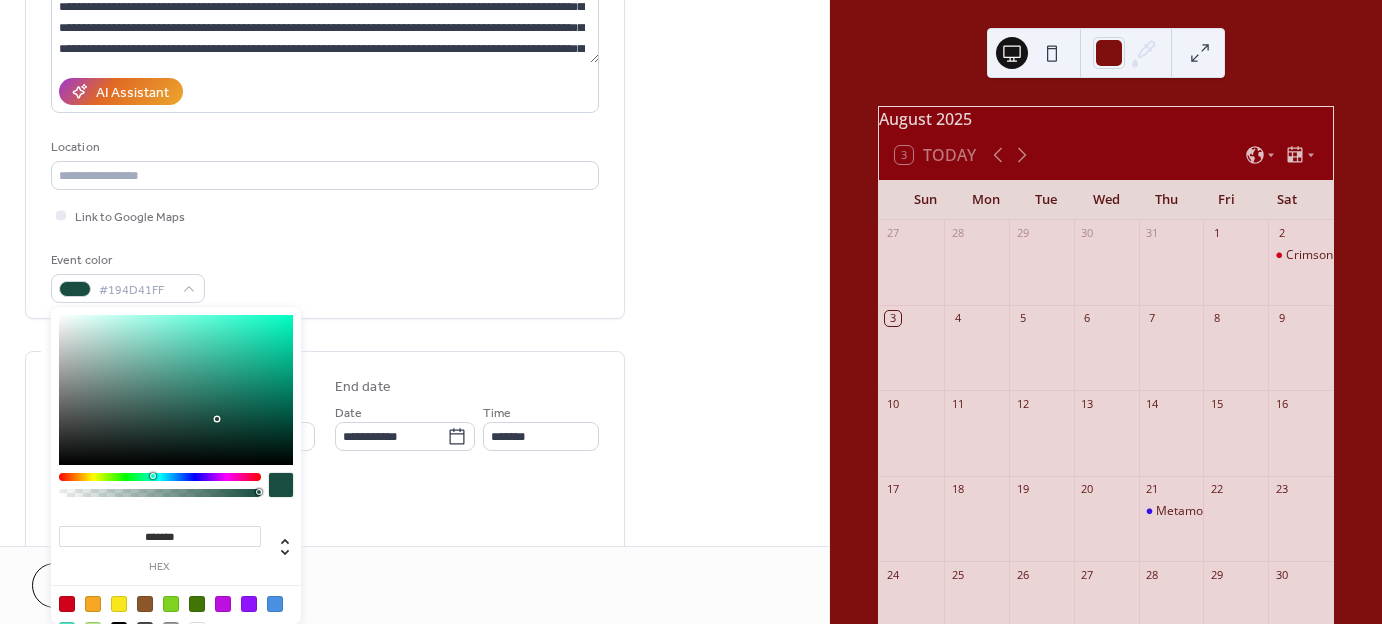 click at bounding box center [160, 477] 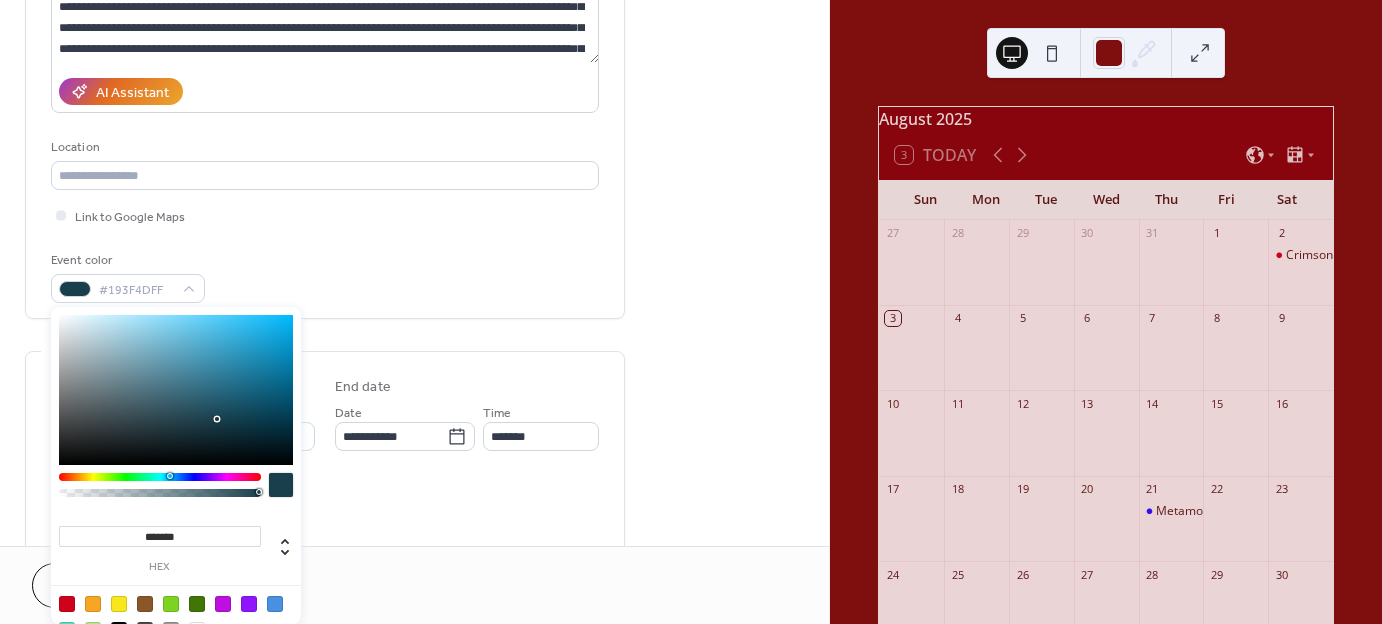 click at bounding box center [160, 477] 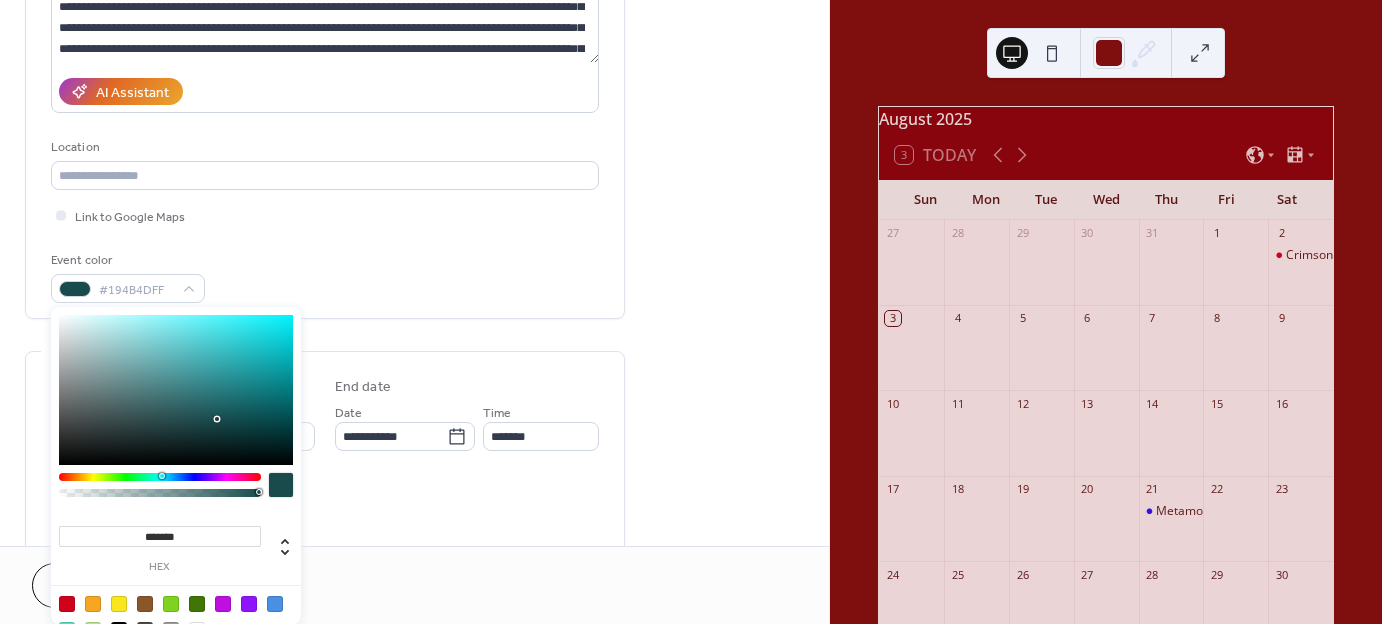 type on "*******" 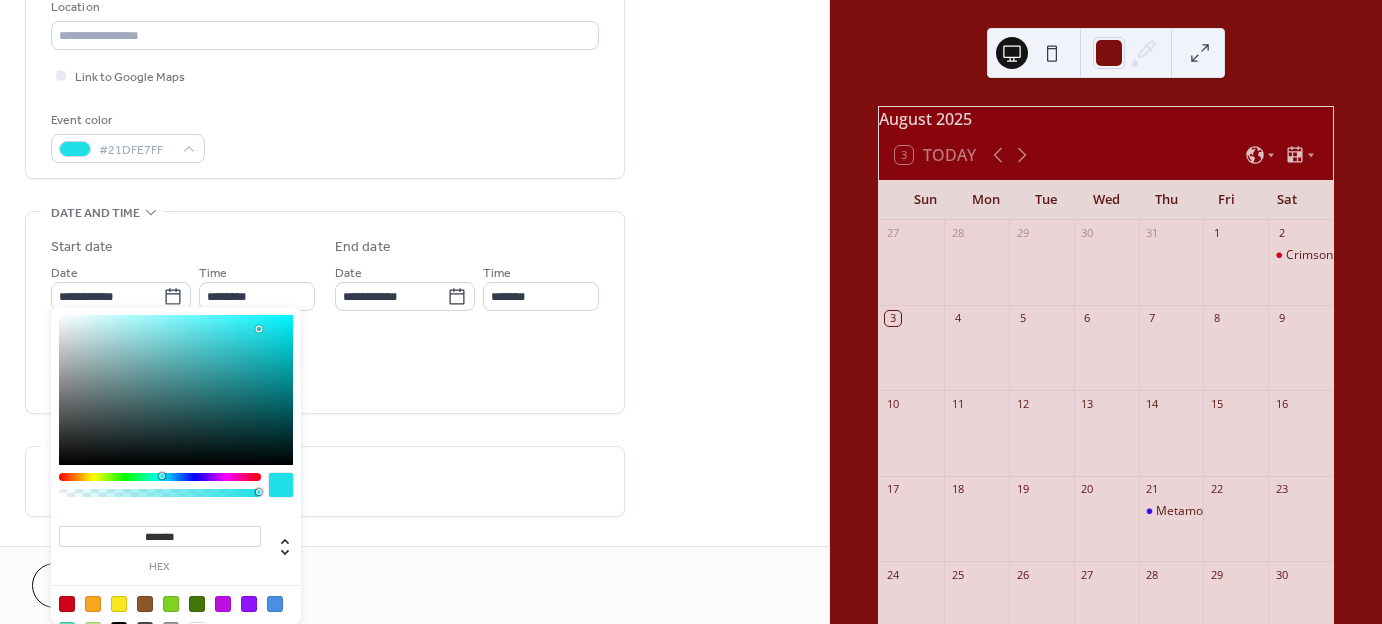 scroll, scrollTop: 600, scrollLeft: 0, axis: vertical 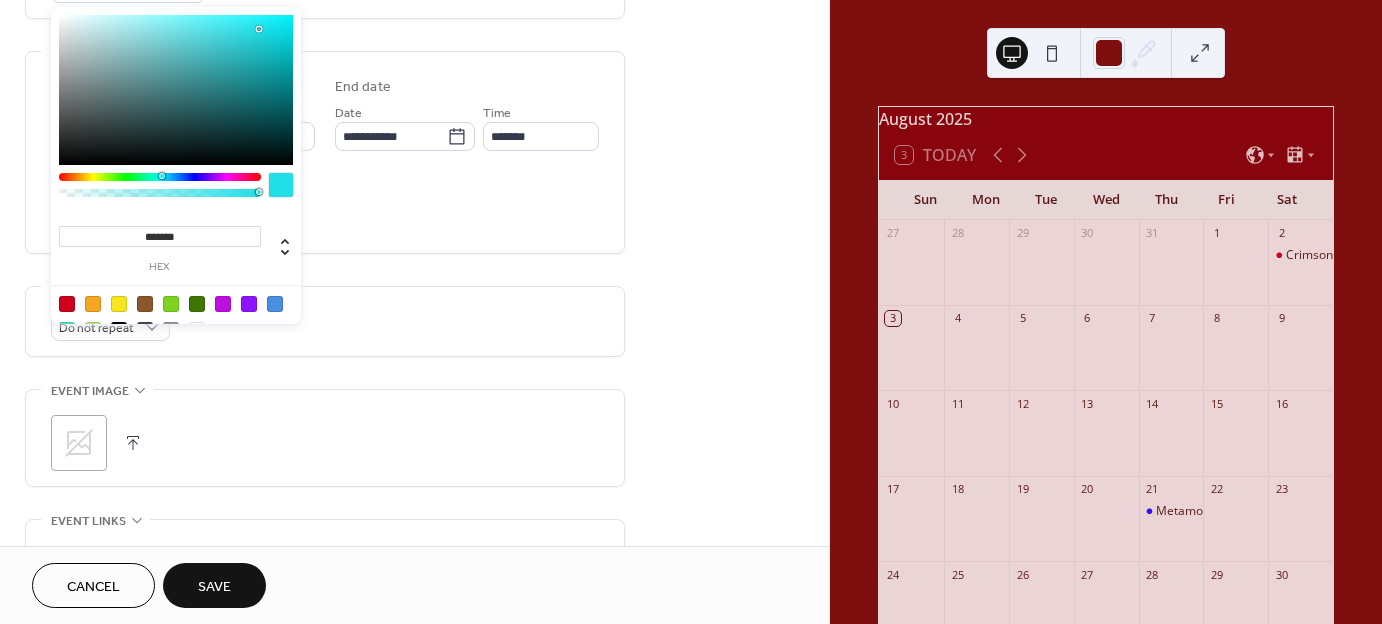 click on ";" at bounding box center (325, 443) 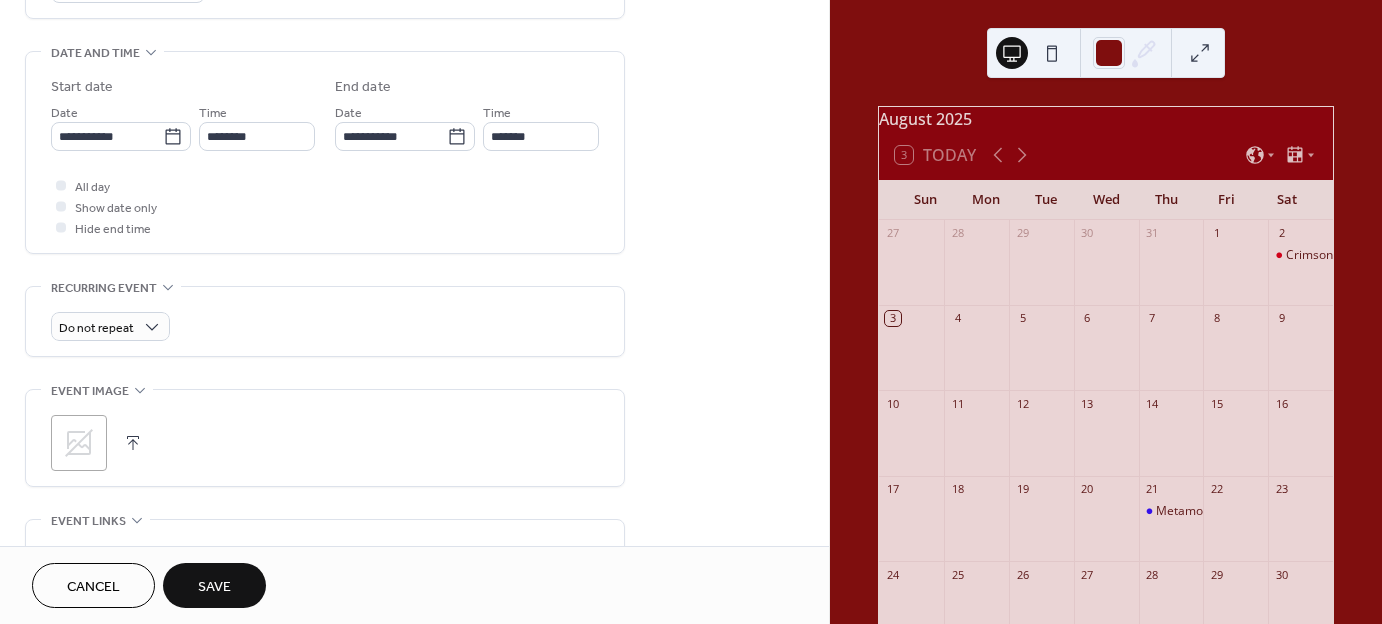 click 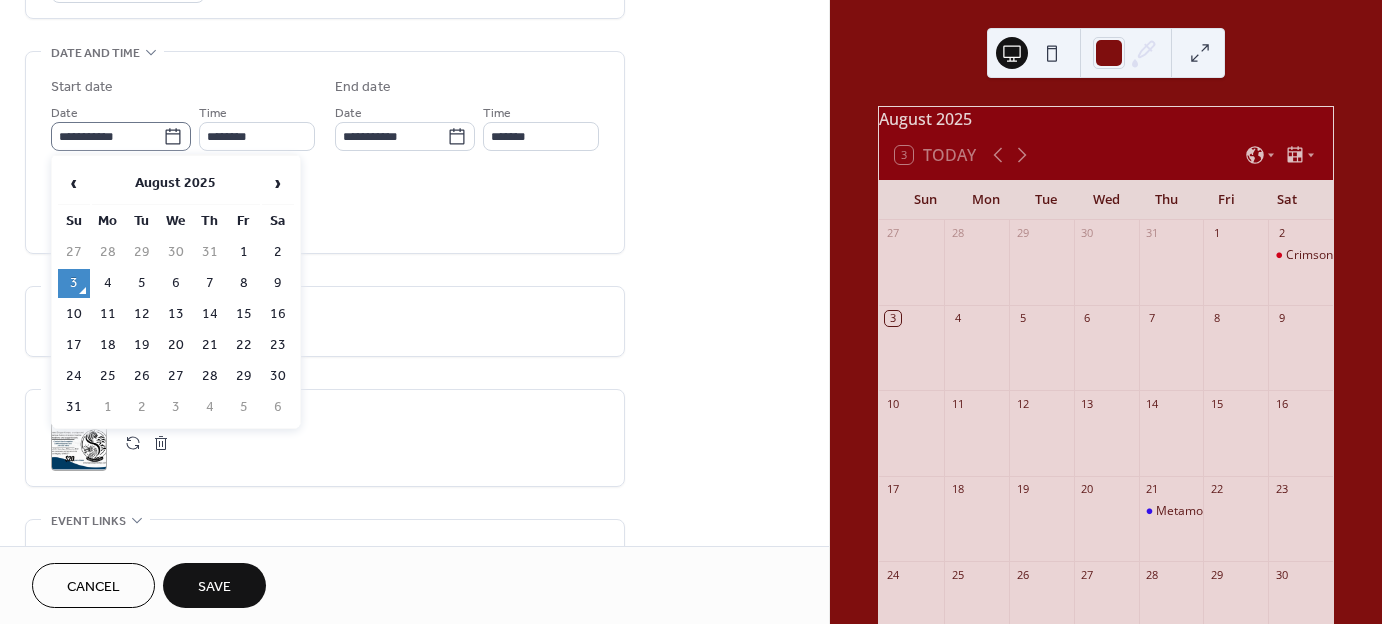 click 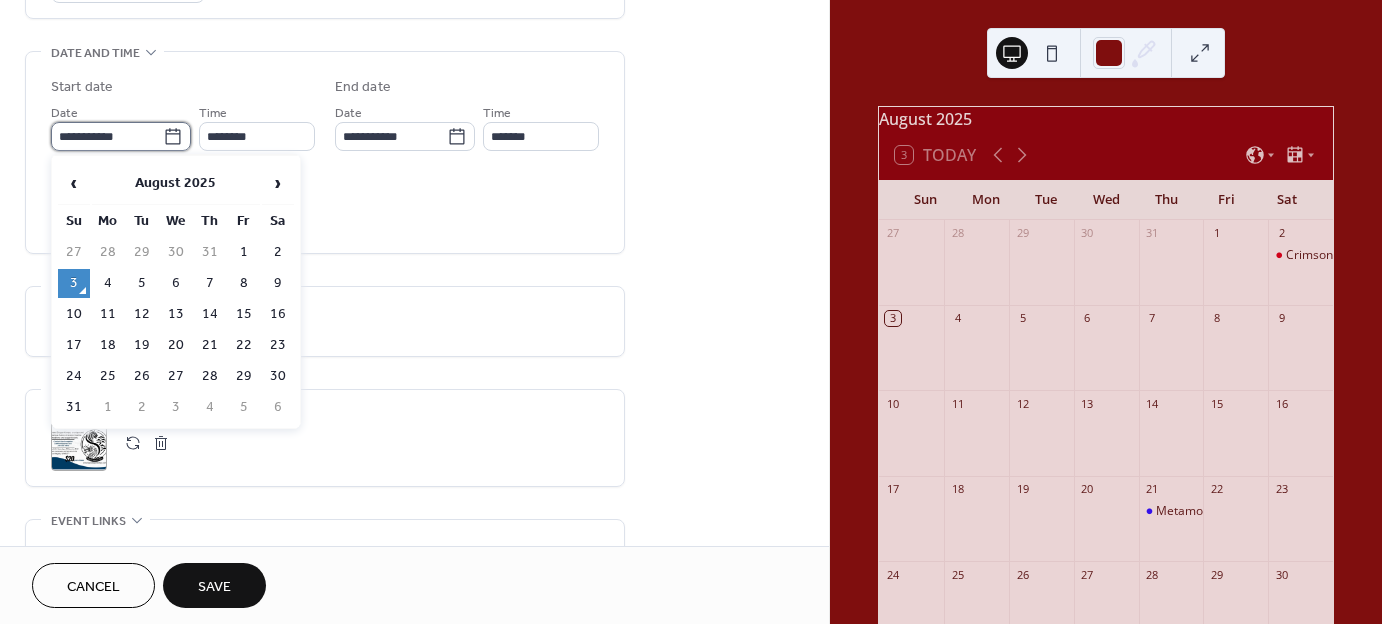 click on "**********" at bounding box center [107, 136] 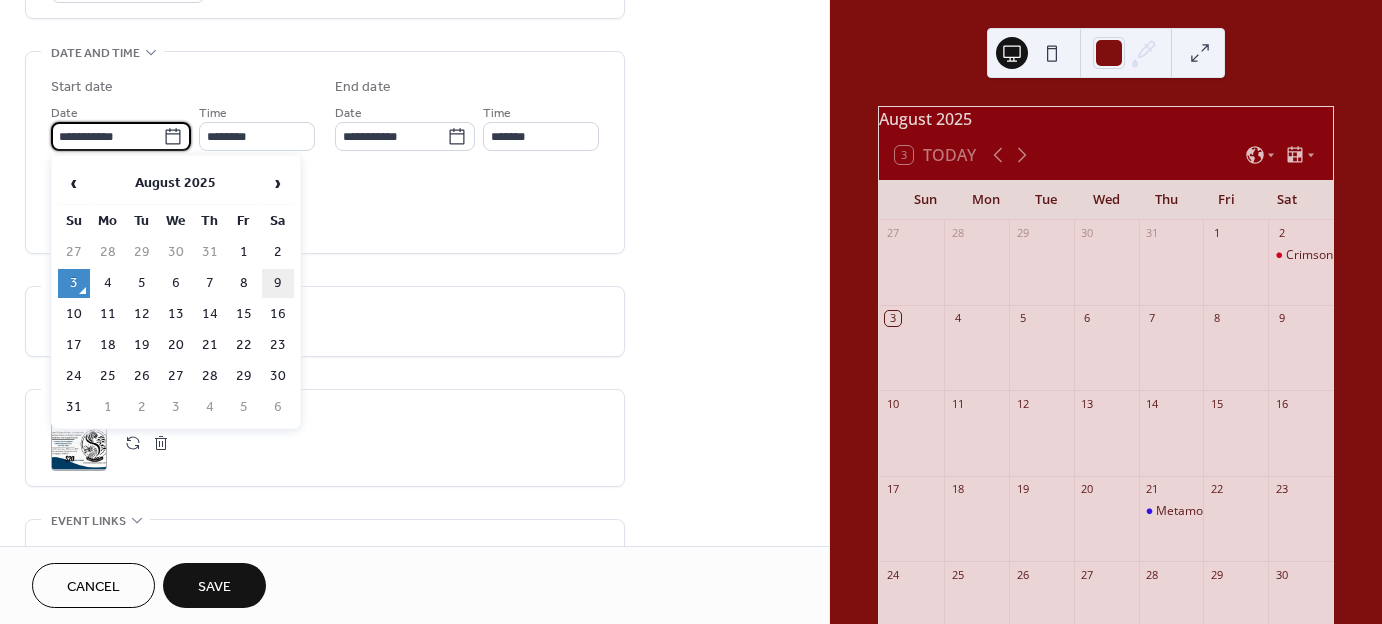 click on "9" at bounding box center [278, 283] 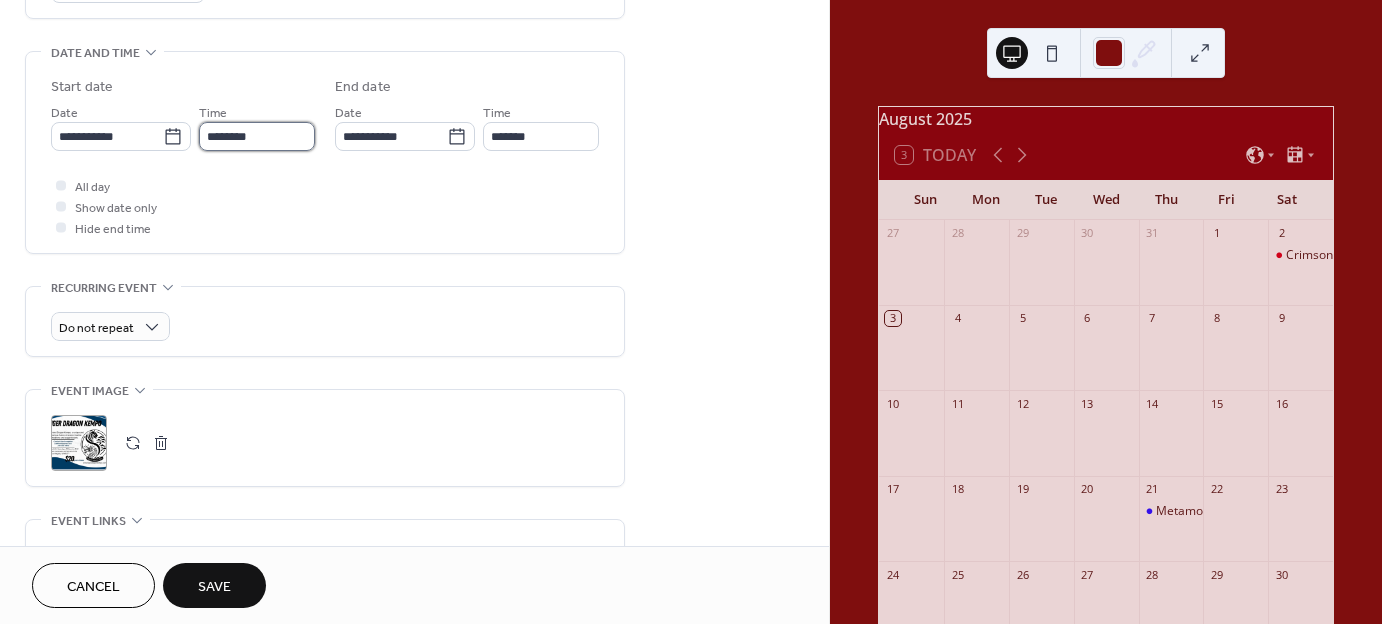click on "********" at bounding box center (257, 136) 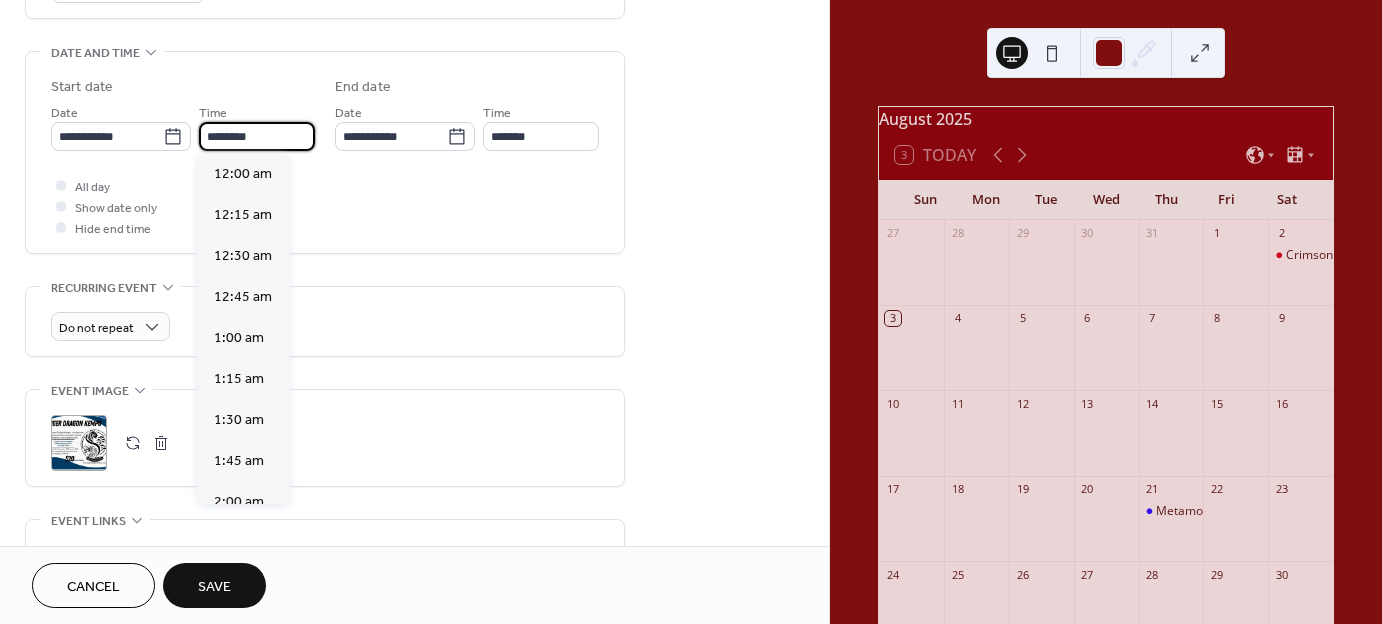 scroll, scrollTop: 1968, scrollLeft: 0, axis: vertical 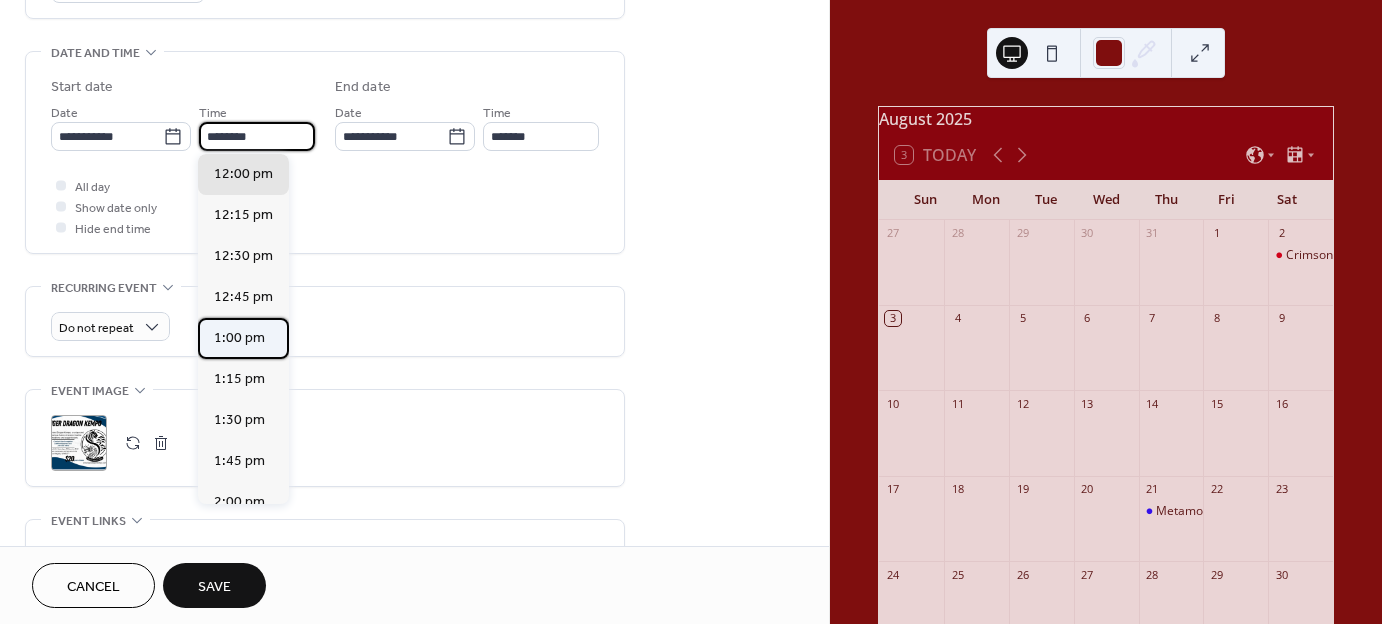 click on "1:00 pm" at bounding box center (239, 338) 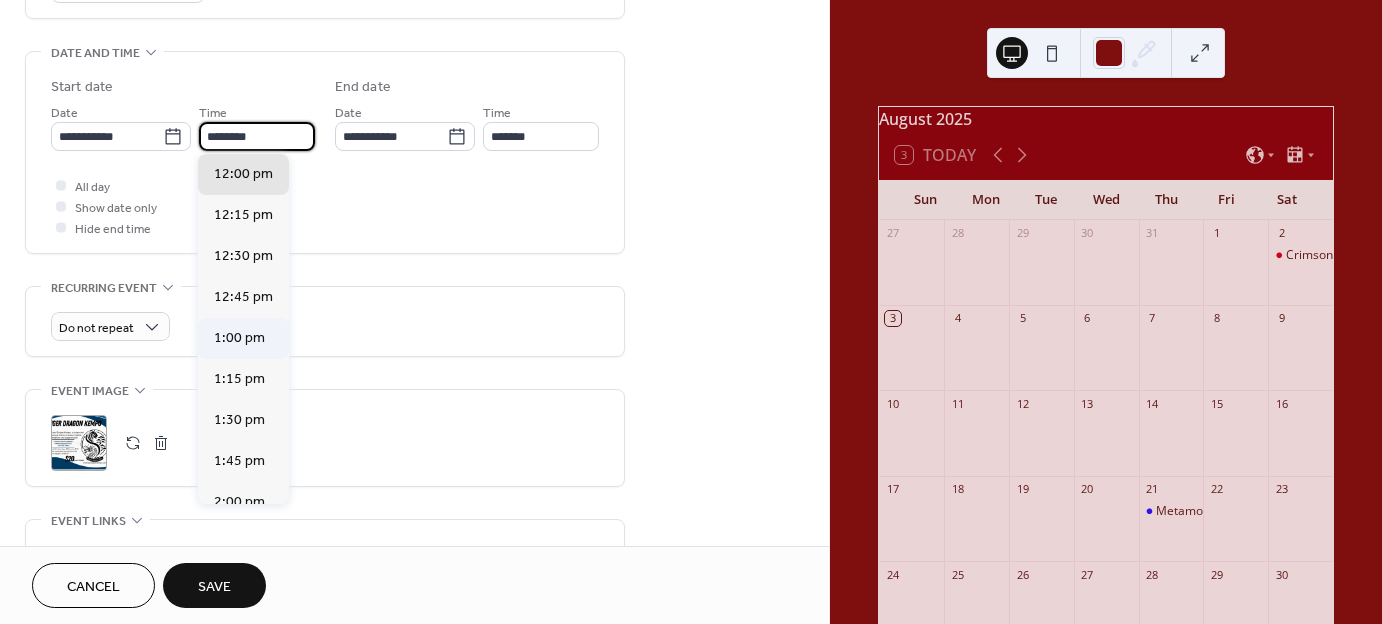 type on "*******" 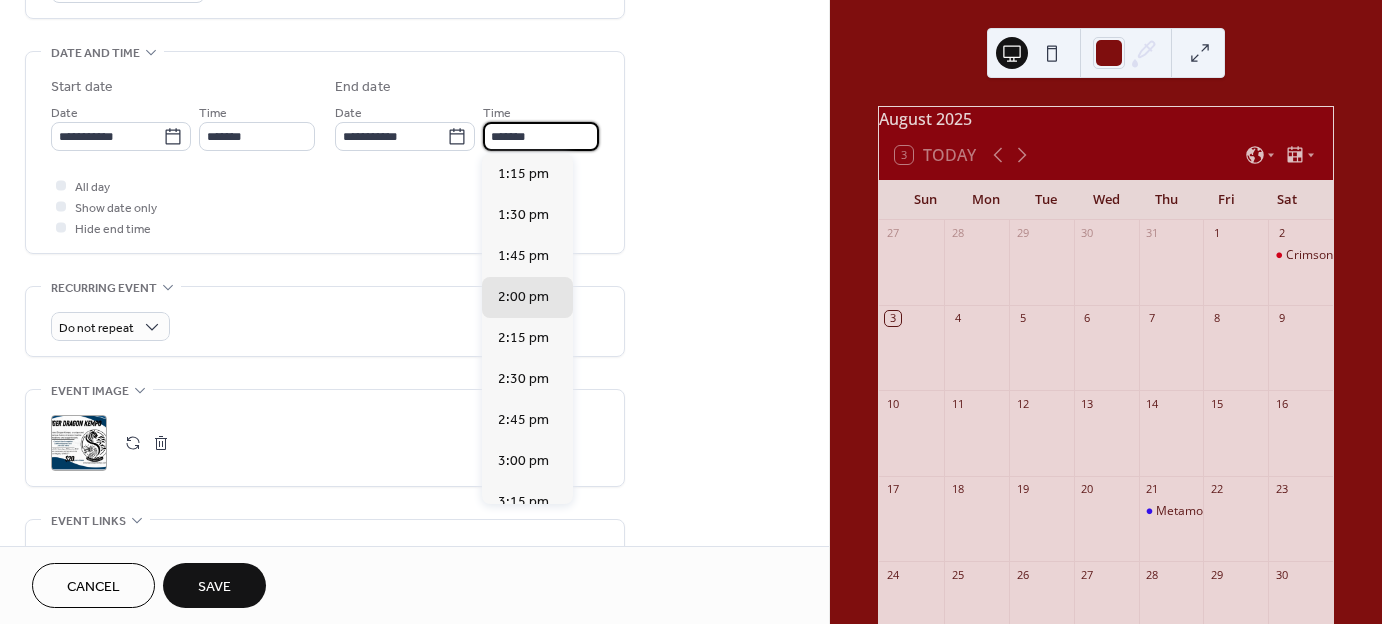 click on "*******" at bounding box center (541, 136) 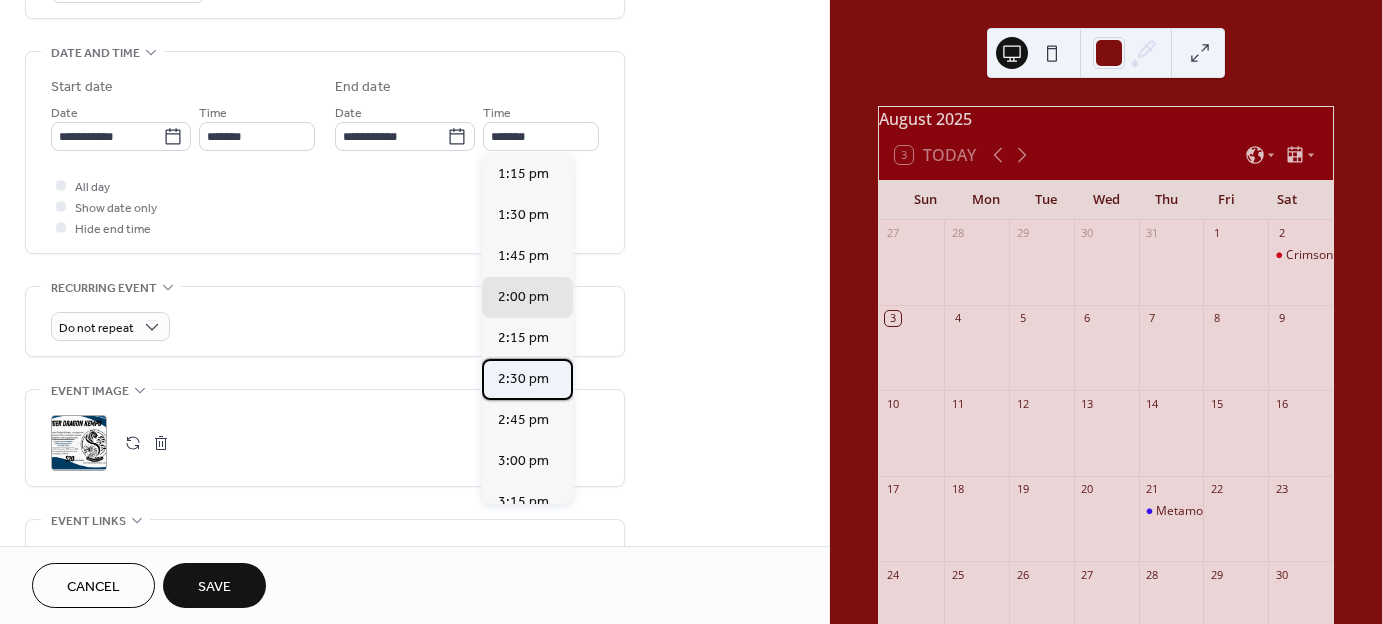 click on "2:30 pm" at bounding box center (523, 379) 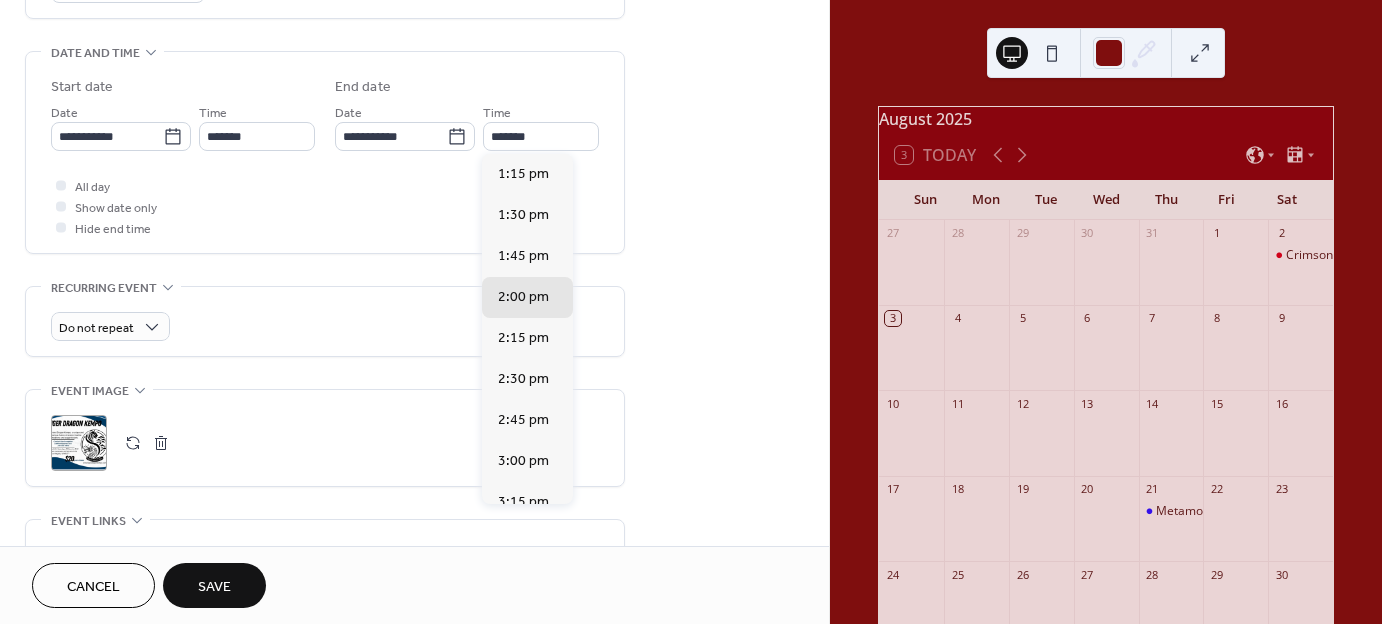 type on "*******" 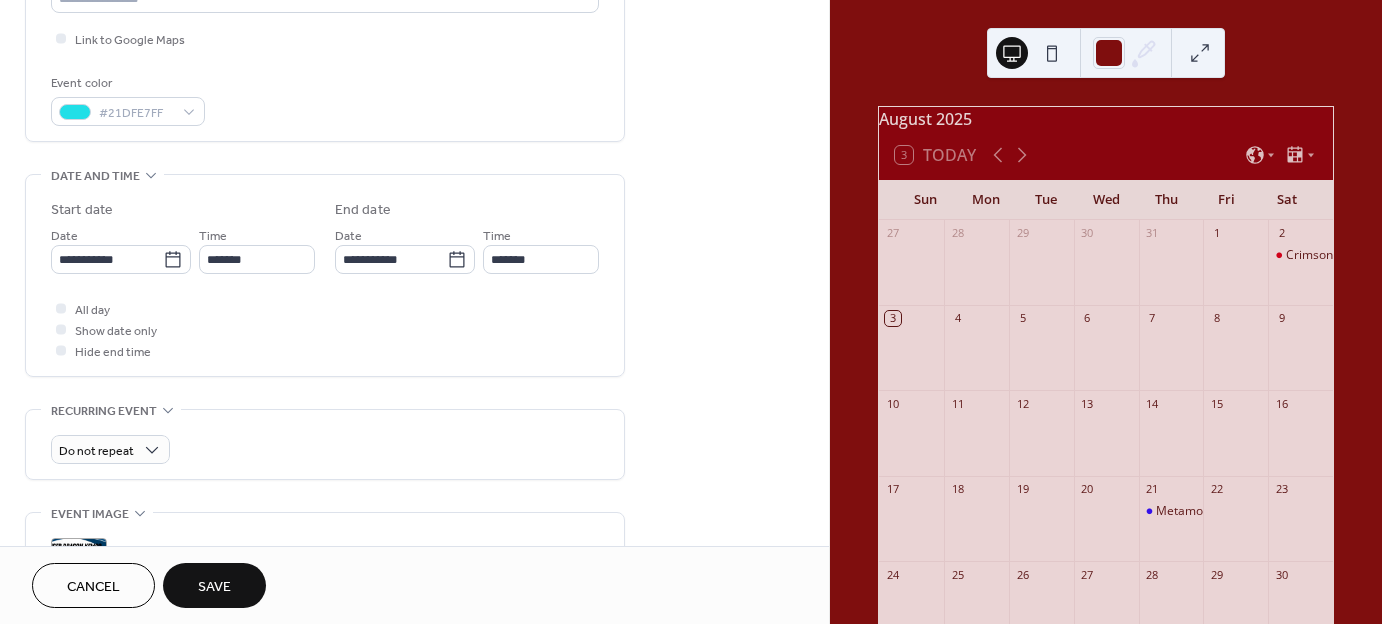 scroll, scrollTop: 200, scrollLeft: 0, axis: vertical 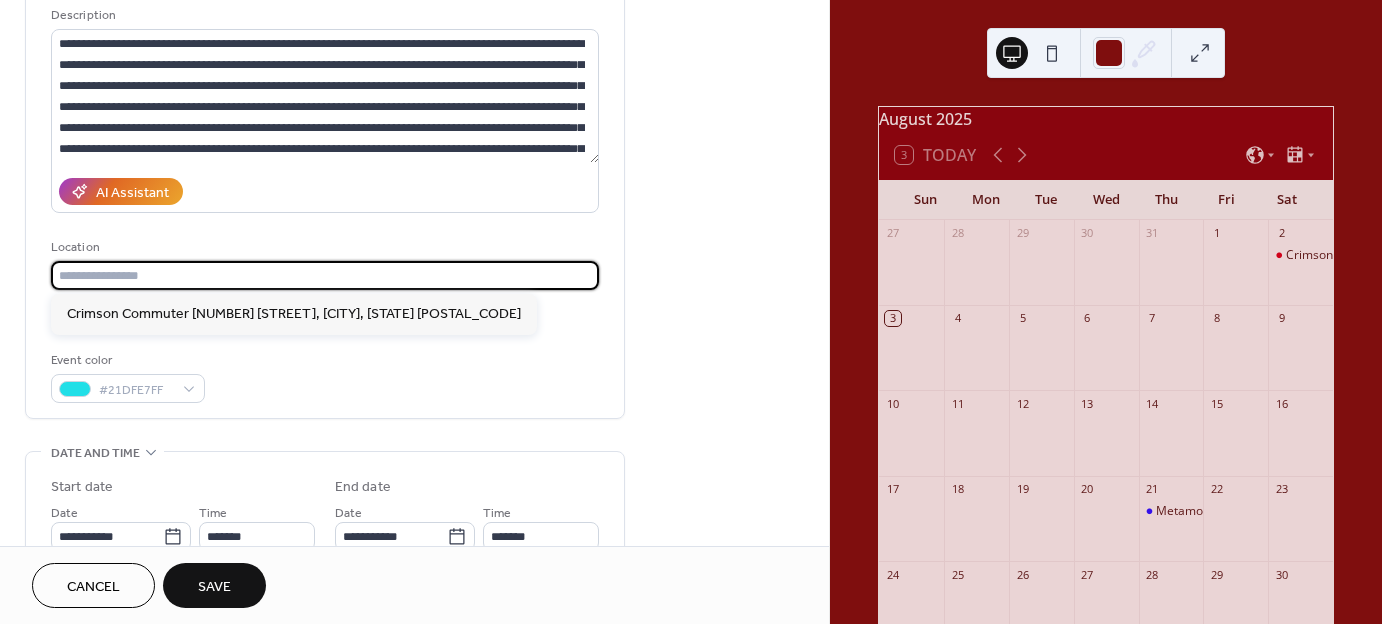 click at bounding box center (325, 275) 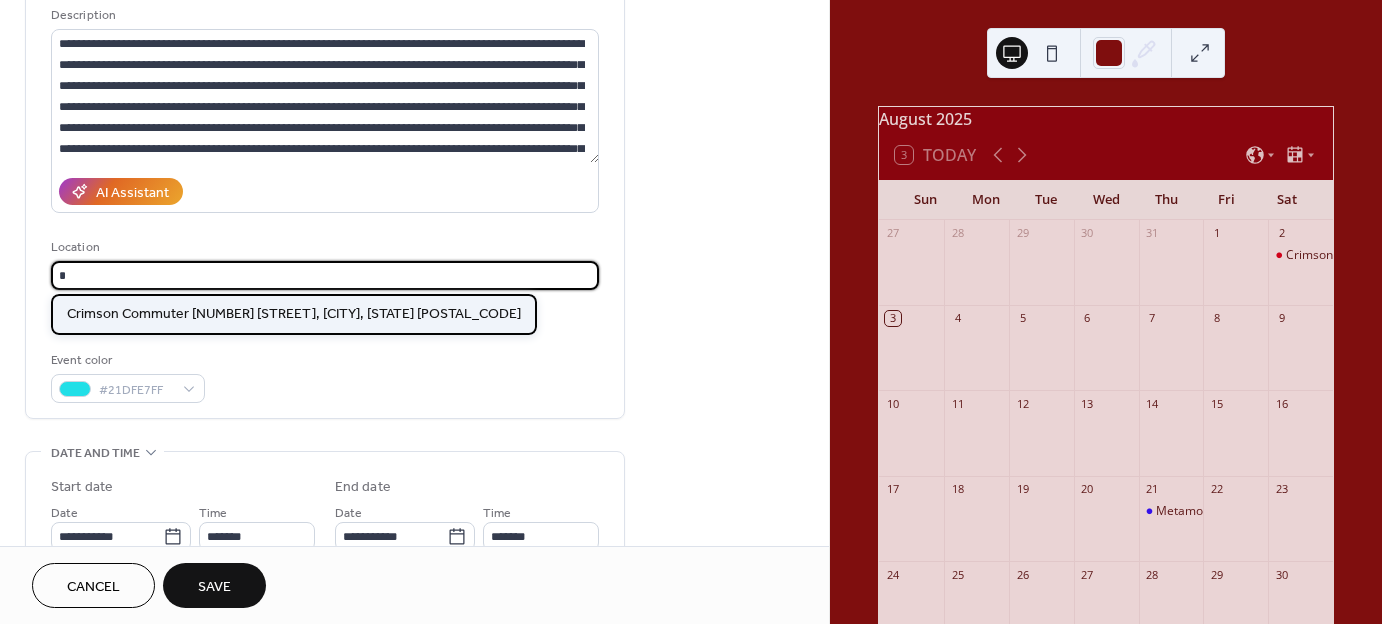 click on "Crimson Commuter 28736 John R. Rd, Madison Heights, MI 48071" at bounding box center [294, 313] 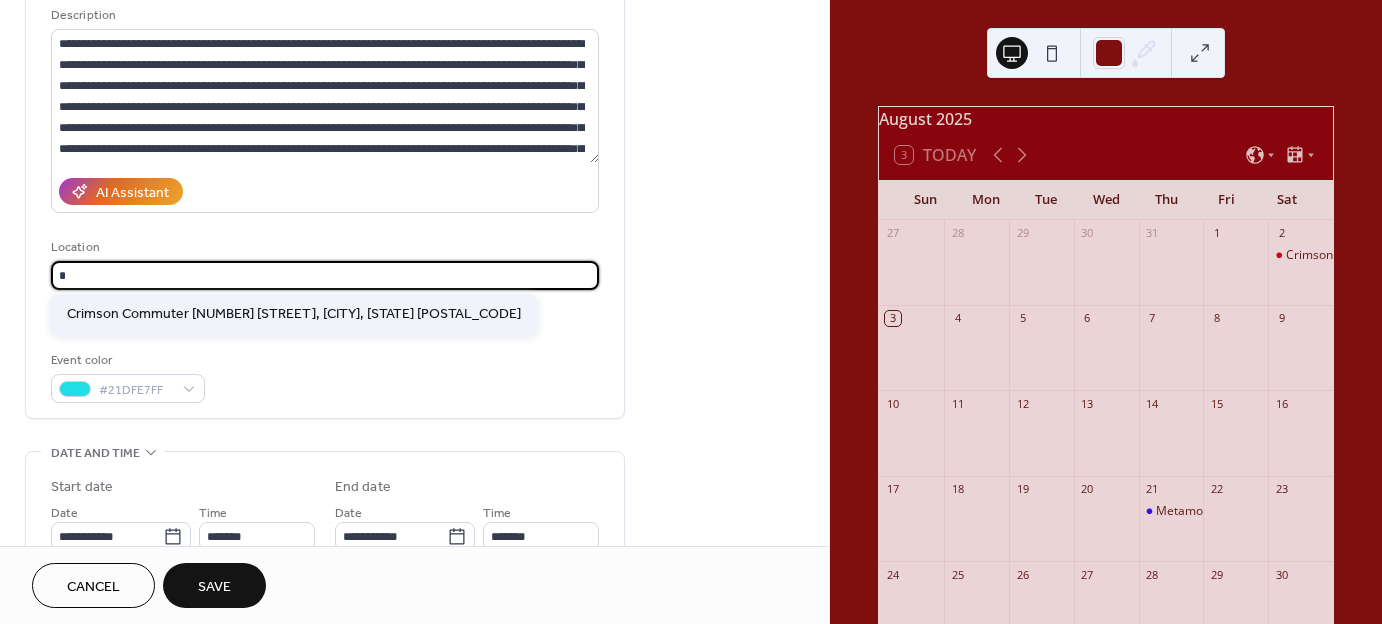 type on "**********" 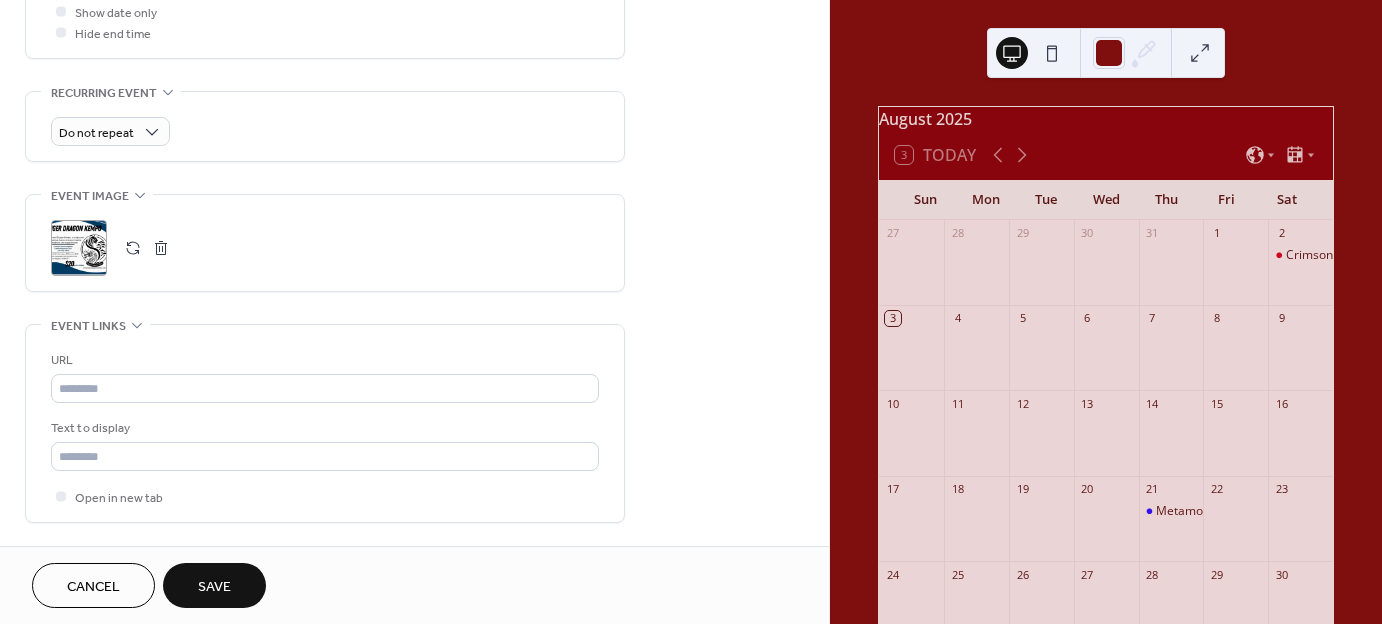 scroll, scrollTop: 800, scrollLeft: 0, axis: vertical 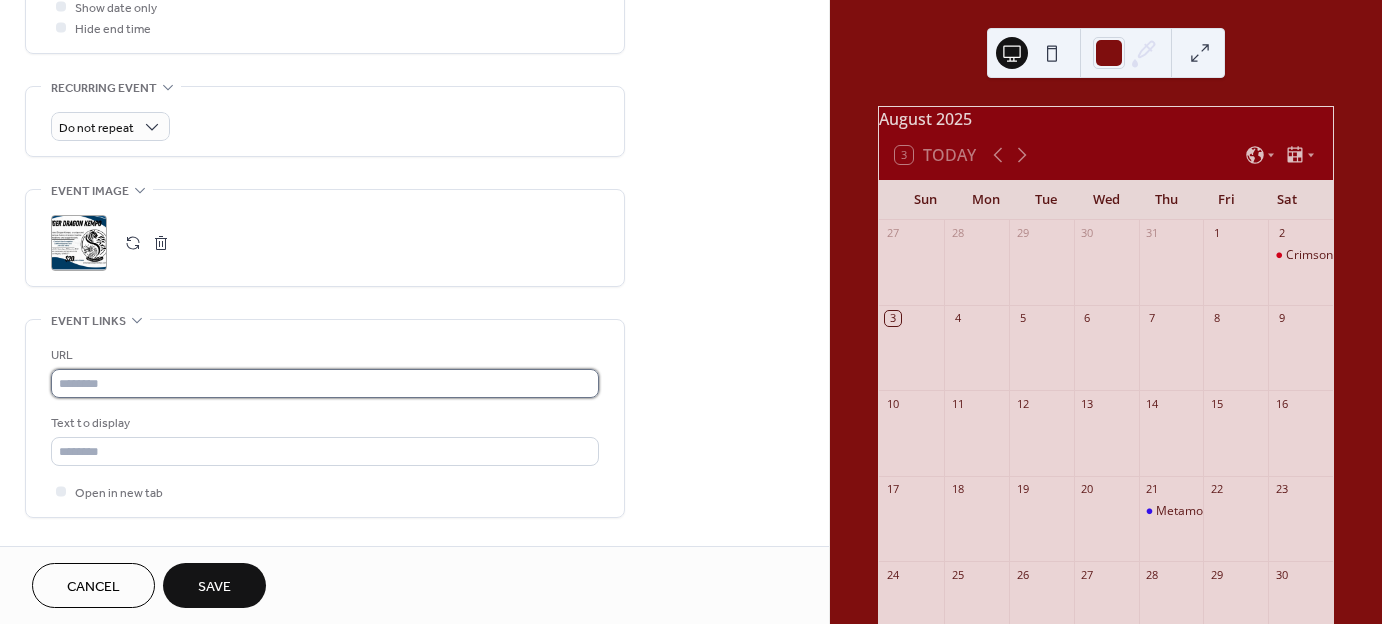 click at bounding box center [325, 383] 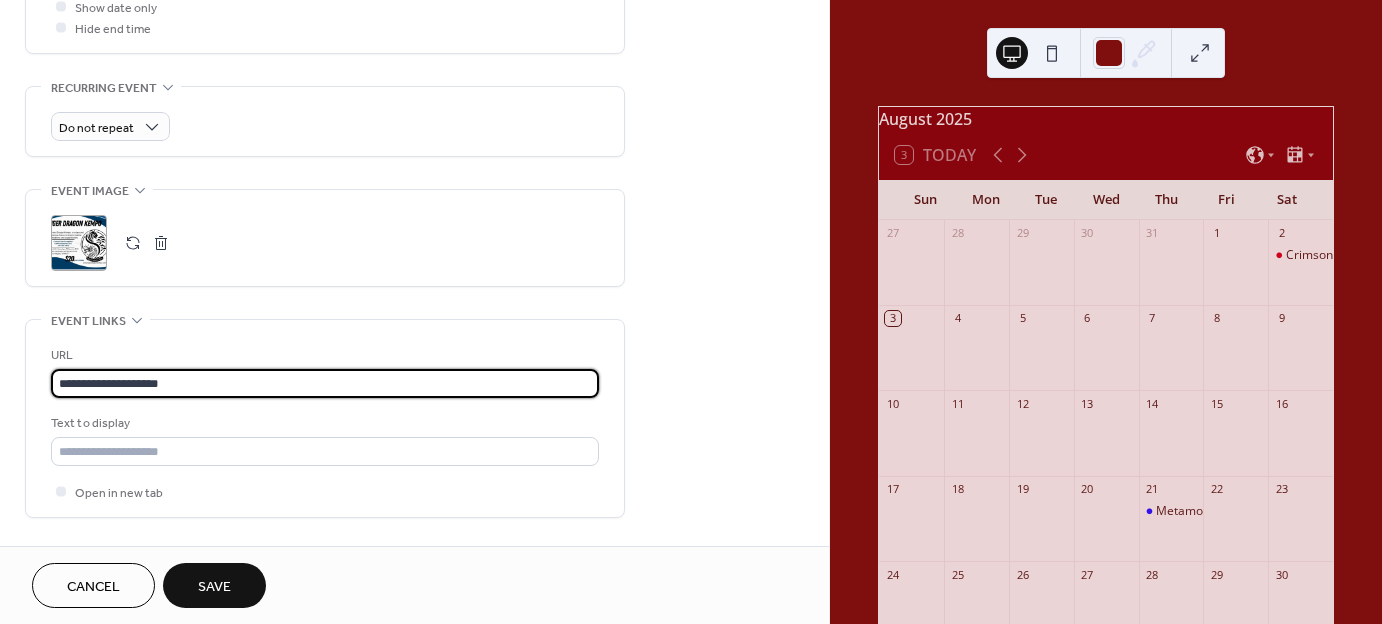 type on "**********" 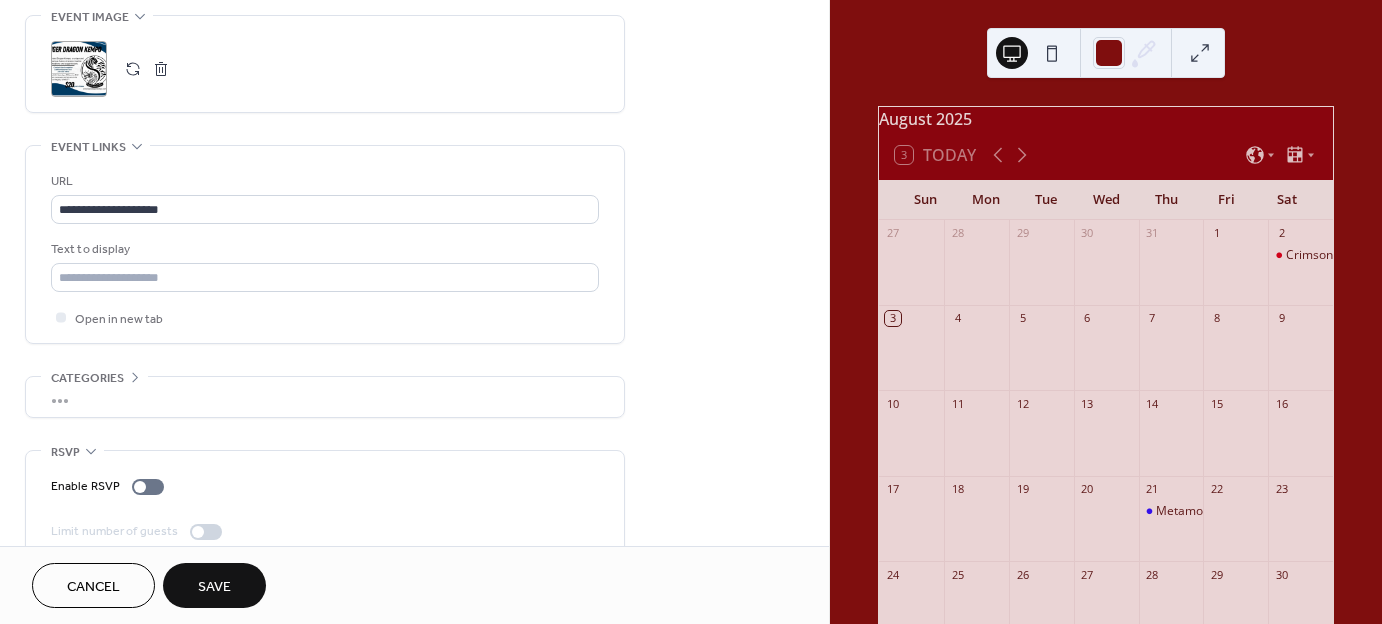 scroll, scrollTop: 1000, scrollLeft: 0, axis: vertical 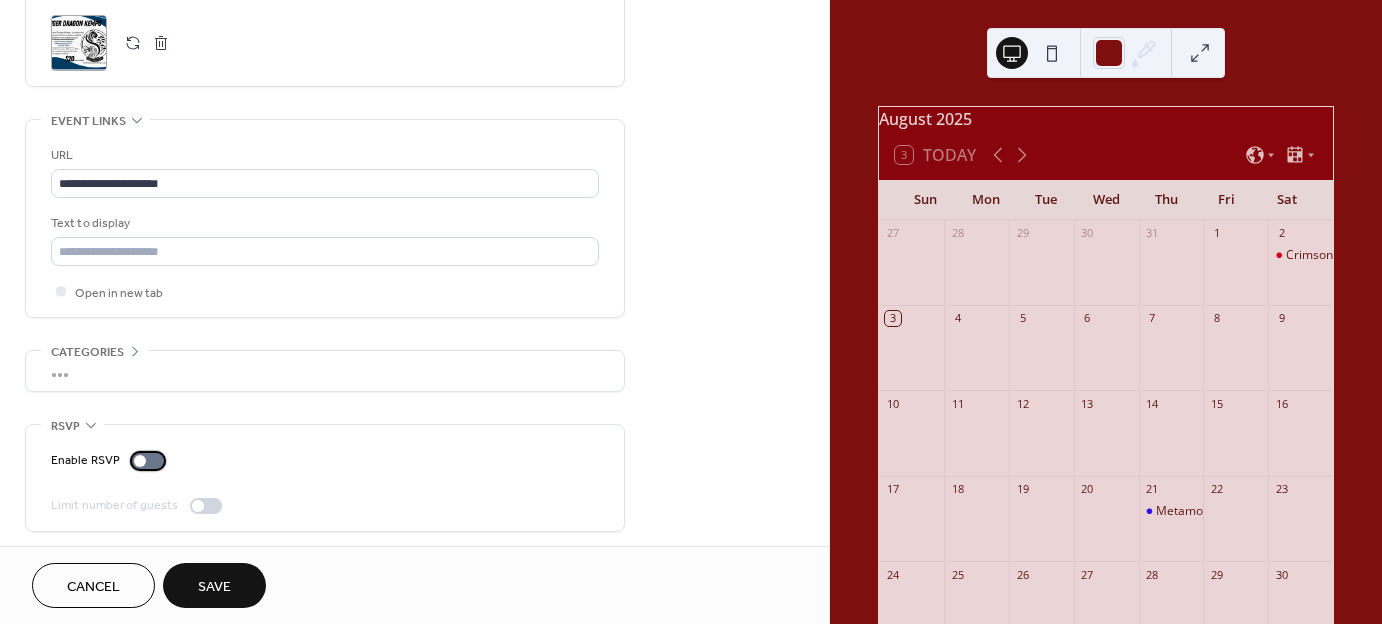 click at bounding box center (140, 461) 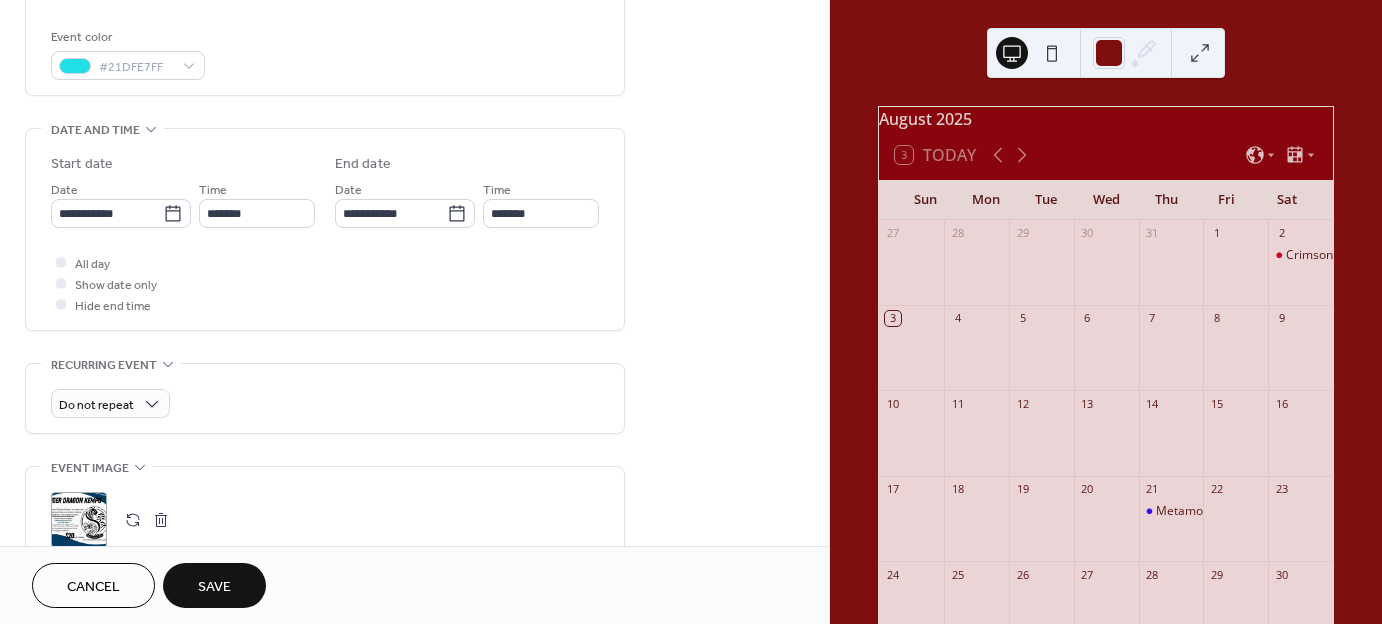 scroll, scrollTop: 527, scrollLeft: 0, axis: vertical 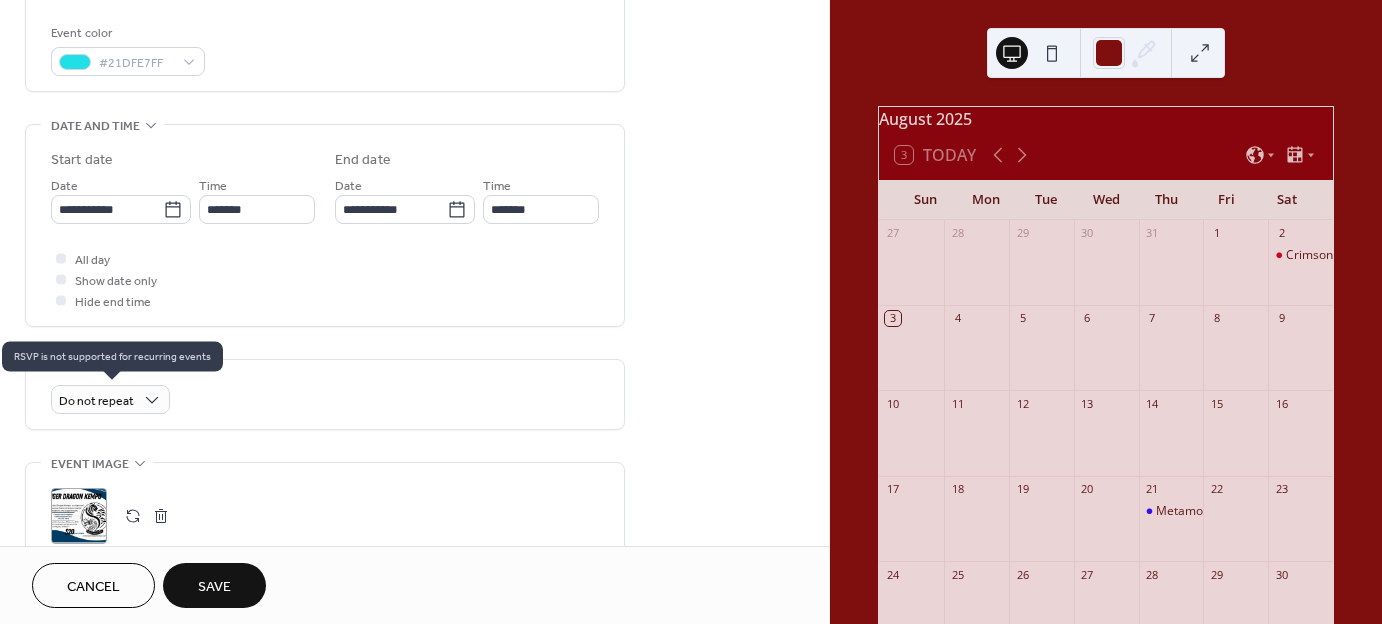 click on "Do not repeat" at bounding box center [110, 399] 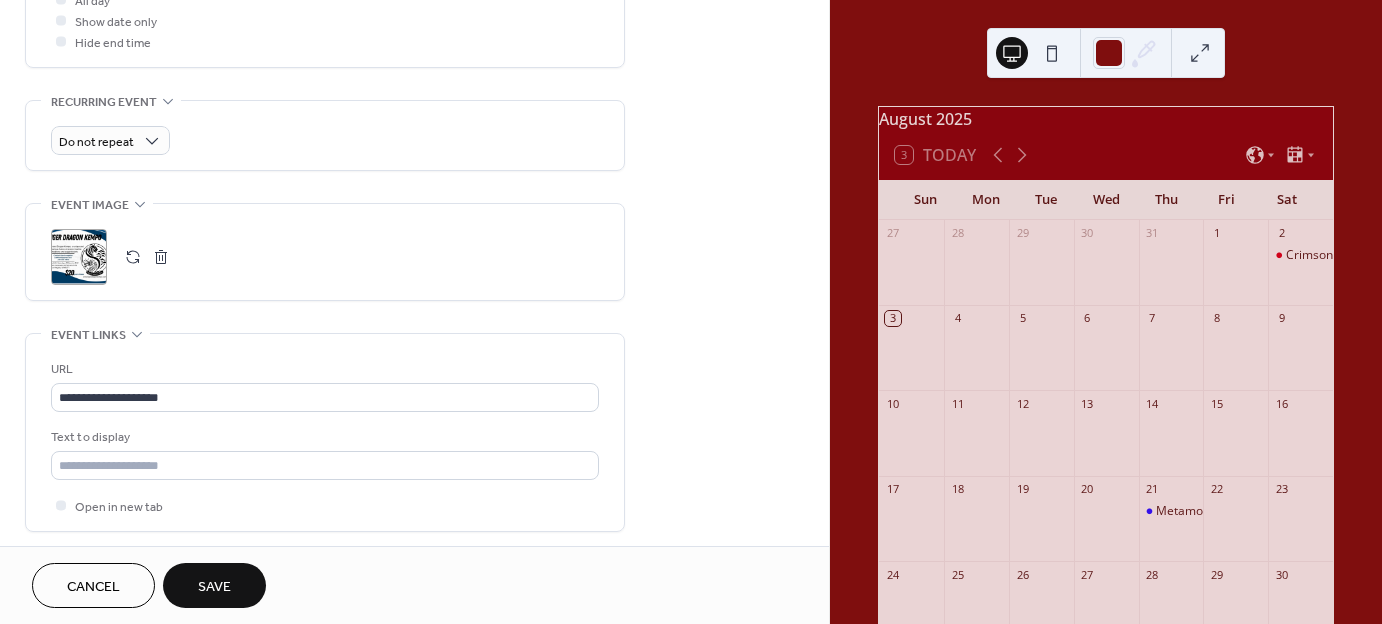 scroll, scrollTop: 927, scrollLeft: 0, axis: vertical 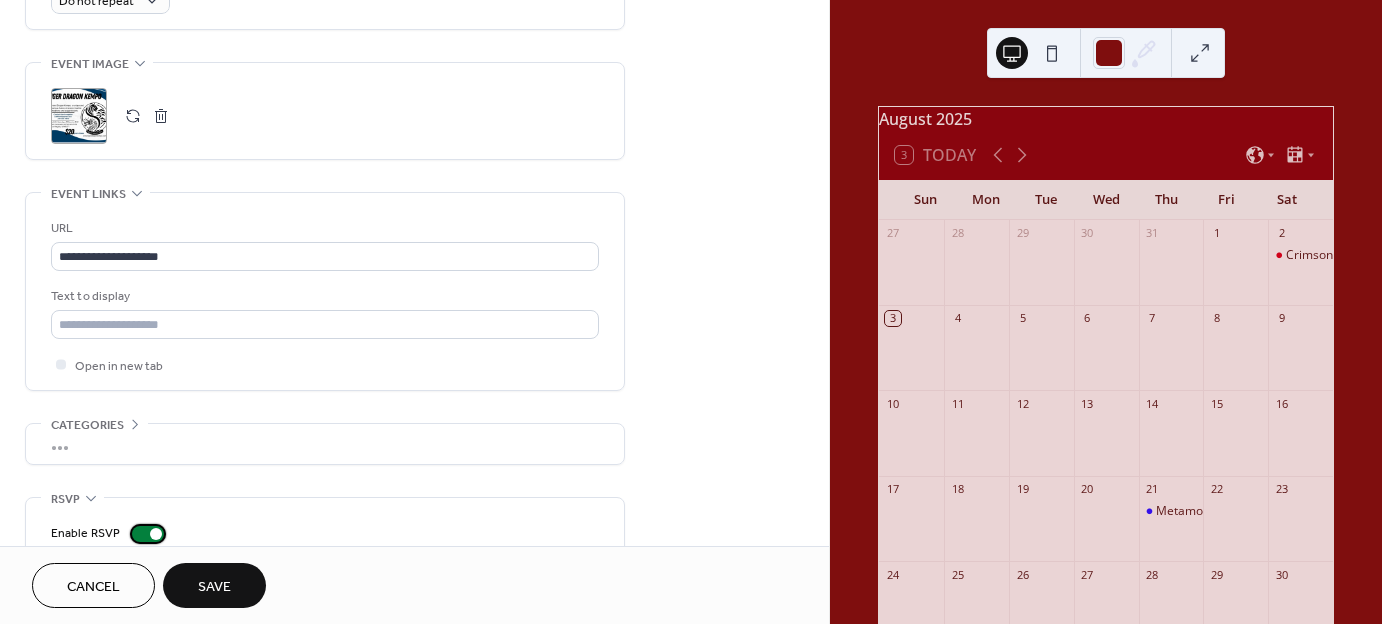 click at bounding box center [156, 534] 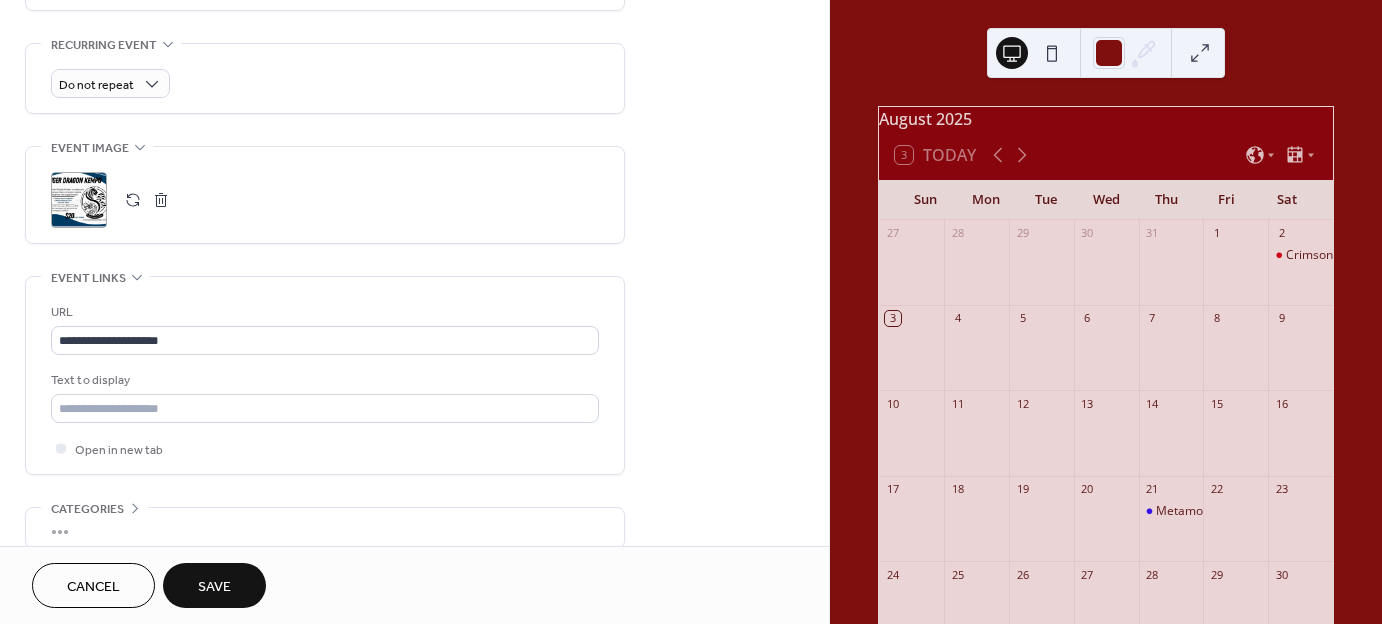 scroll, scrollTop: 627, scrollLeft: 0, axis: vertical 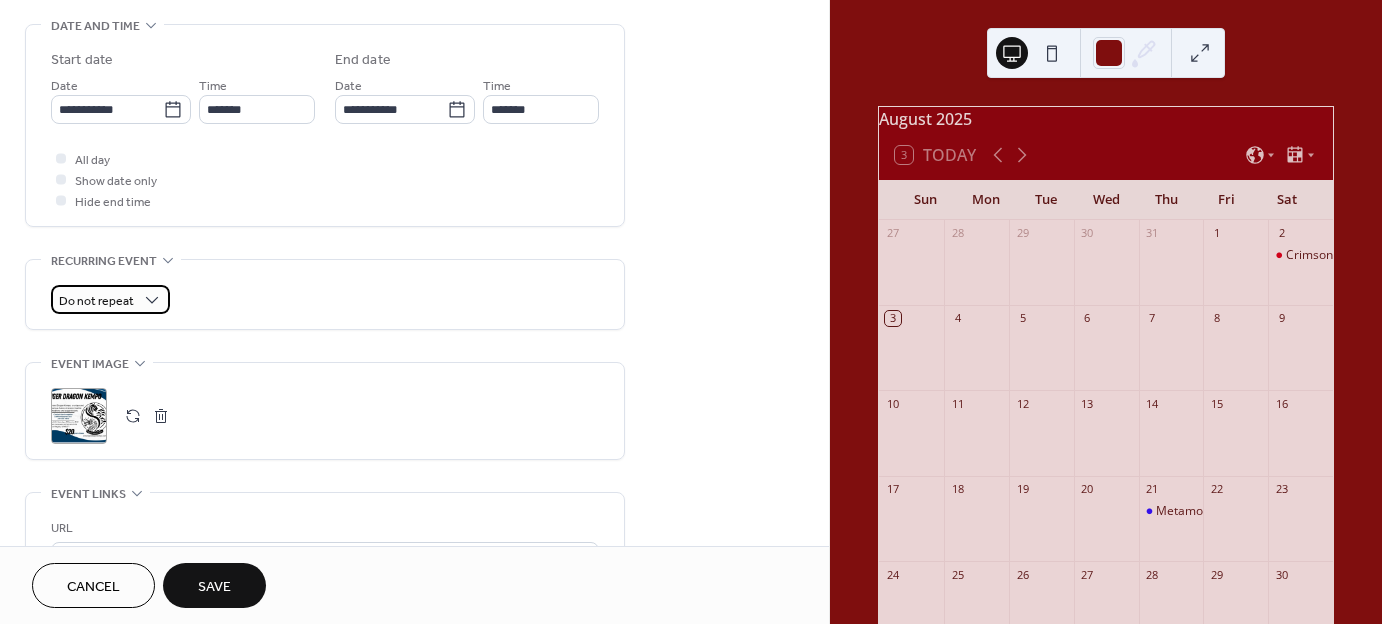 click on "Do not repeat" at bounding box center (96, 301) 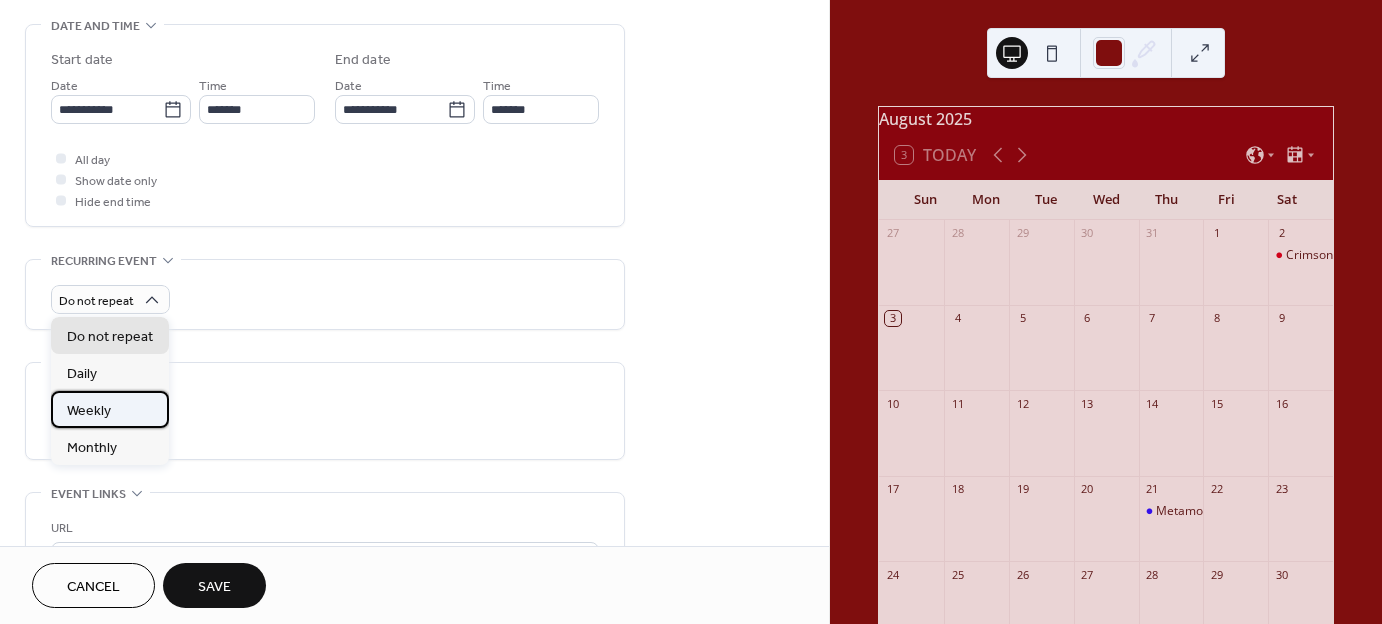 click on "Weekly" at bounding box center (110, 409) 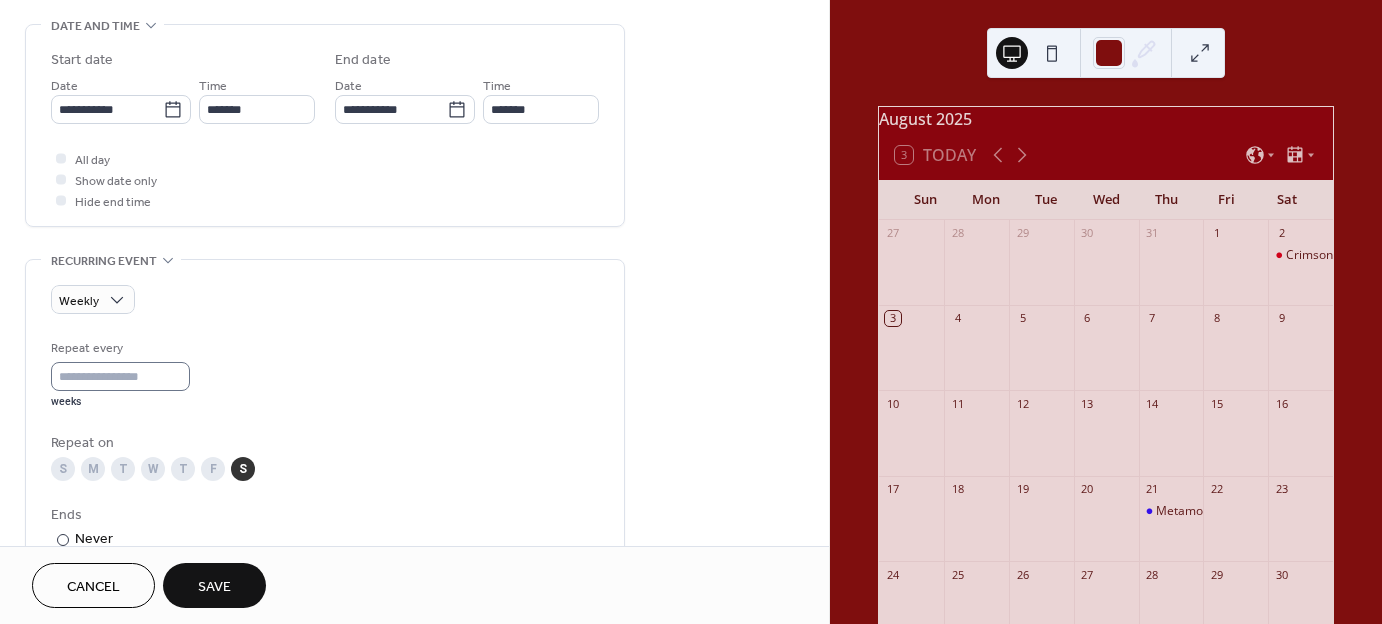 scroll, scrollTop: 1, scrollLeft: 0, axis: vertical 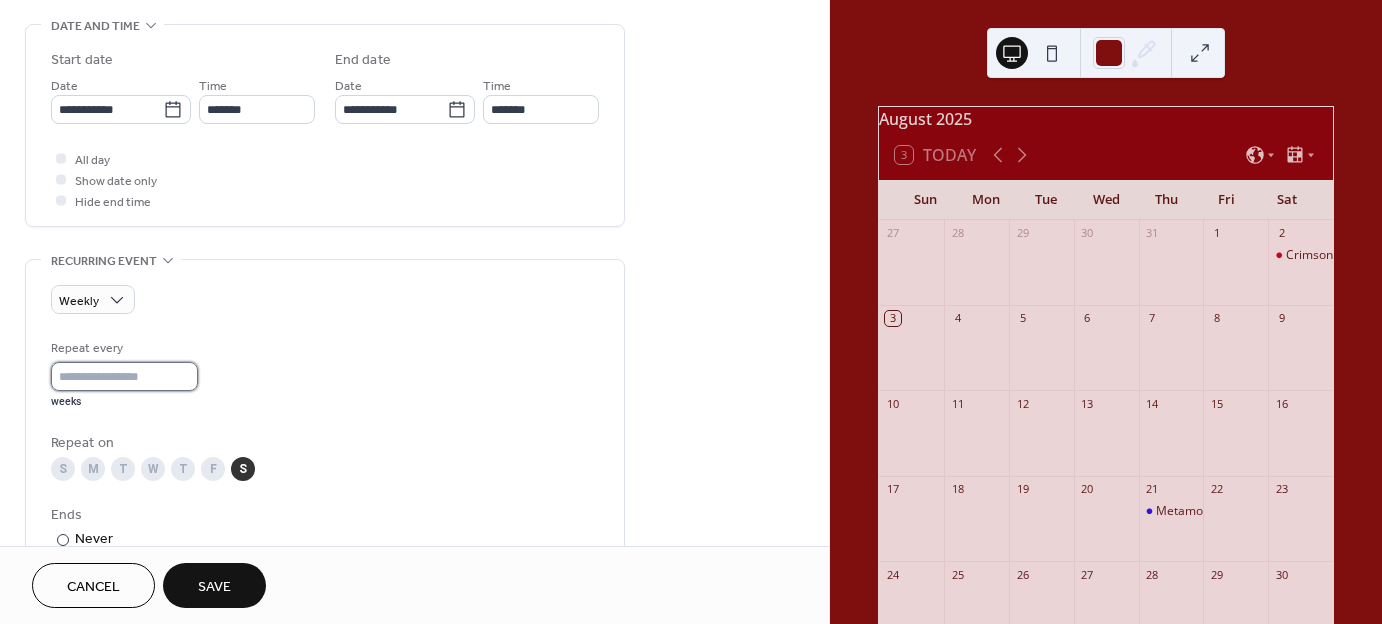 click on "*" at bounding box center (124, 376) 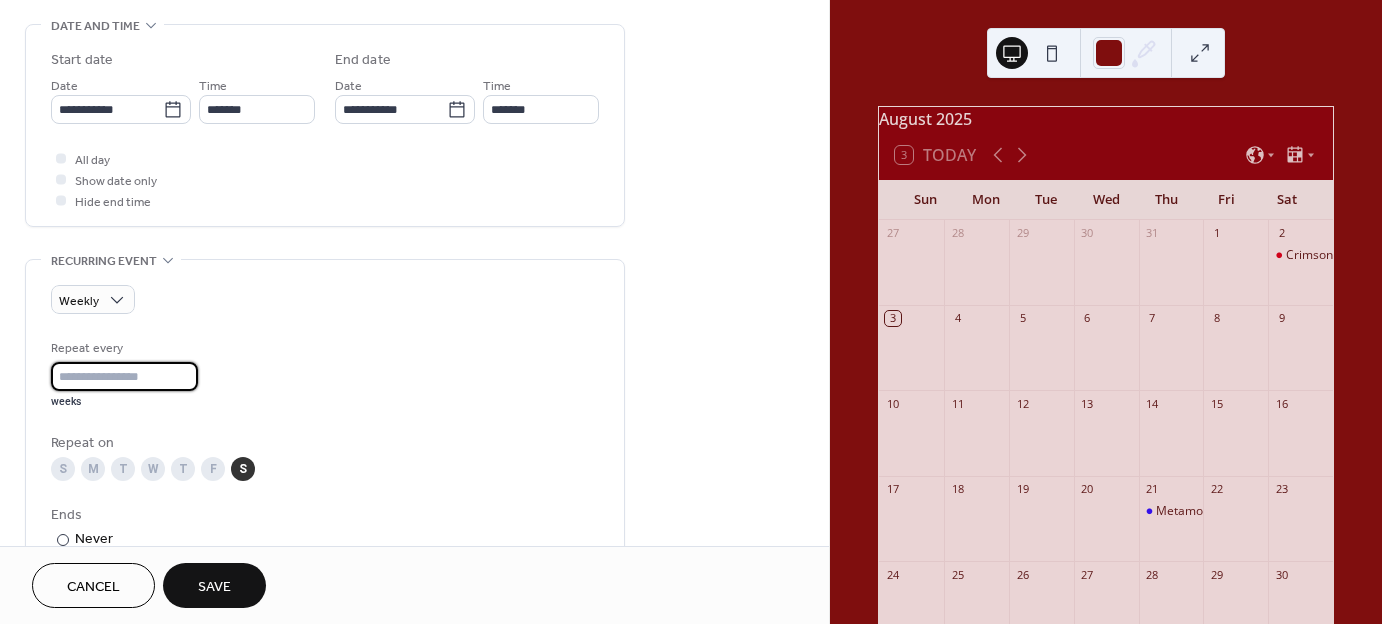 scroll, scrollTop: 0, scrollLeft: 0, axis: both 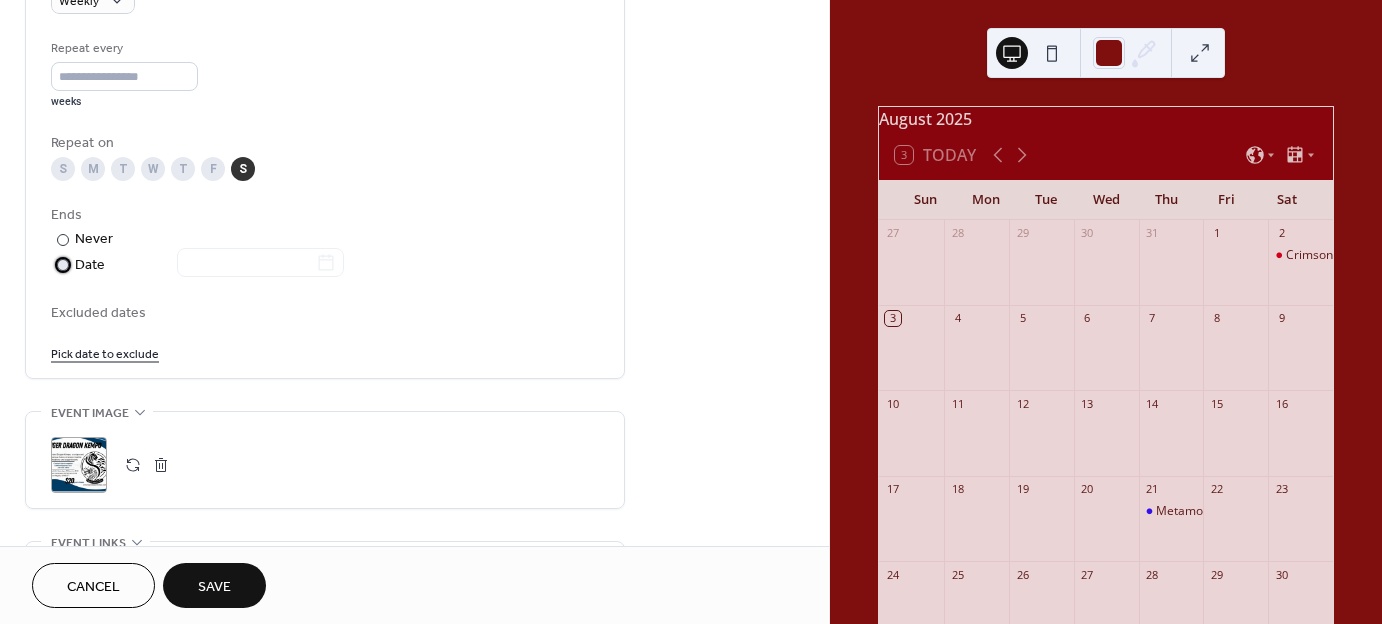 click on "Date" at bounding box center [209, 265] 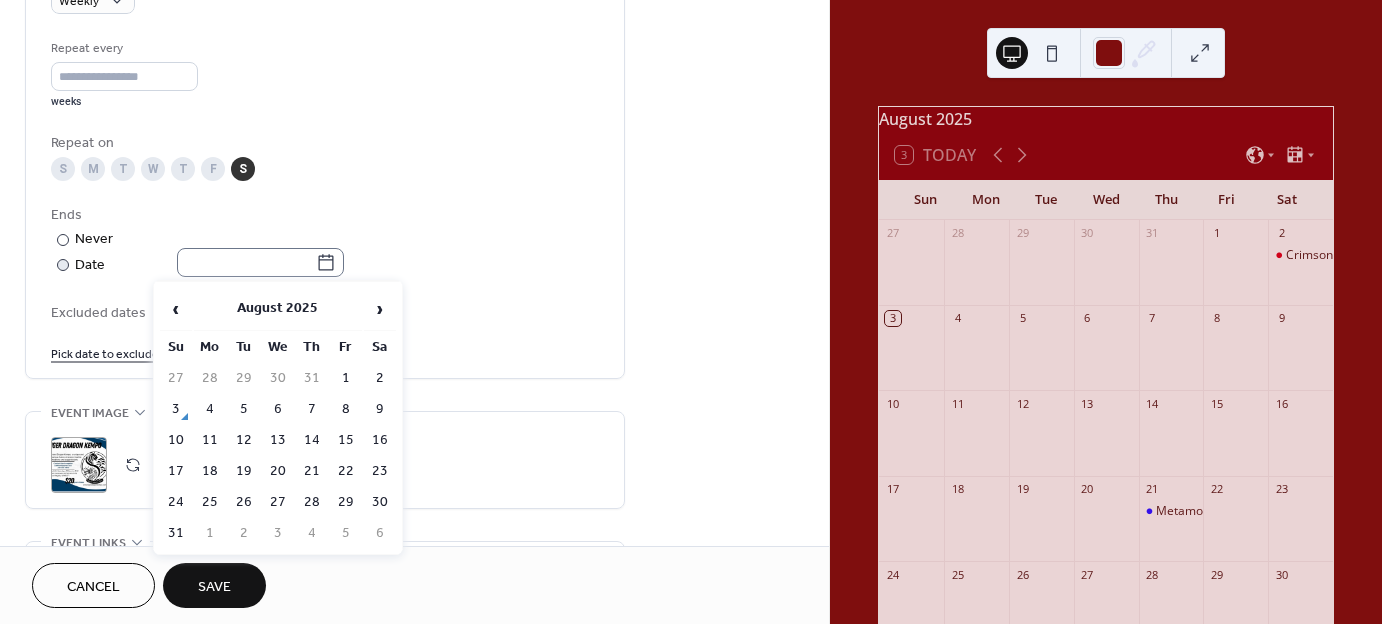 click 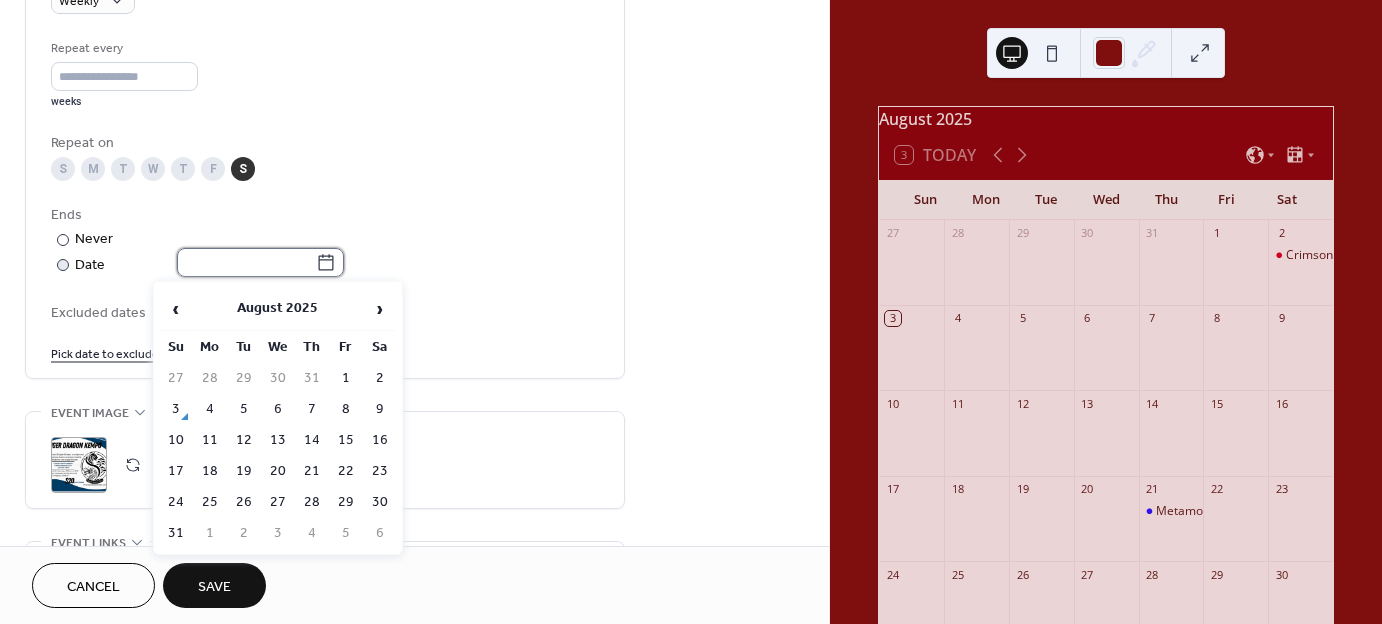 click at bounding box center [246, 262] 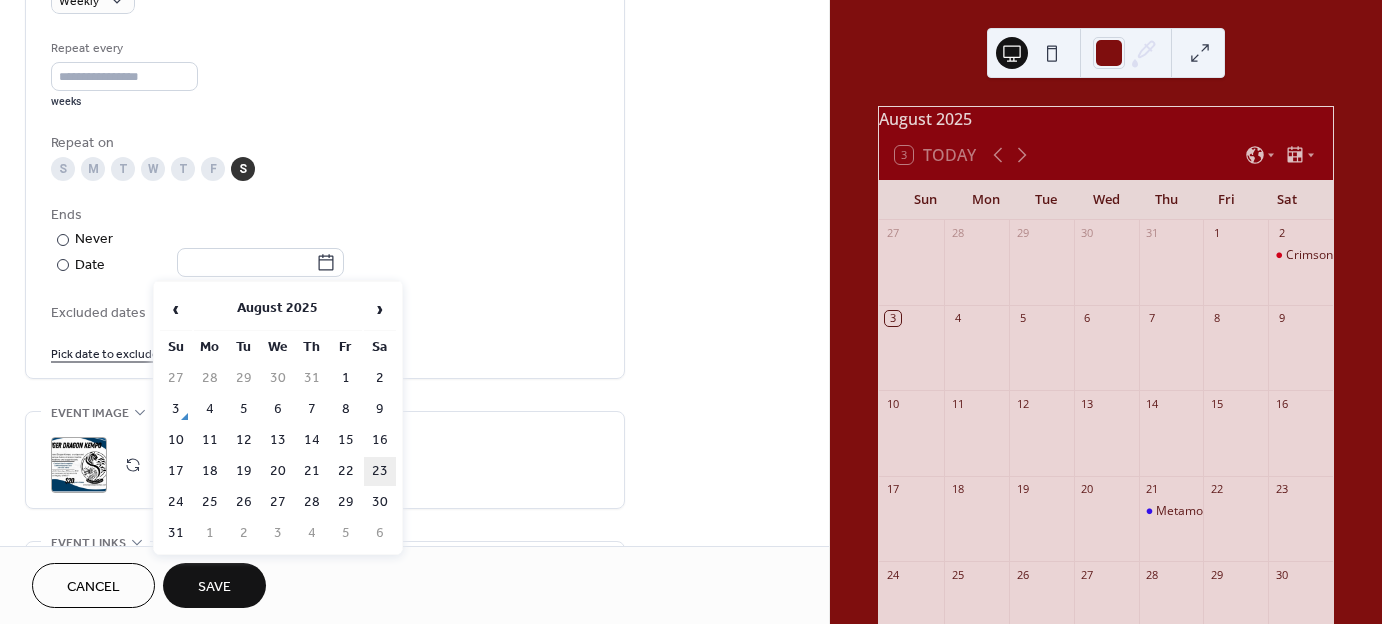 click on "23" at bounding box center [380, 471] 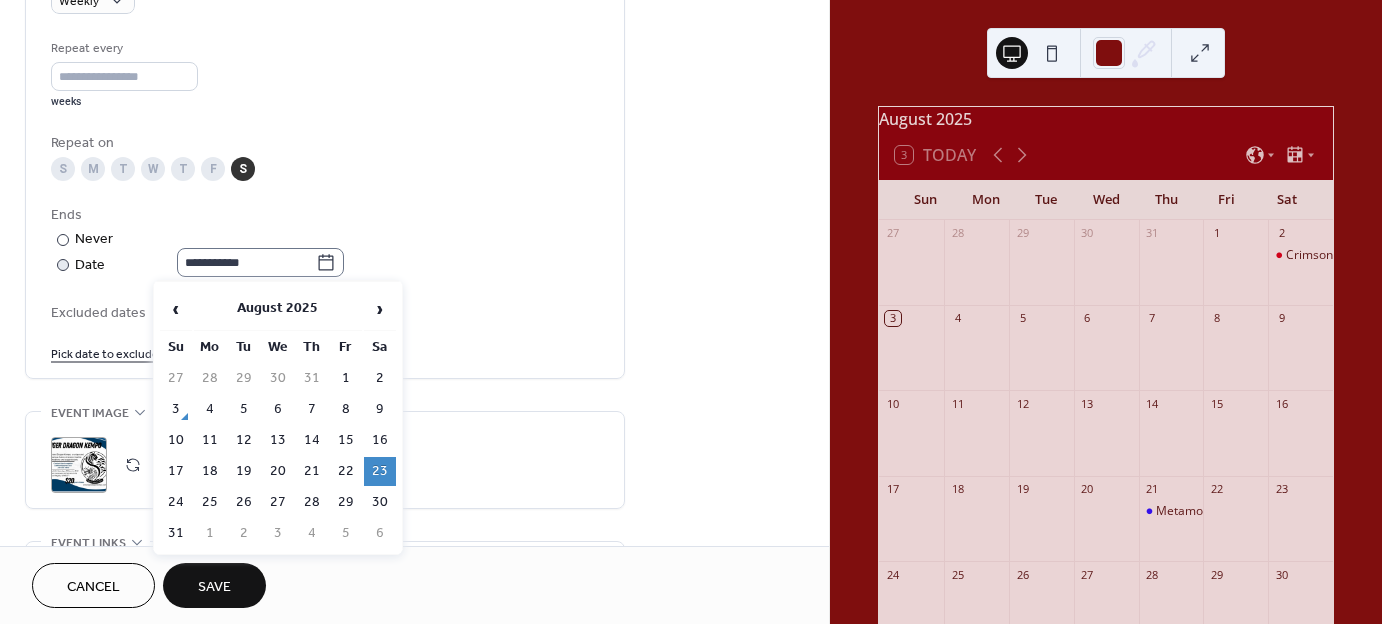 click 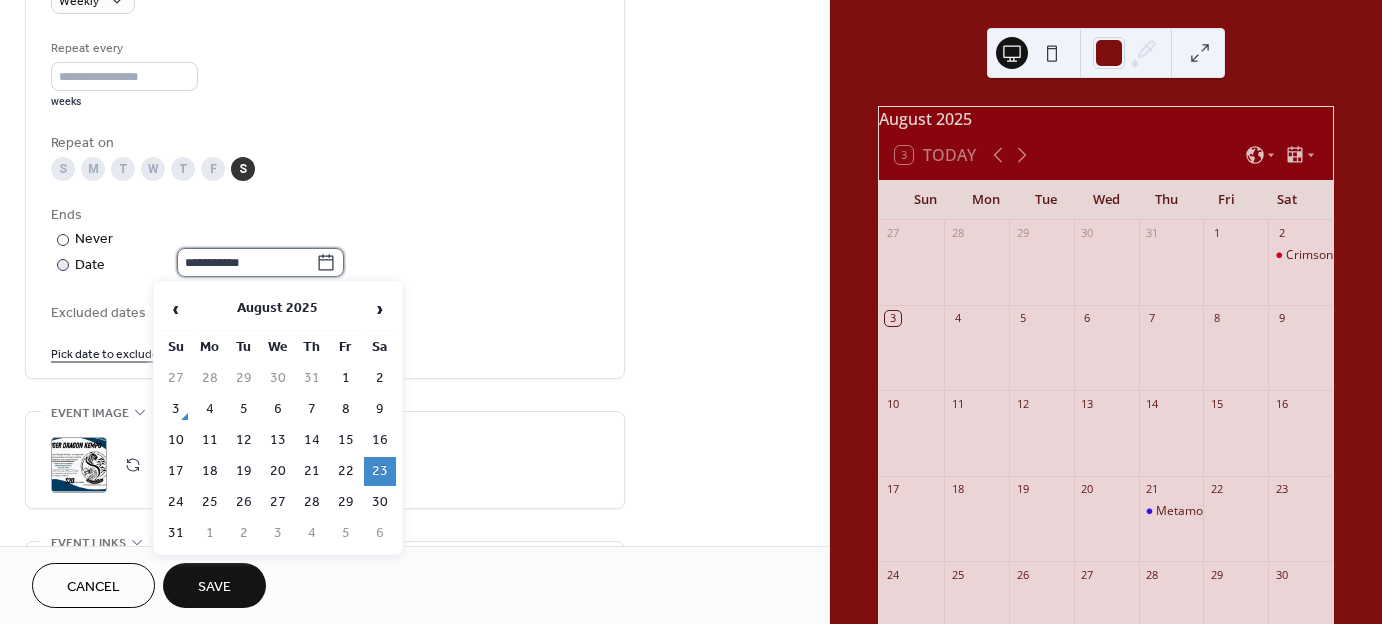 click on "**********" at bounding box center [246, 262] 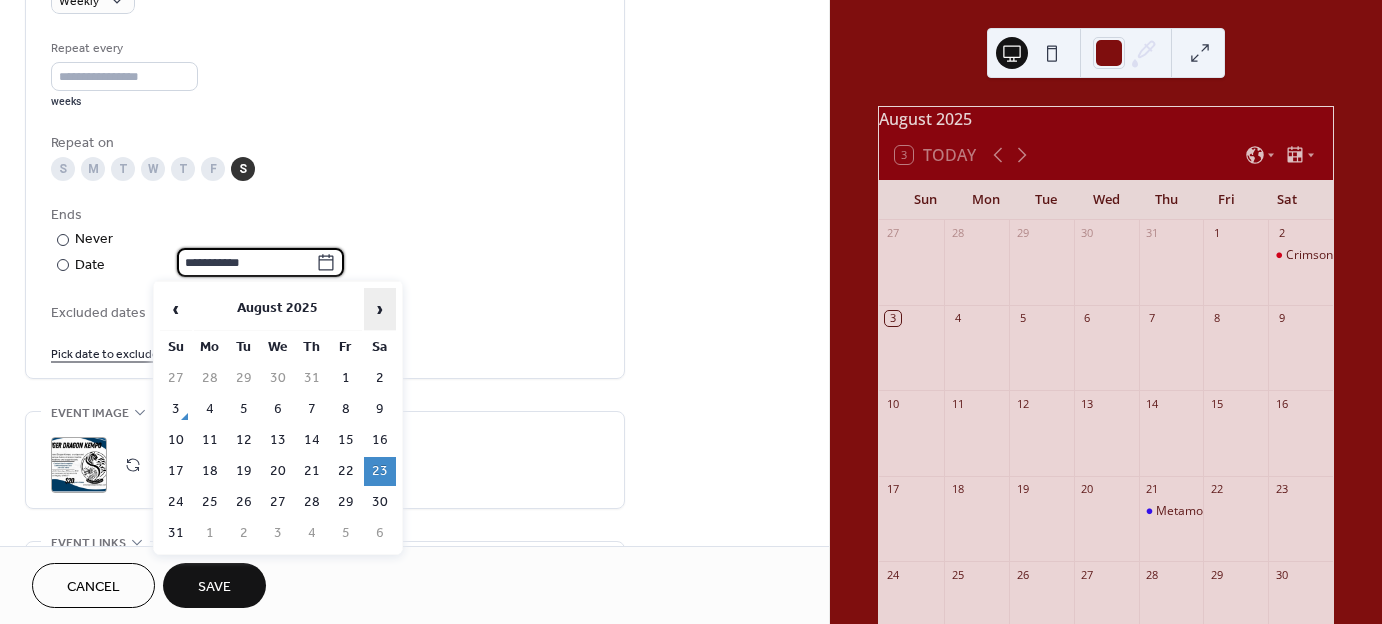 click on "›" at bounding box center [380, 309] 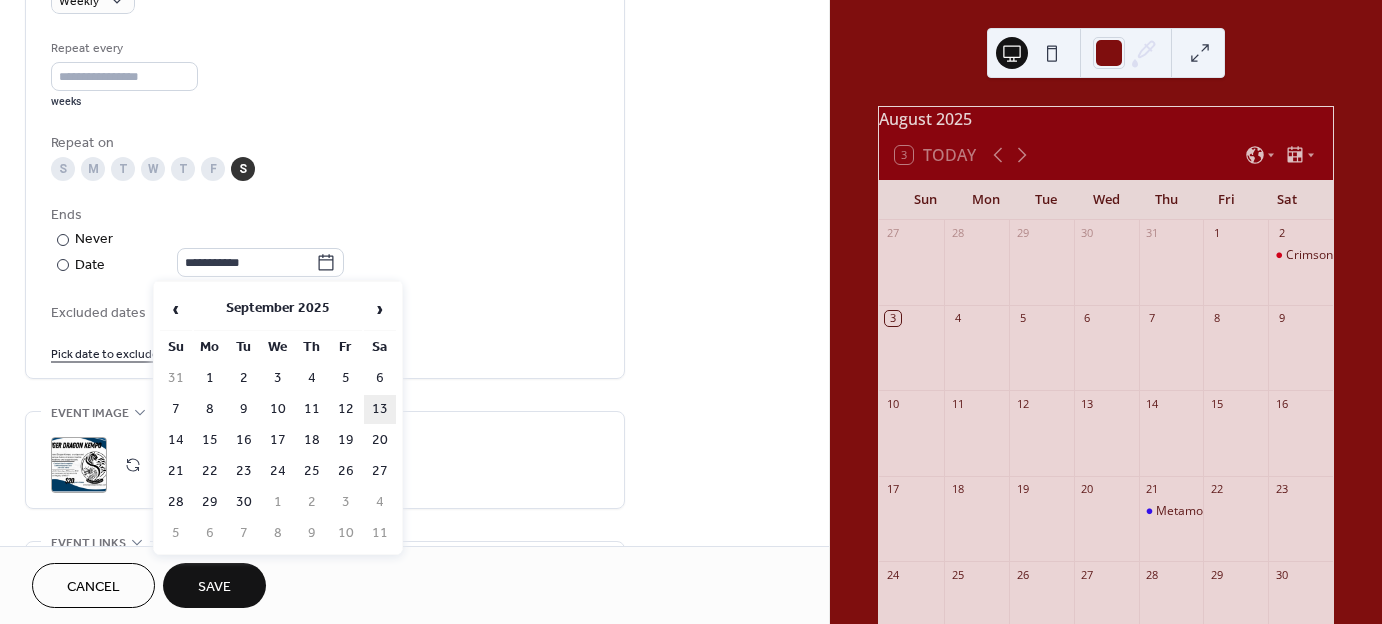 click on "13" at bounding box center [380, 409] 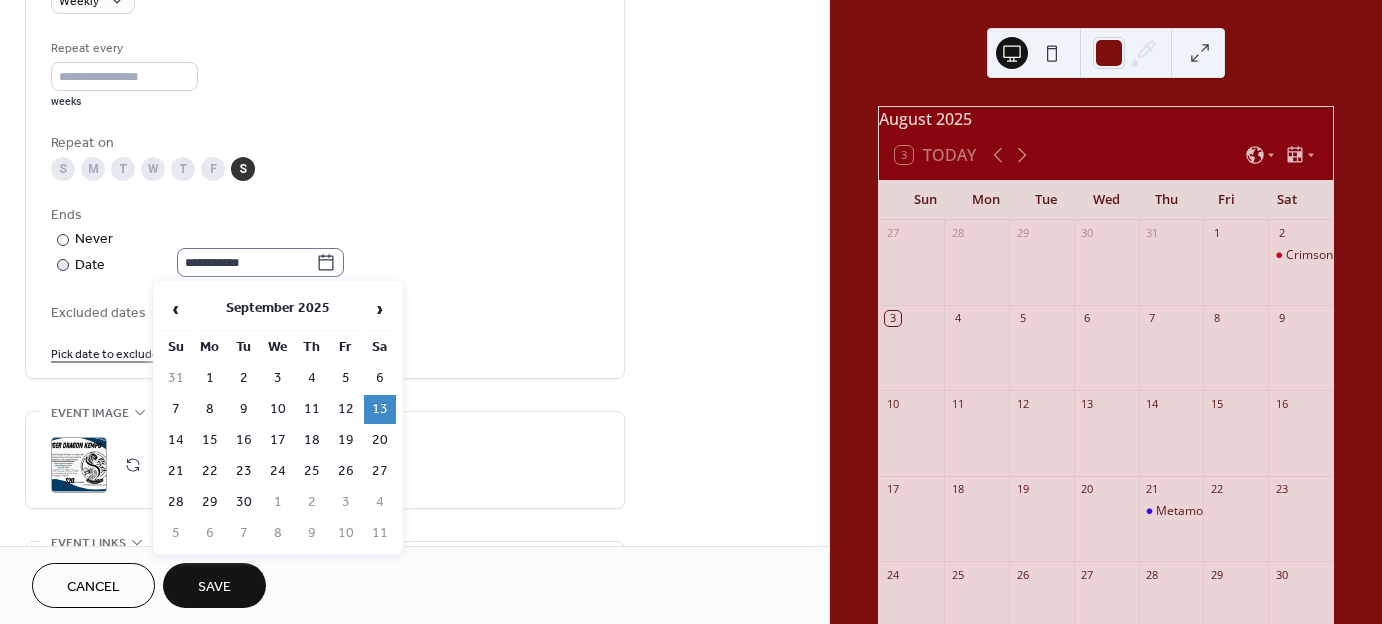 click 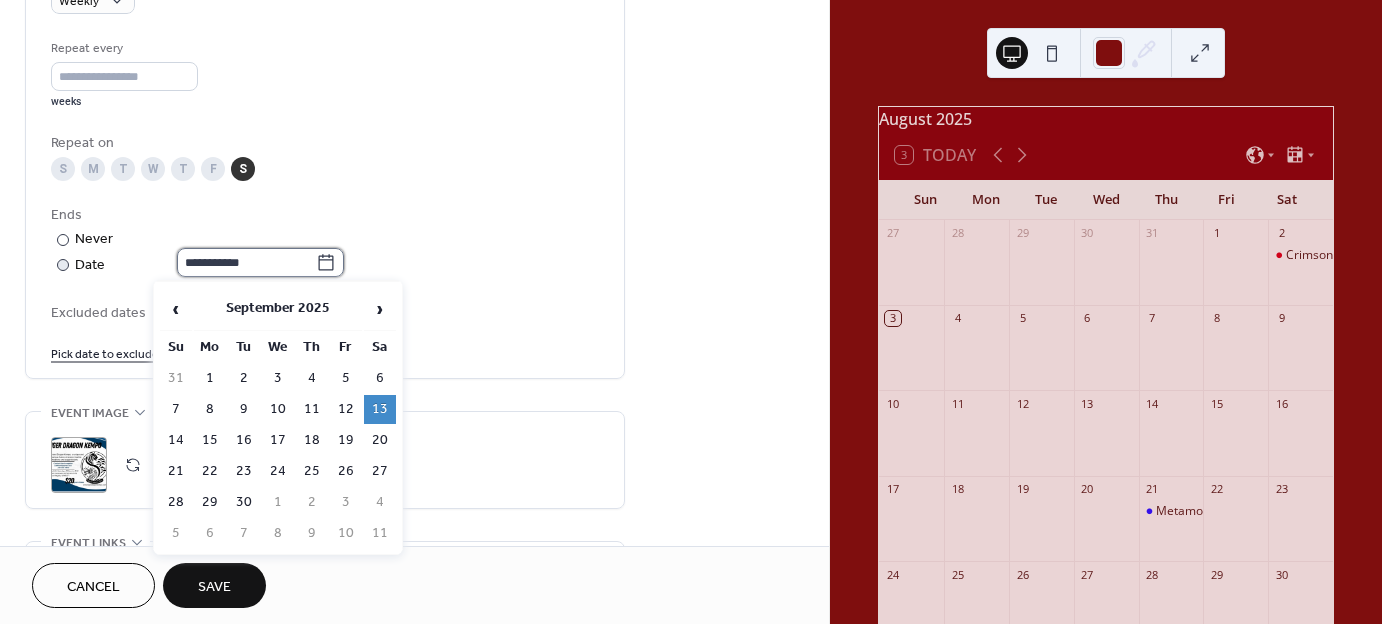 click on "**********" at bounding box center (246, 262) 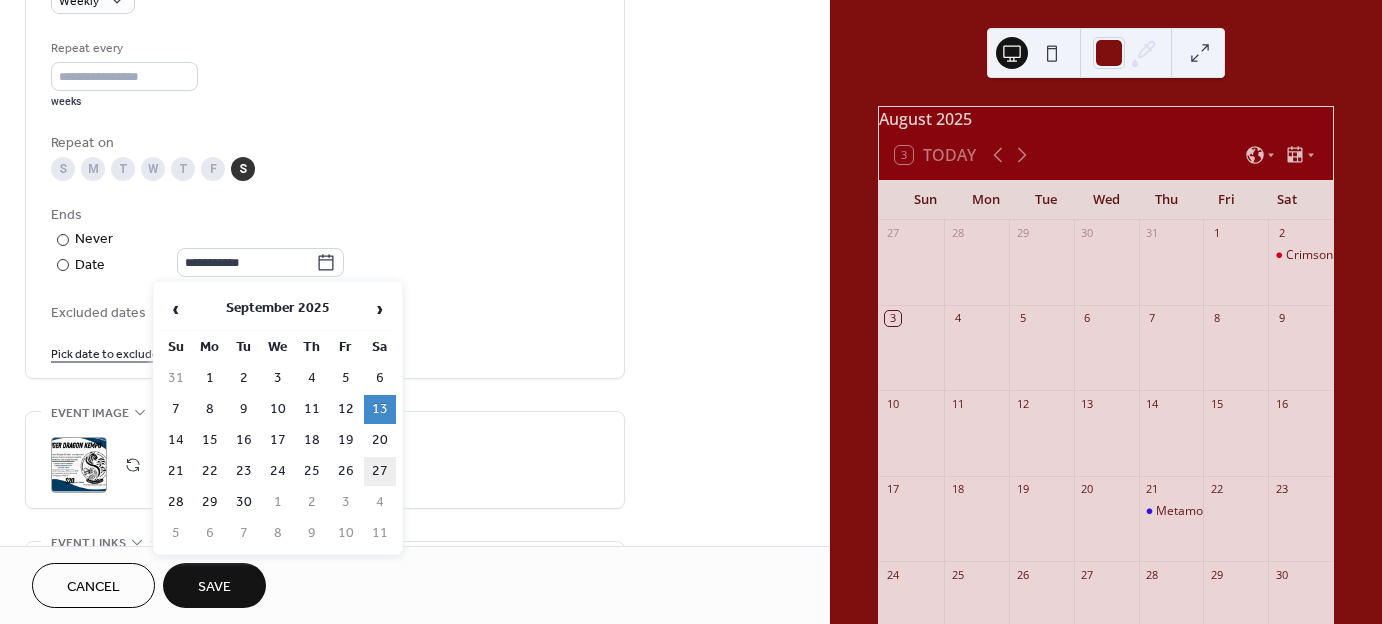 click on "27" at bounding box center [380, 471] 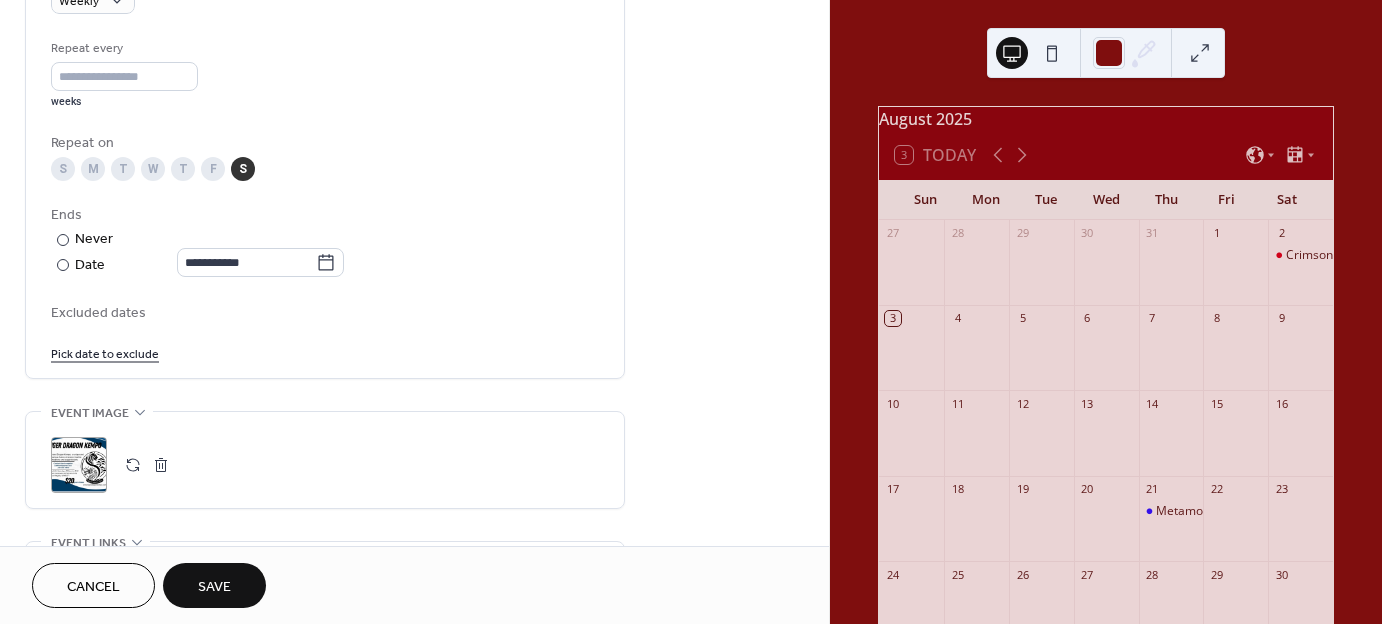 click on "**********" at bounding box center (325, 241) 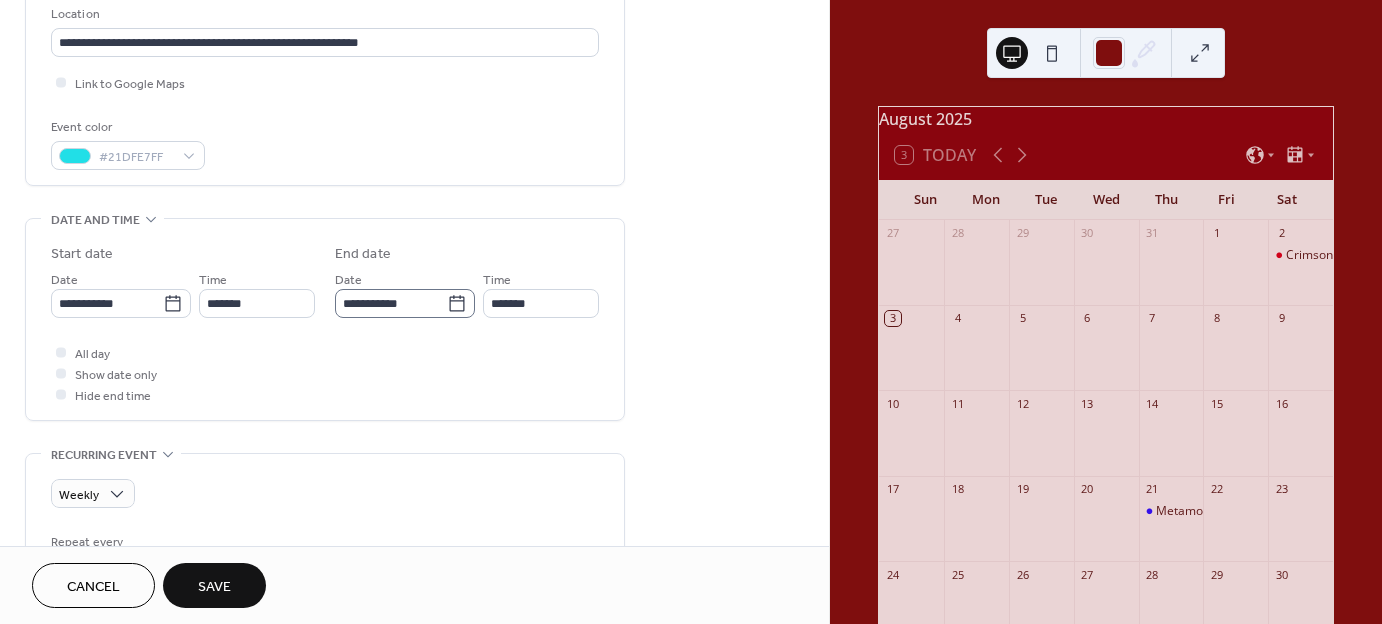 scroll, scrollTop: 427, scrollLeft: 0, axis: vertical 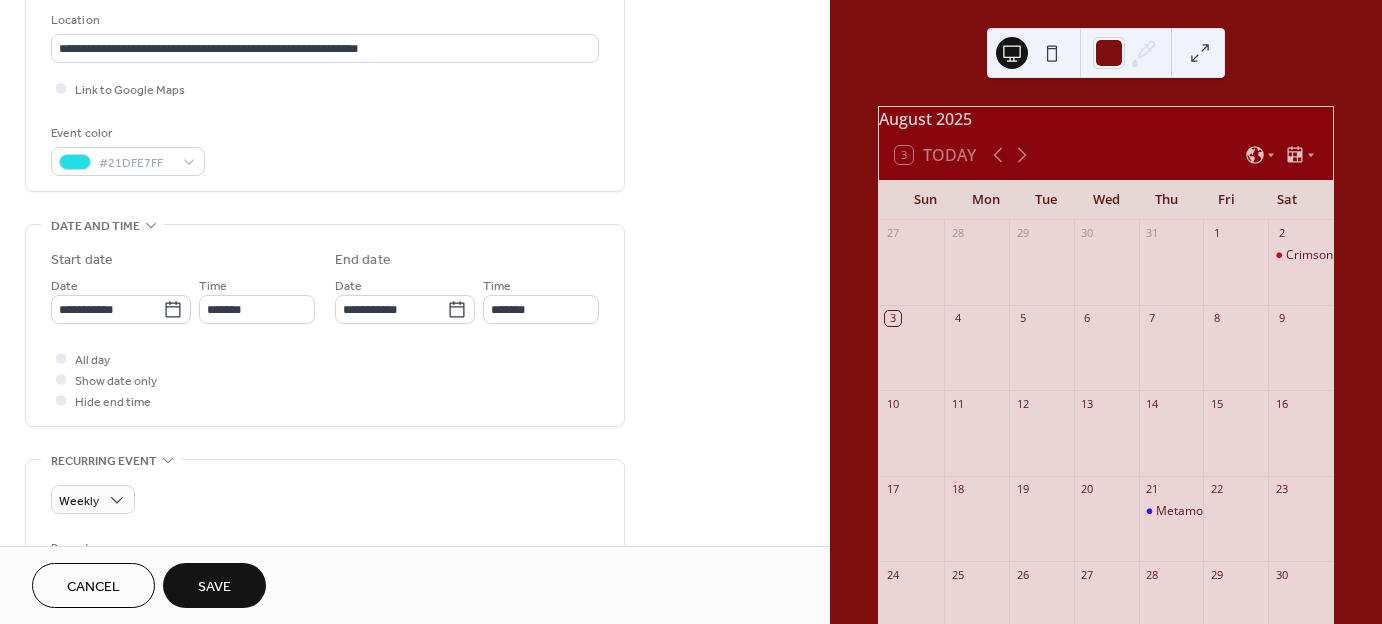 click on "Save" at bounding box center (214, 585) 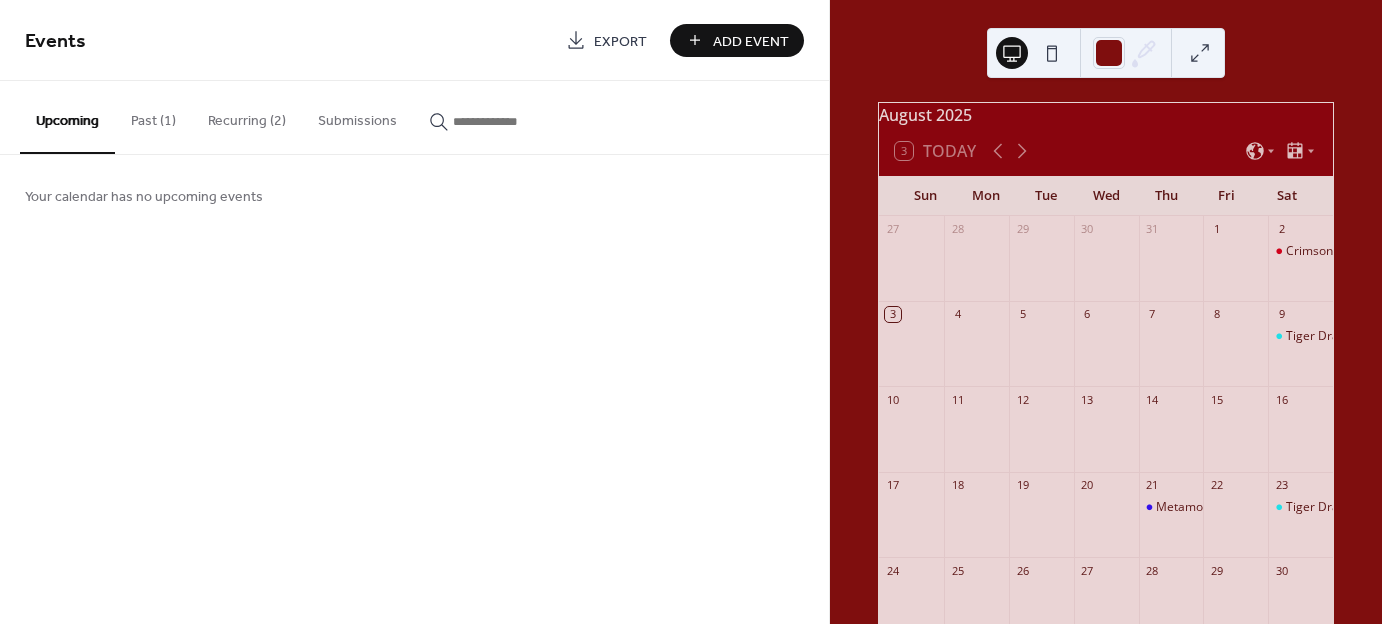 scroll, scrollTop: 0, scrollLeft: 0, axis: both 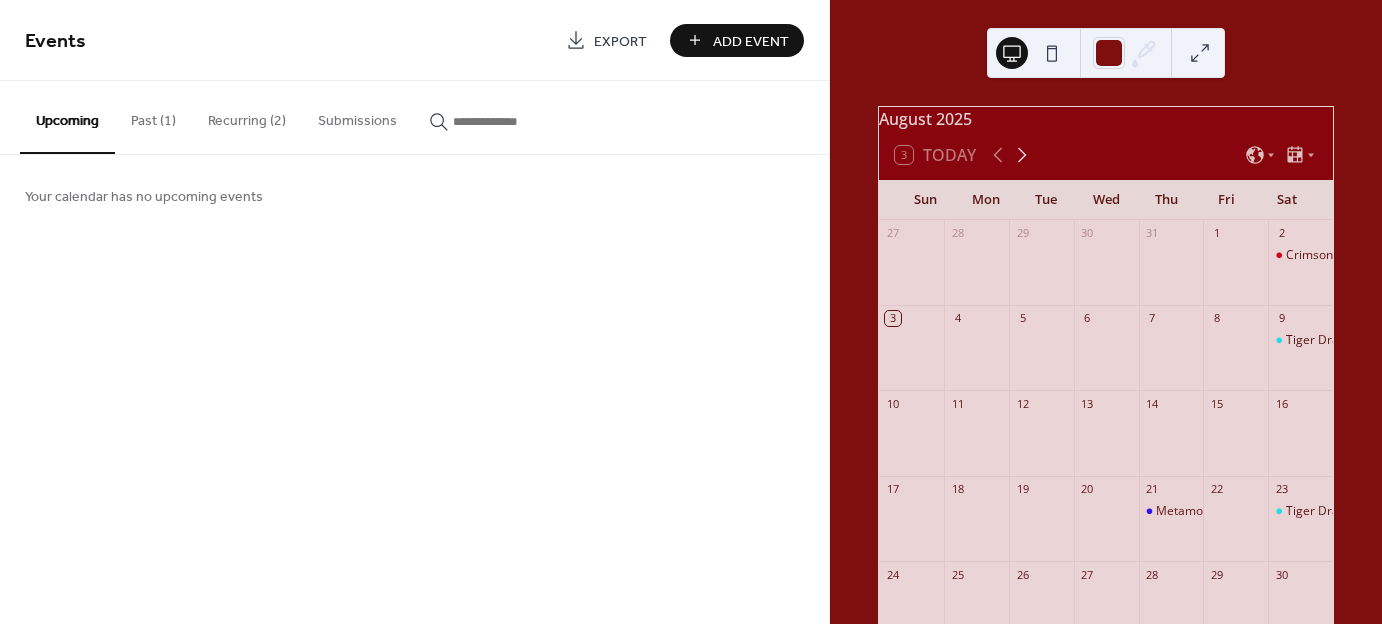 click 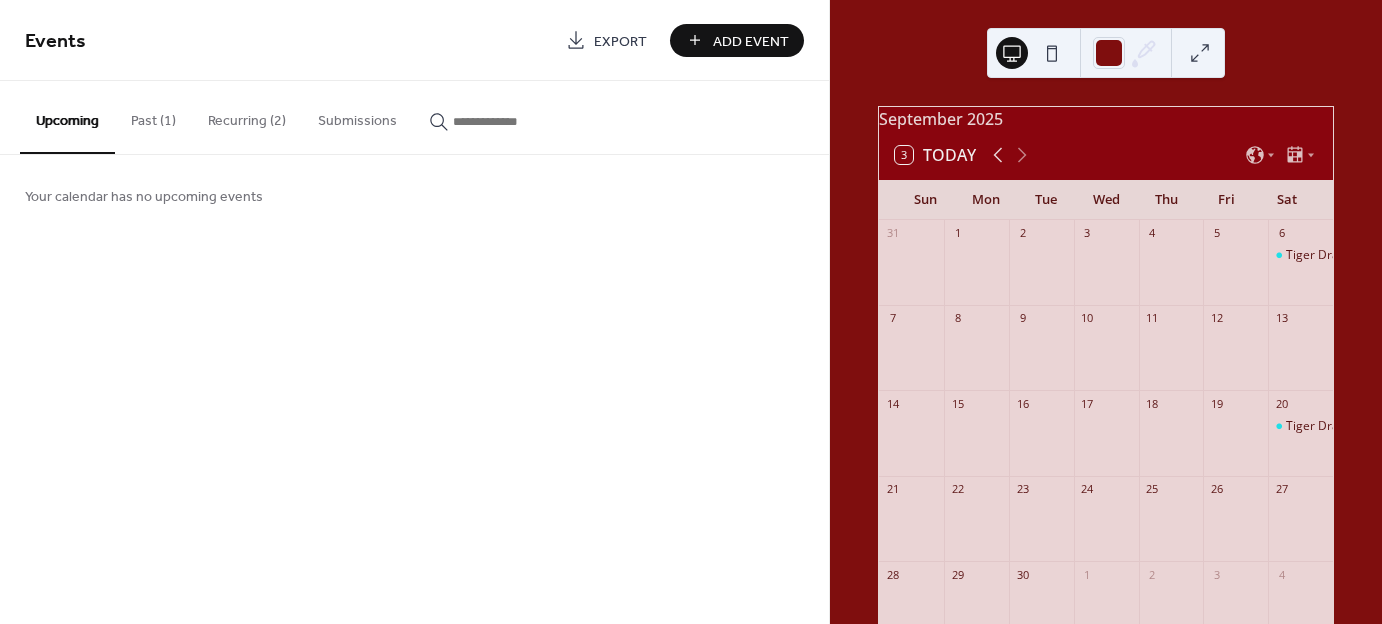 click 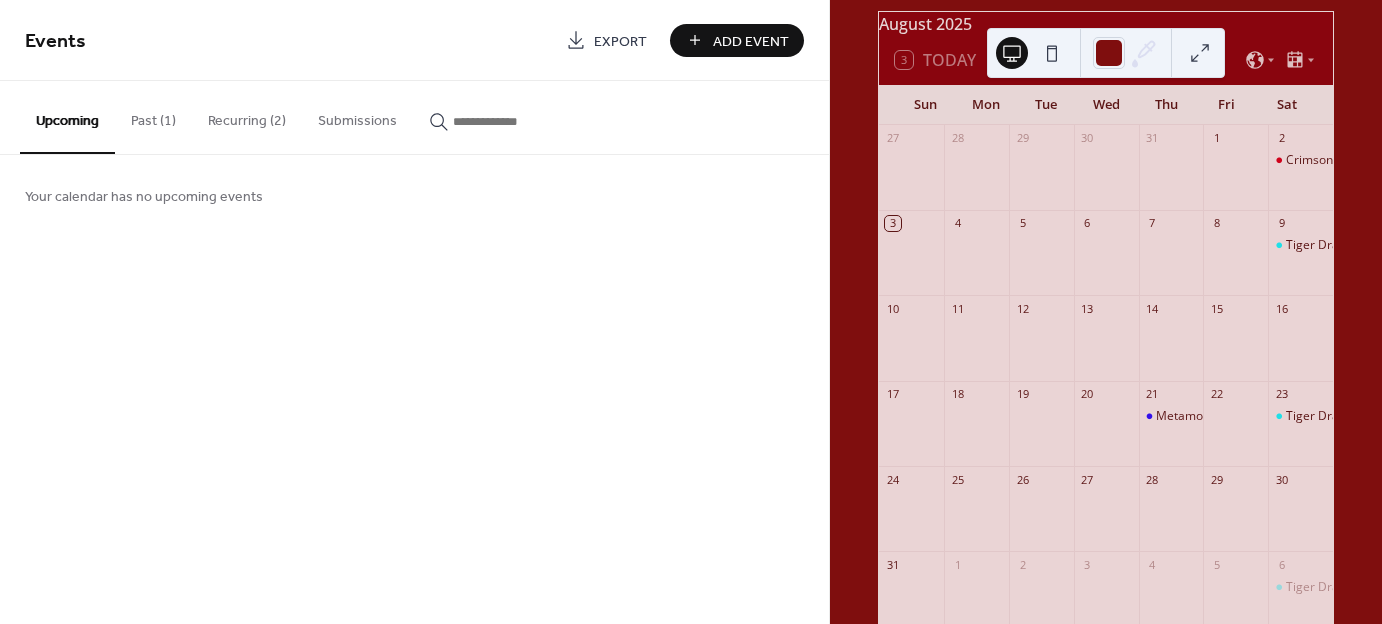 scroll, scrollTop: 100, scrollLeft: 0, axis: vertical 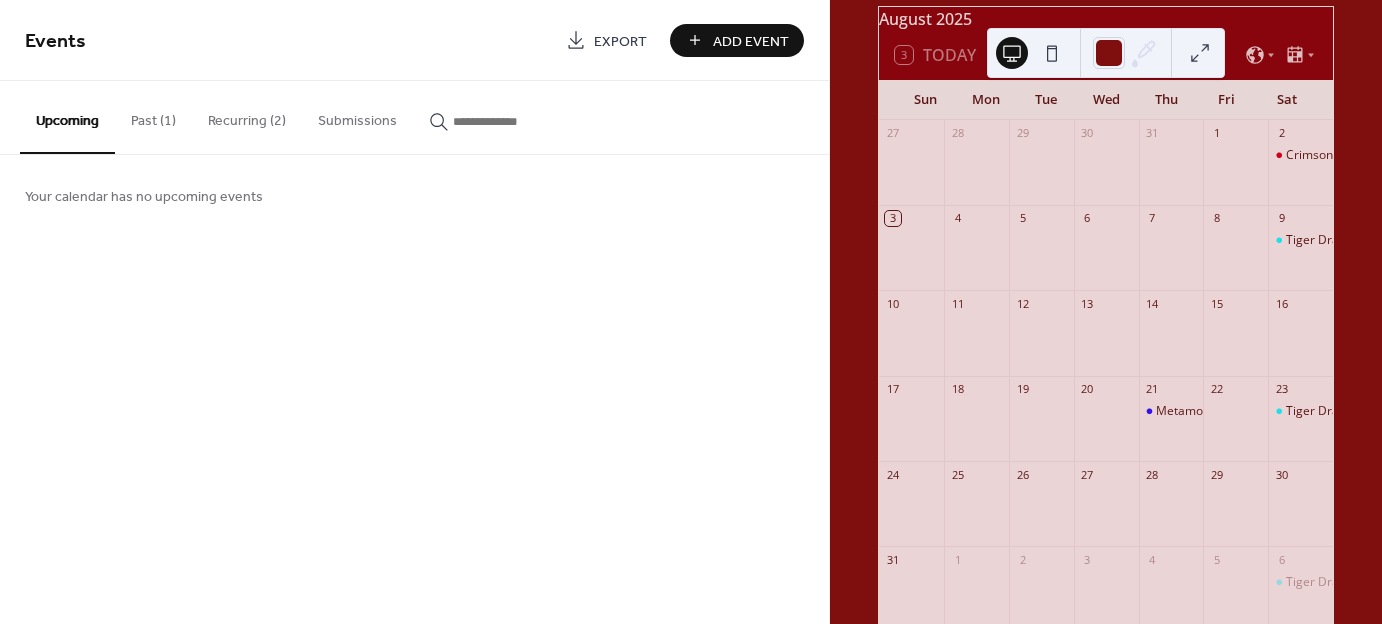 click on "Recurring (2)" at bounding box center (247, 116) 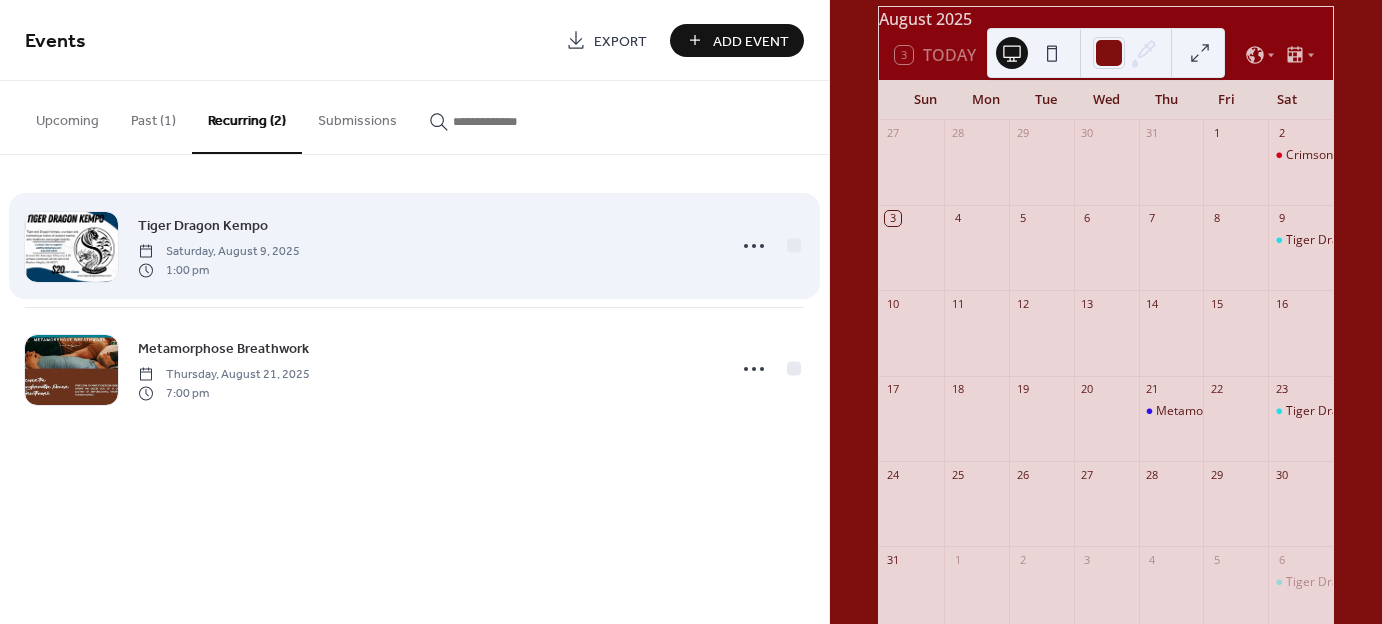 click on "Tiger Dragon Kempo" at bounding box center (203, 226) 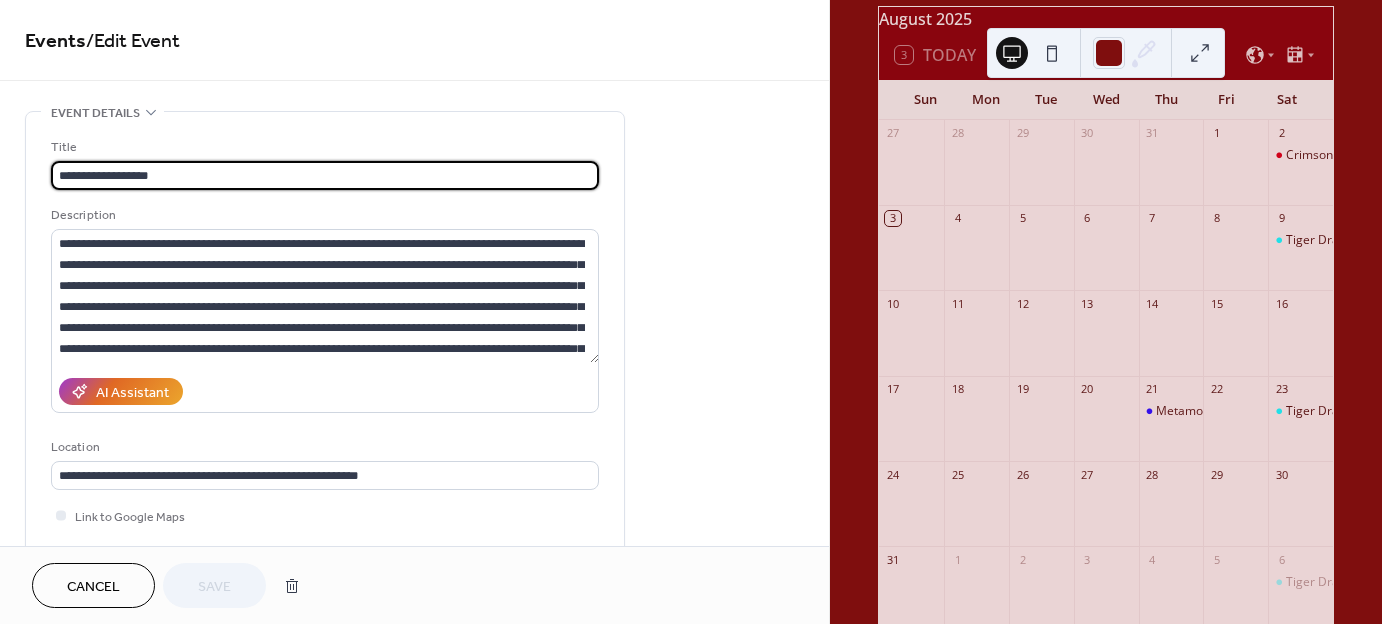 type on "**********" 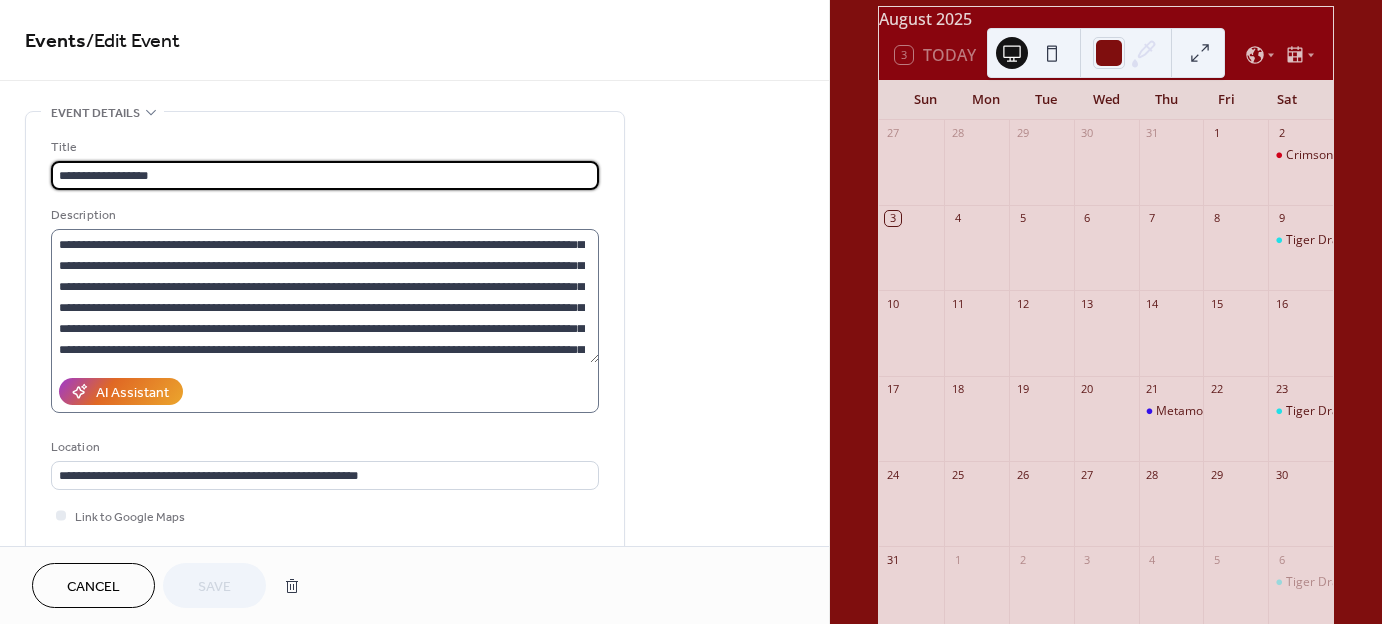 scroll, scrollTop: 200, scrollLeft: 0, axis: vertical 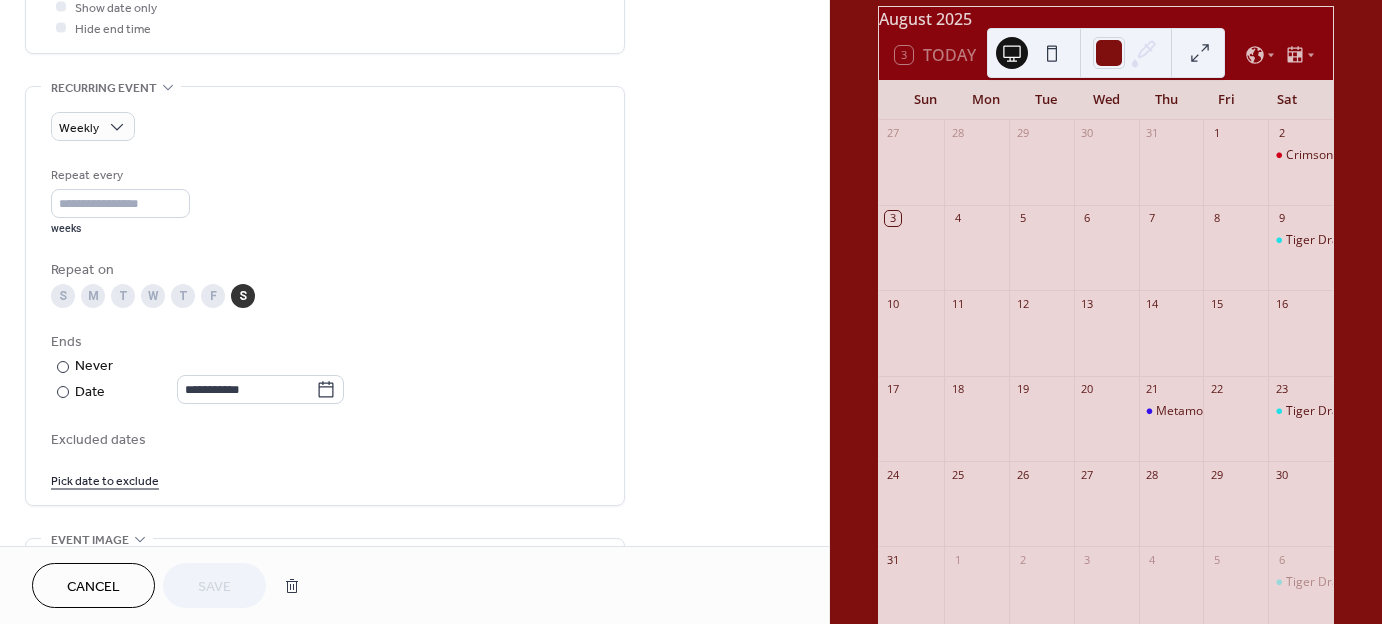 click on "Pick date to exclude" at bounding box center (105, 479) 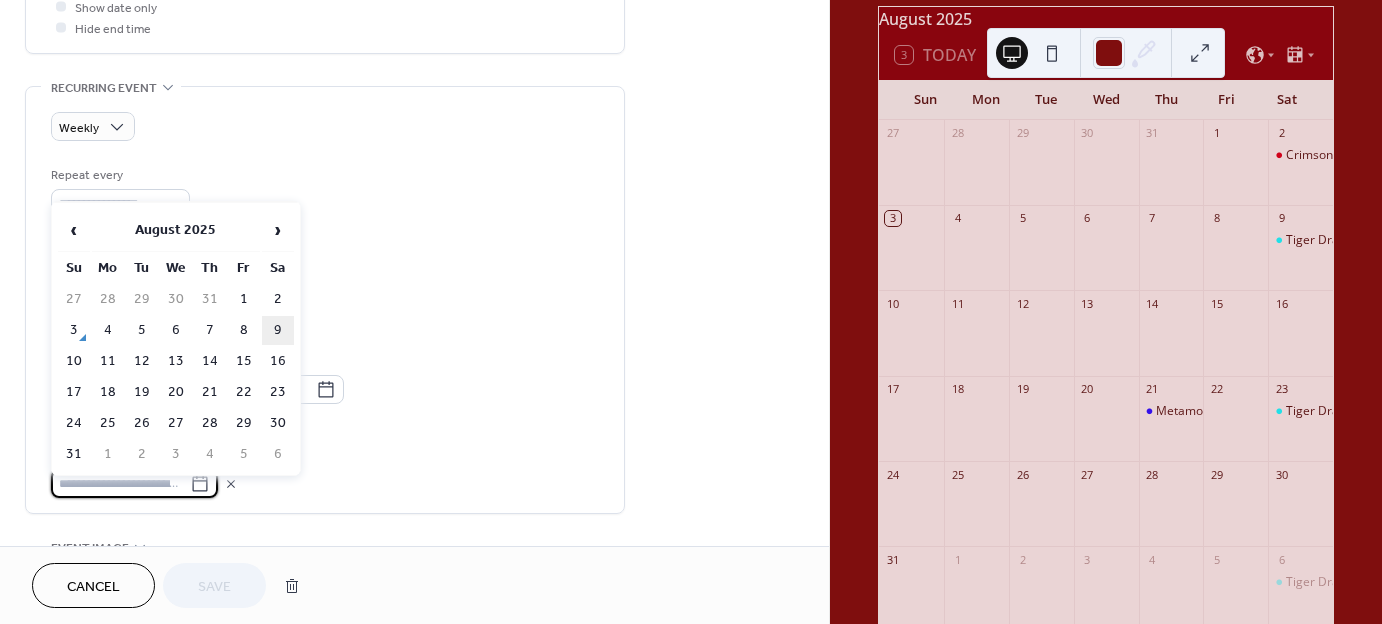 click on "9" at bounding box center (278, 330) 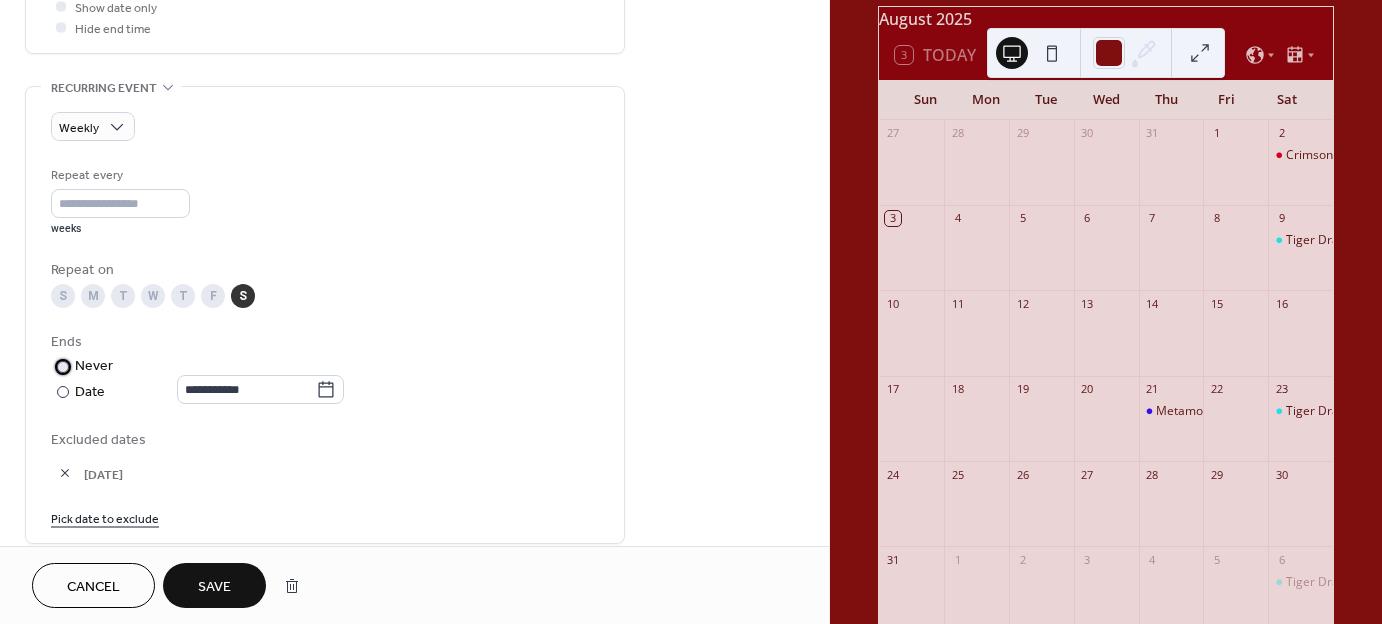 click at bounding box center [63, 367] 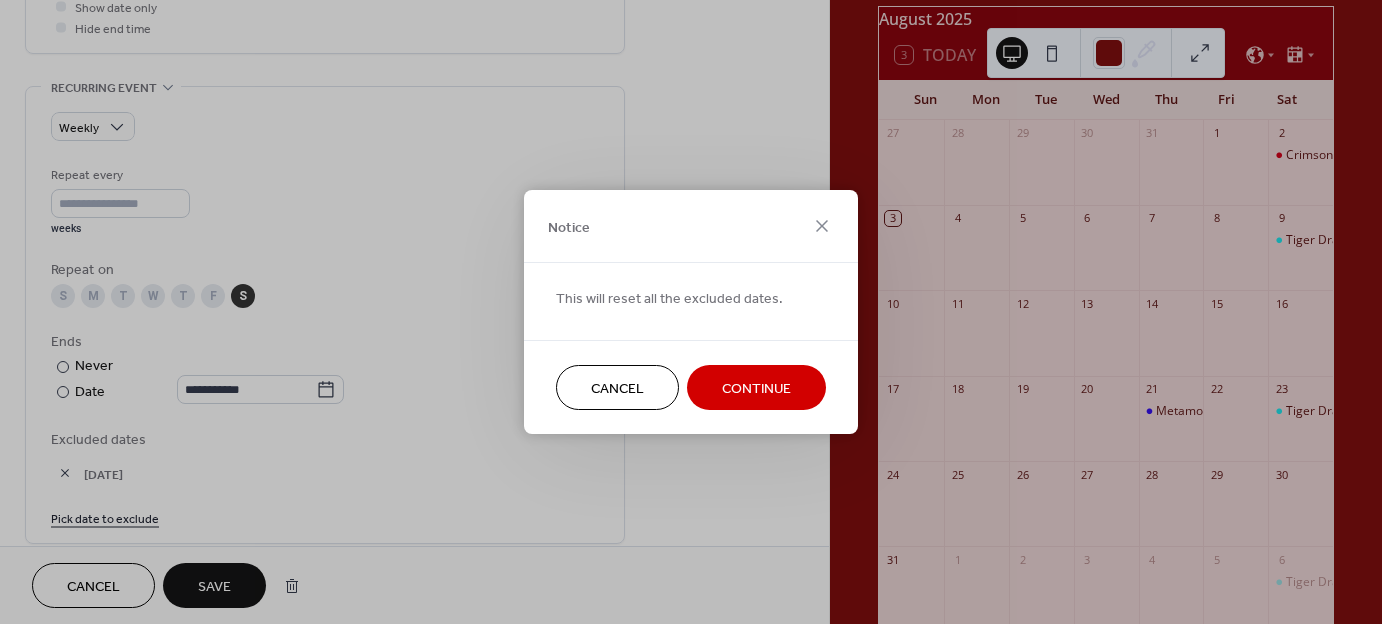 click on "Continue" at bounding box center (756, 389) 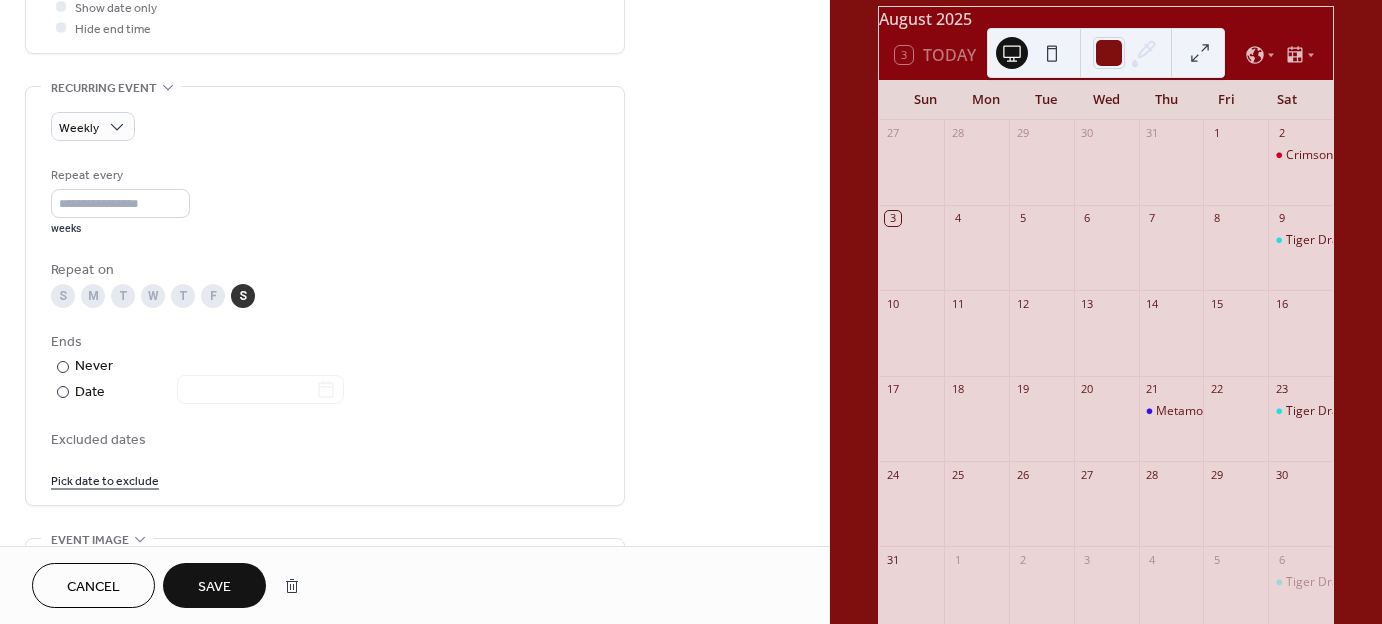 click on "Pick date to exclude" at bounding box center [105, 479] 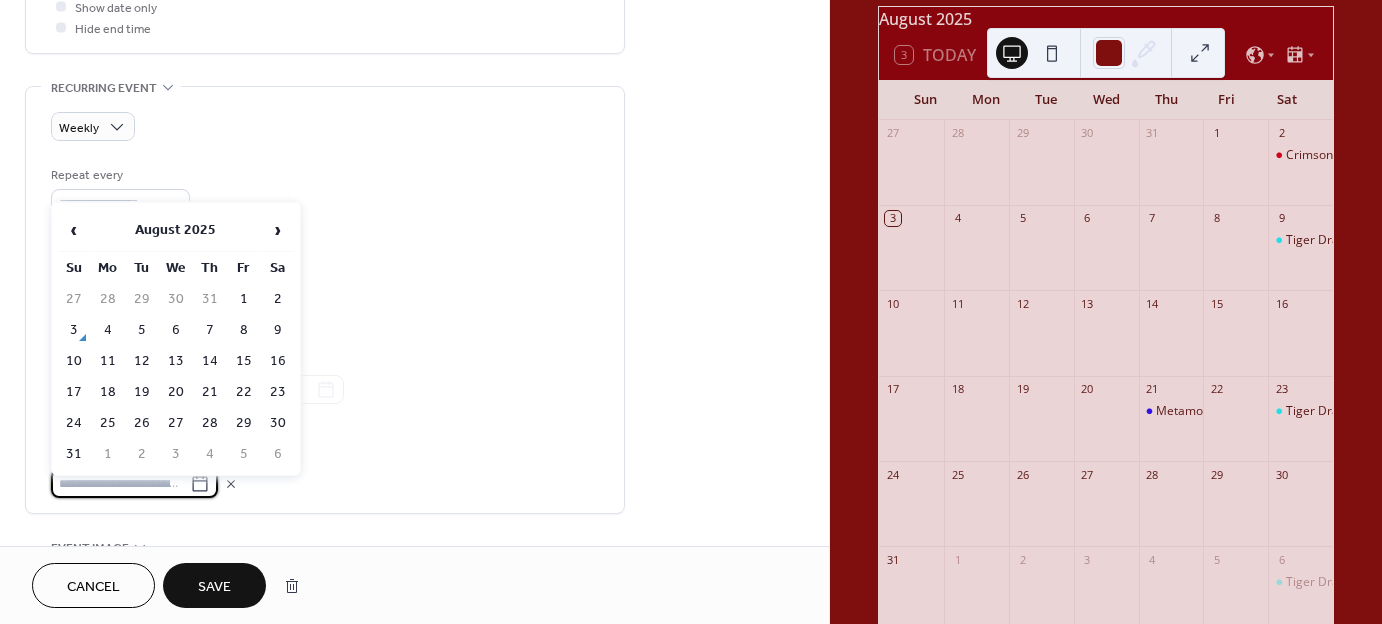 click on "Weekly" at bounding box center (325, 126) 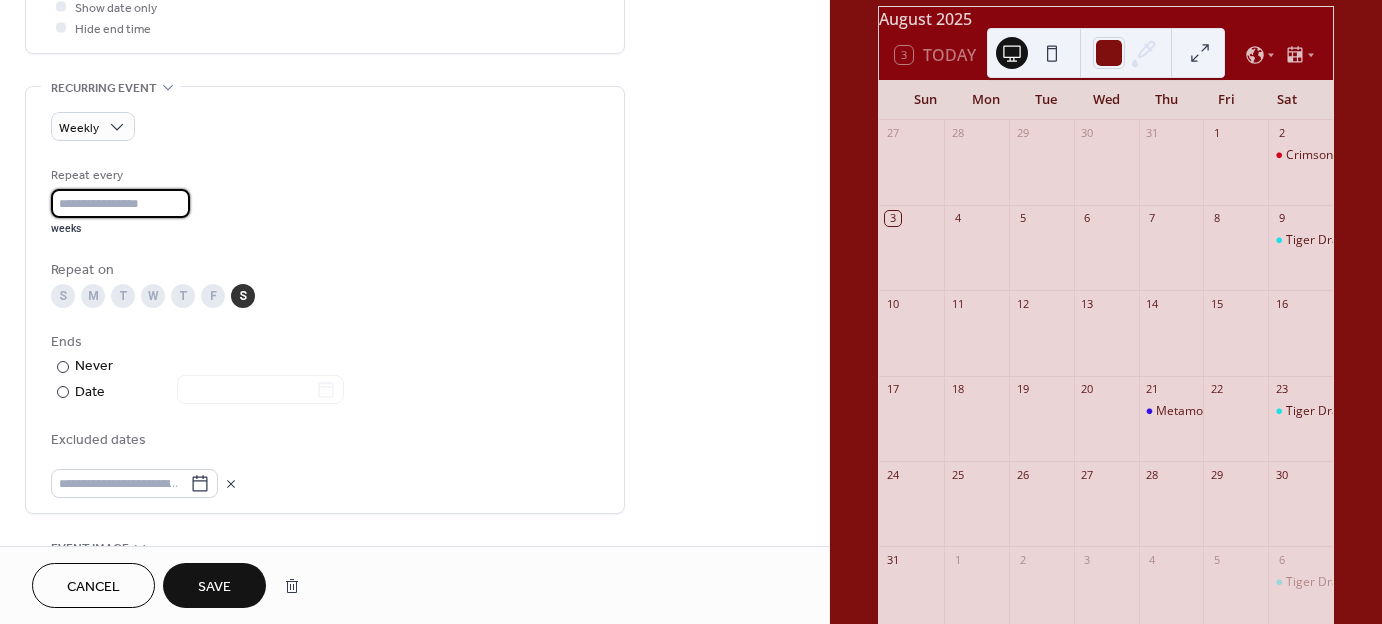 click on "*" at bounding box center (120, 203) 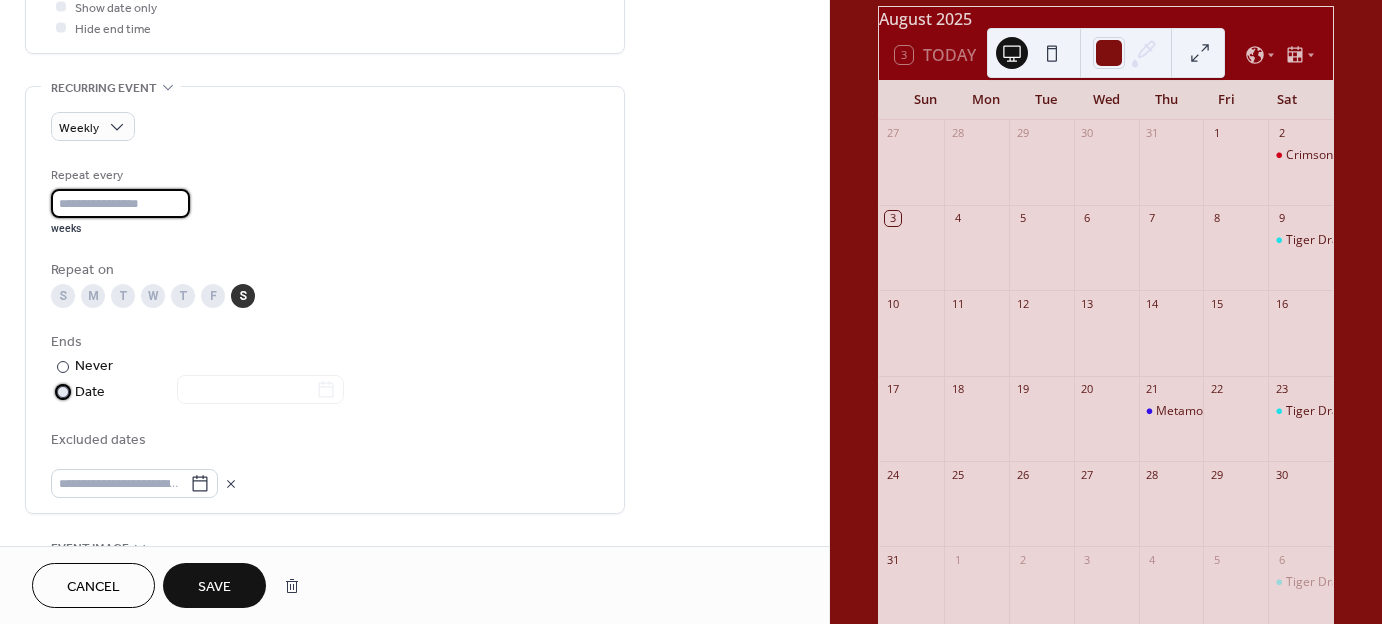 click on "Date" at bounding box center [209, 392] 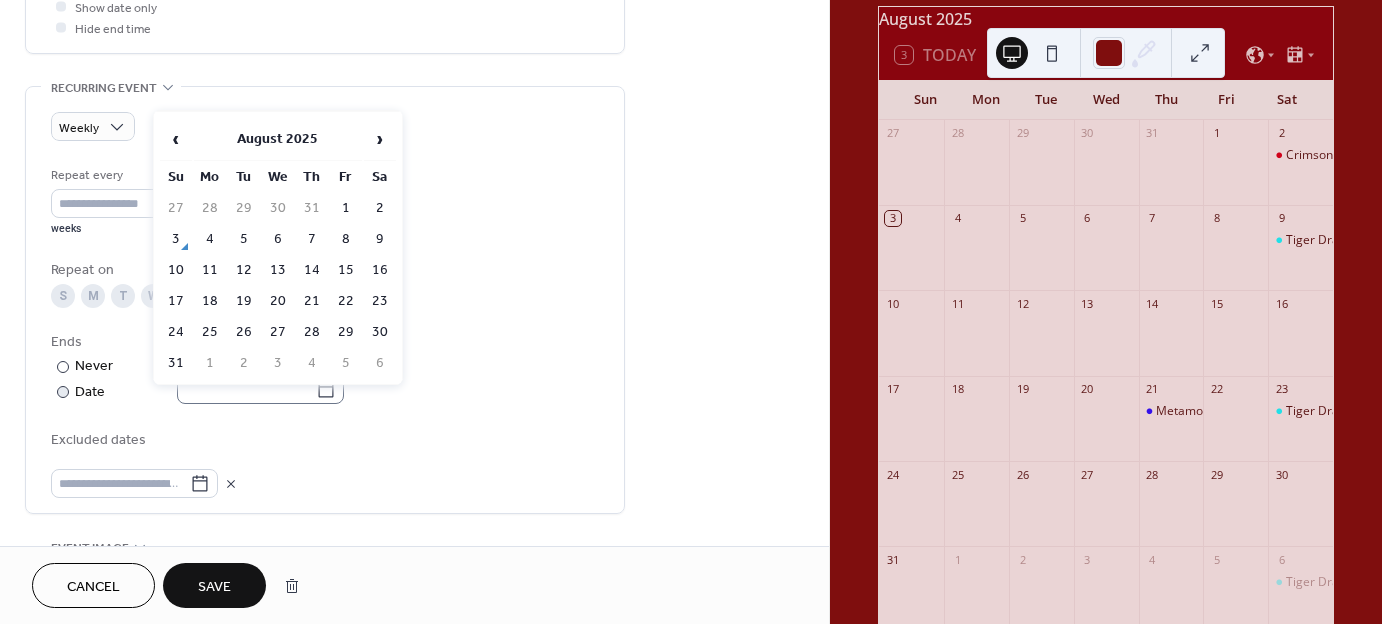 click 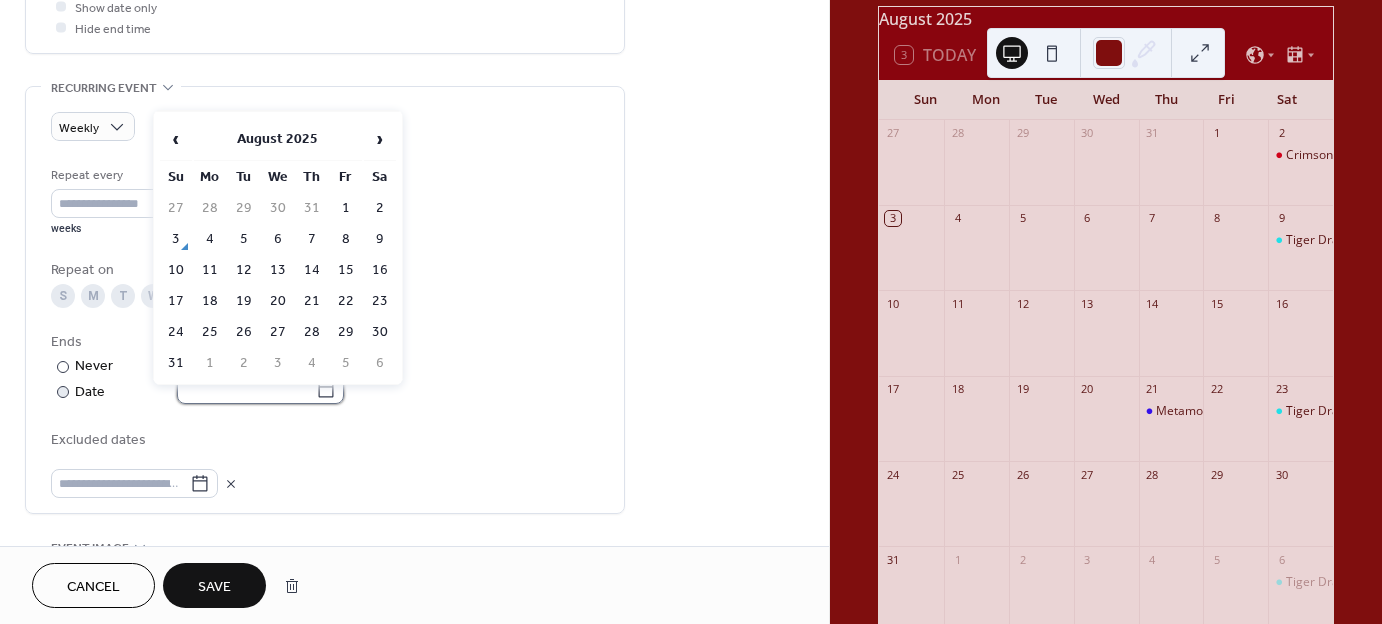 click at bounding box center [246, 389] 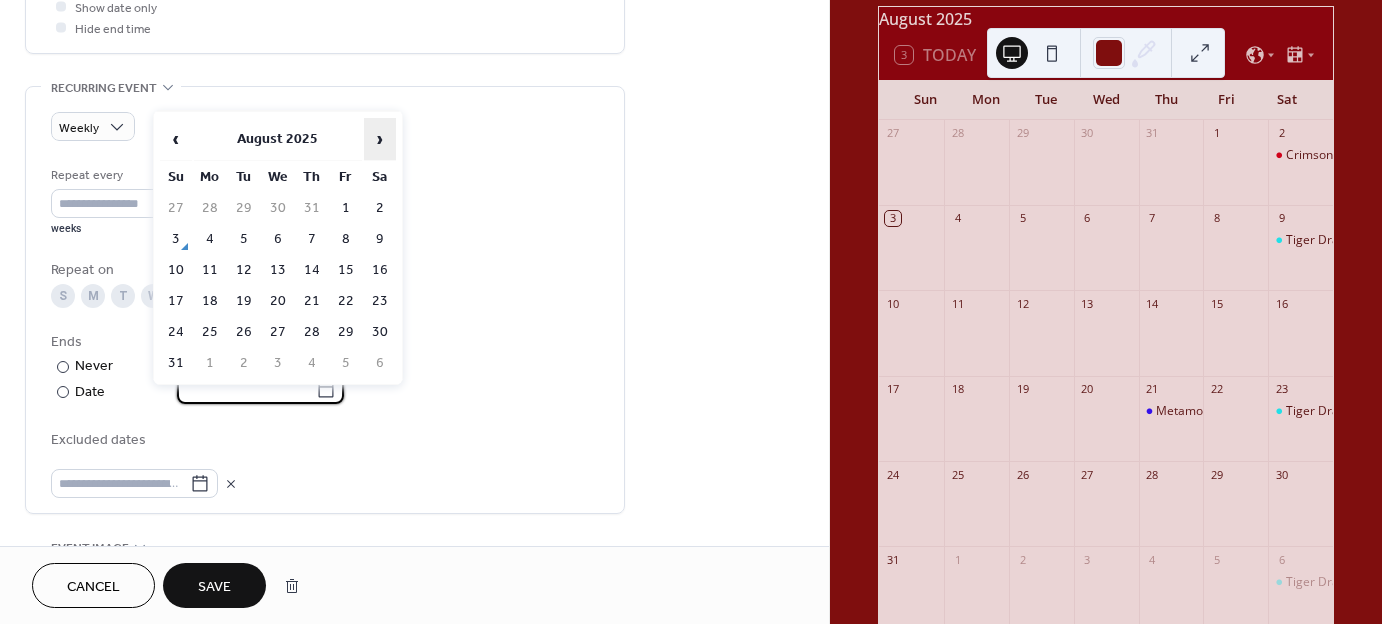 click on "›" at bounding box center (380, 139) 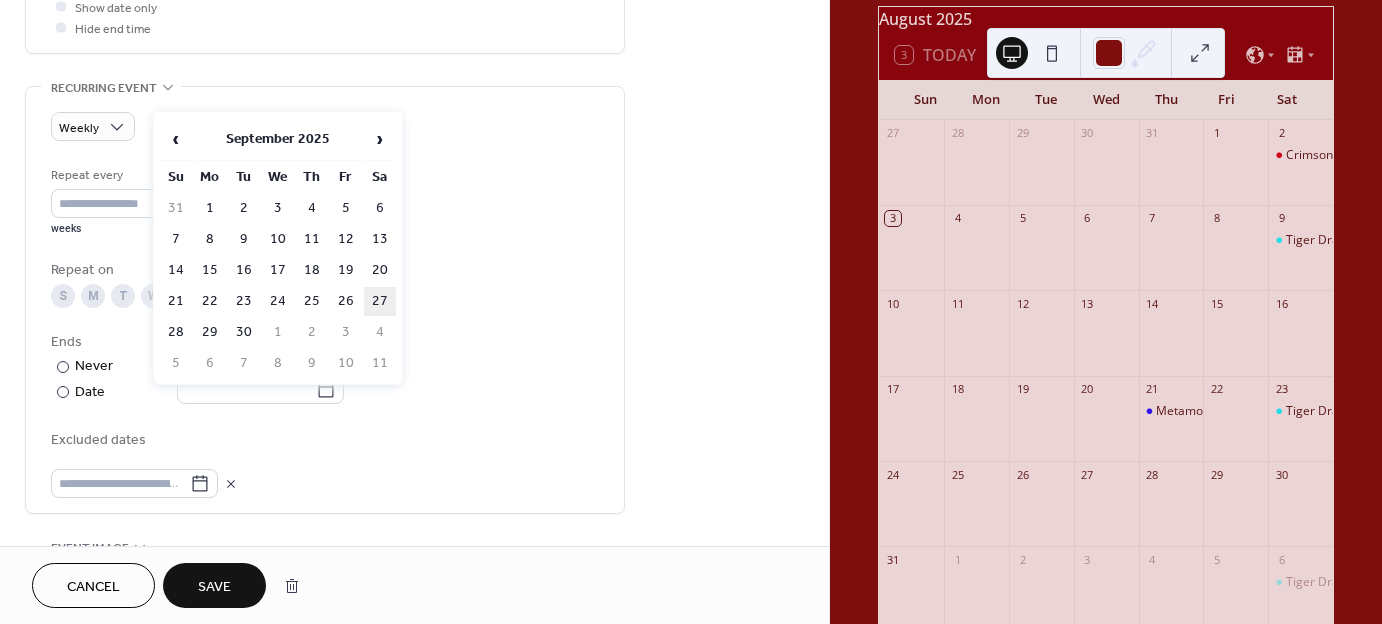 click on "27" at bounding box center (380, 301) 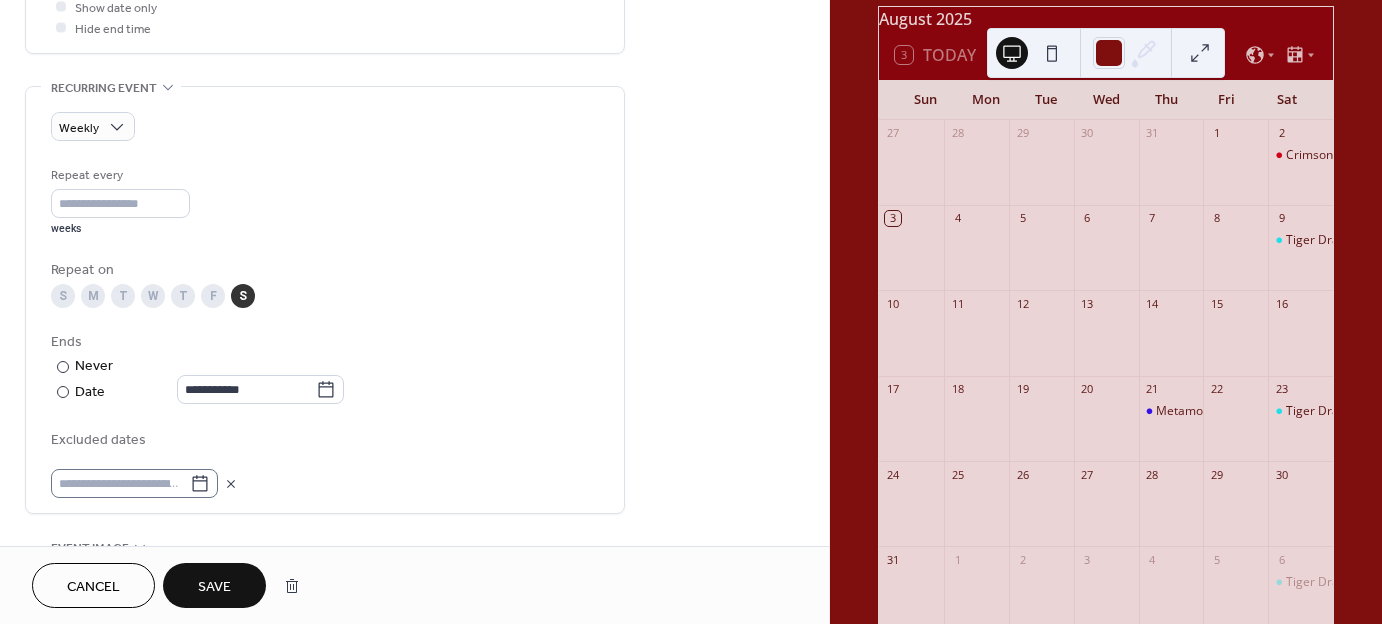 click 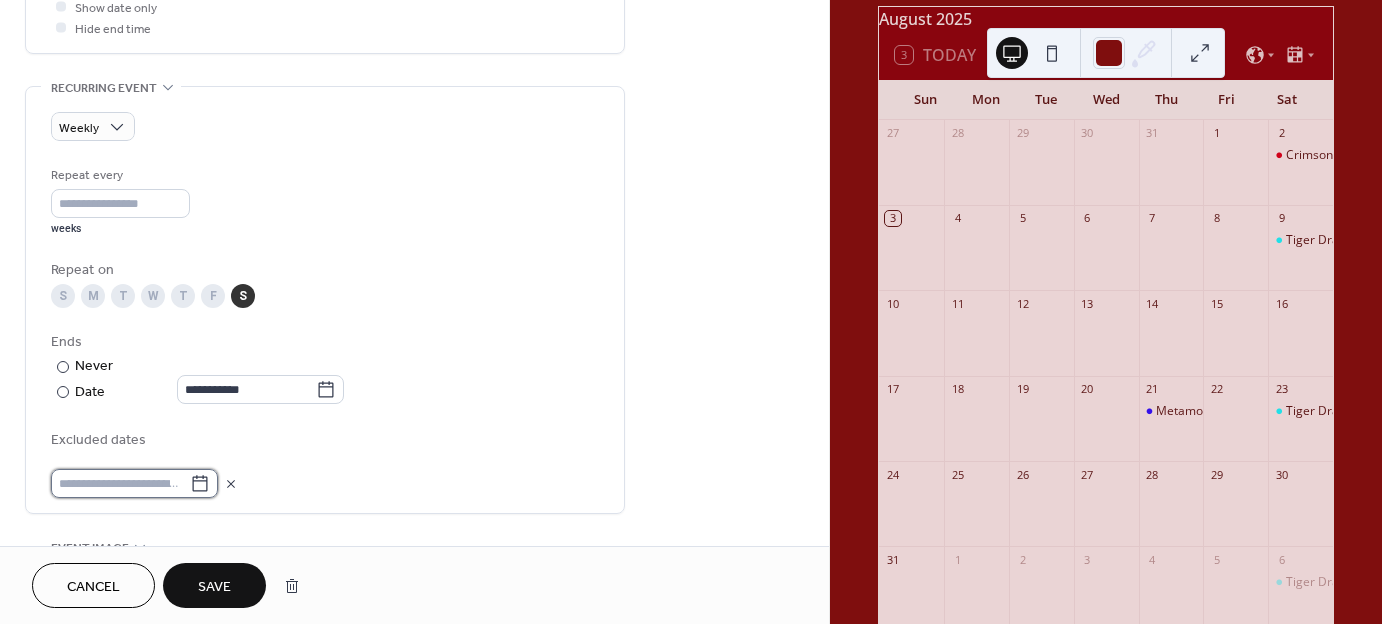 click at bounding box center (120, 483) 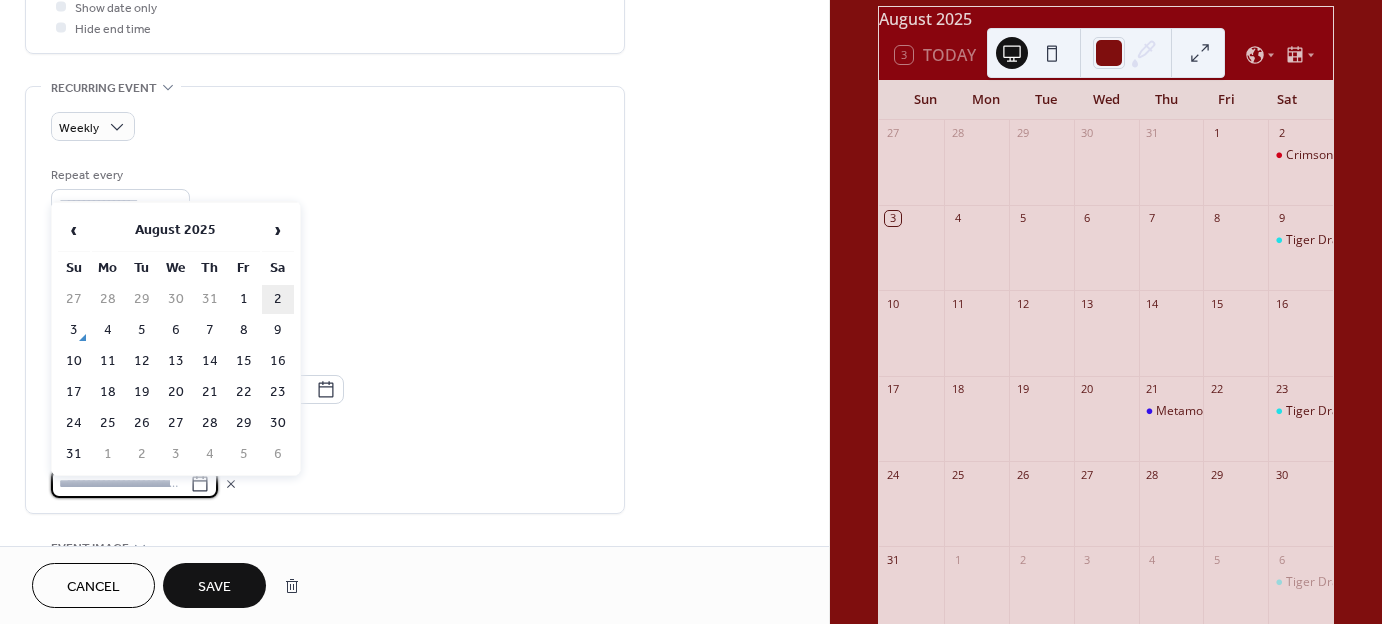 click on "2" at bounding box center (278, 299) 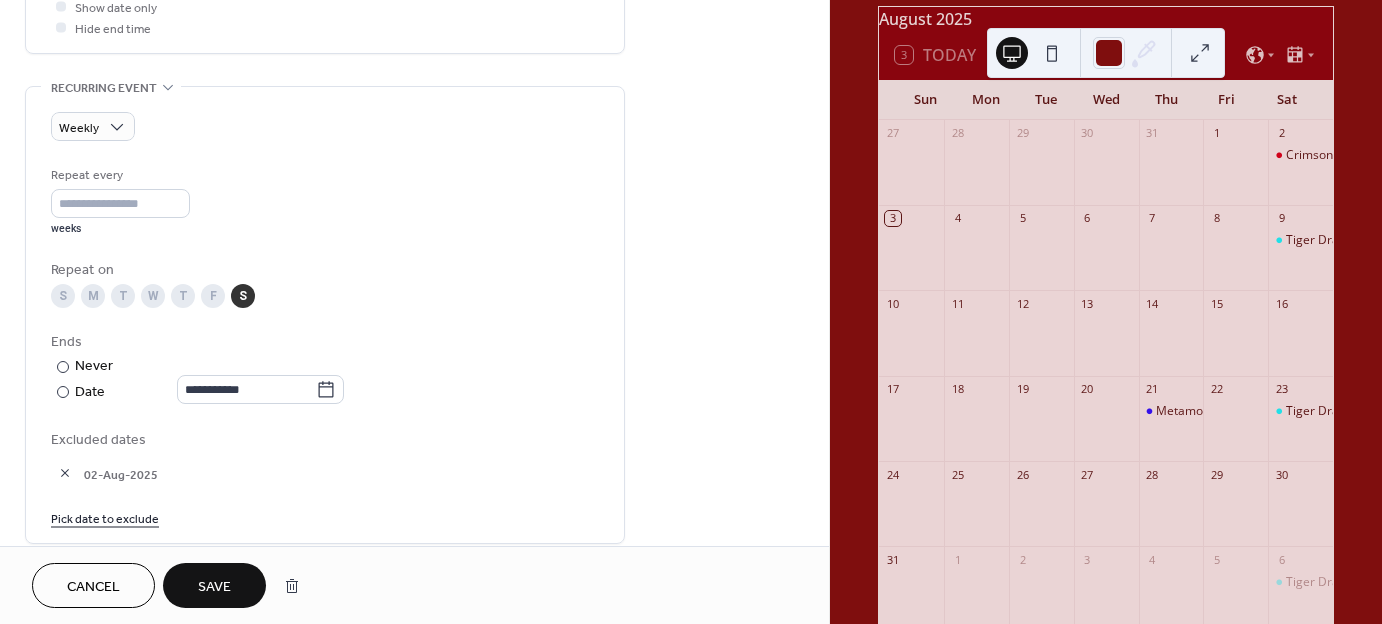 click on "Pick date to exclude" at bounding box center [105, 517] 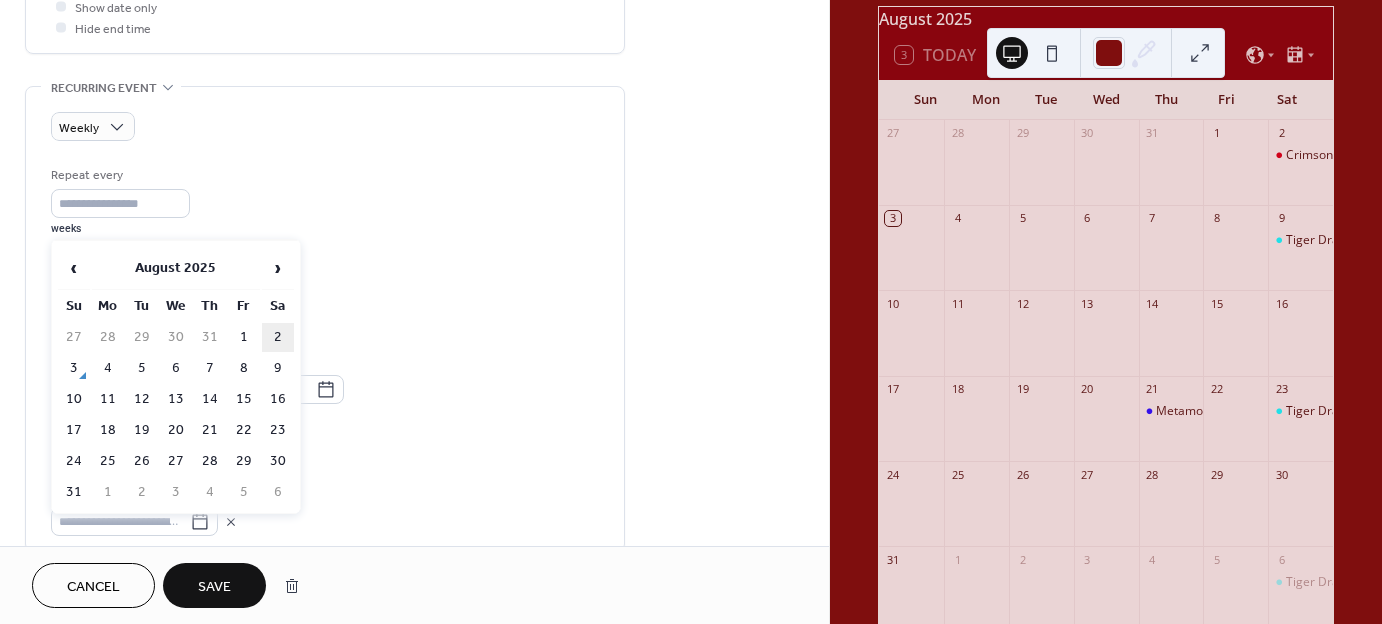 click on "2" at bounding box center [278, 337] 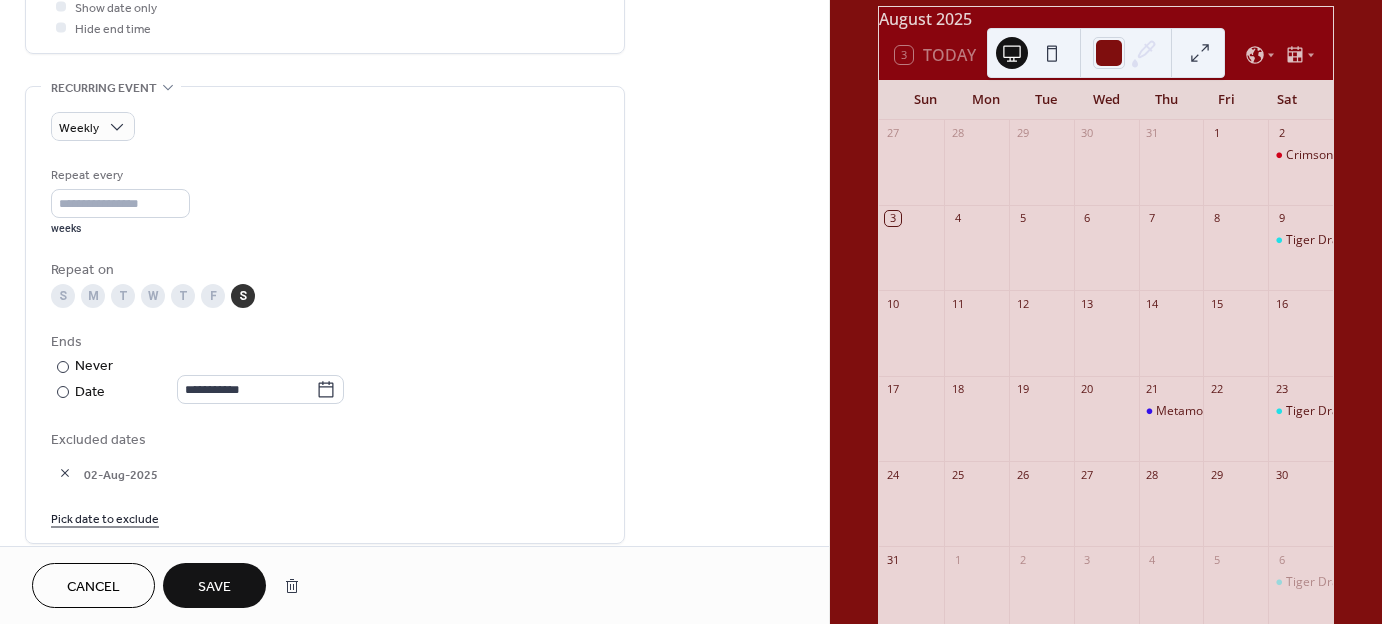 click on "Pick date to exclude" at bounding box center (105, 517) 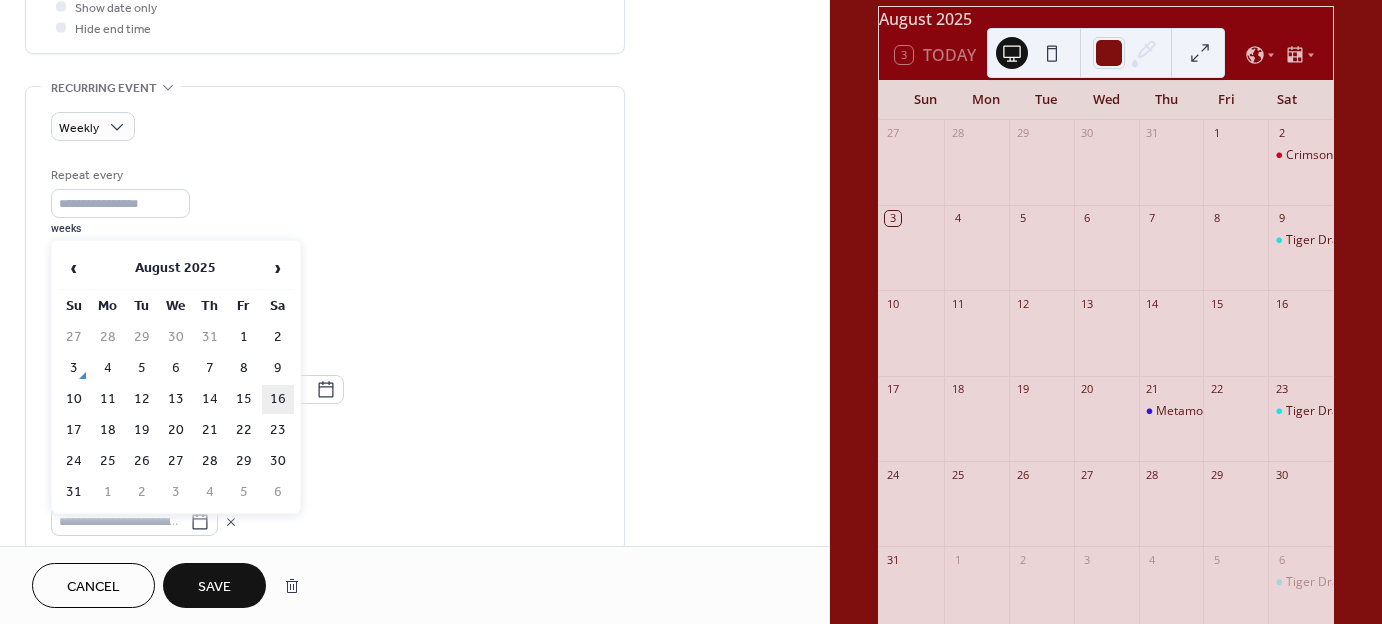 click on "16" at bounding box center [278, 399] 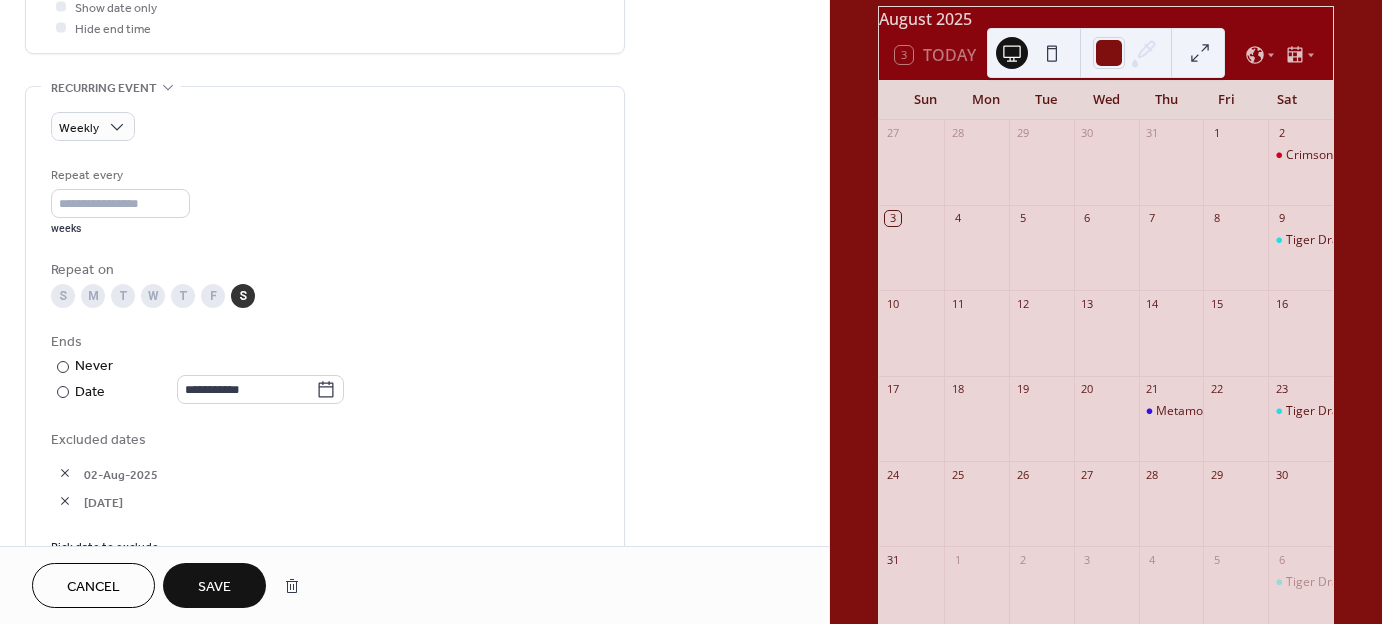 click at bounding box center (65, 473) 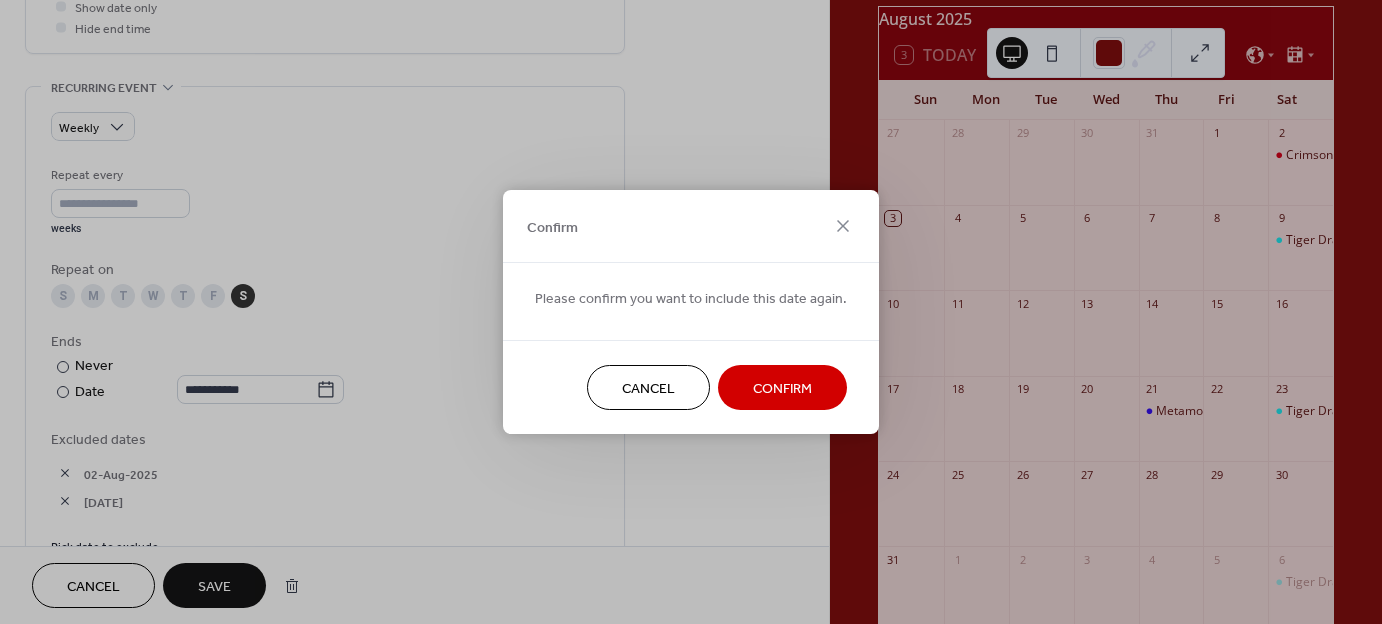 click on "Cancel" at bounding box center [648, 387] 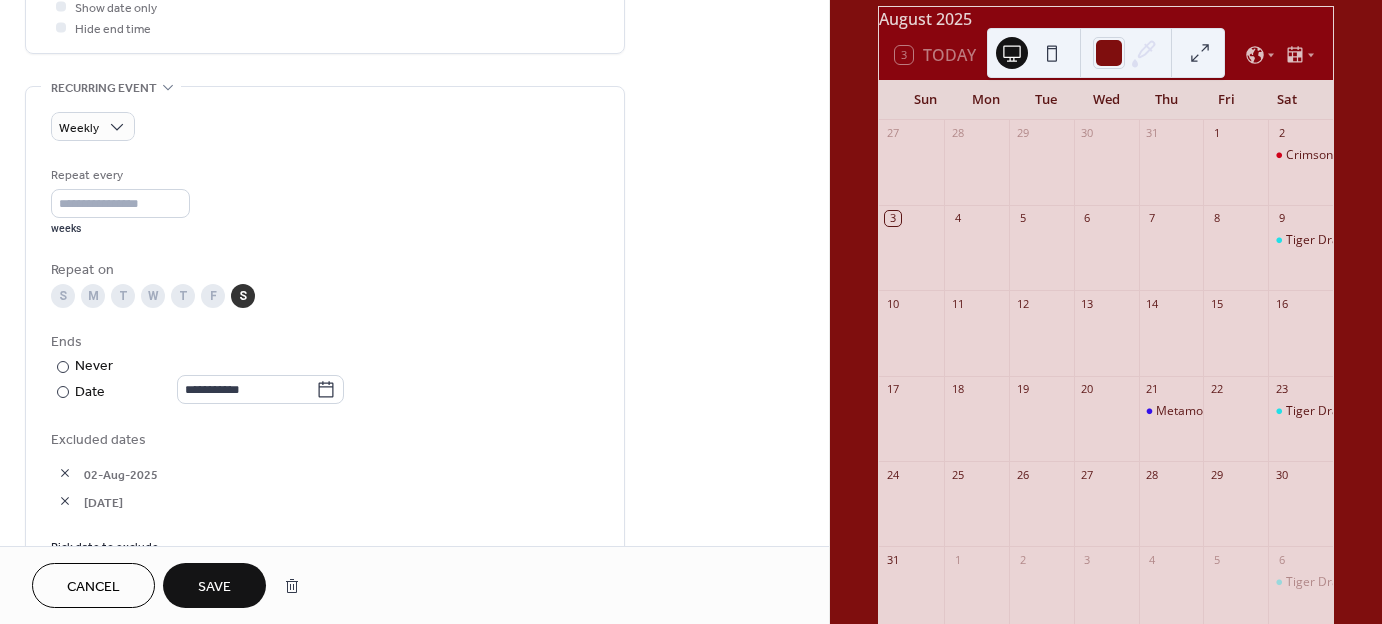click at bounding box center [65, 501] 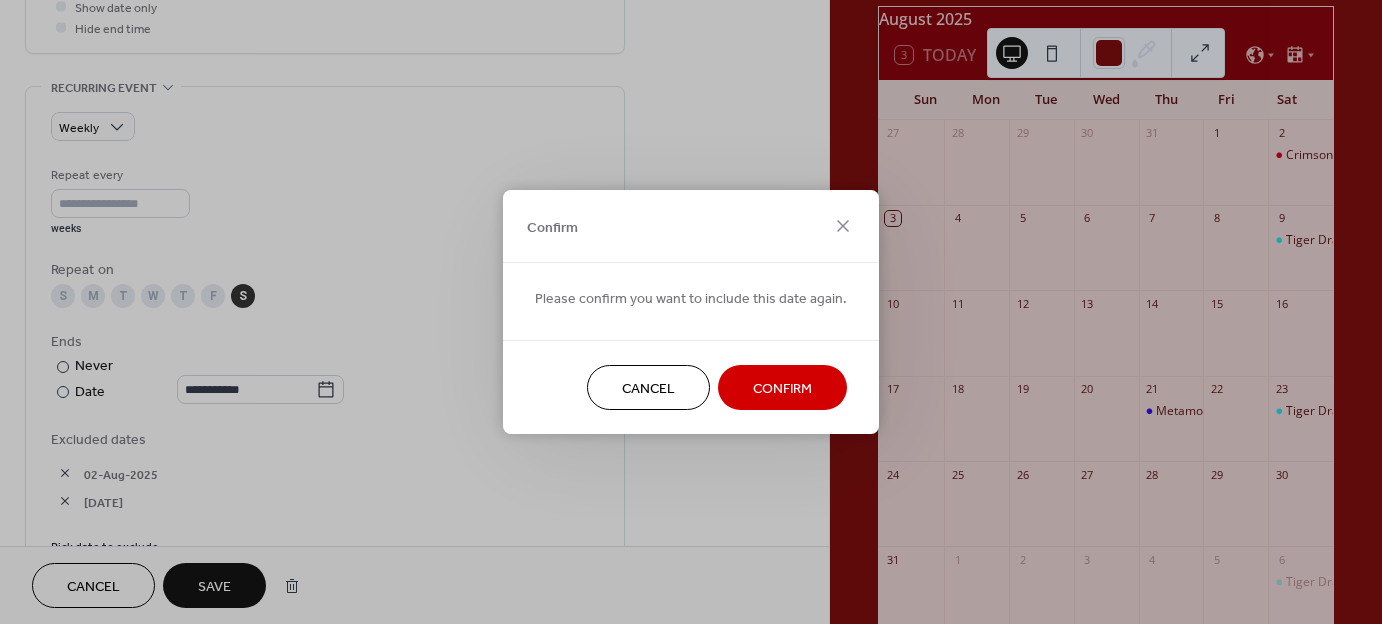 click on "Confirm" at bounding box center (782, 389) 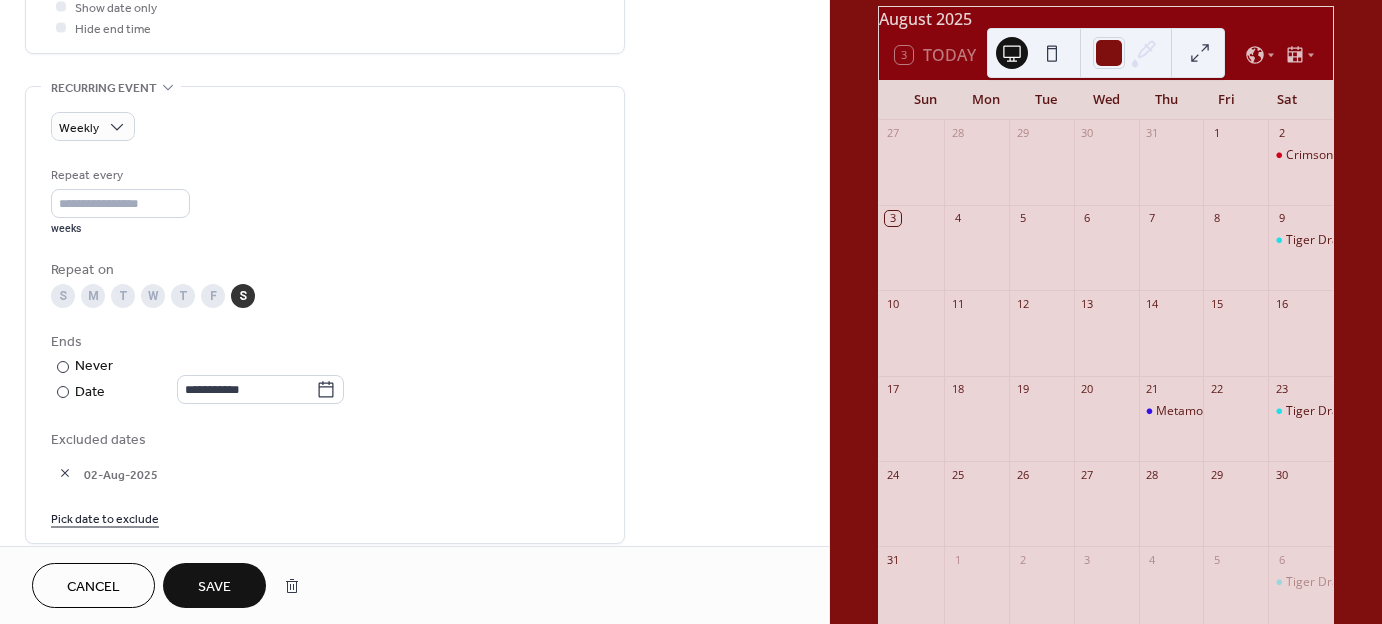 click at bounding box center [65, 473] 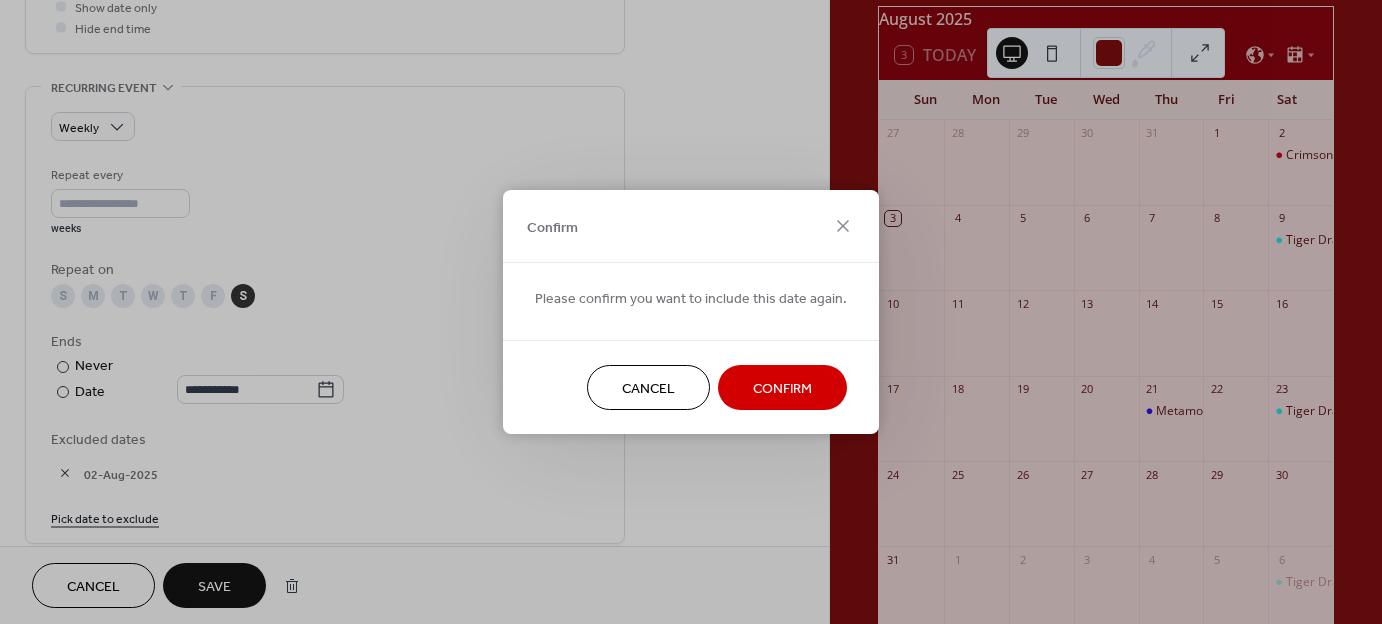 click on "Confirm" at bounding box center (782, 389) 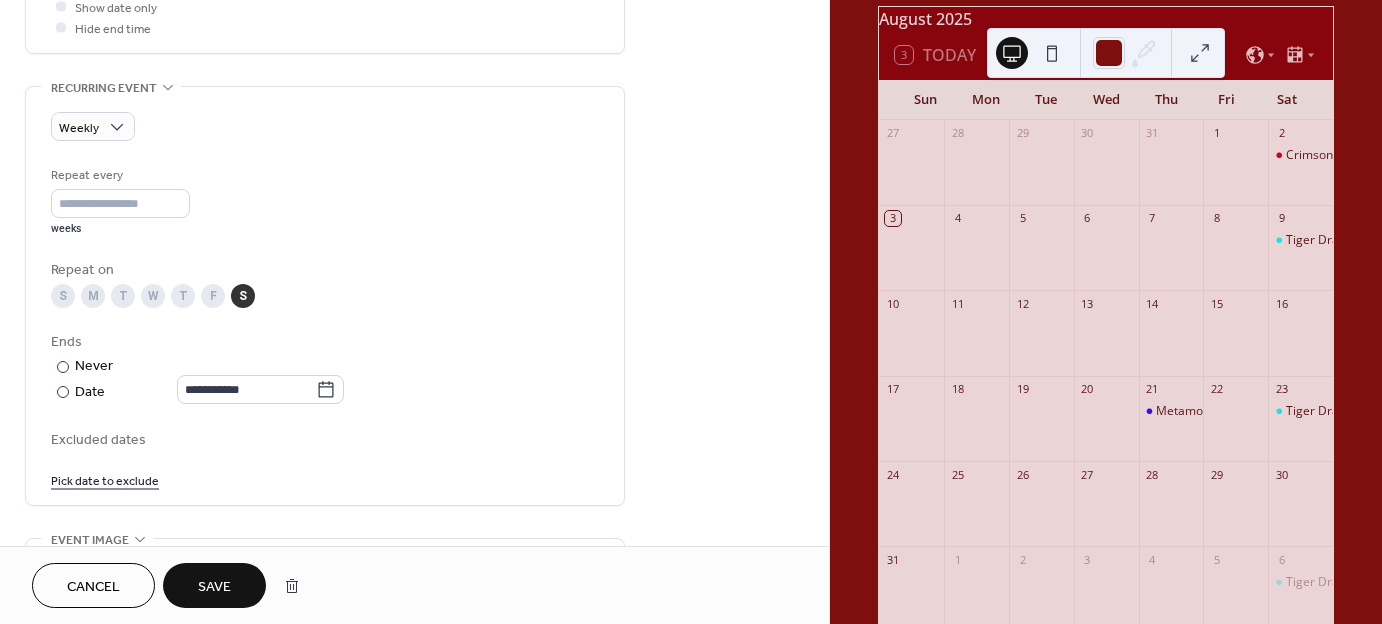 click on "August 2025" at bounding box center [1106, 19] 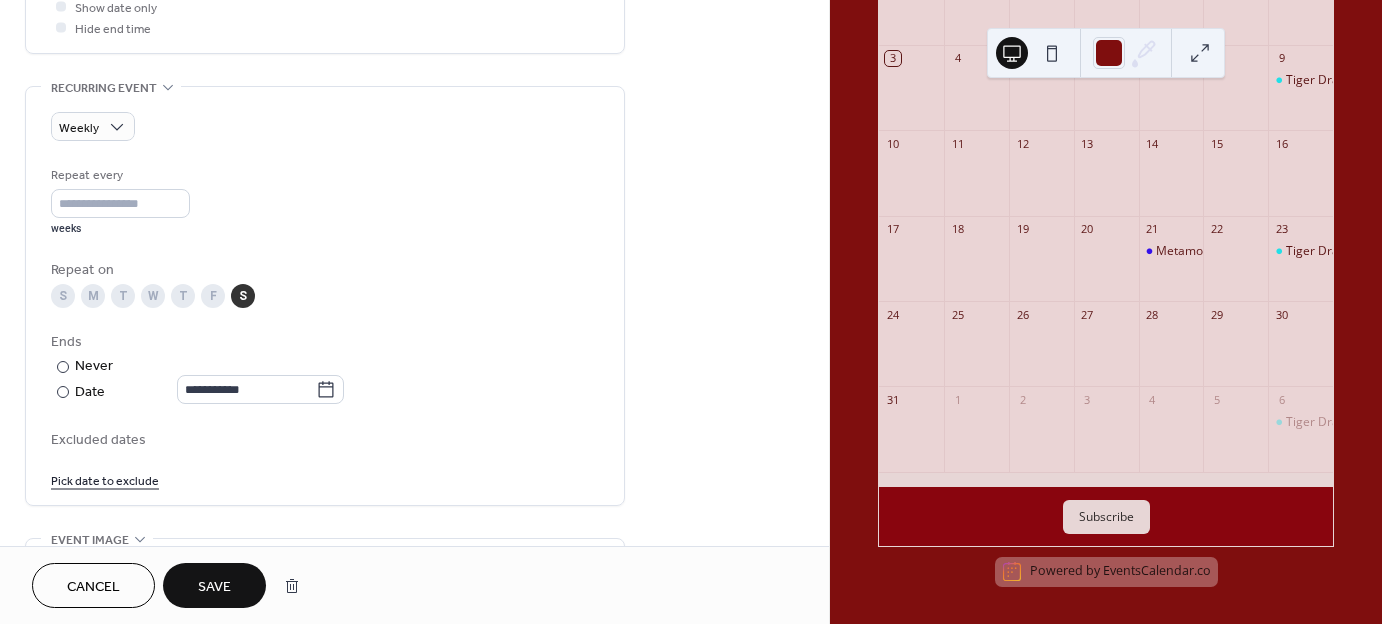 scroll, scrollTop: 271, scrollLeft: 0, axis: vertical 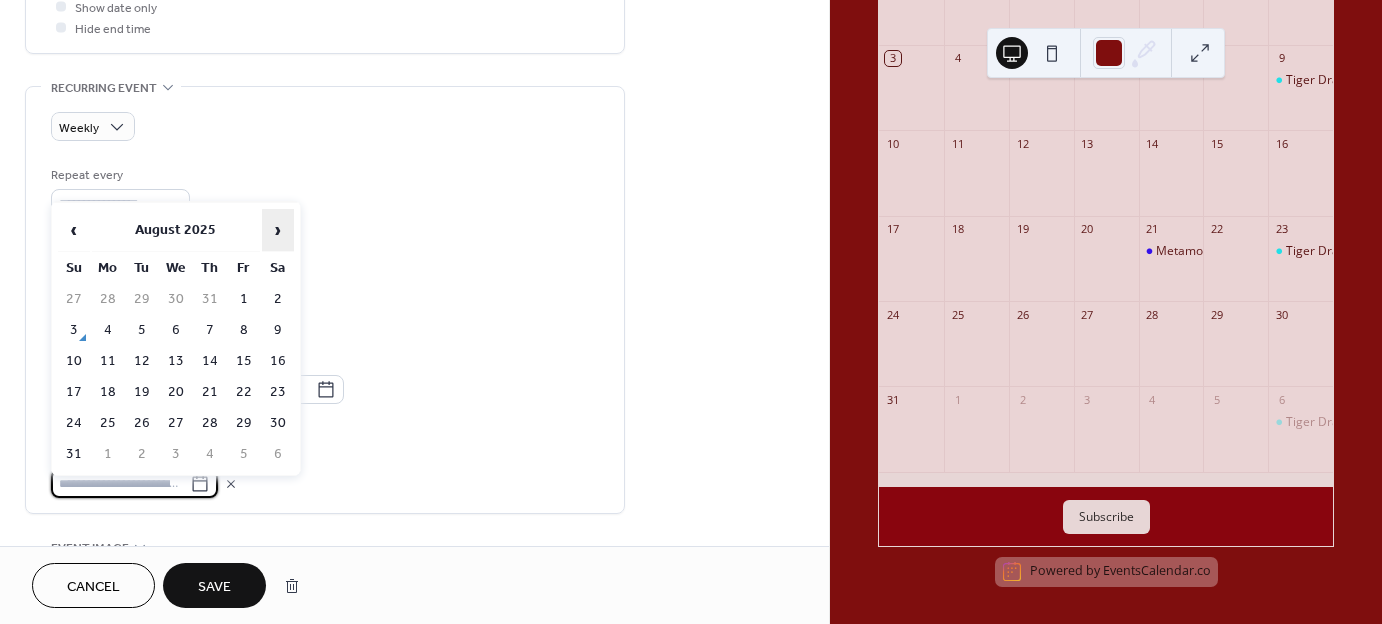 click on "›" at bounding box center [278, 230] 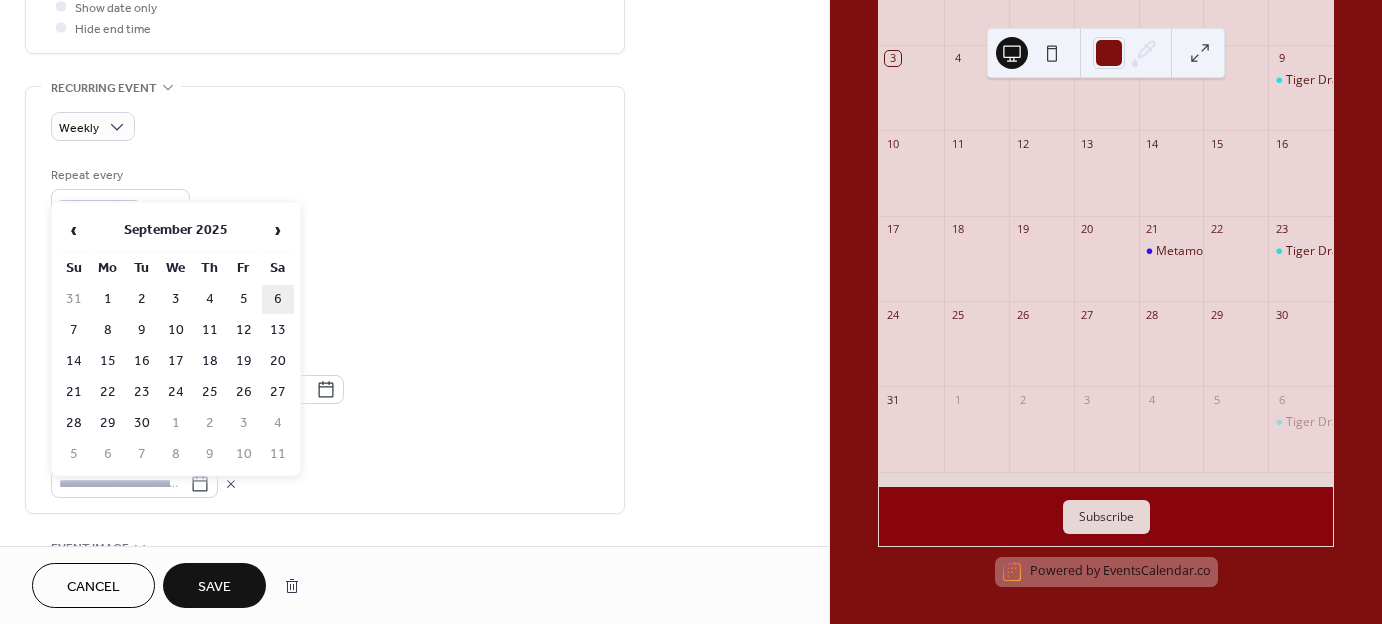 click on "6" at bounding box center [278, 299] 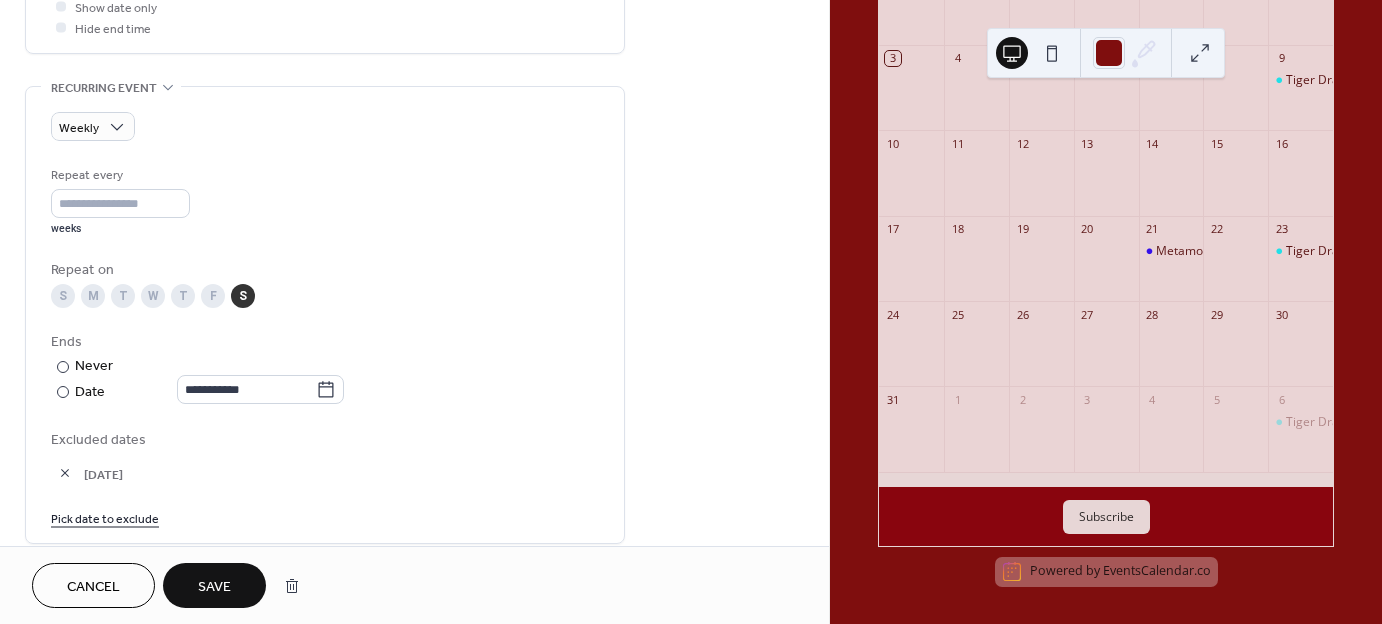 click on "Pick date to exclude" at bounding box center [105, 517] 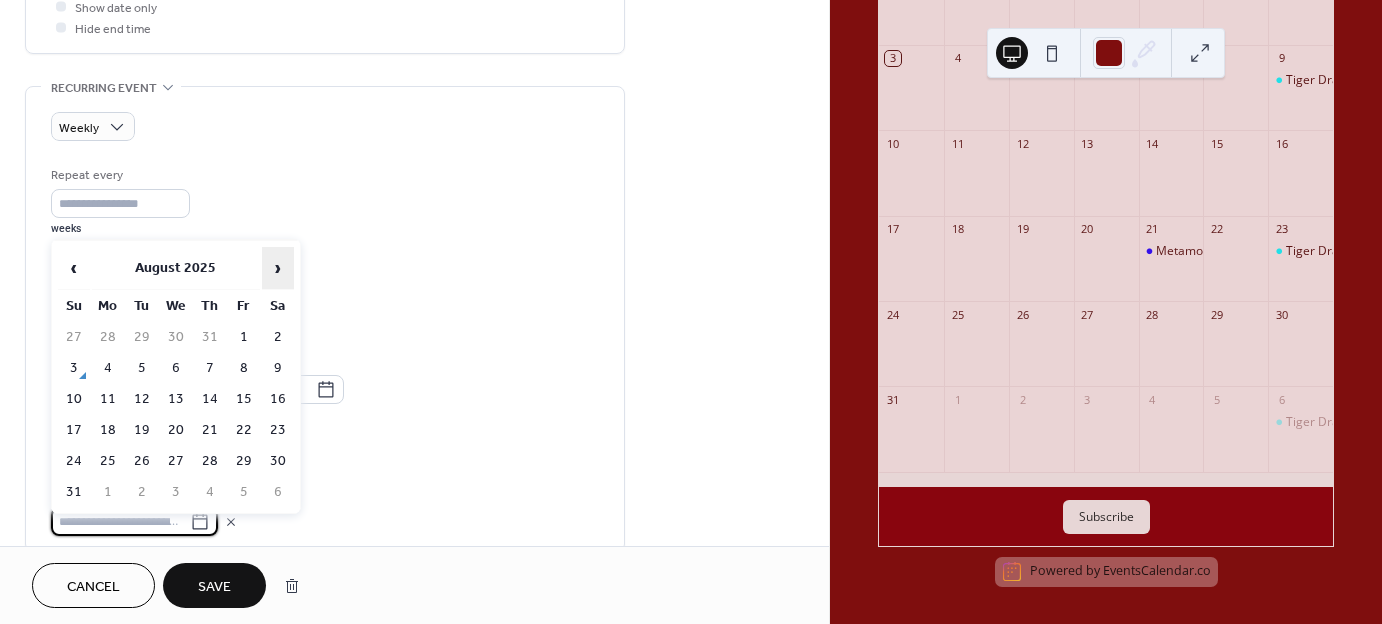 click on "›" at bounding box center (278, 268) 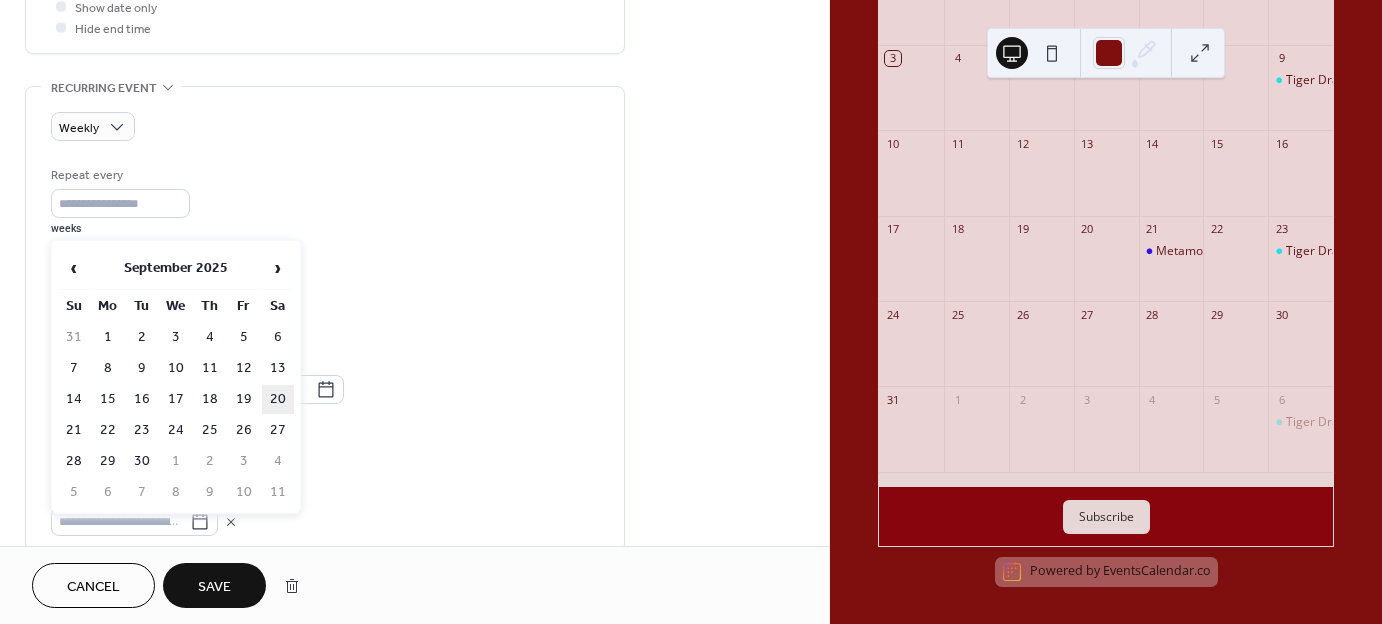 click on "20" at bounding box center [278, 399] 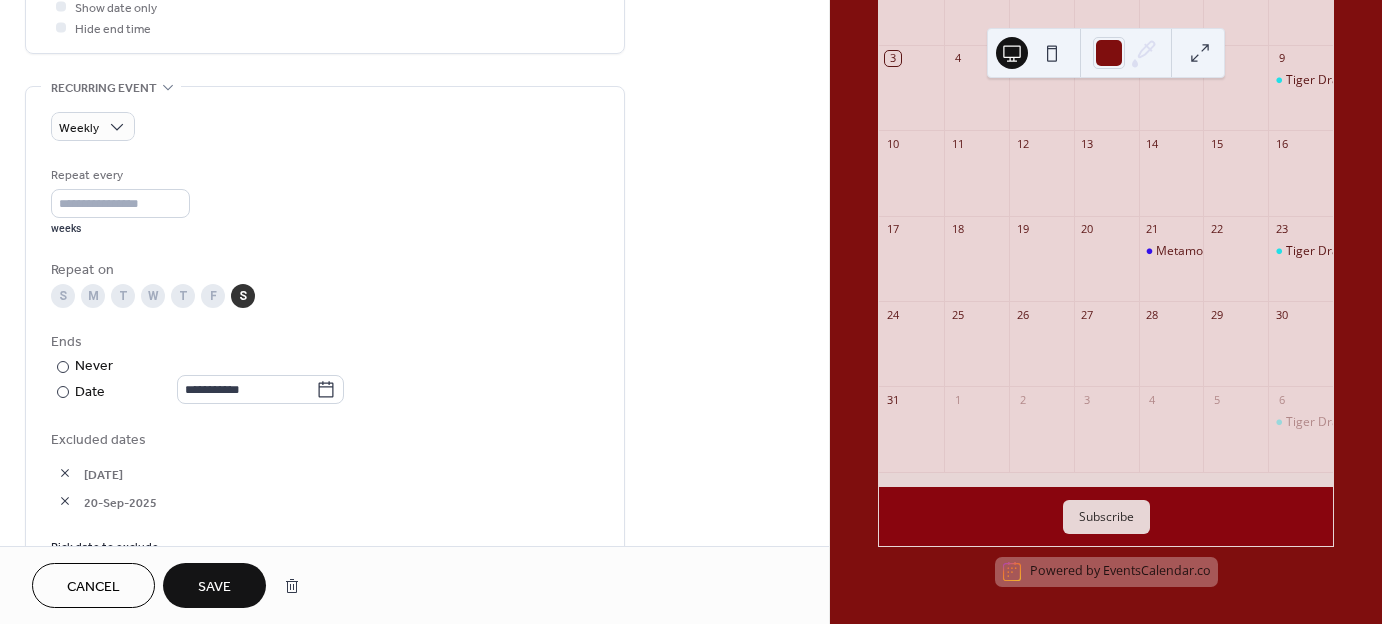 click on "Save" at bounding box center [214, 587] 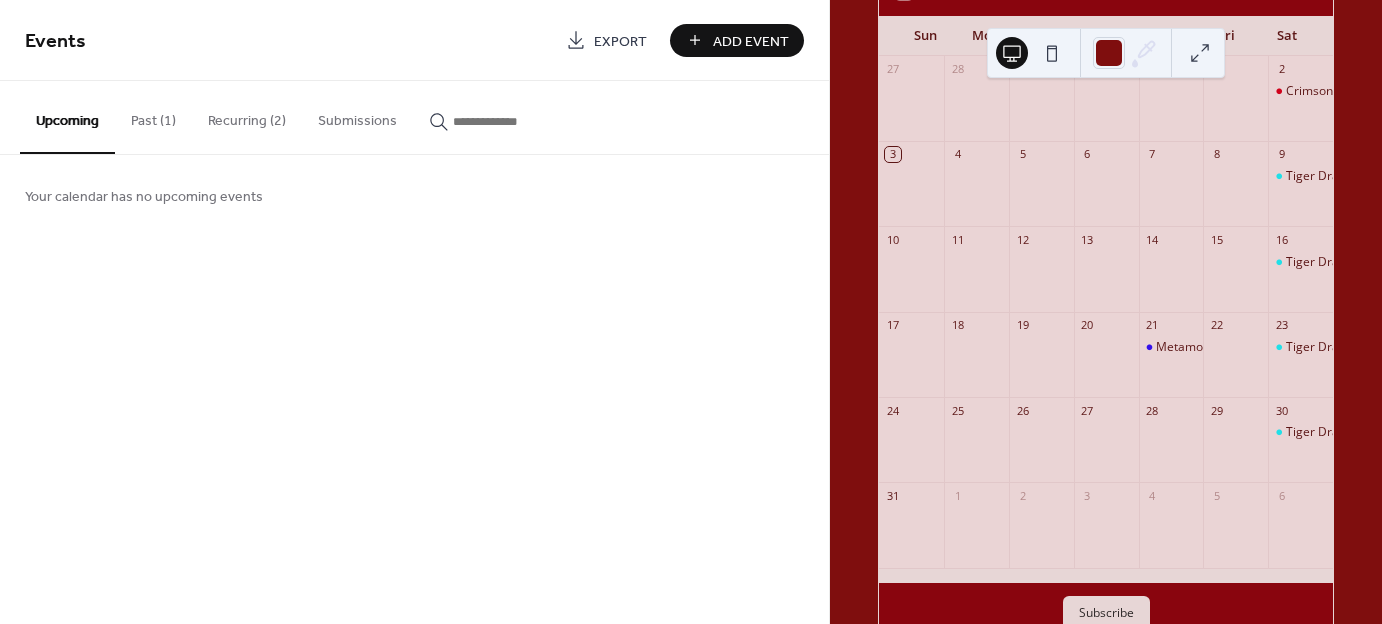 scroll, scrollTop: 271, scrollLeft: 0, axis: vertical 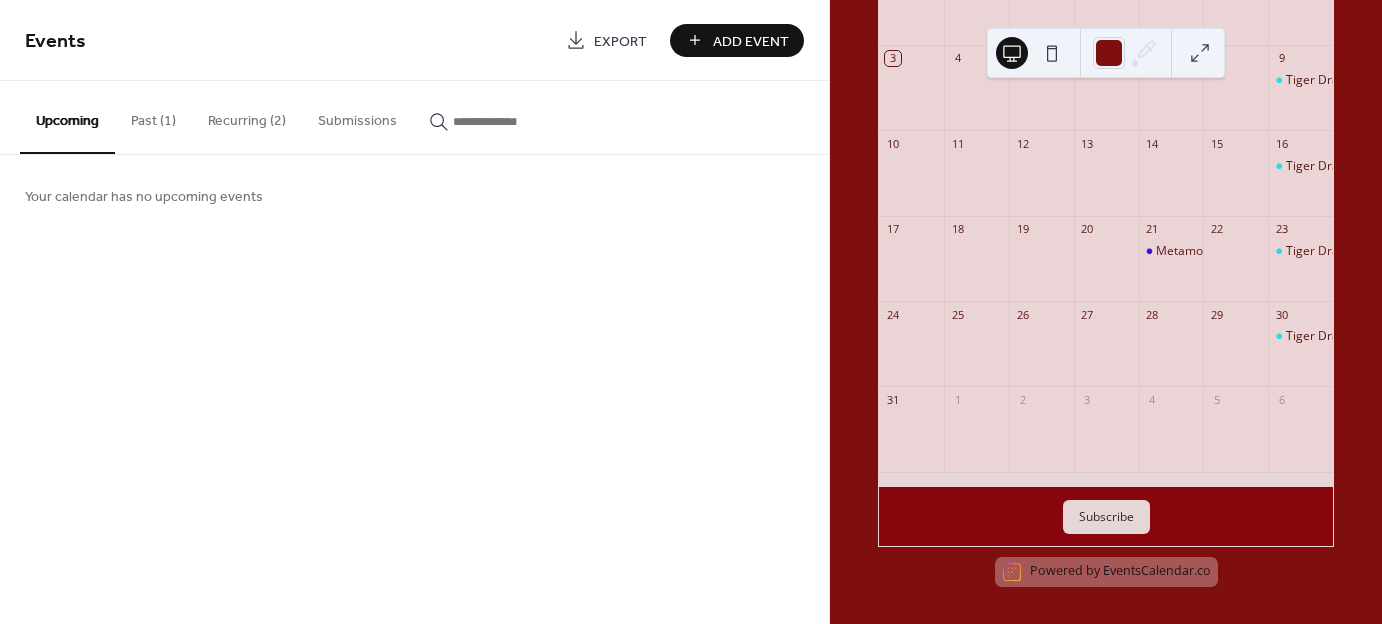 click on "Recurring (2)" at bounding box center (247, 116) 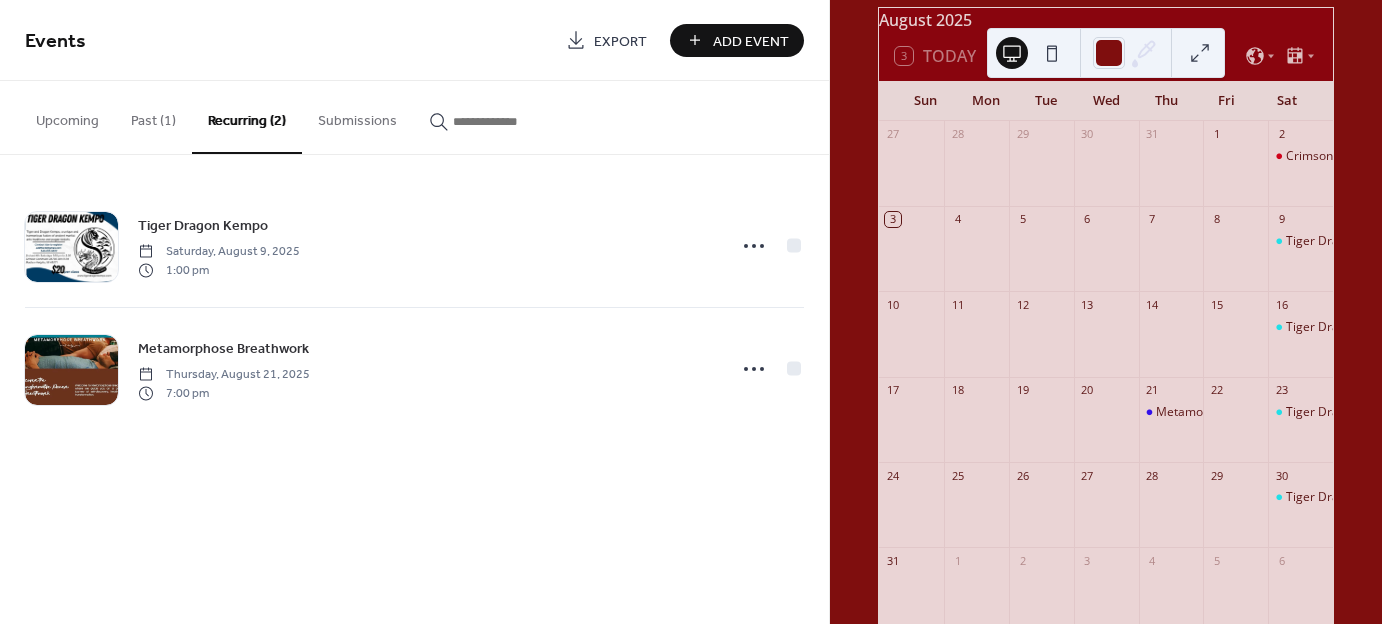 scroll, scrollTop: 100, scrollLeft: 0, axis: vertical 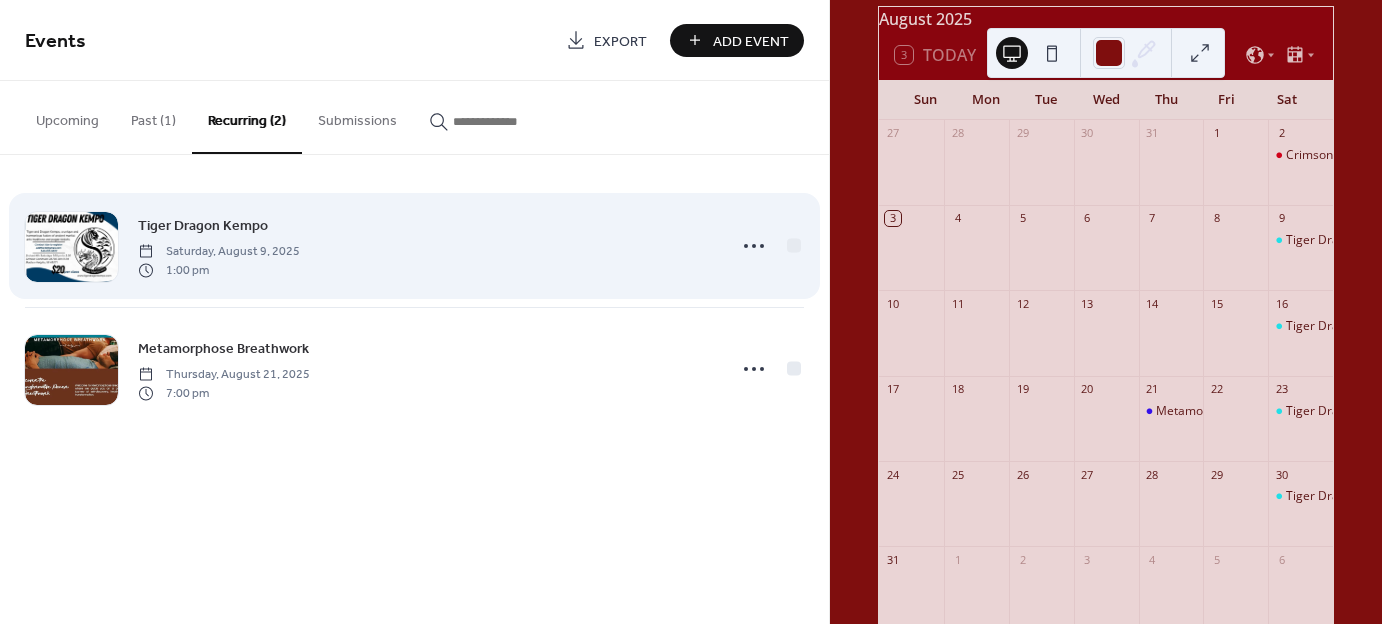 click on "Tiger Dragon Kempo" at bounding box center [203, 226] 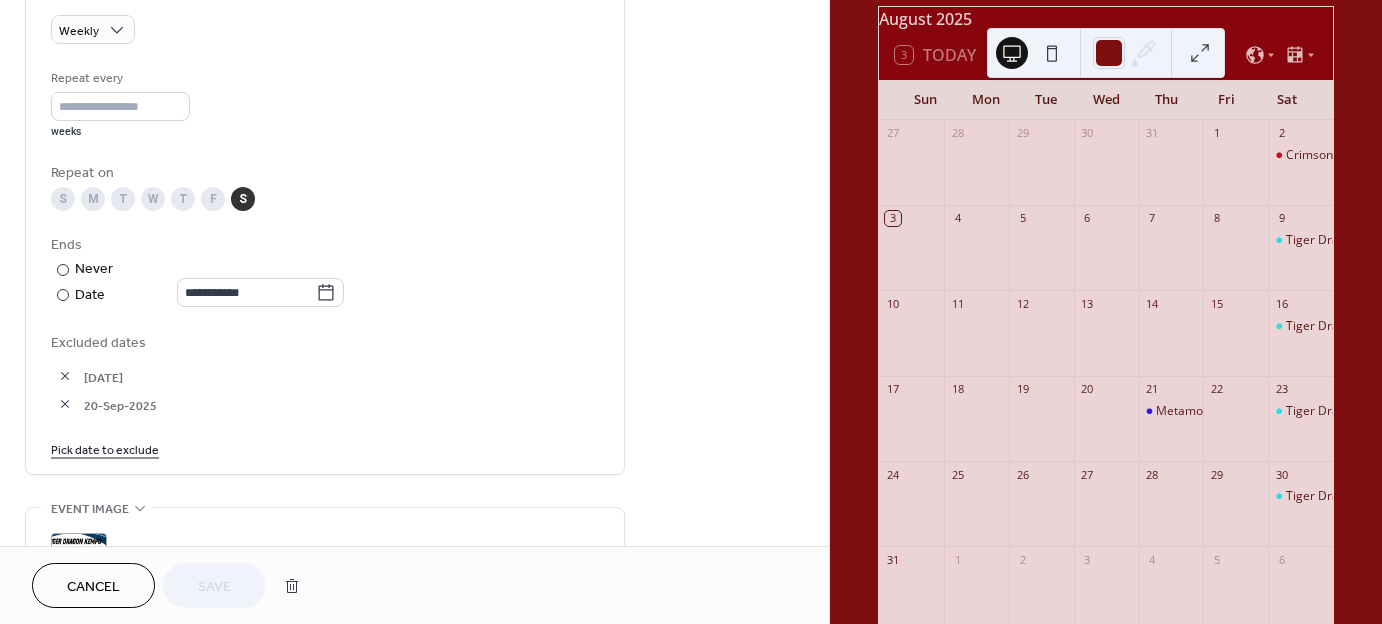 scroll, scrollTop: 900, scrollLeft: 0, axis: vertical 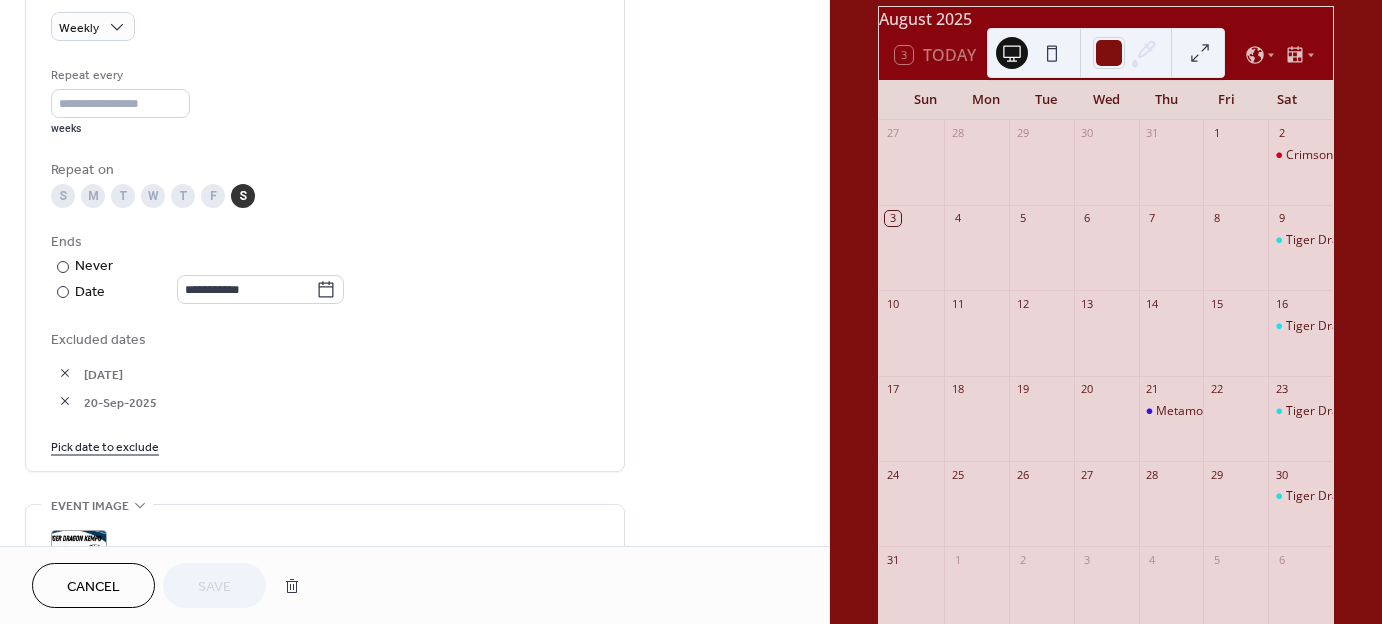 click on "Pick date to exclude" at bounding box center (105, 445) 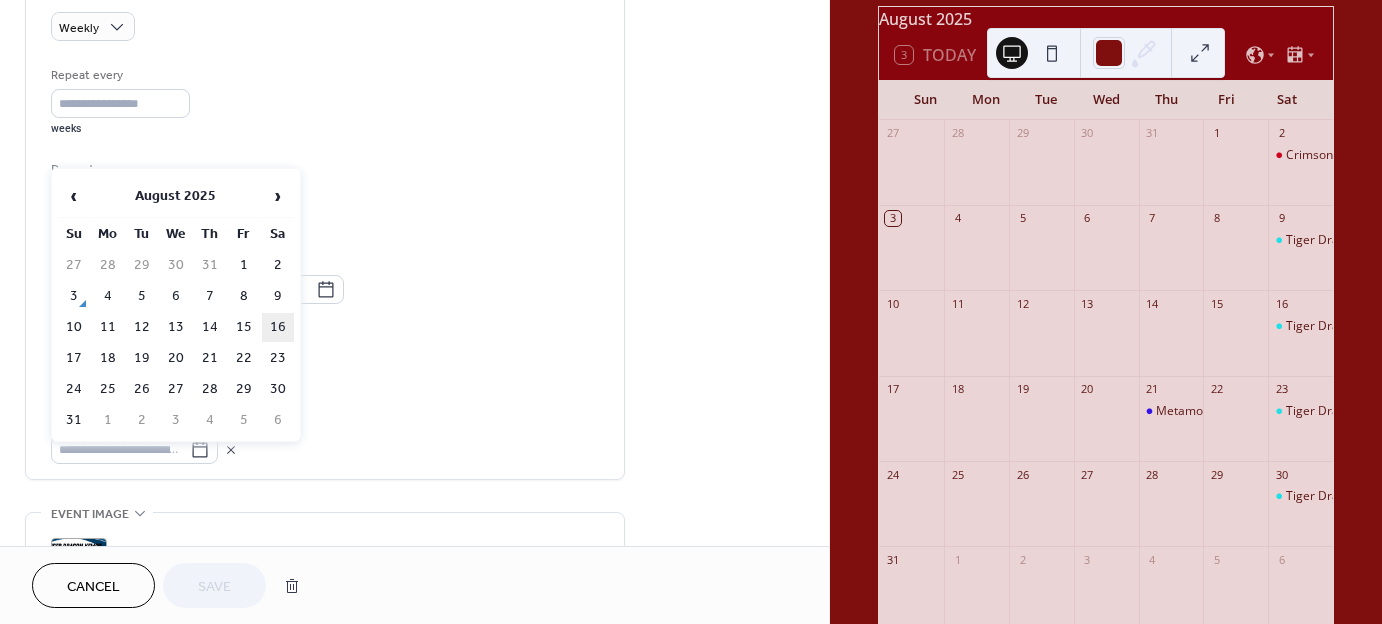 click on "16" at bounding box center [278, 327] 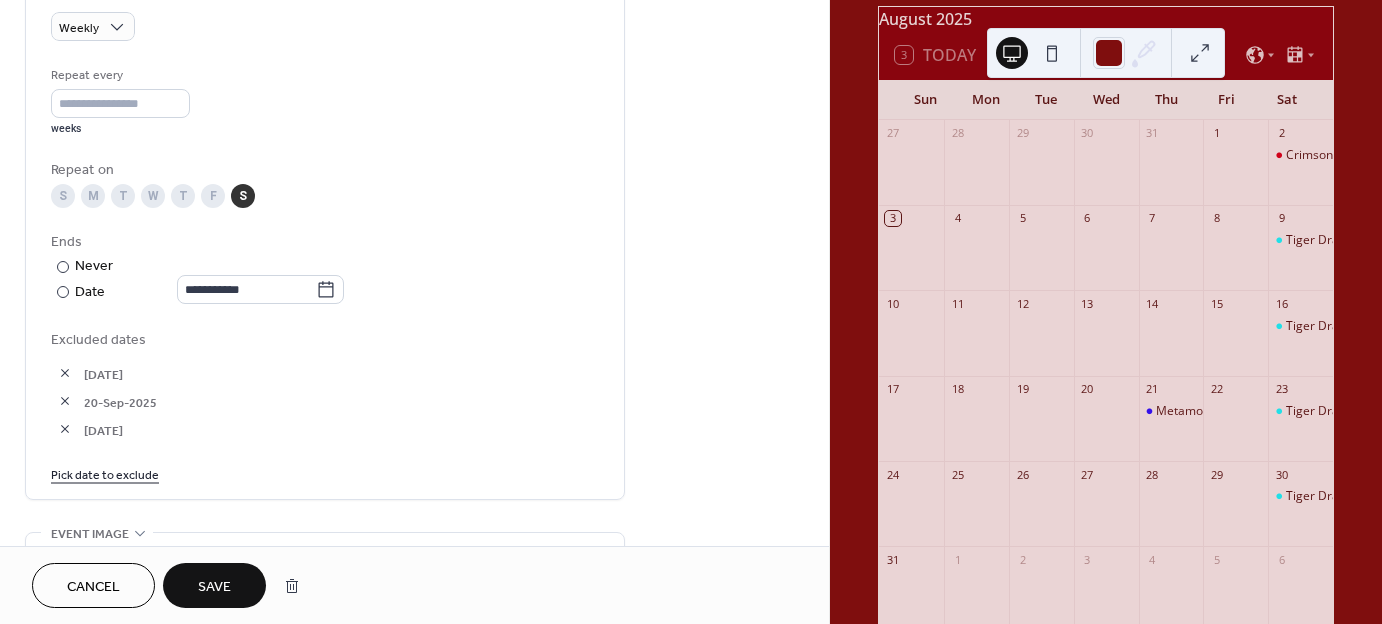 click on "Pick date to exclude" at bounding box center (105, 473) 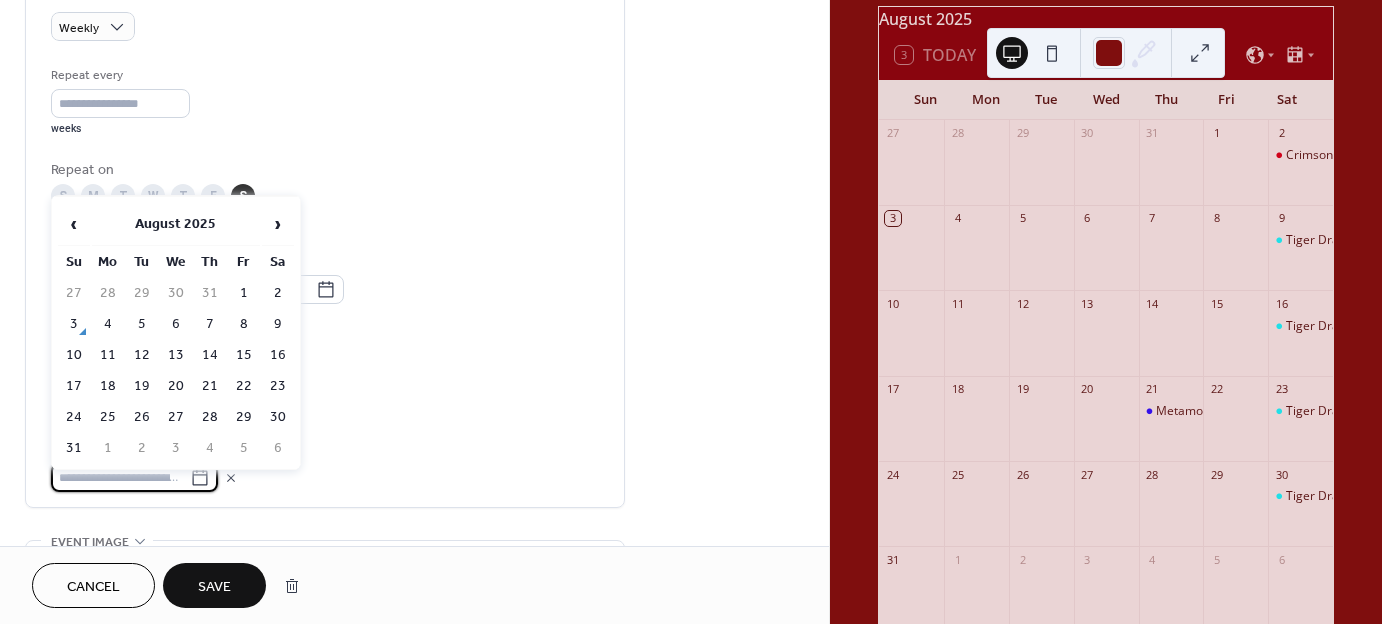 click on "30" at bounding box center (278, 417) 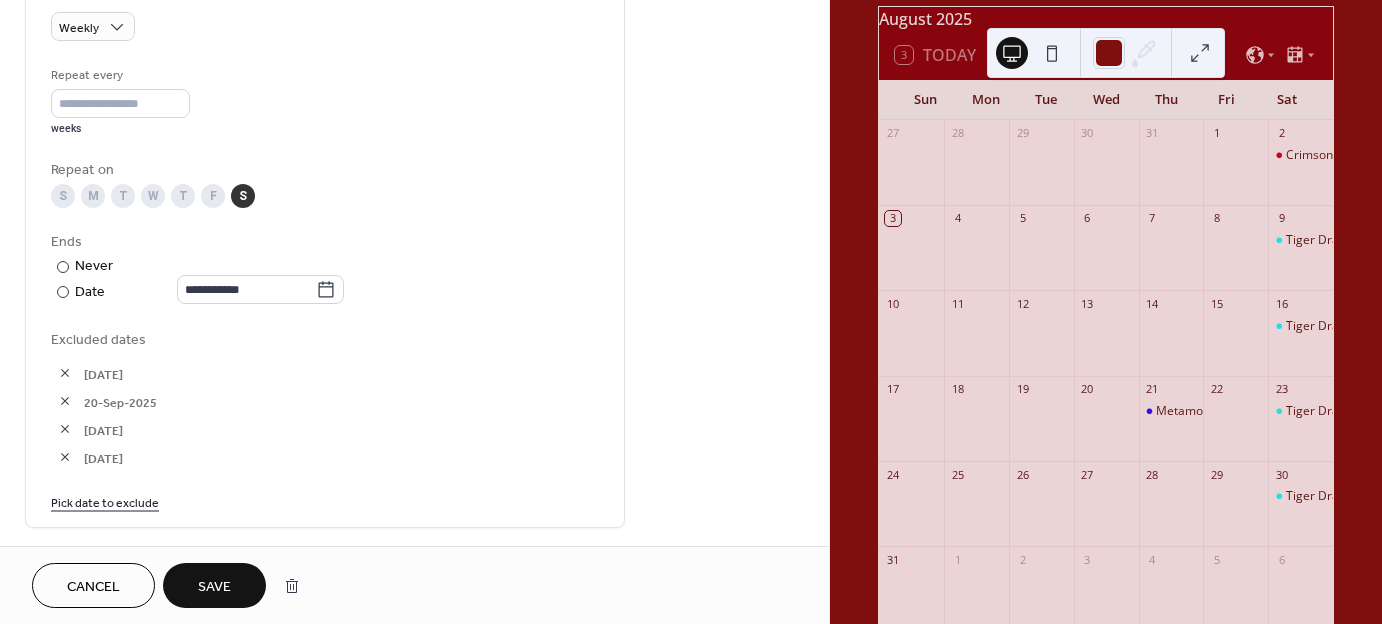 click on "Save" at bounding box center (214, 587) 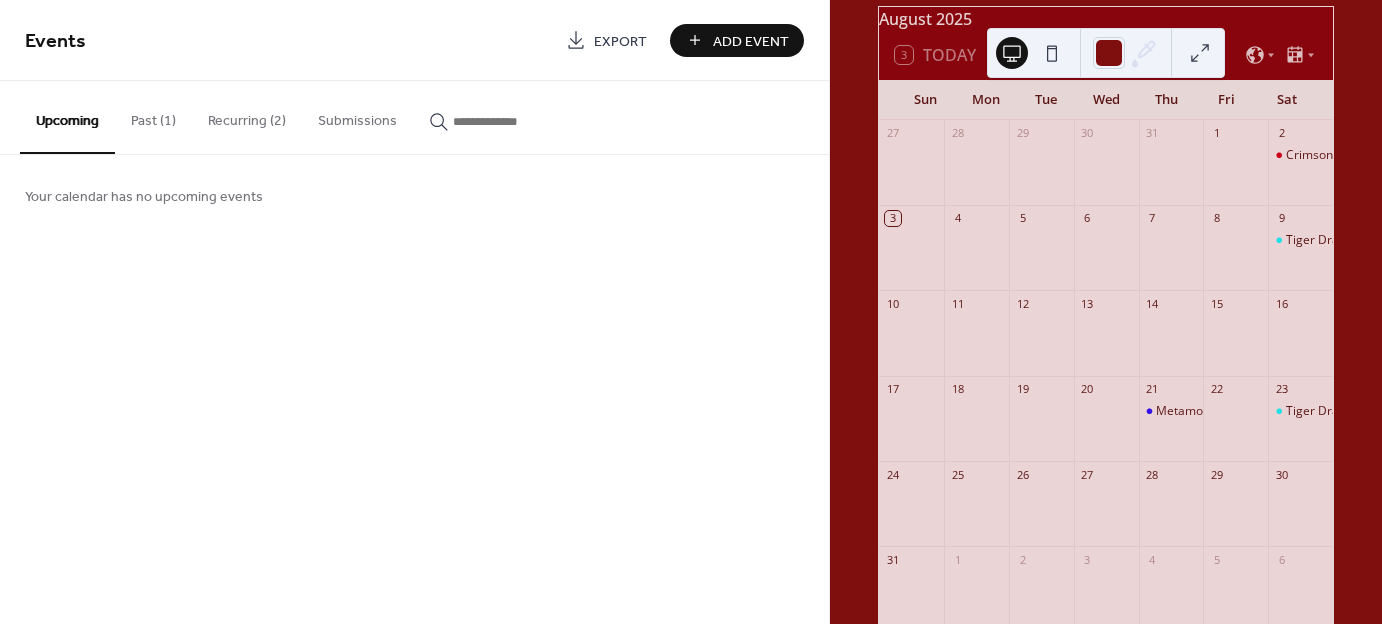 drag, startPoint x: 232, startPoint y: 111, endPoint x: 233, endPoint y: 121, distance: 10.049875 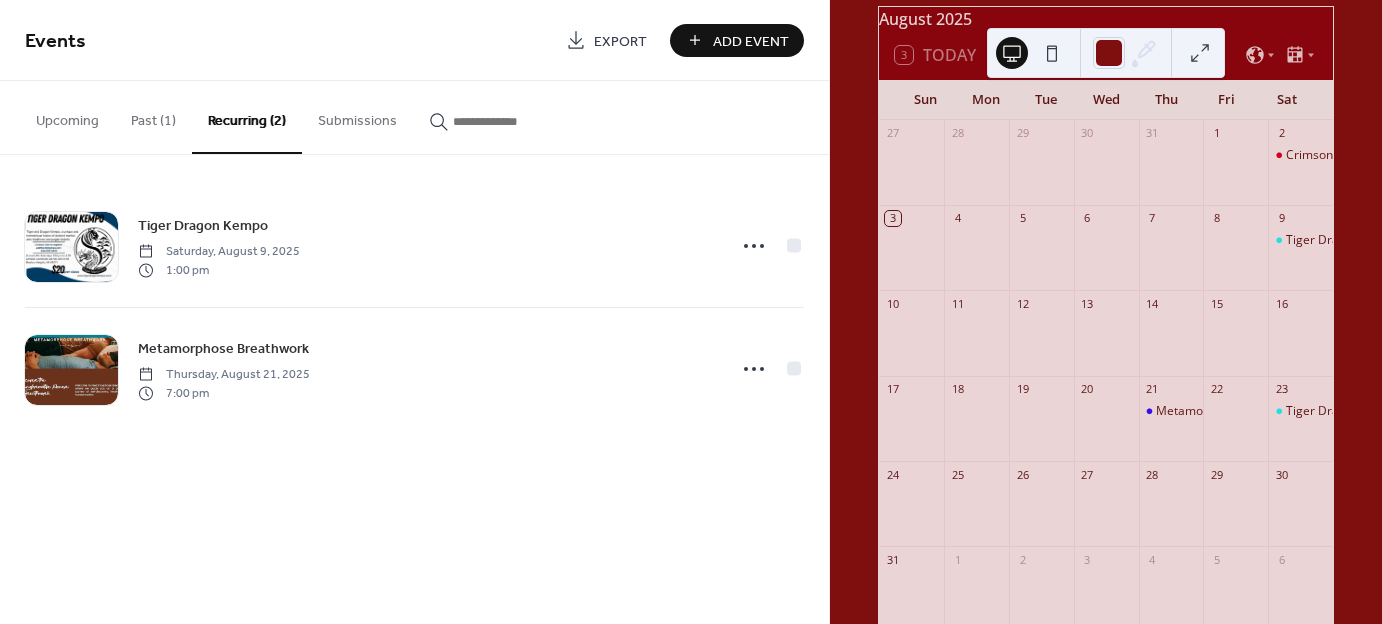 click at bounding box center (1200, 53) 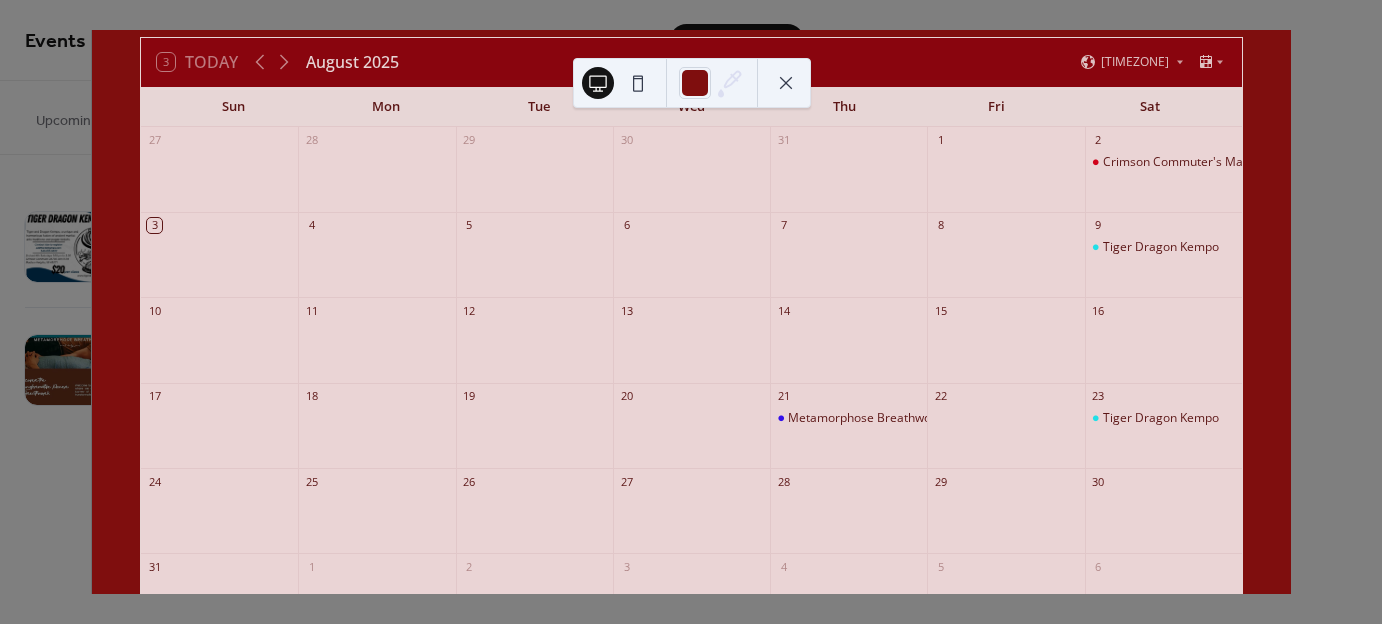 scroll, scrollTop: 94, scrollLeft: 0, axis: vertical 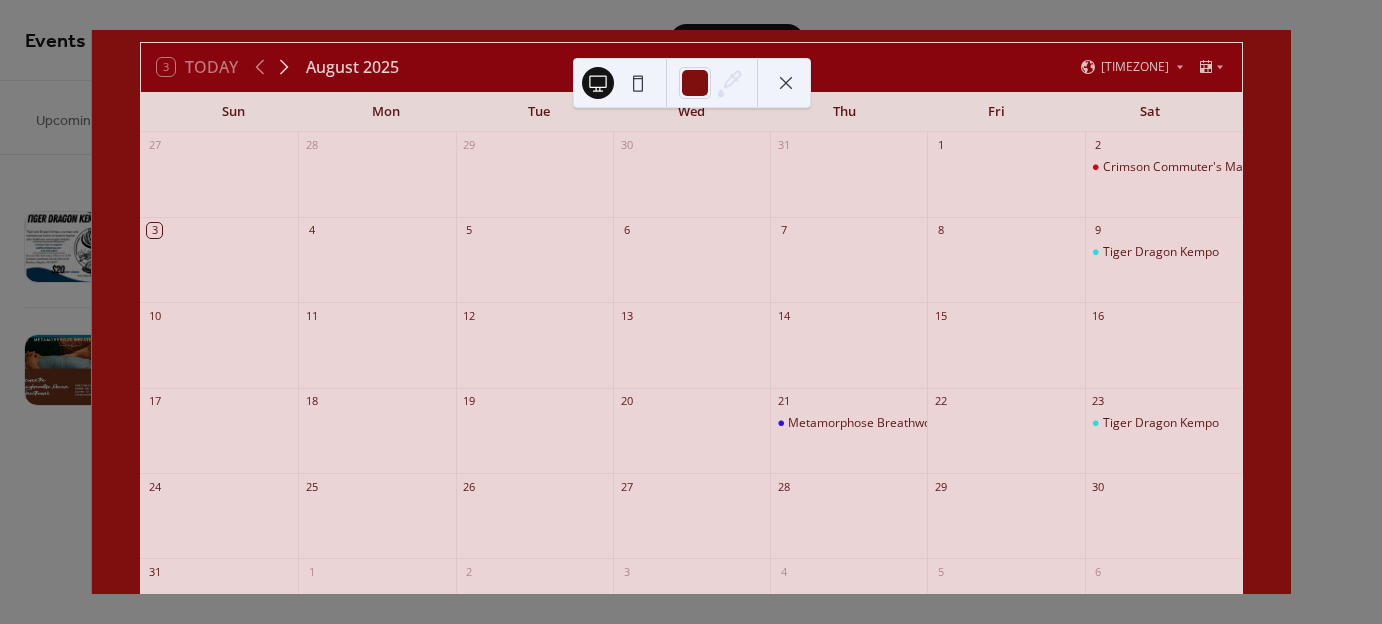 click 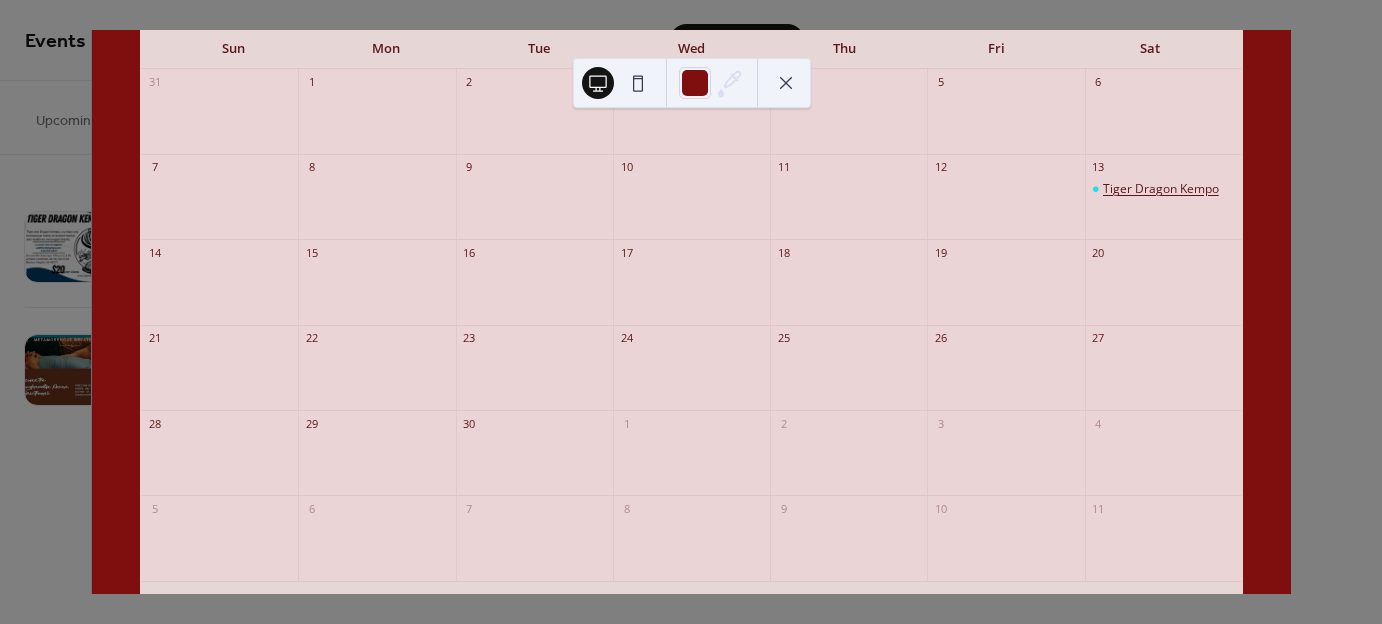 scroll, scrollTop: 94, scrollLeft: 0, axis: vertical 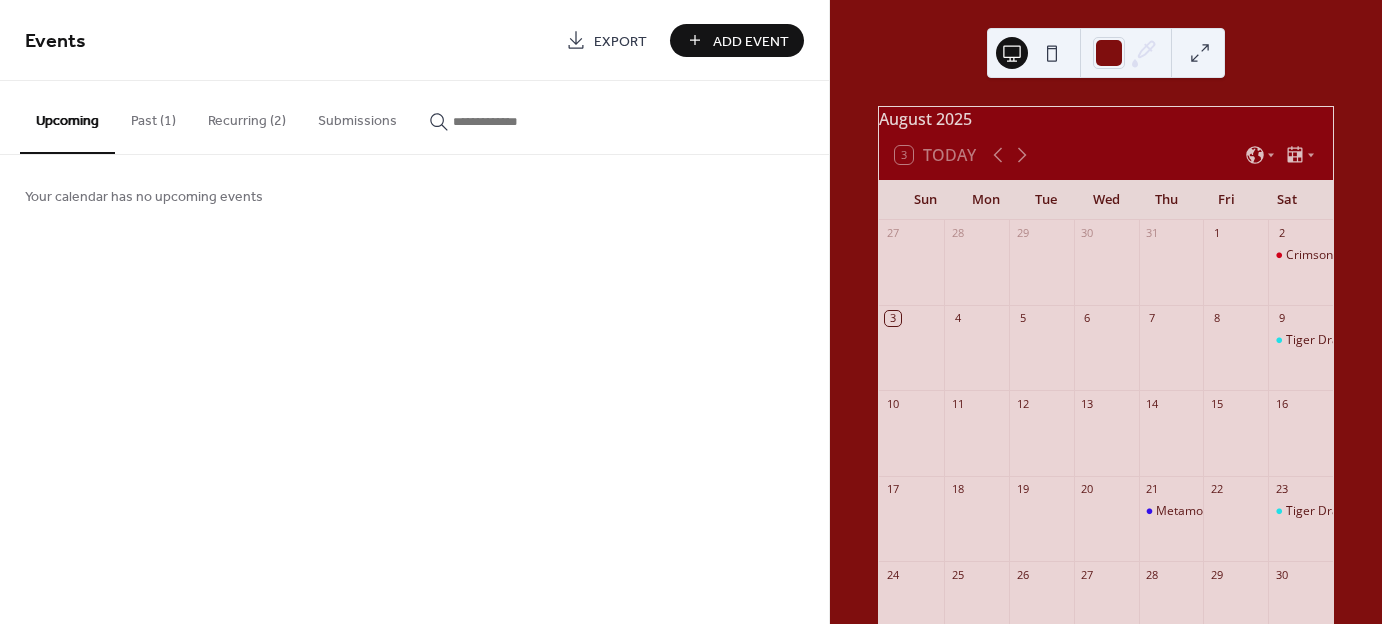 click on "Recurring (2)" at bounding box center [247, 116] 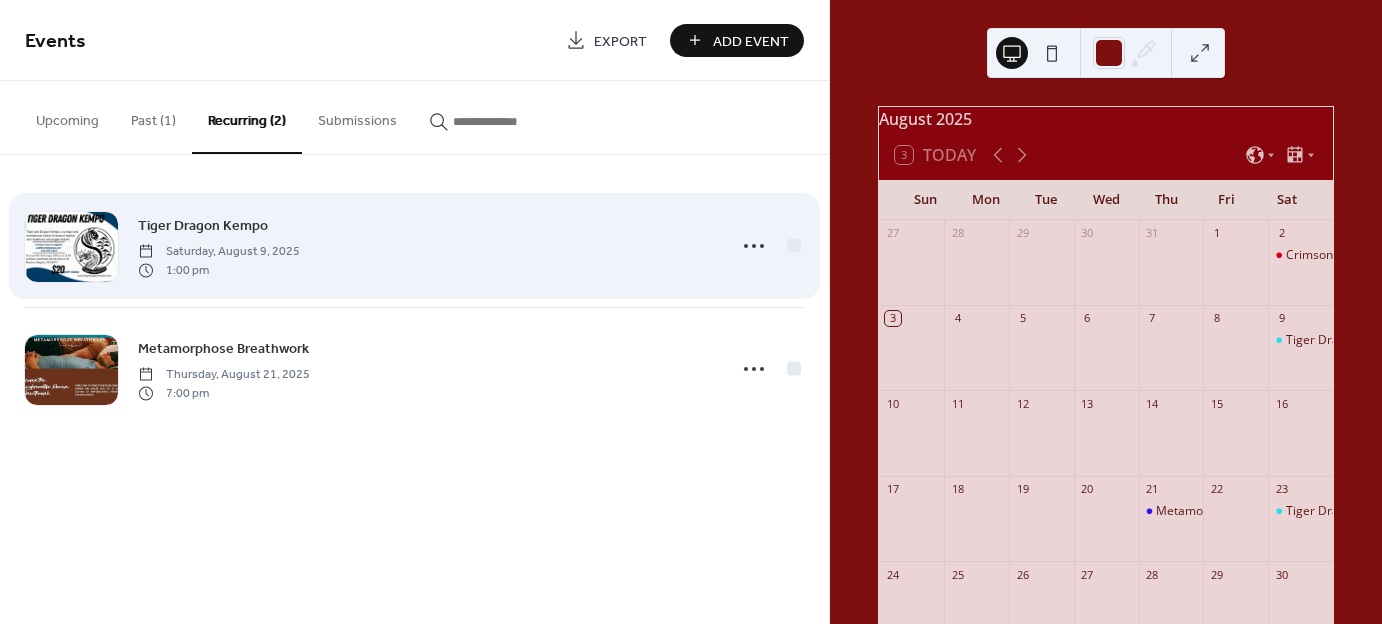click on "Saturday, August 9, 2025" at bounding box center [219, 252] 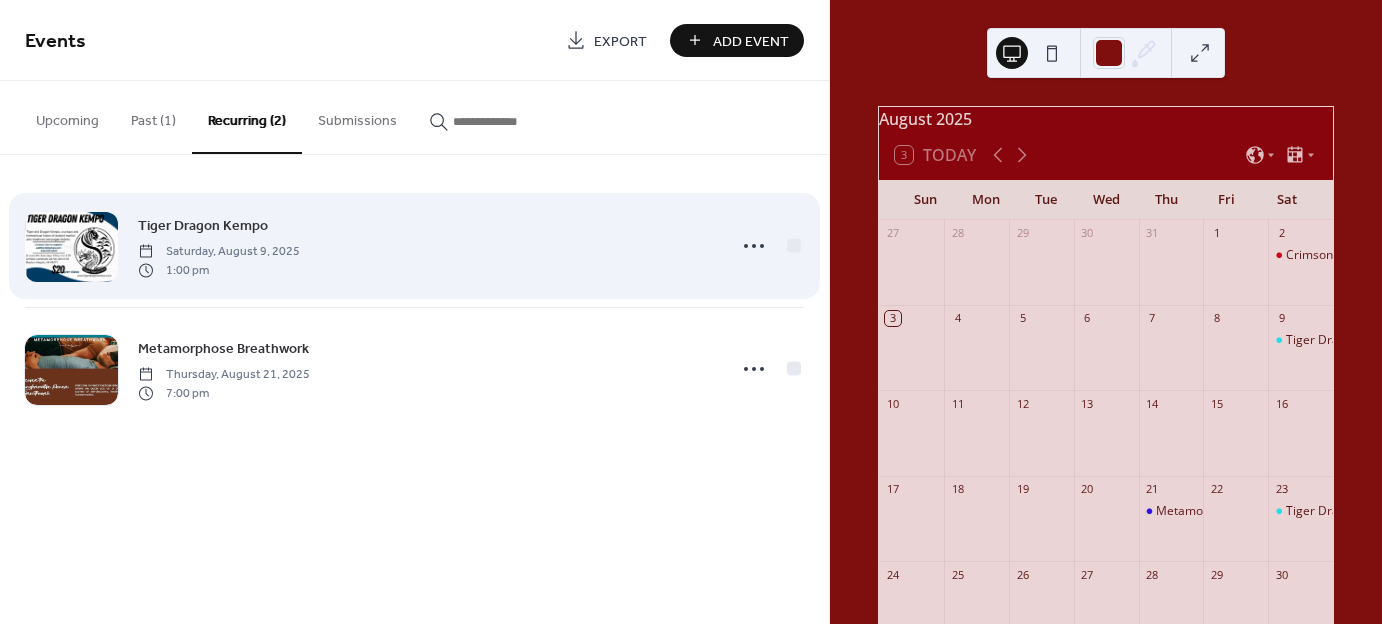 click at bounding box center [71, 247] 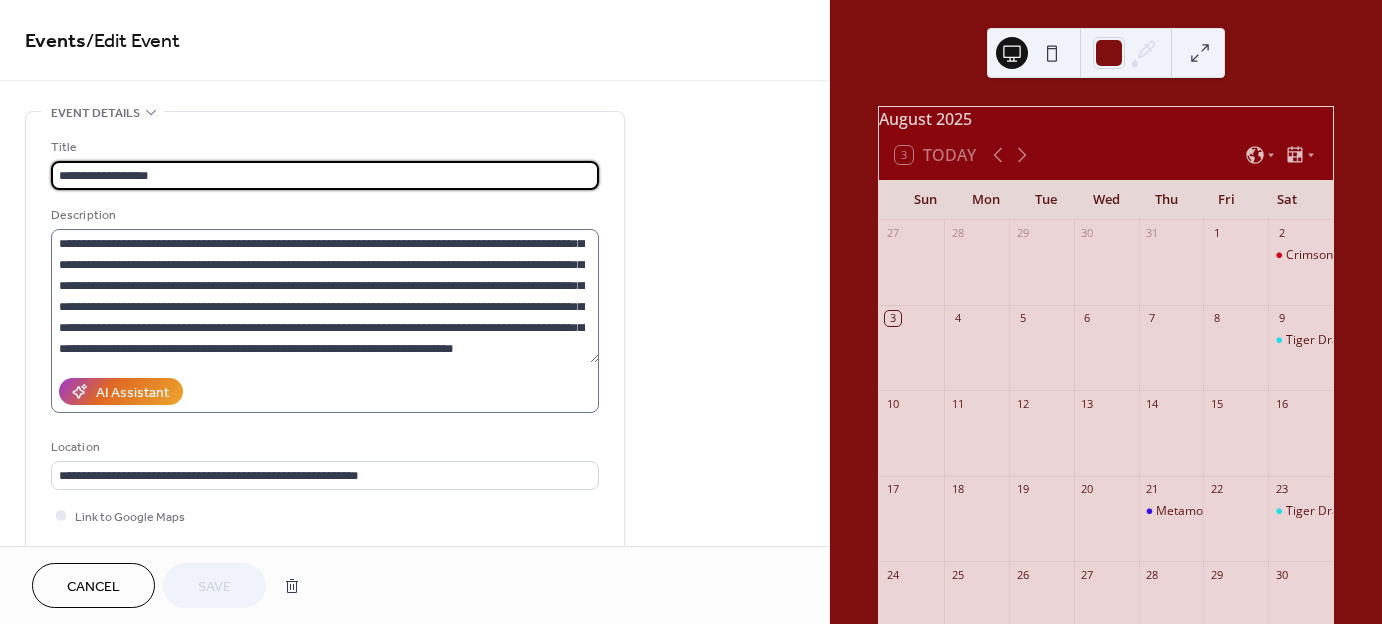 scroll, scrollTop: 293, scrollLeft: 0, axis: vertical 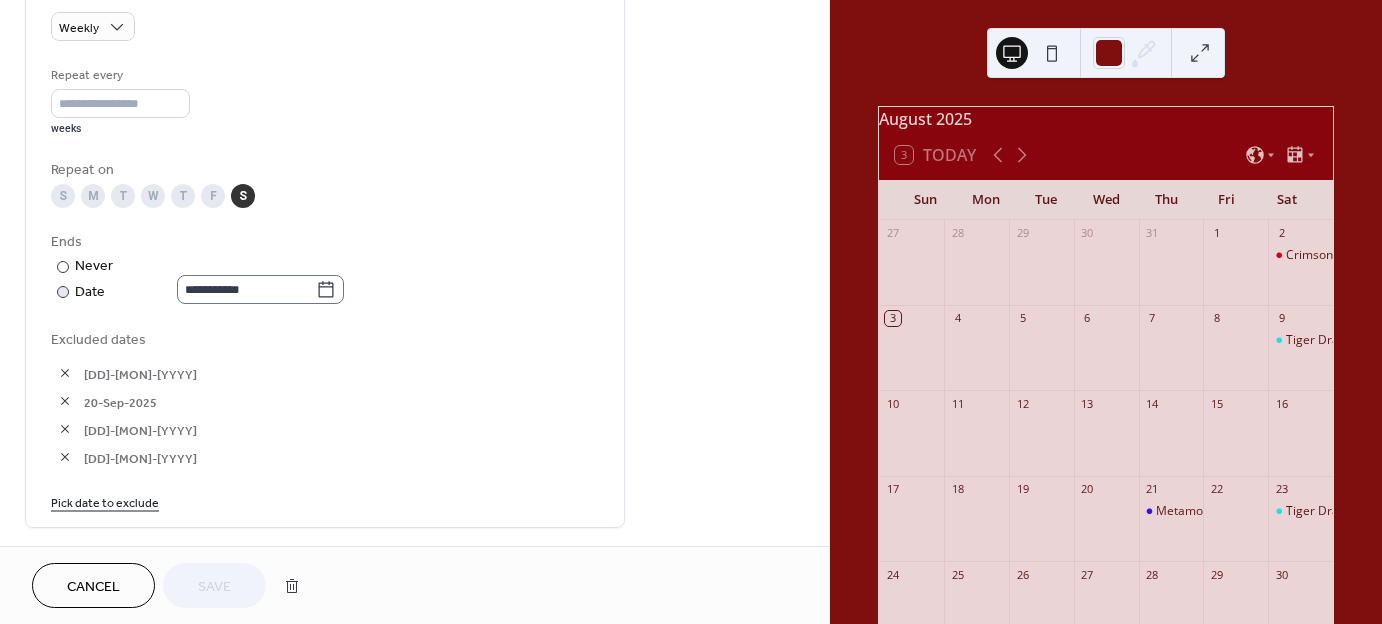 click 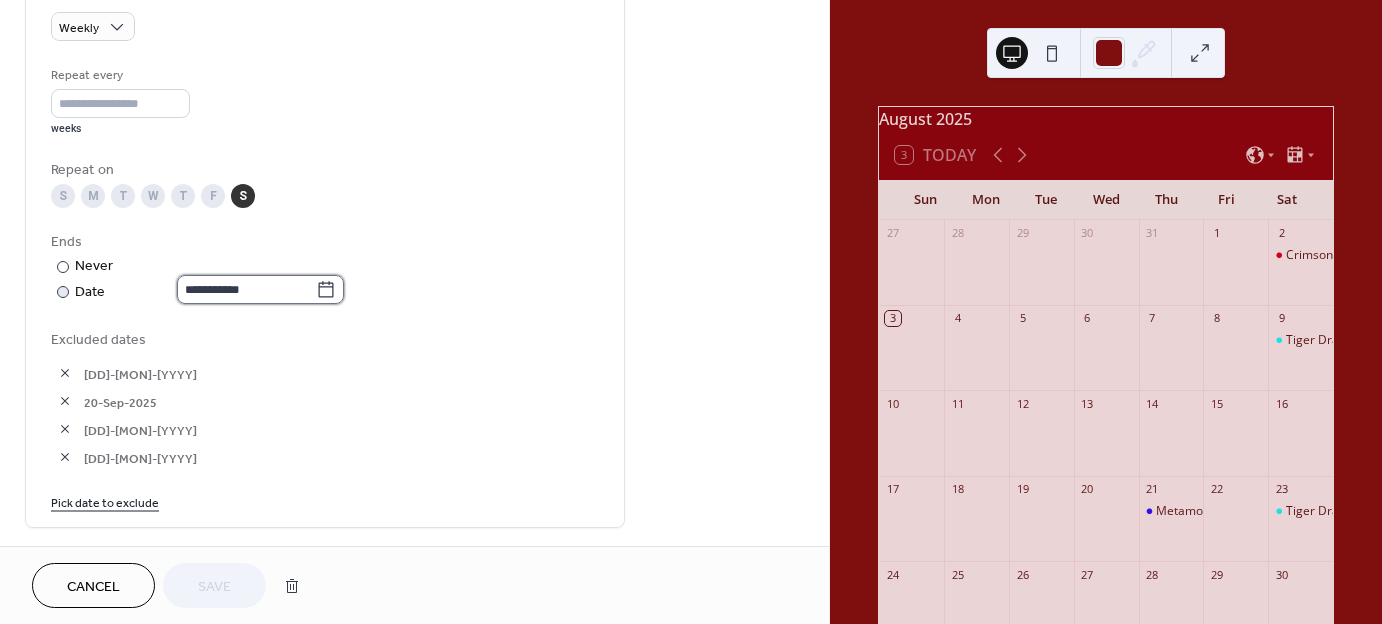 click on "**********" at bounding box center (246, 289) 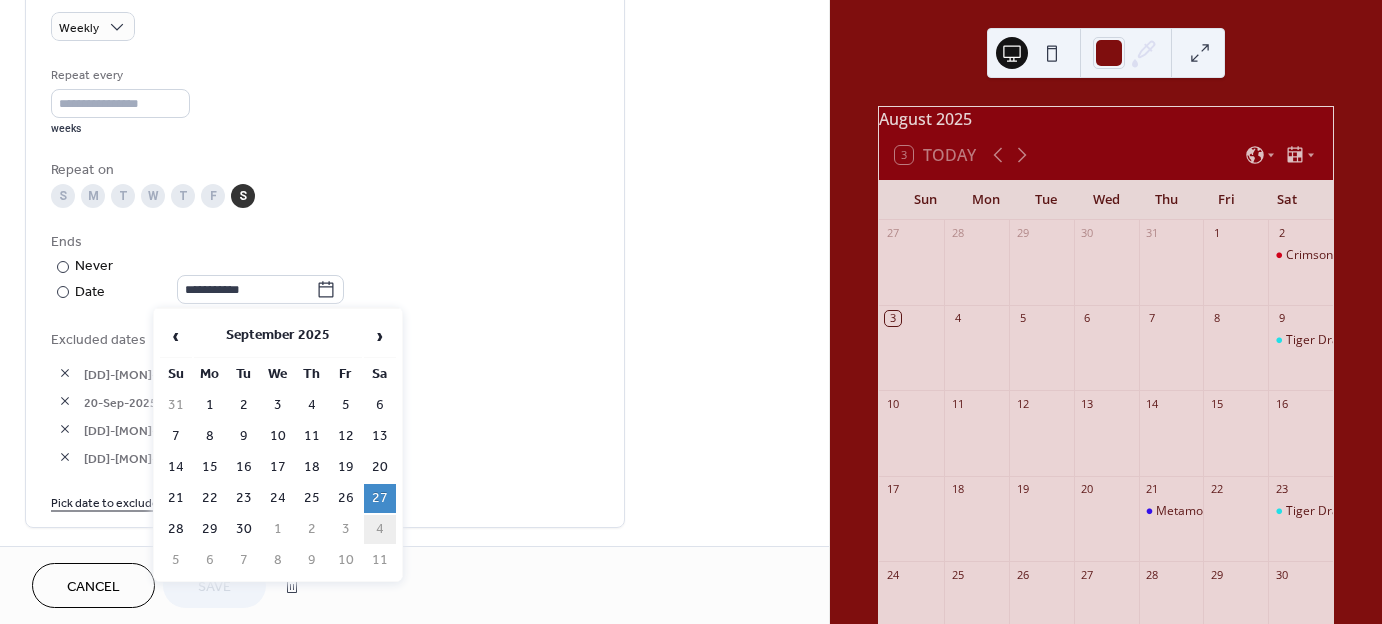 click on "4" at bounding box center (380, 529) 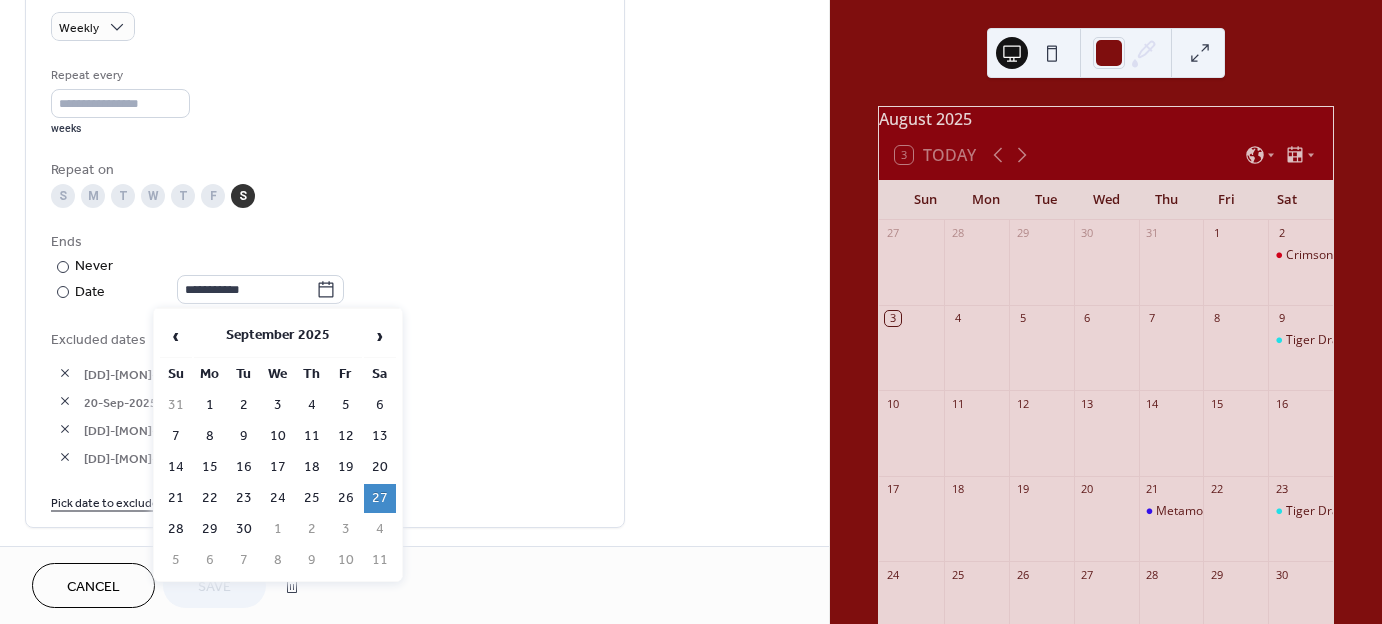 type on "**********" 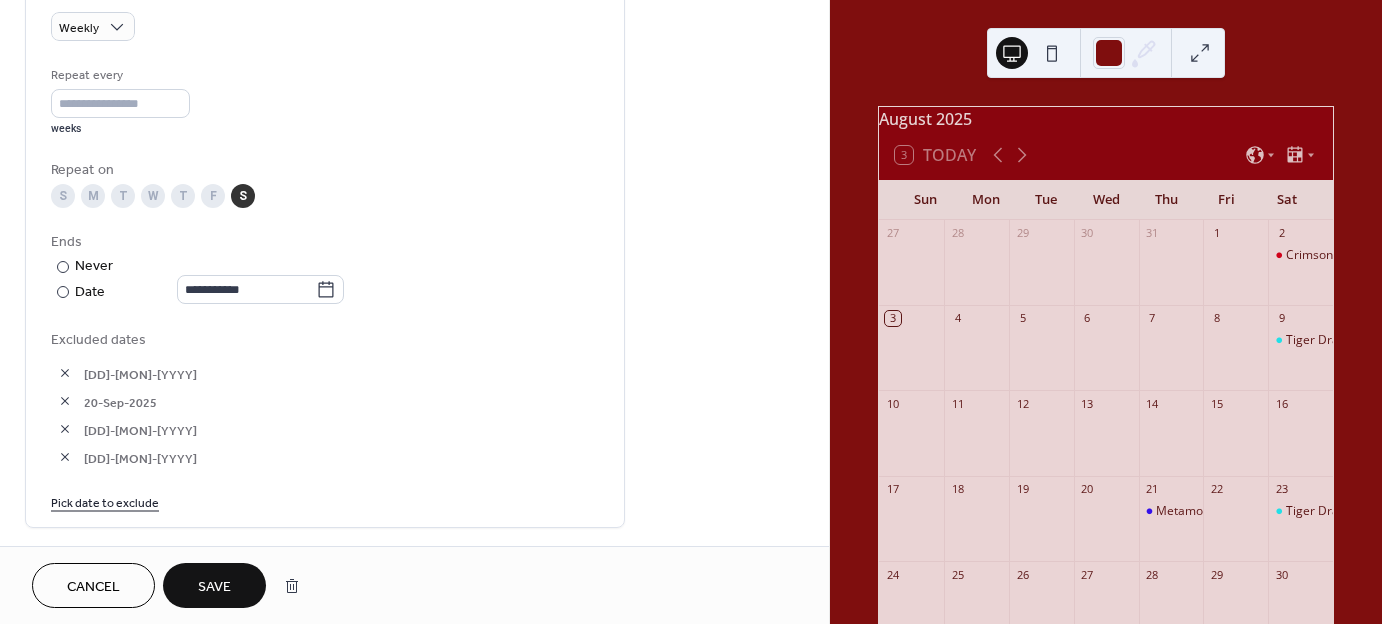 click on "Save" at bounding box center (214, 587) 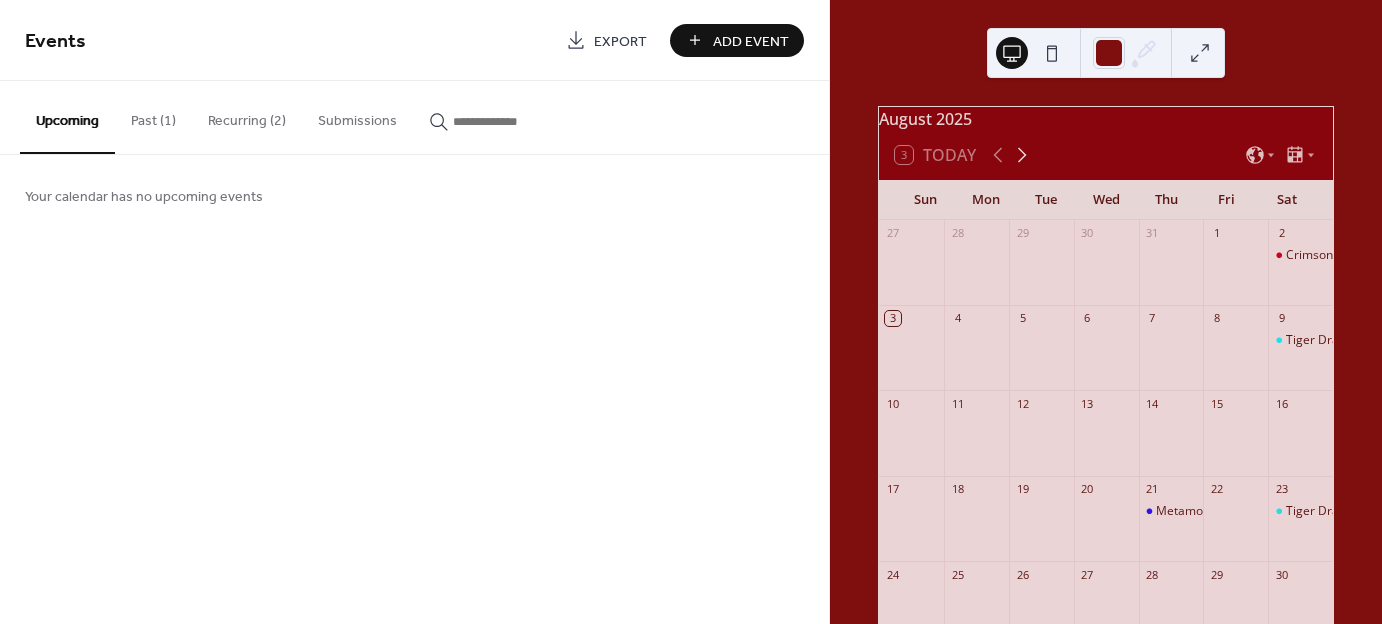 click 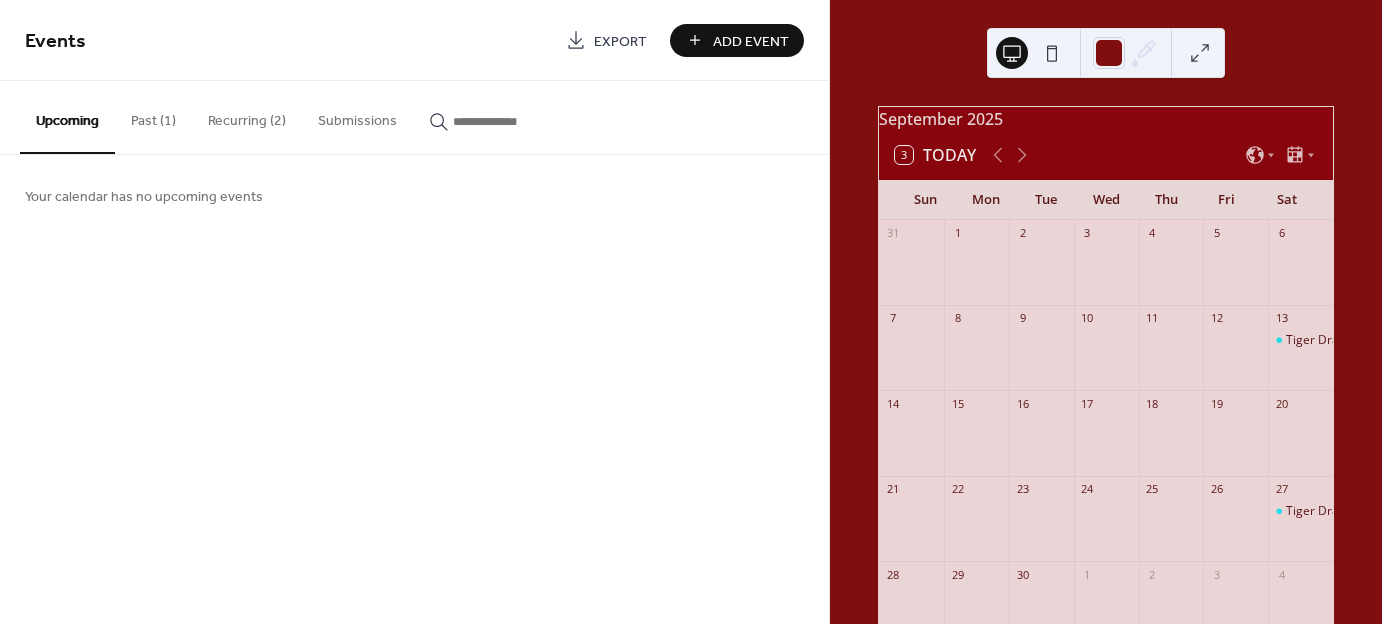 click on "Add Event" at bounding box center (751, 41) 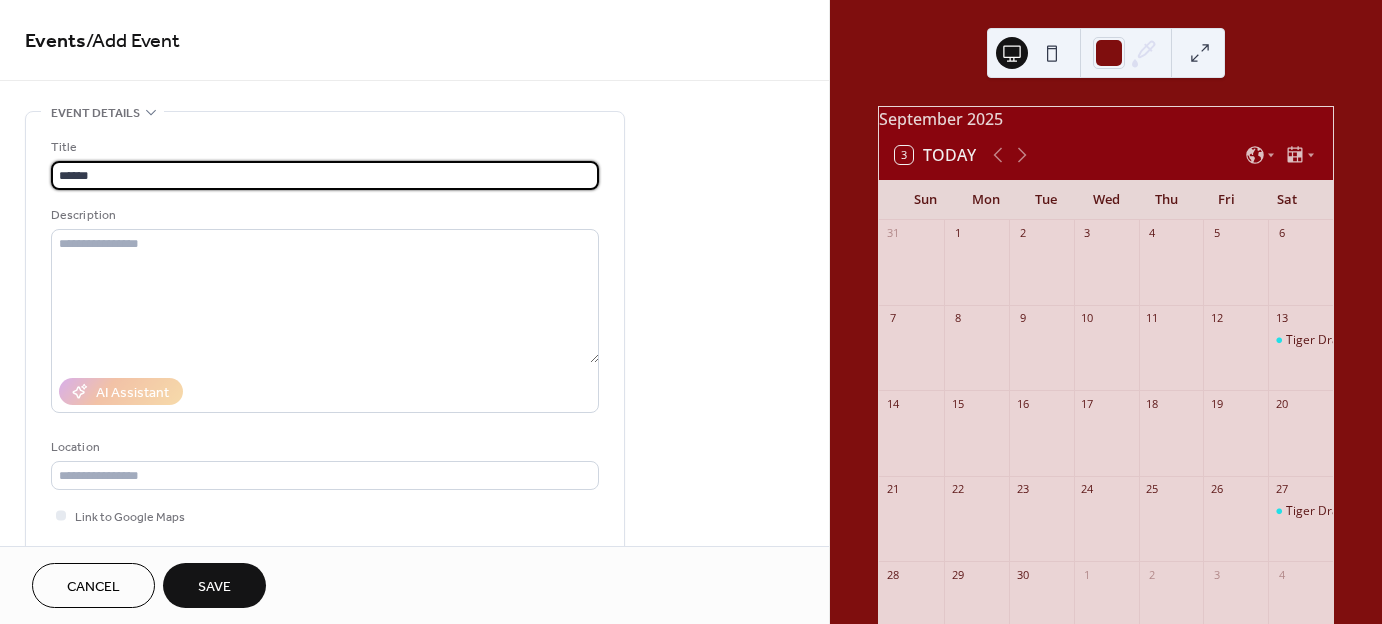 type on "**********" 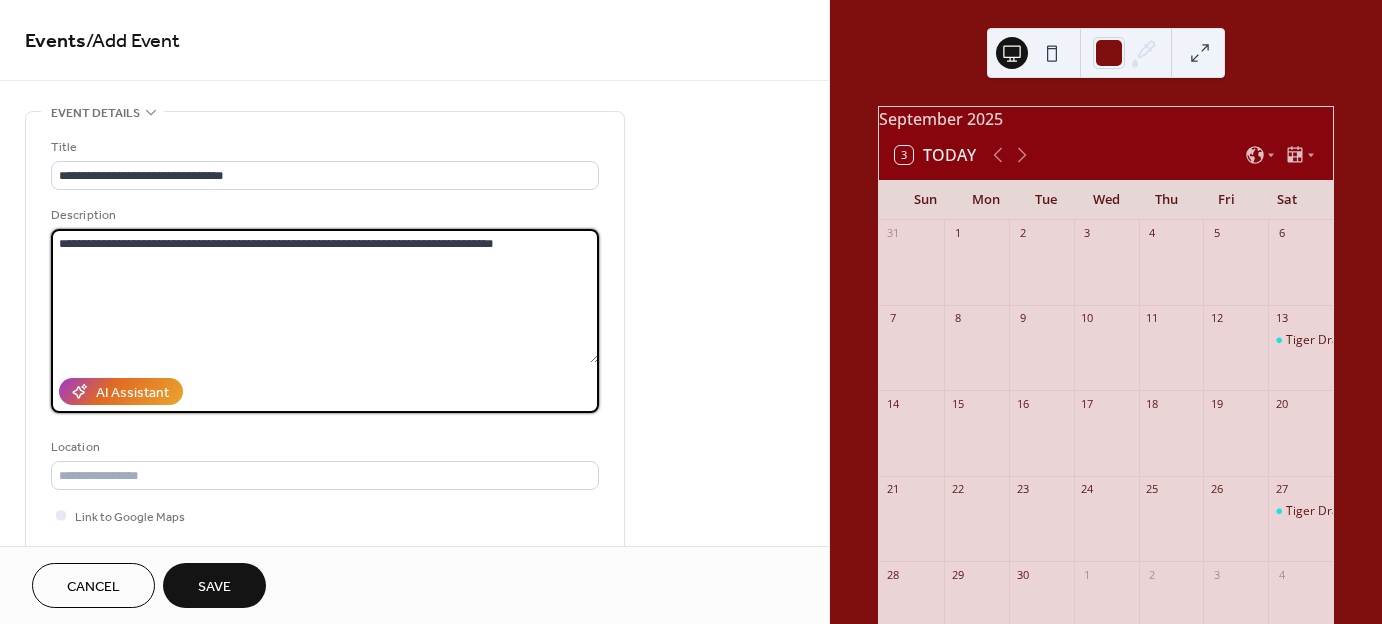click on "**********" at bounding box center [325, 296] 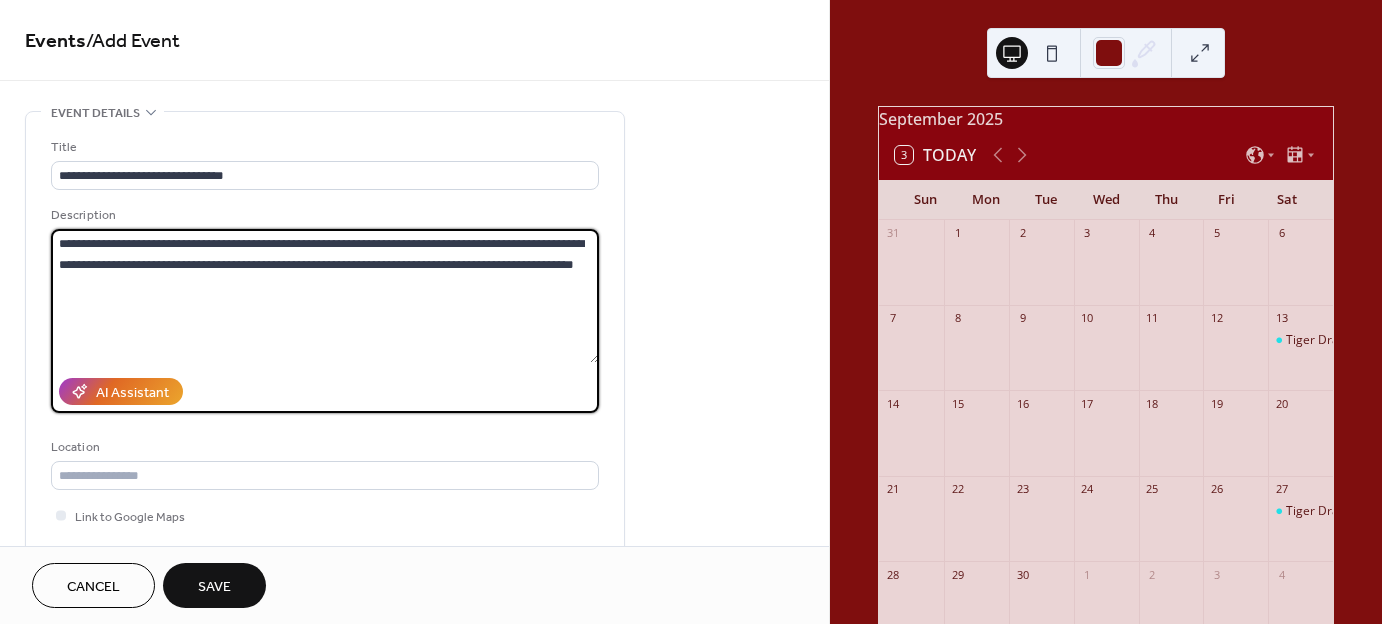 click on "**********" at bounding box center (325, 296) 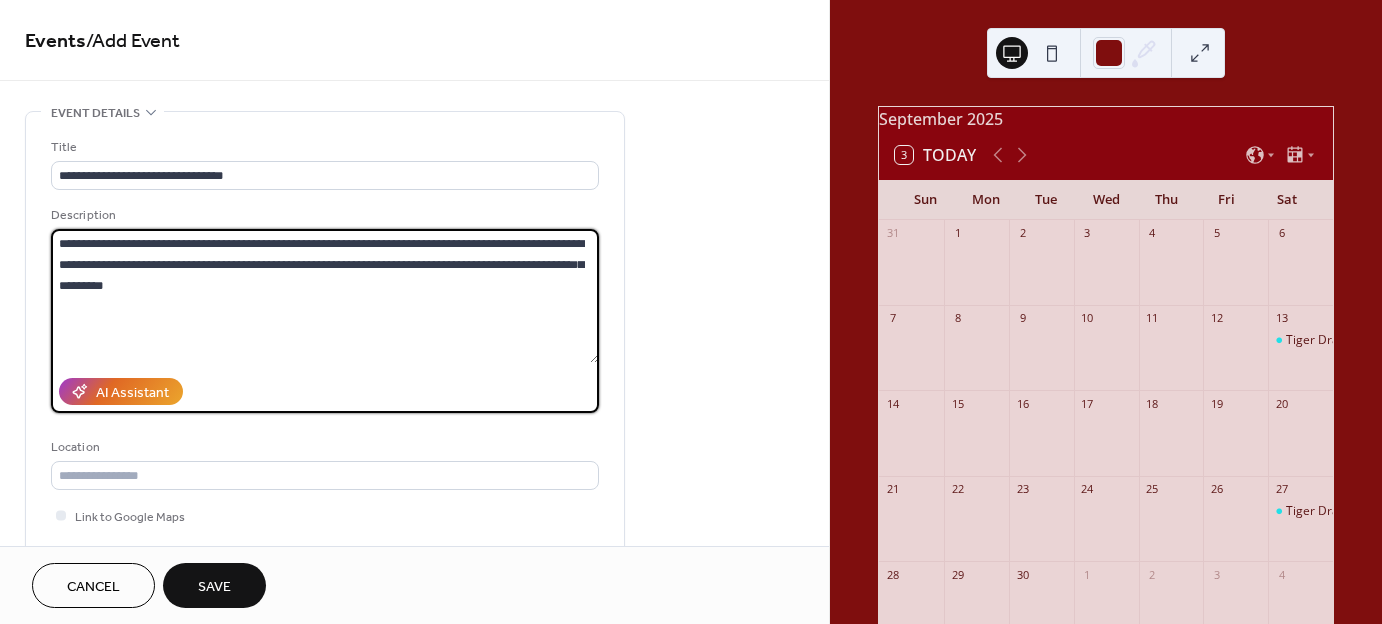 click on "**********" at bounding box center (325, 296) 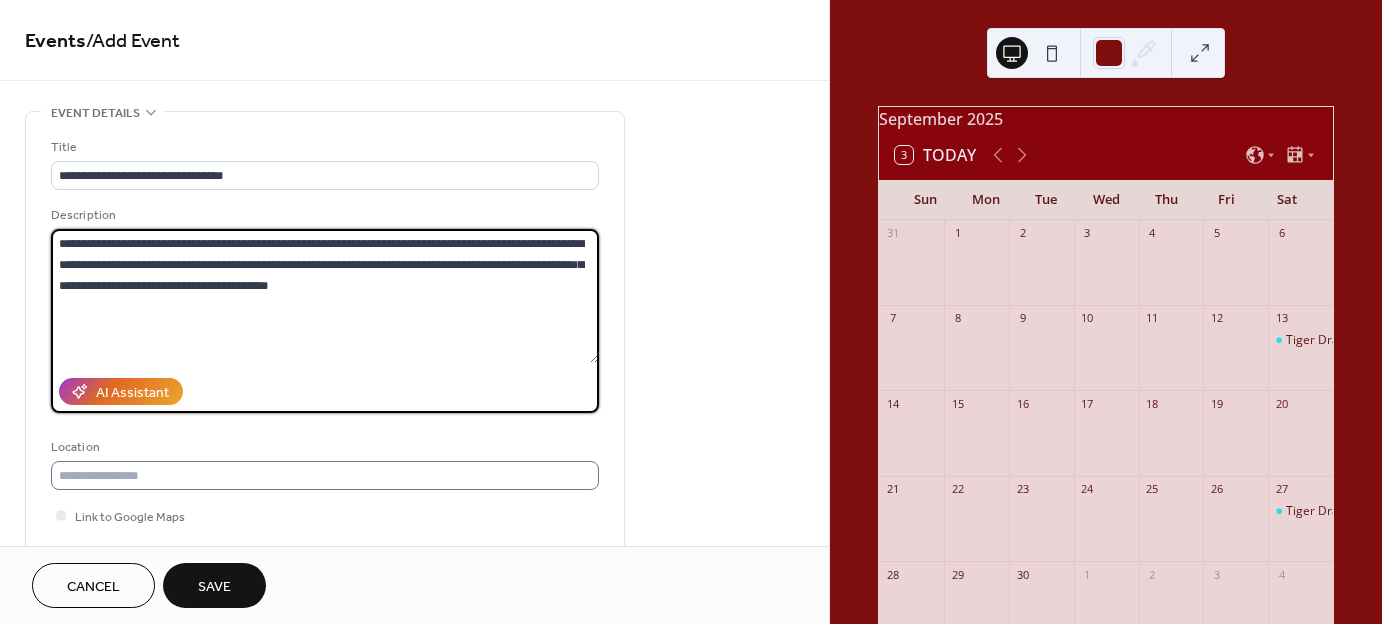 type on "**********" 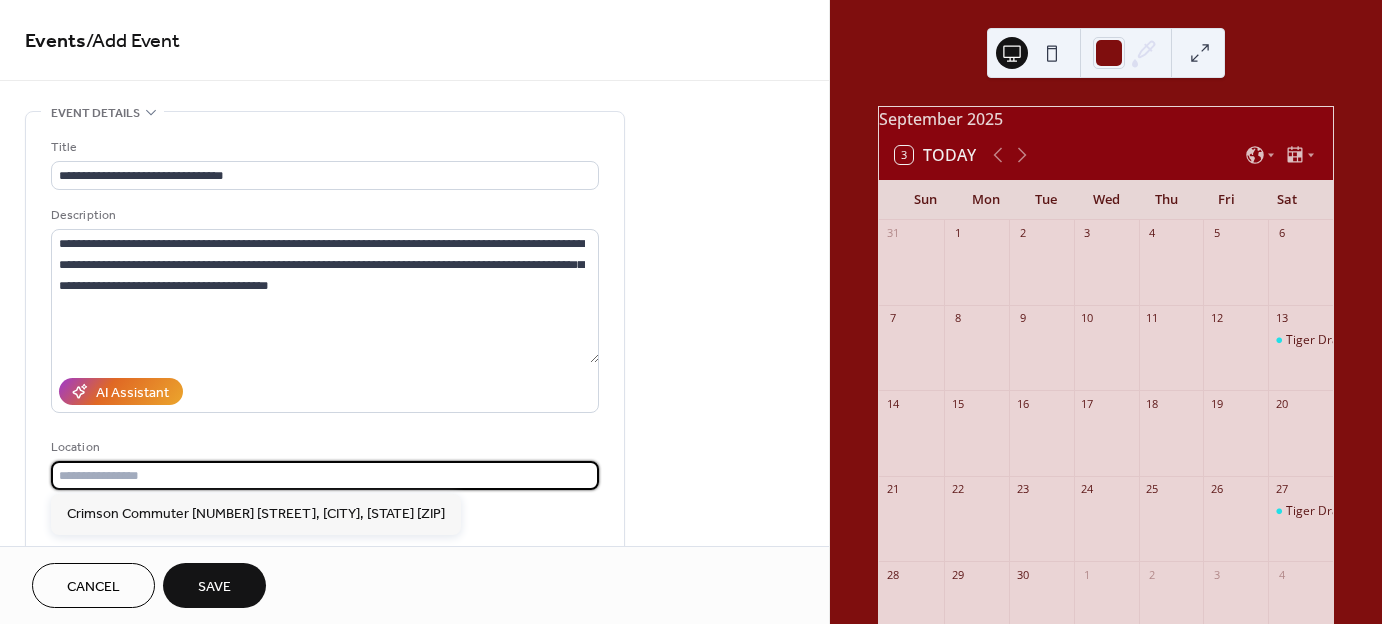 click at bounding box center (325, 475) 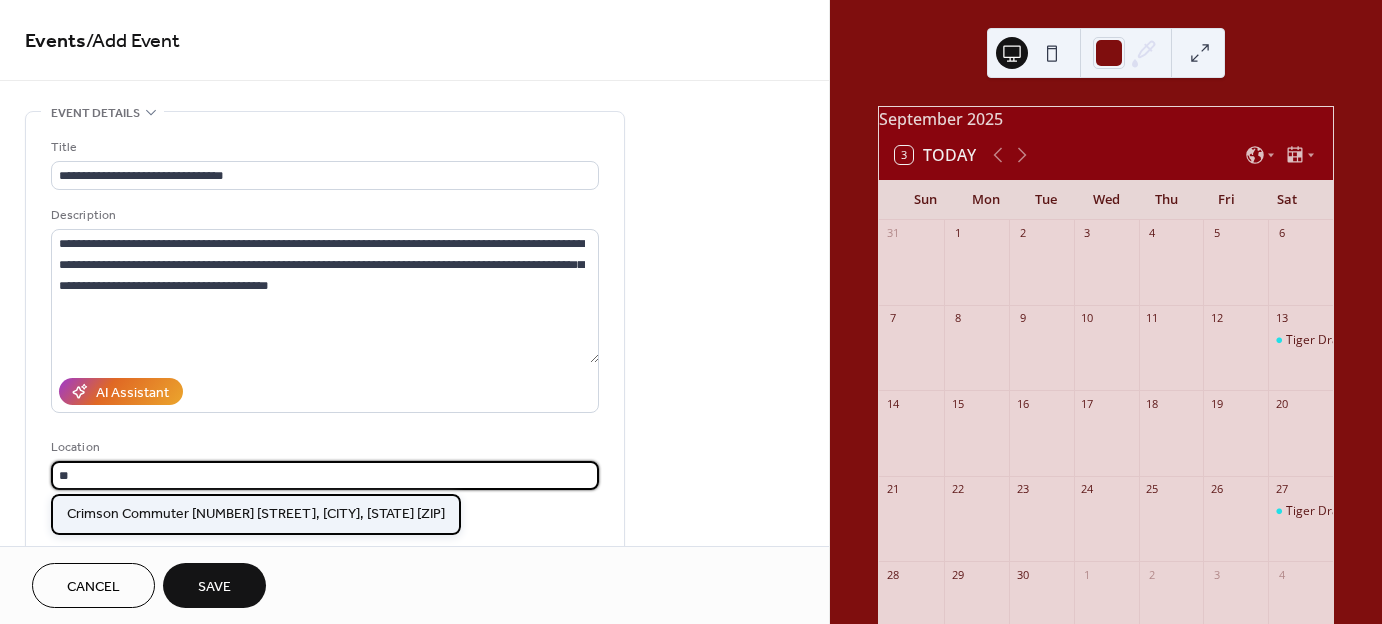 click on "Crimson Commuter 28736 John R. Rd, Madison Heights, MI 48071" at bounding box center (256, 514) 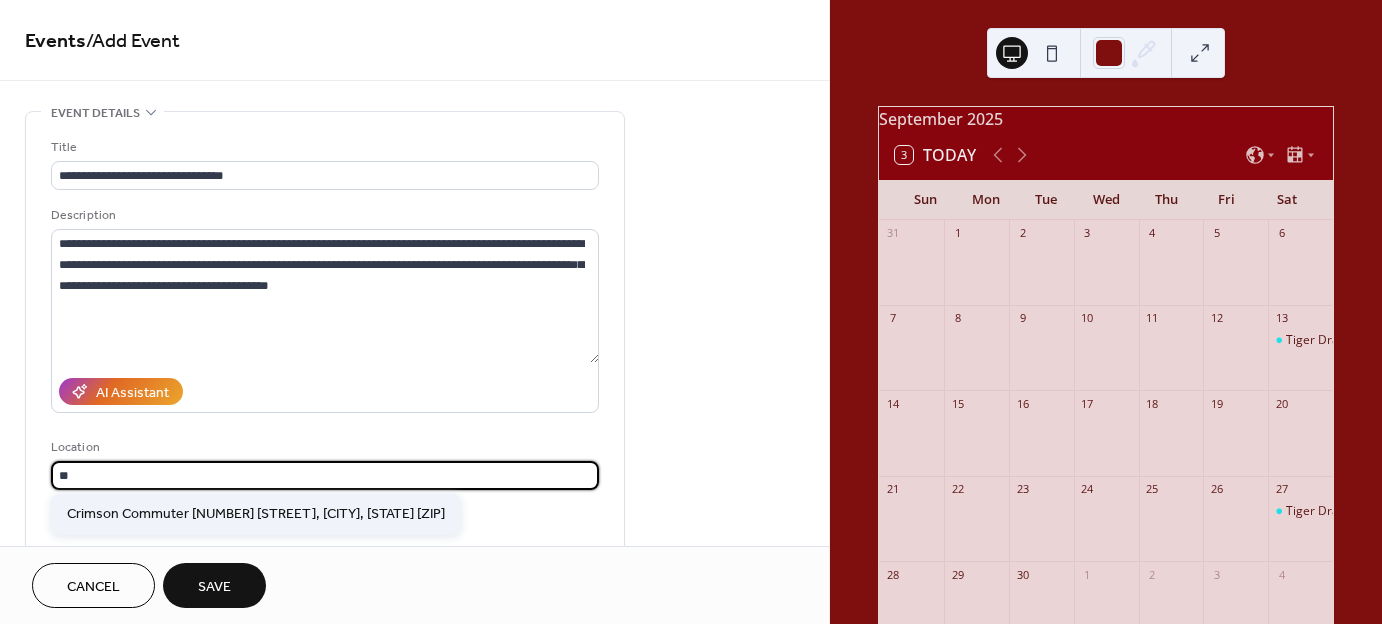 type on "**********" 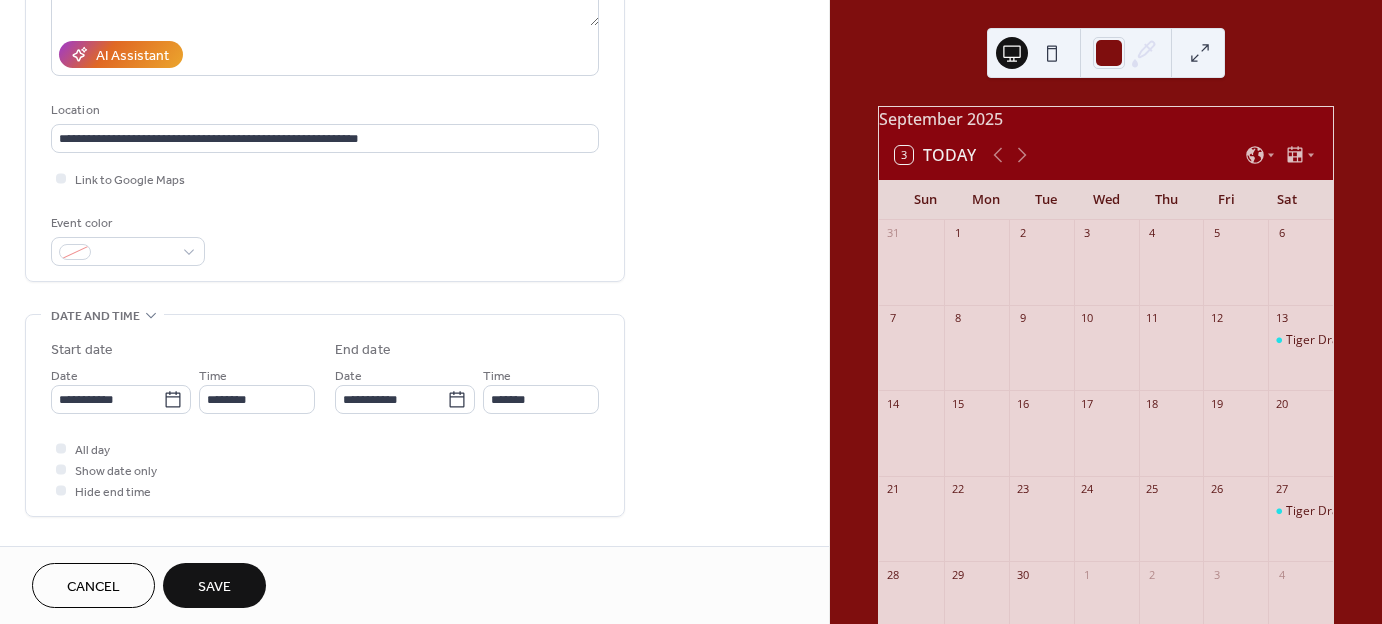 scroll, scrollTop: 400, scrollLeft: 0, axis: vertical 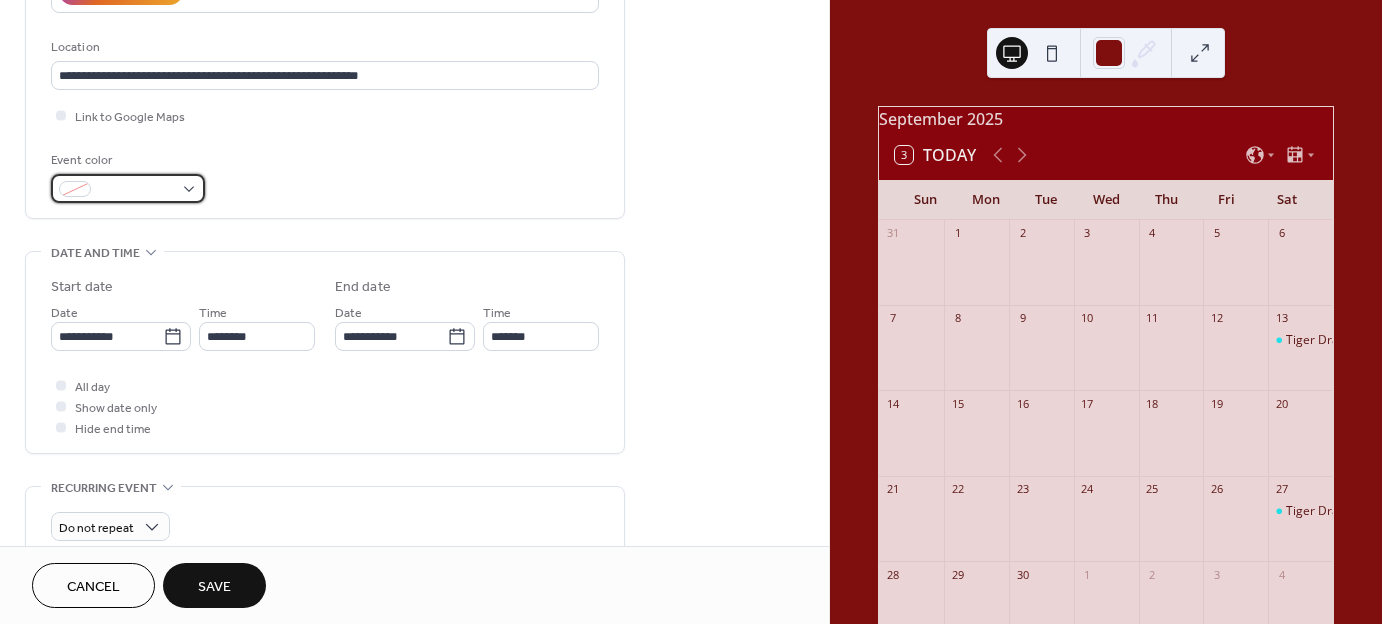 click at bounding box center (128, 188) 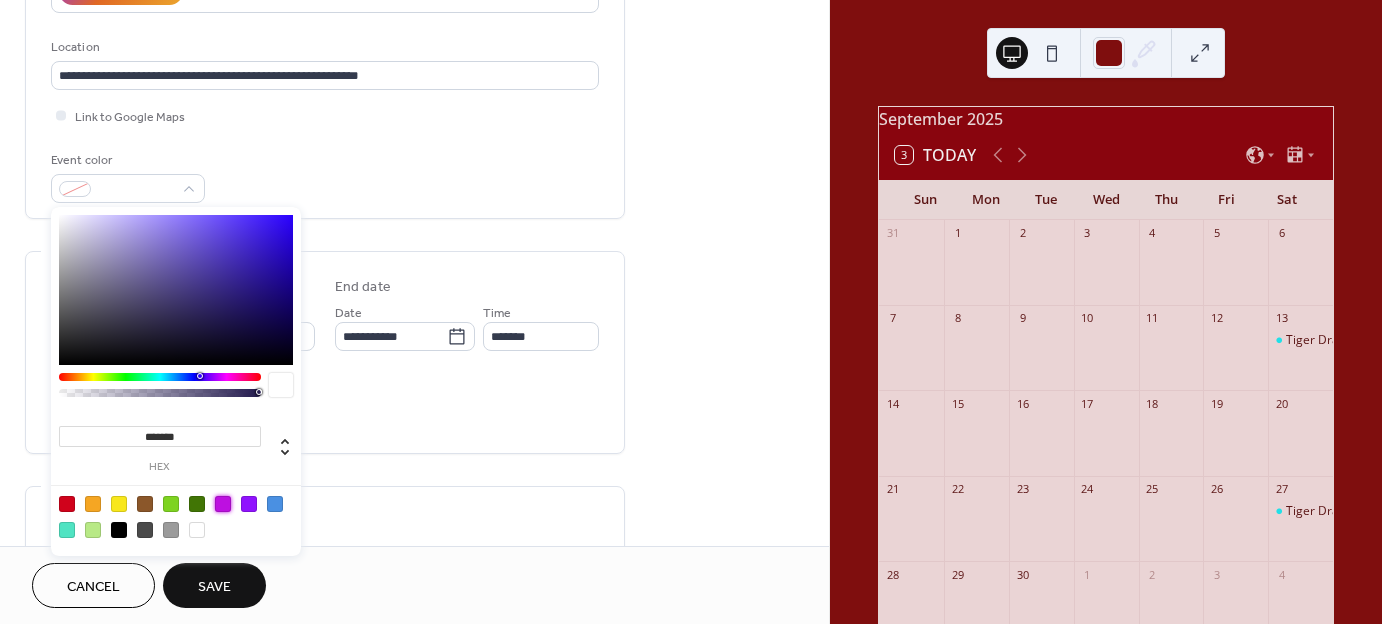 click at bounding box center [223, 504] 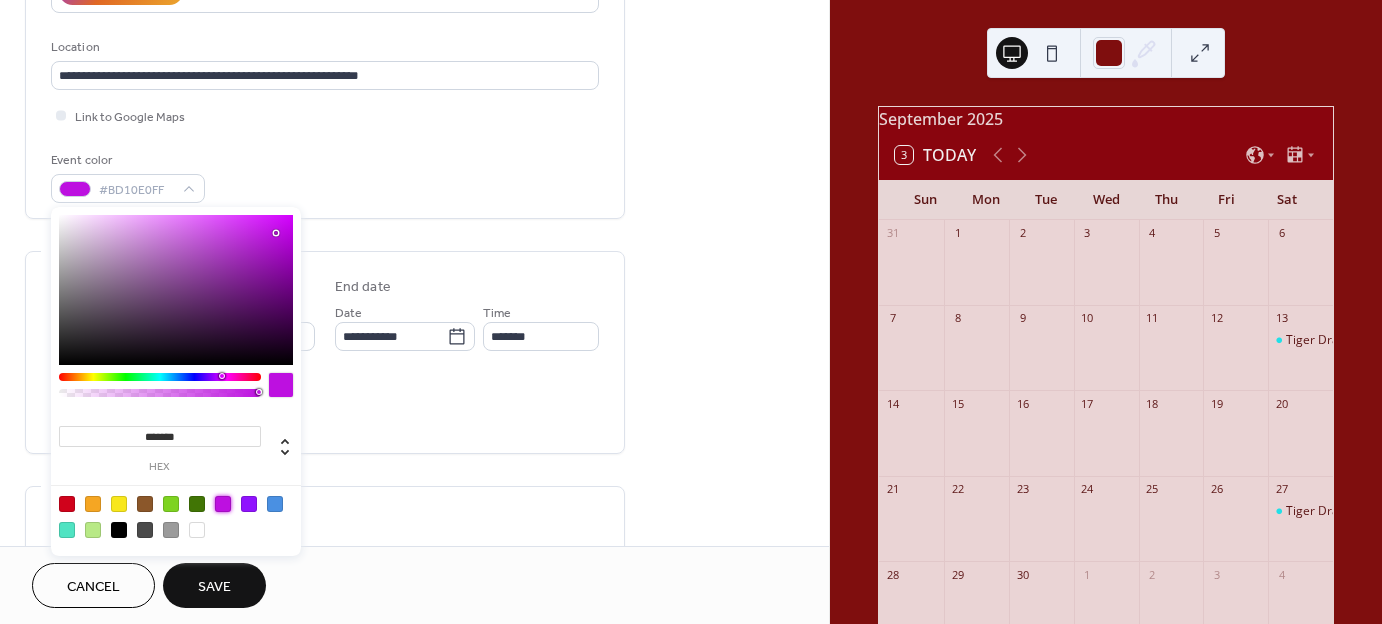 click on "All day Show date only Hide end time" at bounding box center [325, 406] 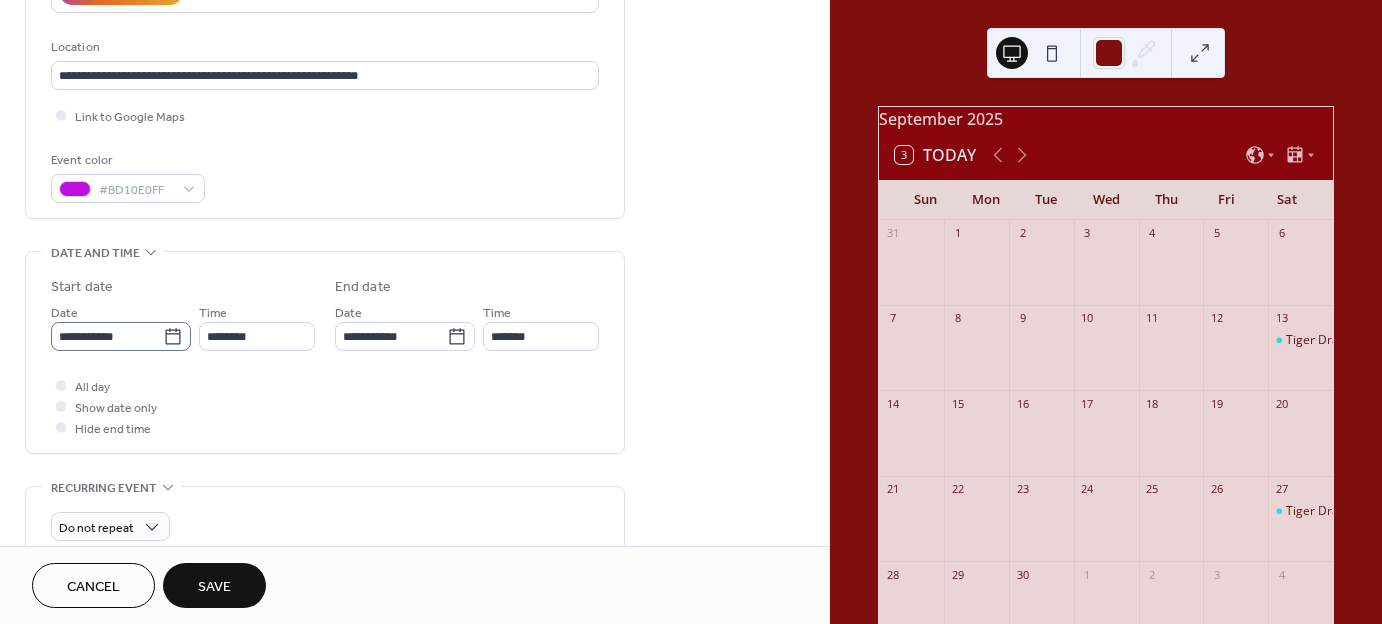 click 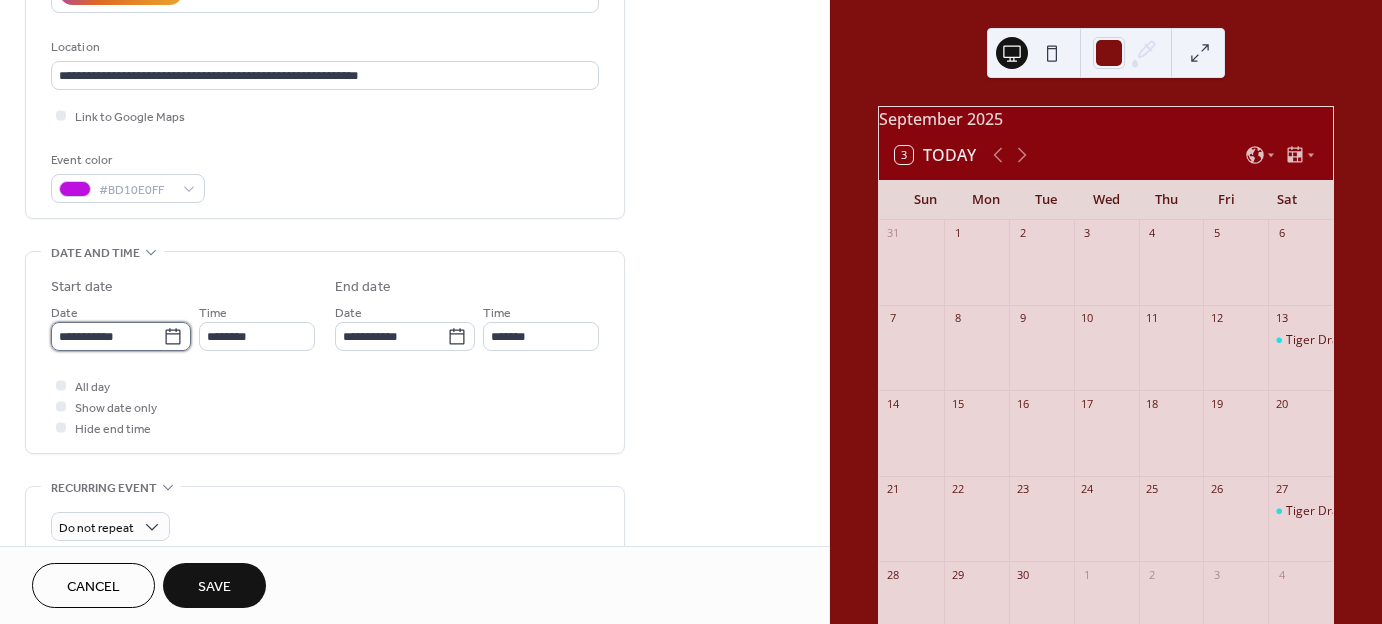 click on "**********" at bounding box center (107, 336) 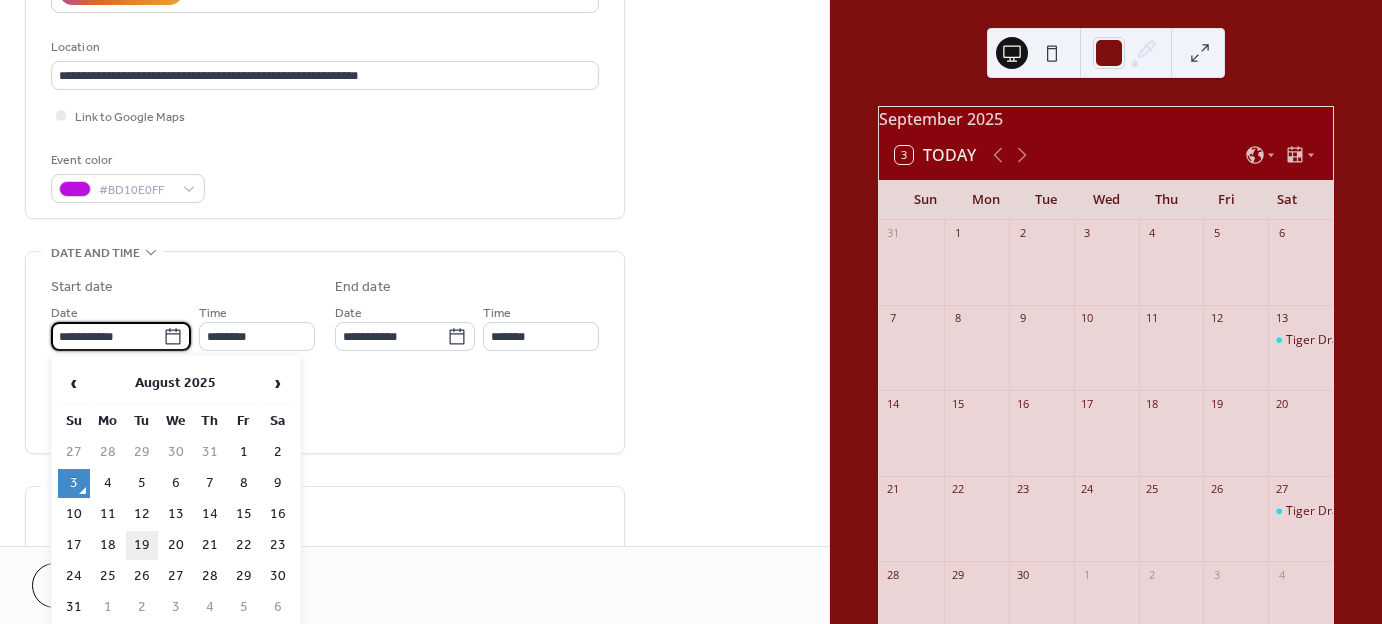 click on "19" at bounding box center [142, 545] 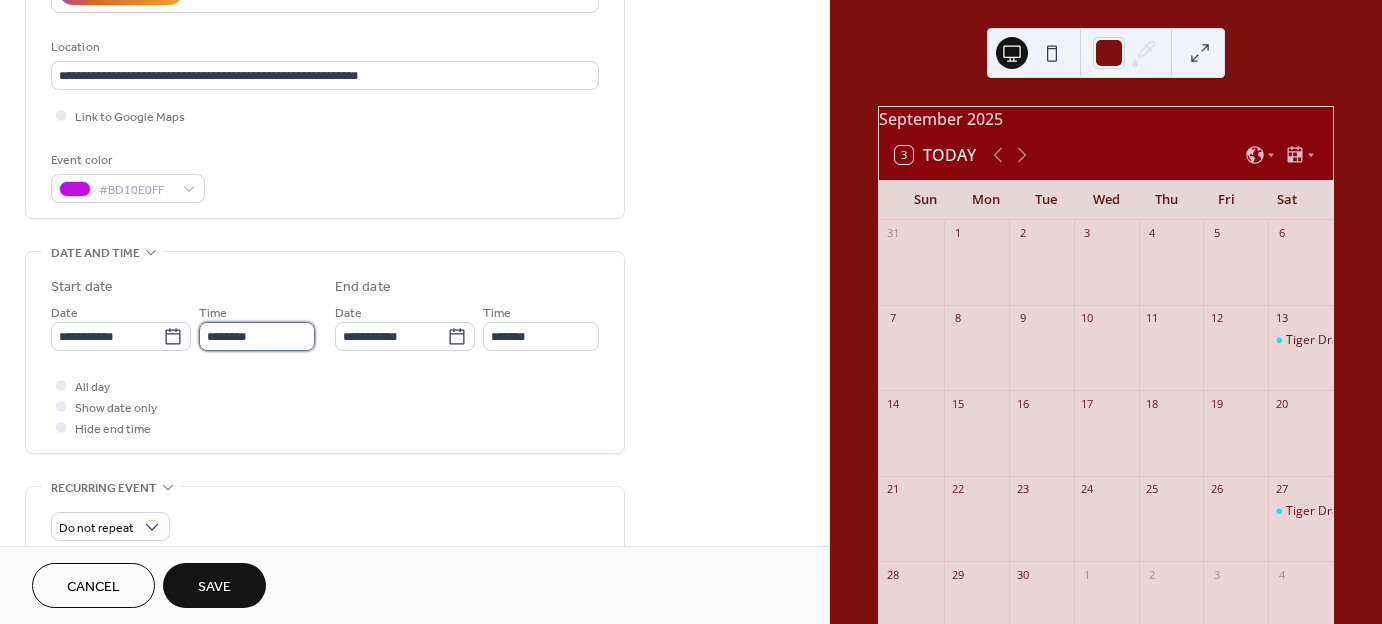 click on "********" at bounding box center [257, 336] 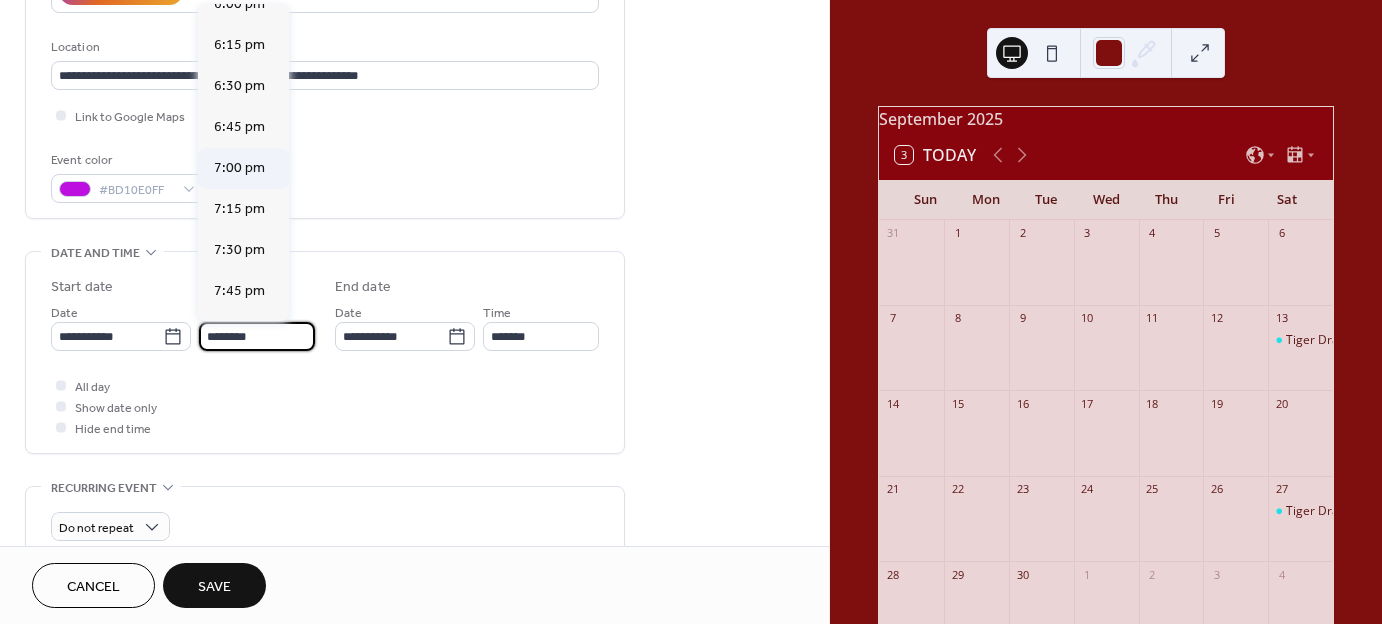 scroll, scrollTop: 2968, scrollLeft: 0, axis: vertical 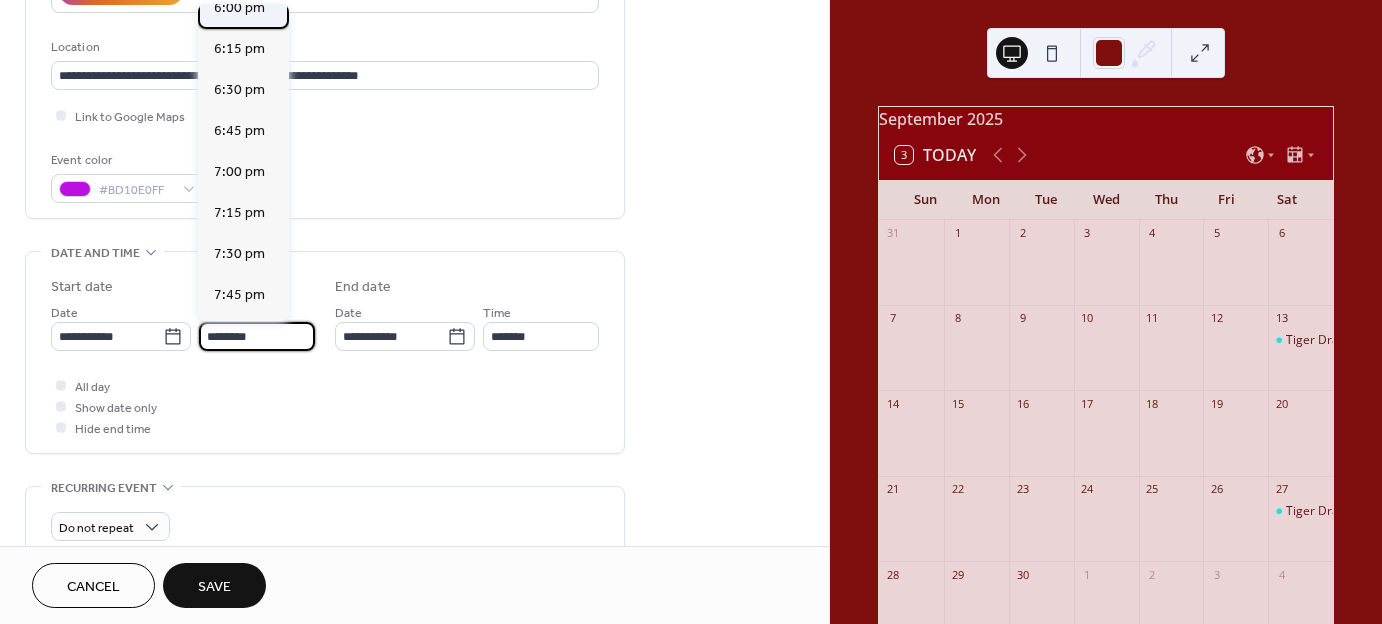 click on "6:00 pm" at bounding box center (239, 8) 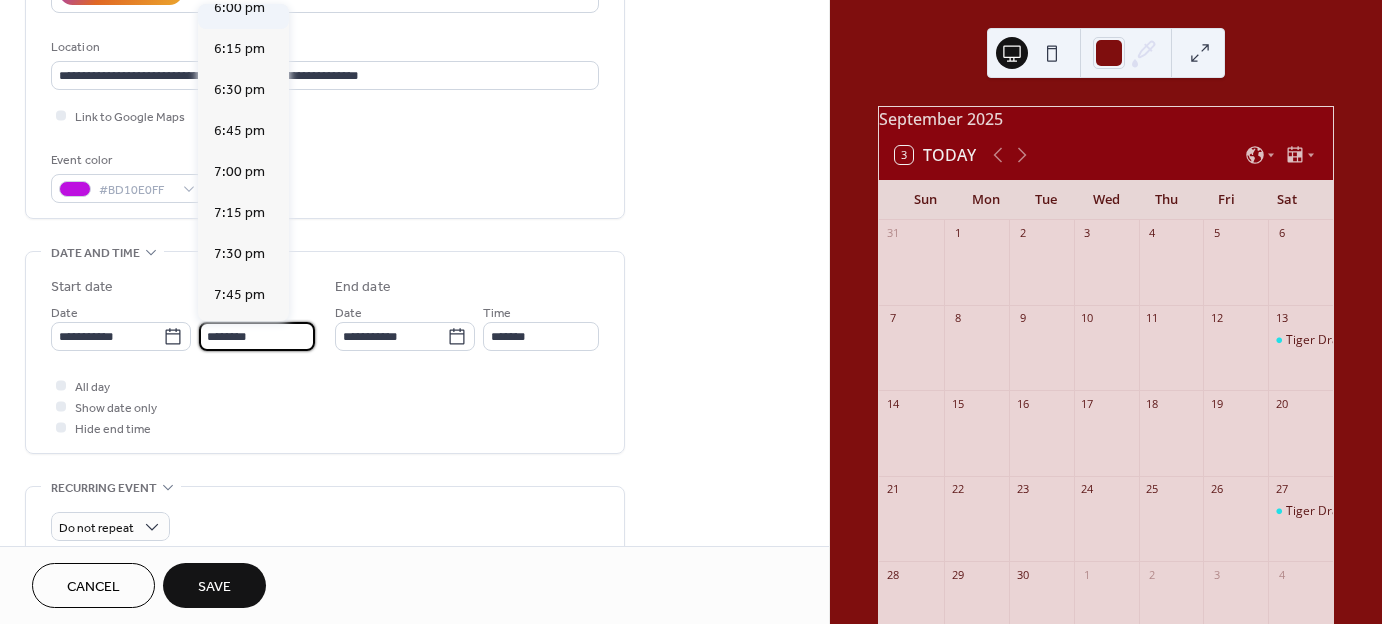 type on "*******" 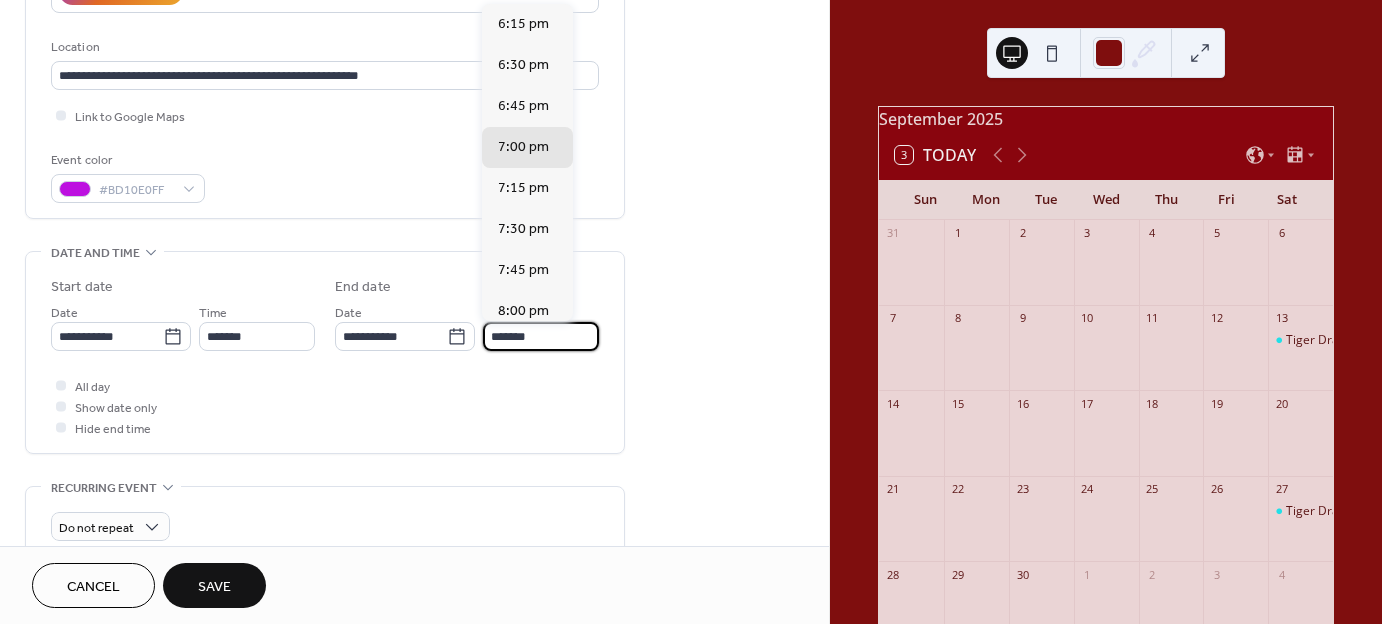 click on "*******" at bounding box center [541, 336] 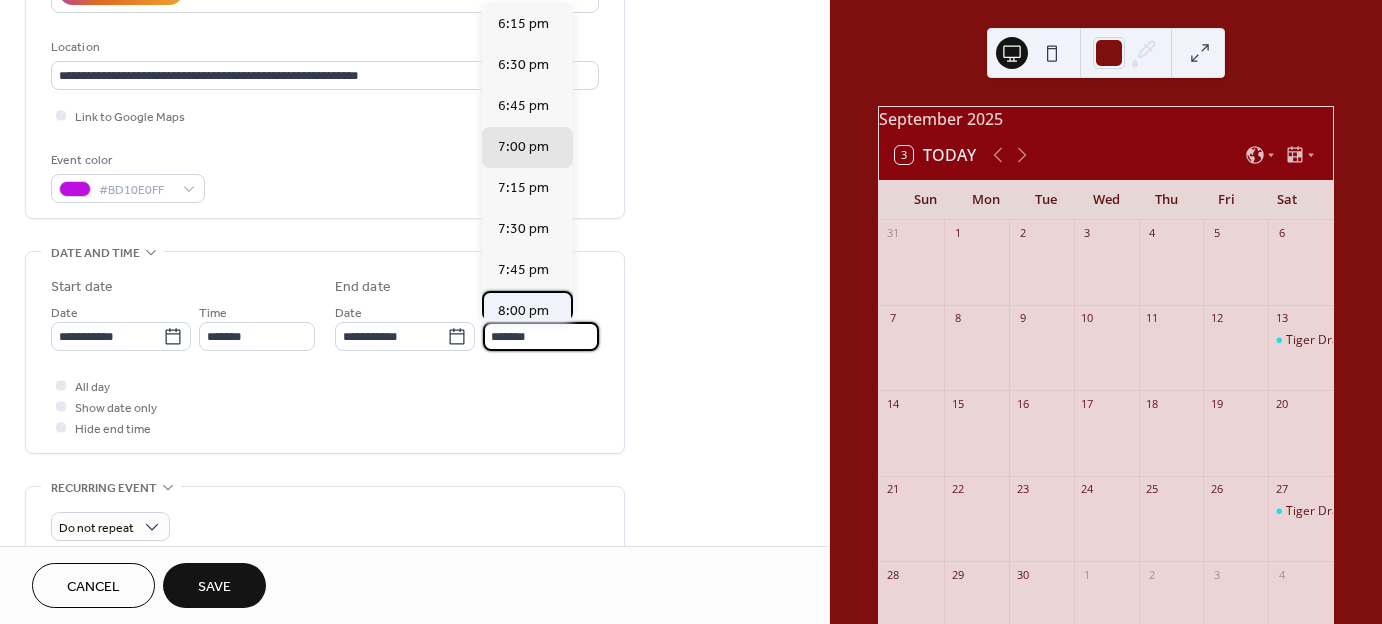 click on "8:00 pm" at bounding box center (523, 311) 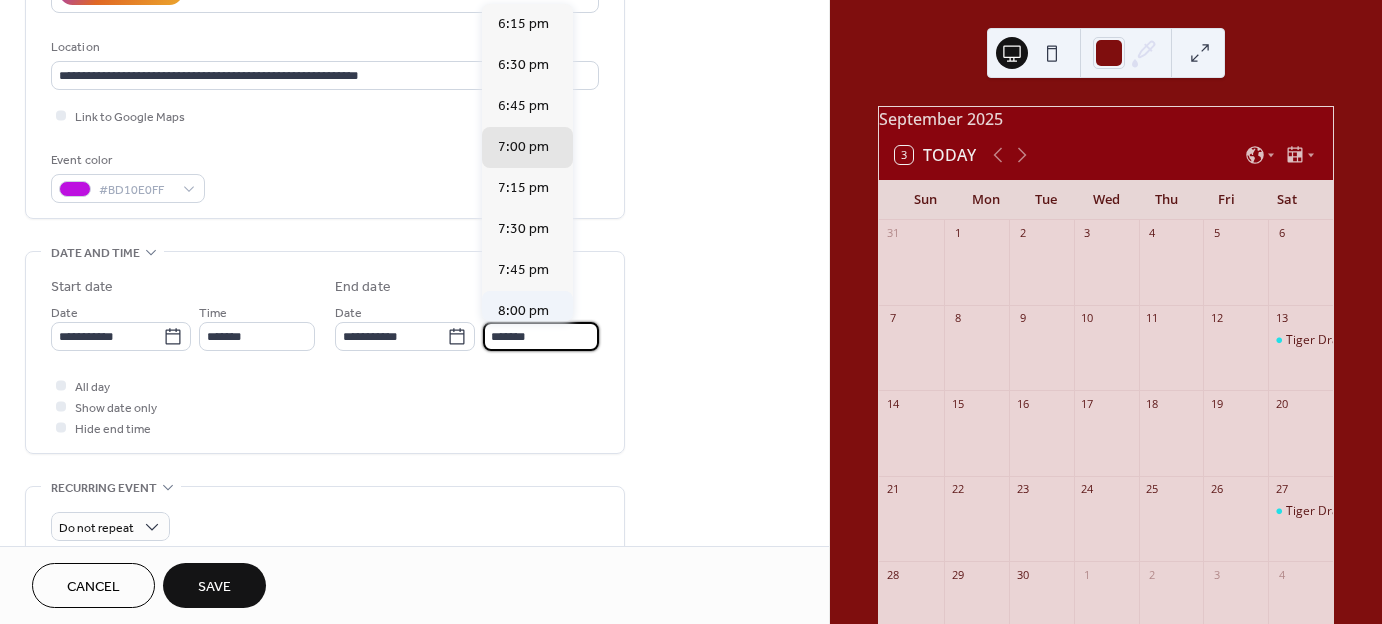 type on "*******" 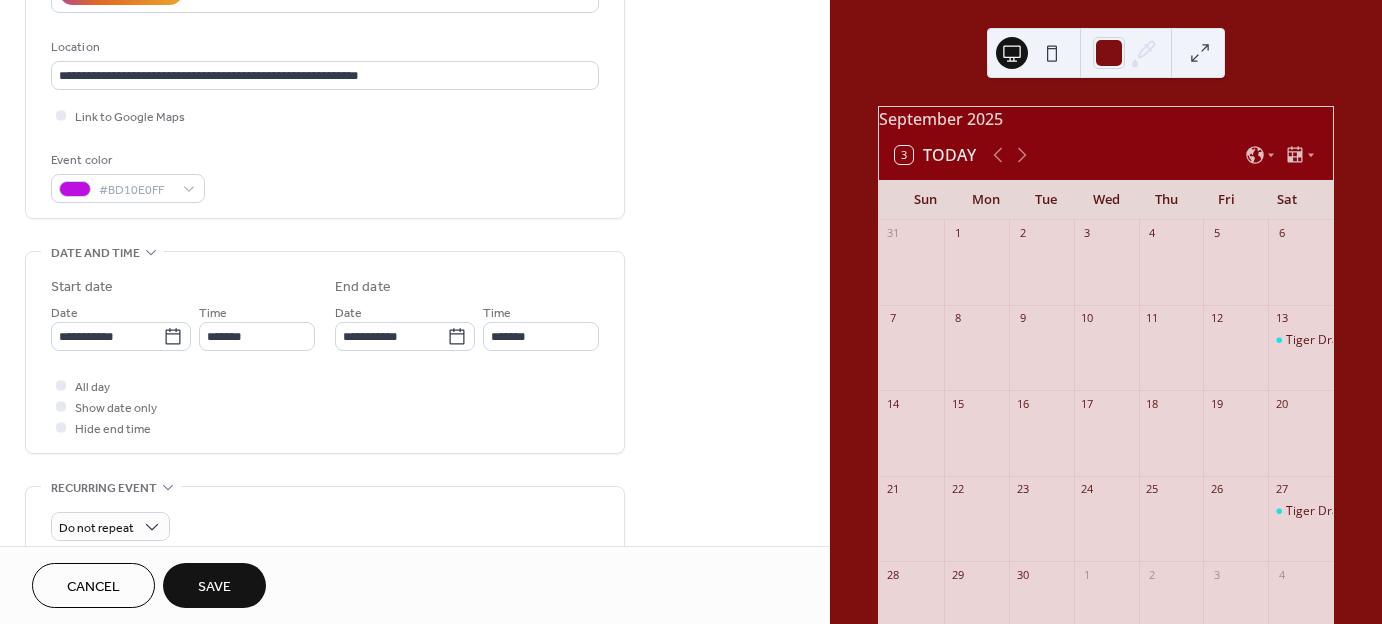 click on "All day Show date only Hide end time" at bounding box center [325, 406] 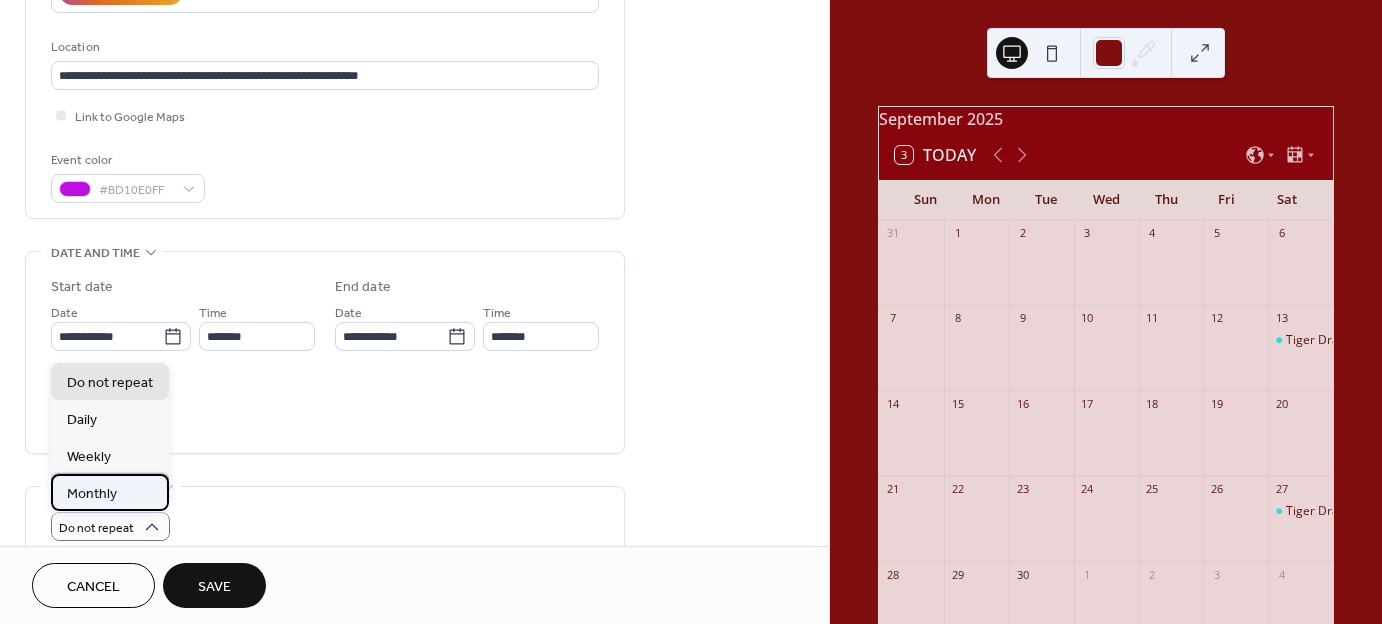 click on "Monthly" at bounding box center (92, 493) 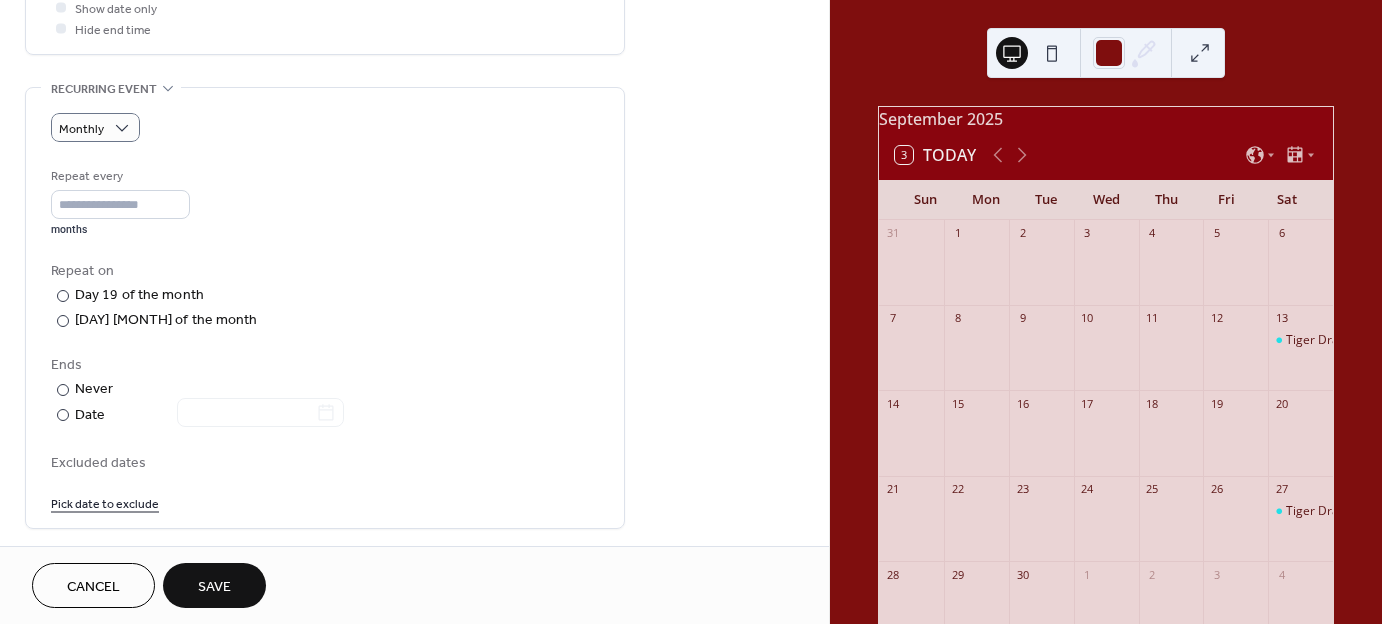 scroll, scrollTop: 800, scrollLeft: 0, axis: vertical 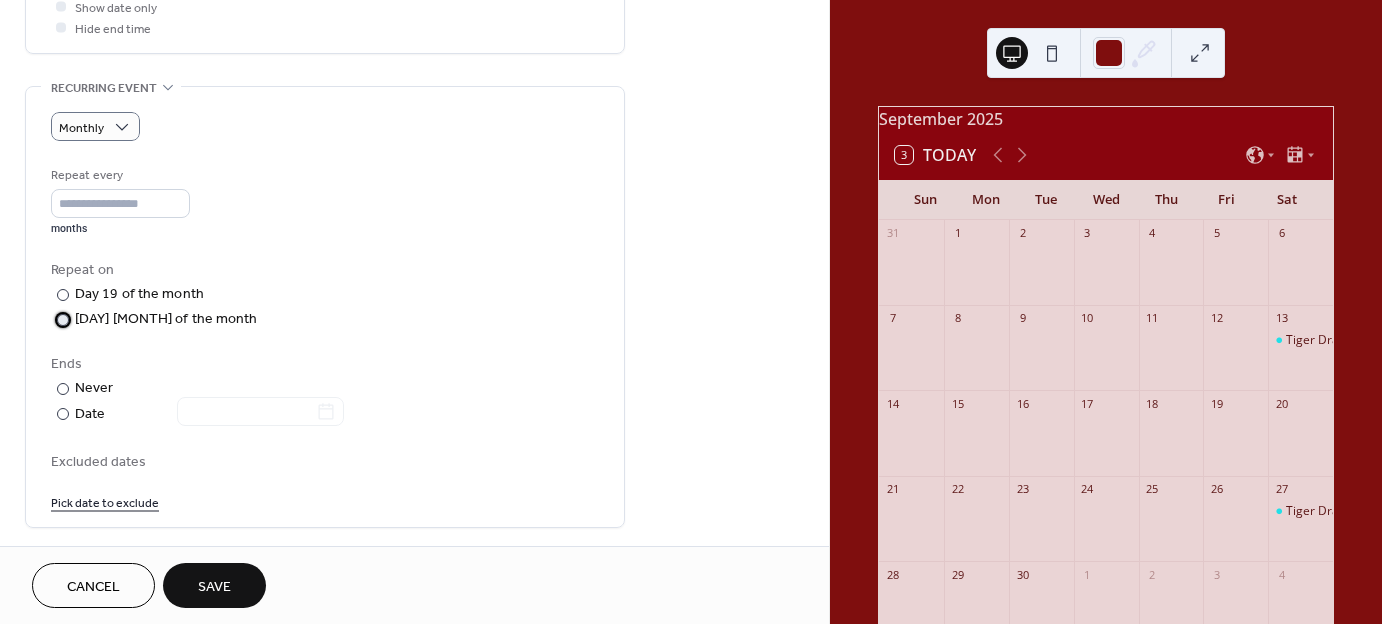 click at bounding box center [63, 320] 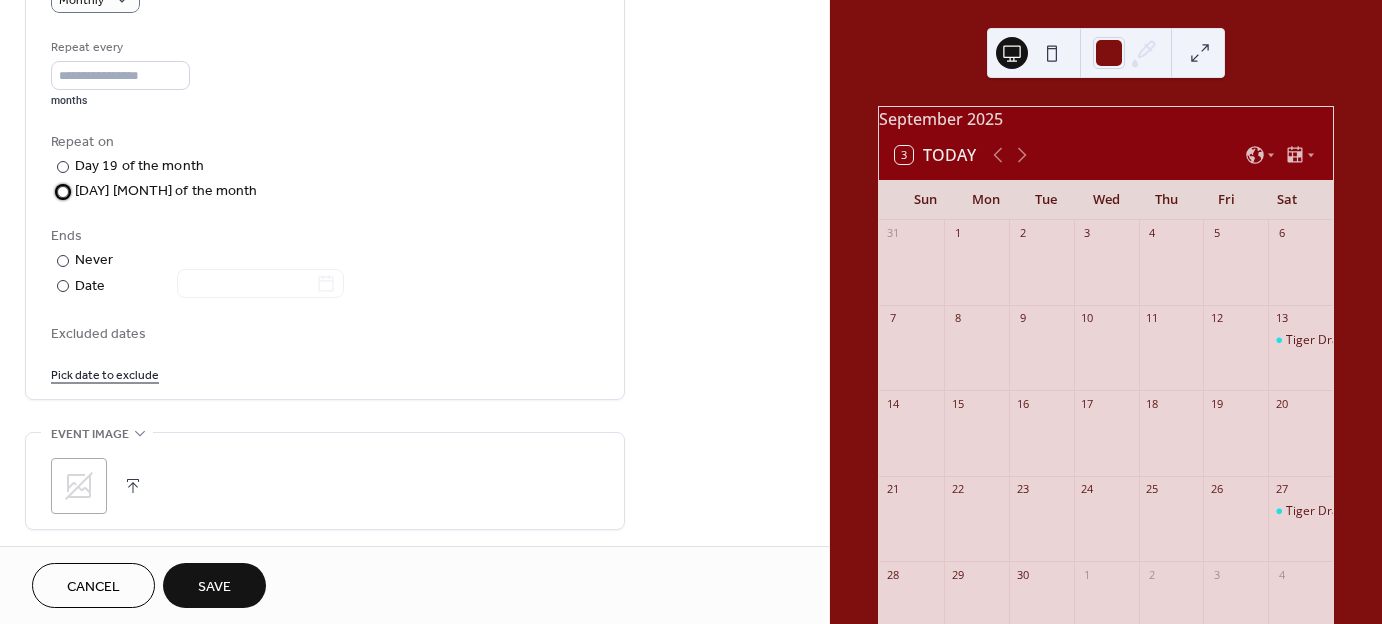 scroll, scrollTop: 1000, scrollLeft: 0, axis: vertical 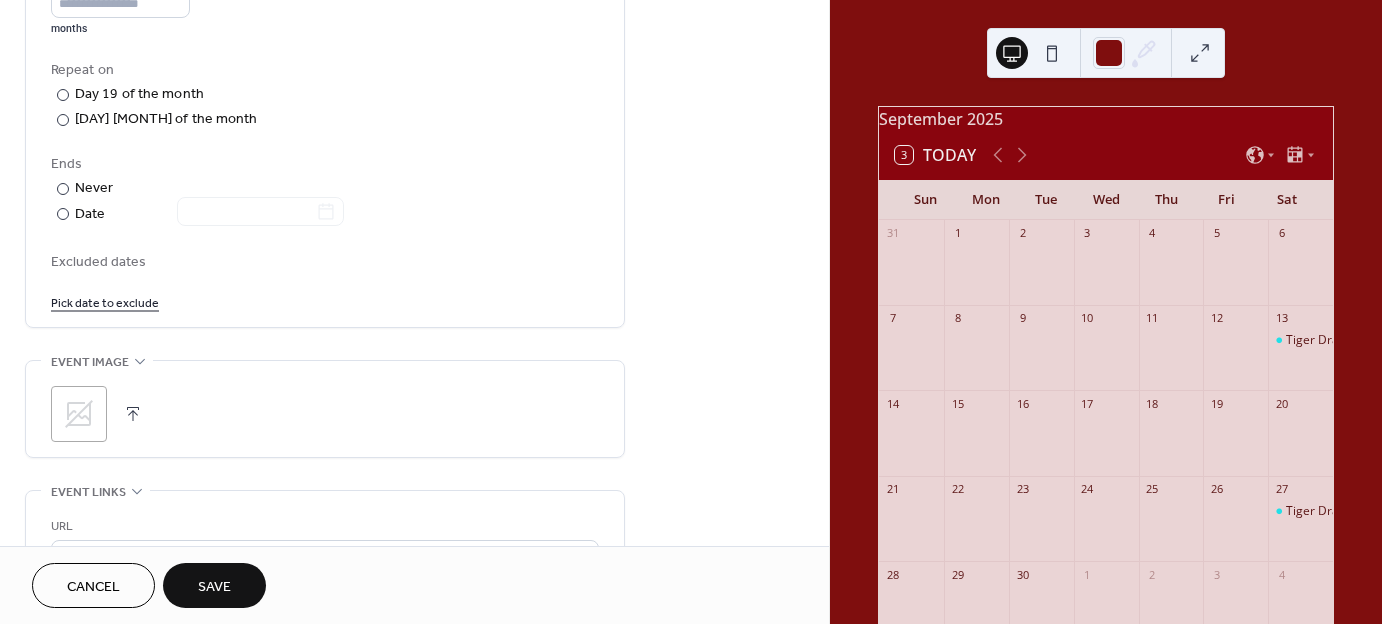 click 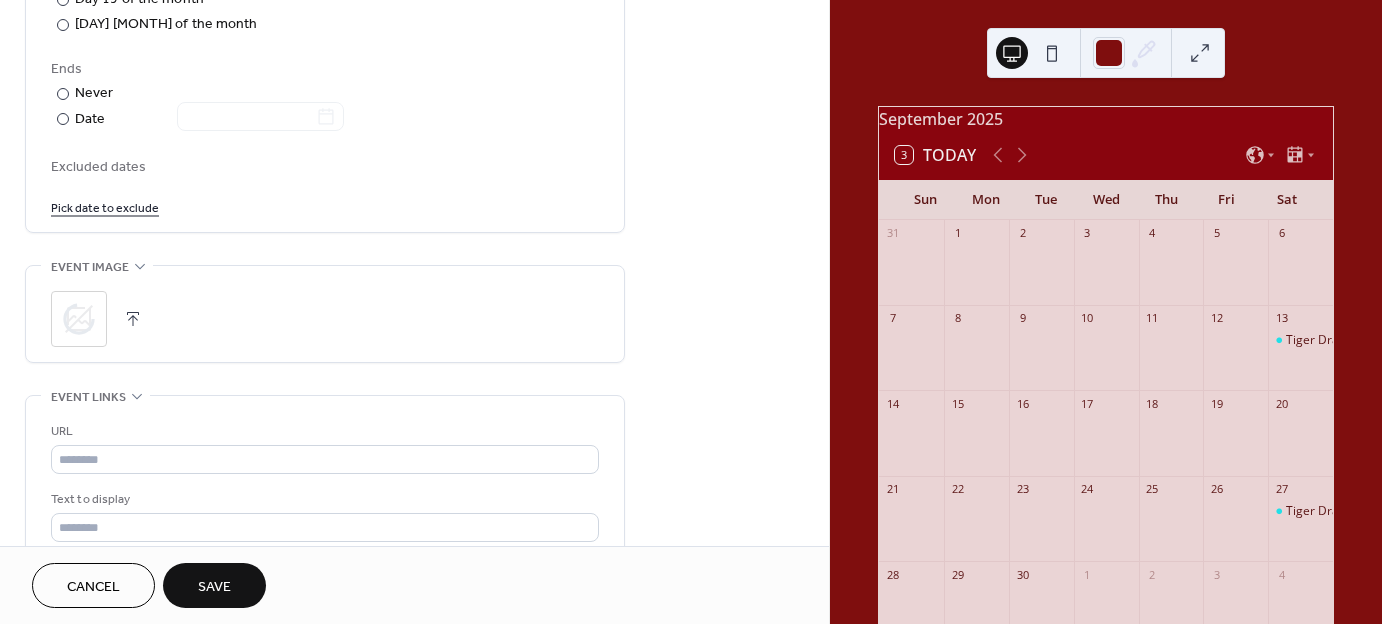 scroll, scrollTop: 1100, scrollLeft: 0, axis: vertical 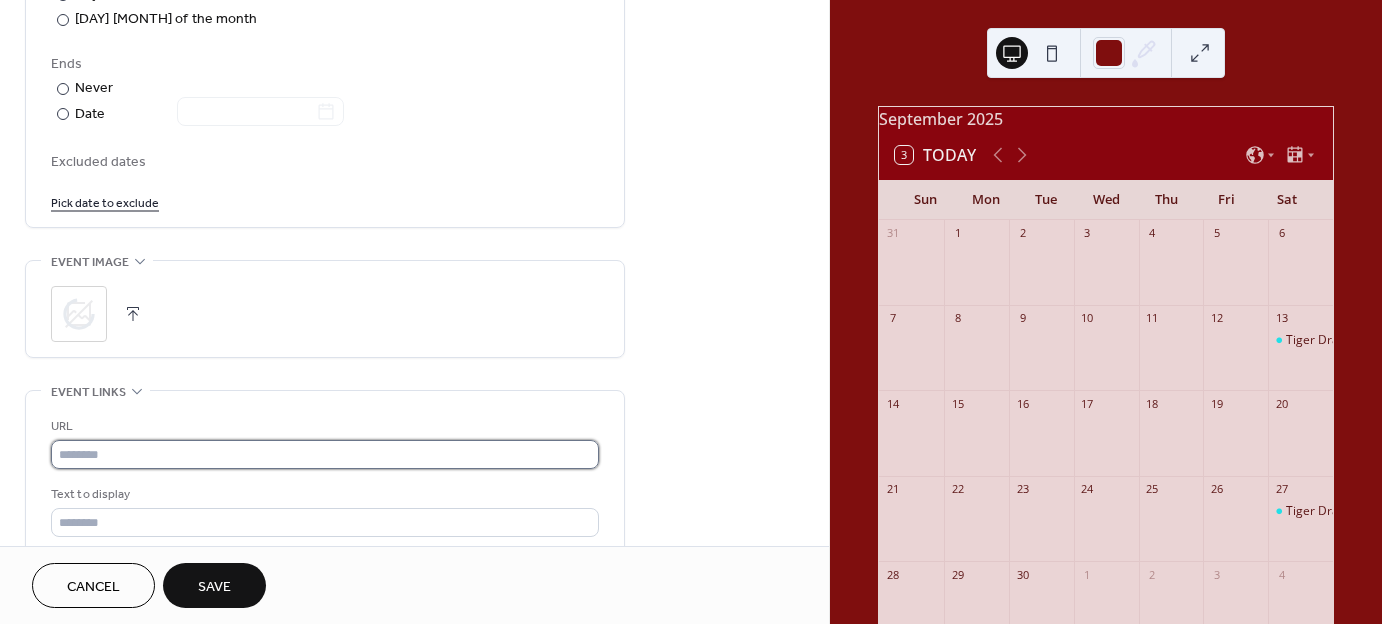 click at bounding box center [325, 454] 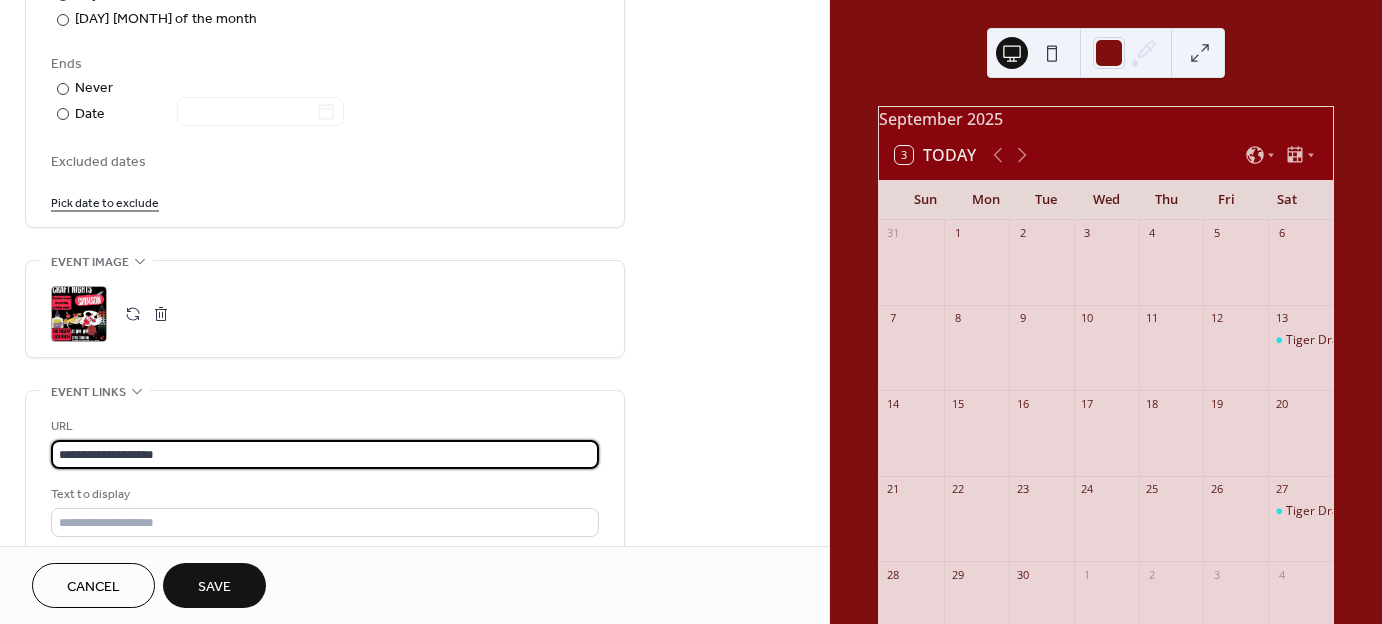 type on "**********" 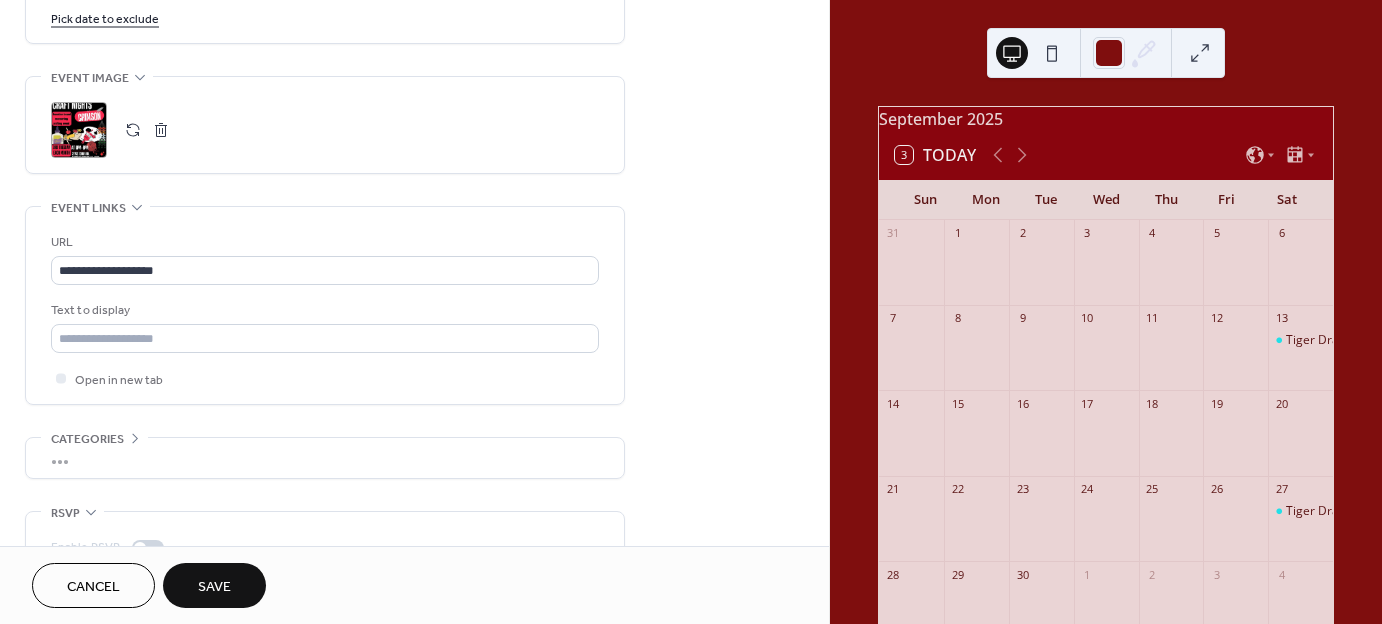 scroll, scrollTop: 1374, scrollLeft: 0, axis: vertical 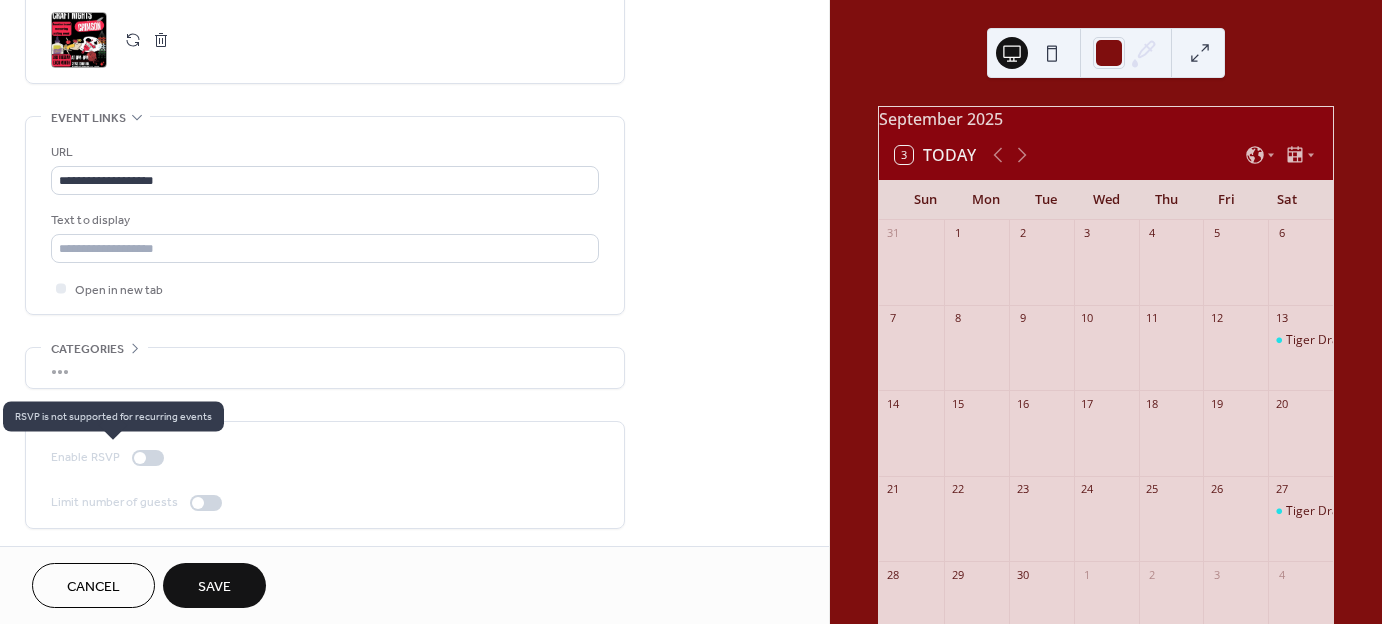 click at bounding box center [140, 458] 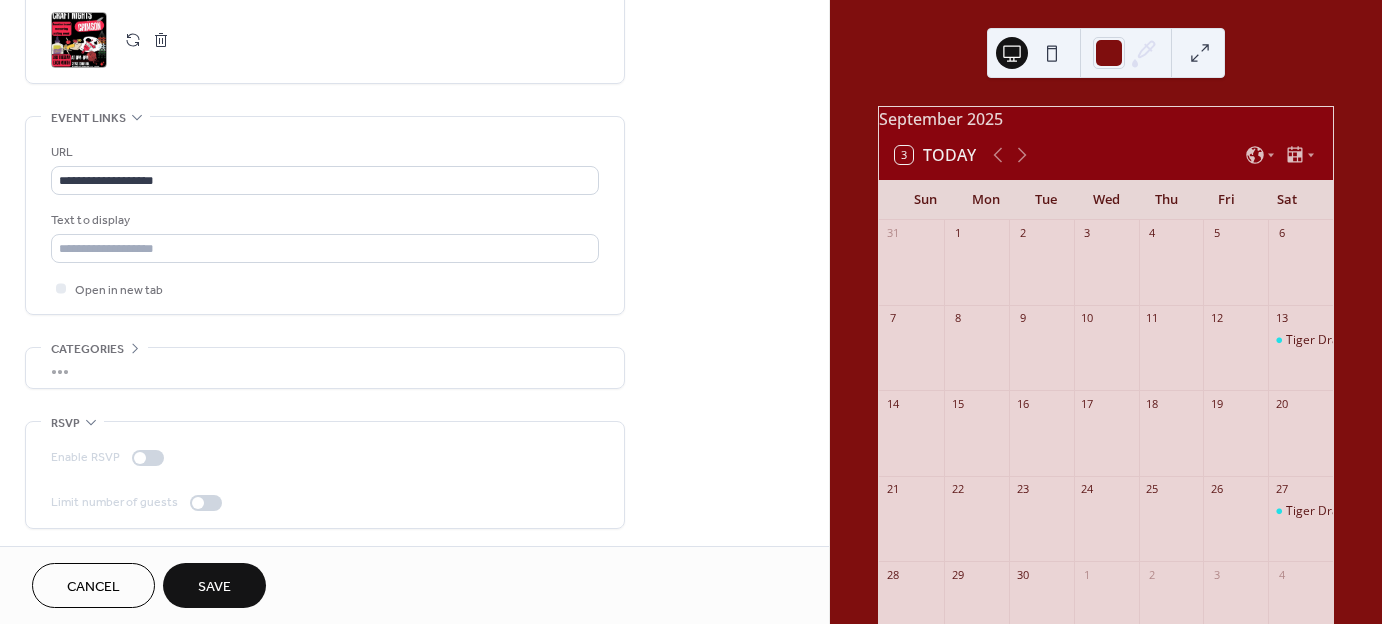 click on "Save" at bounding box center [214, 587] 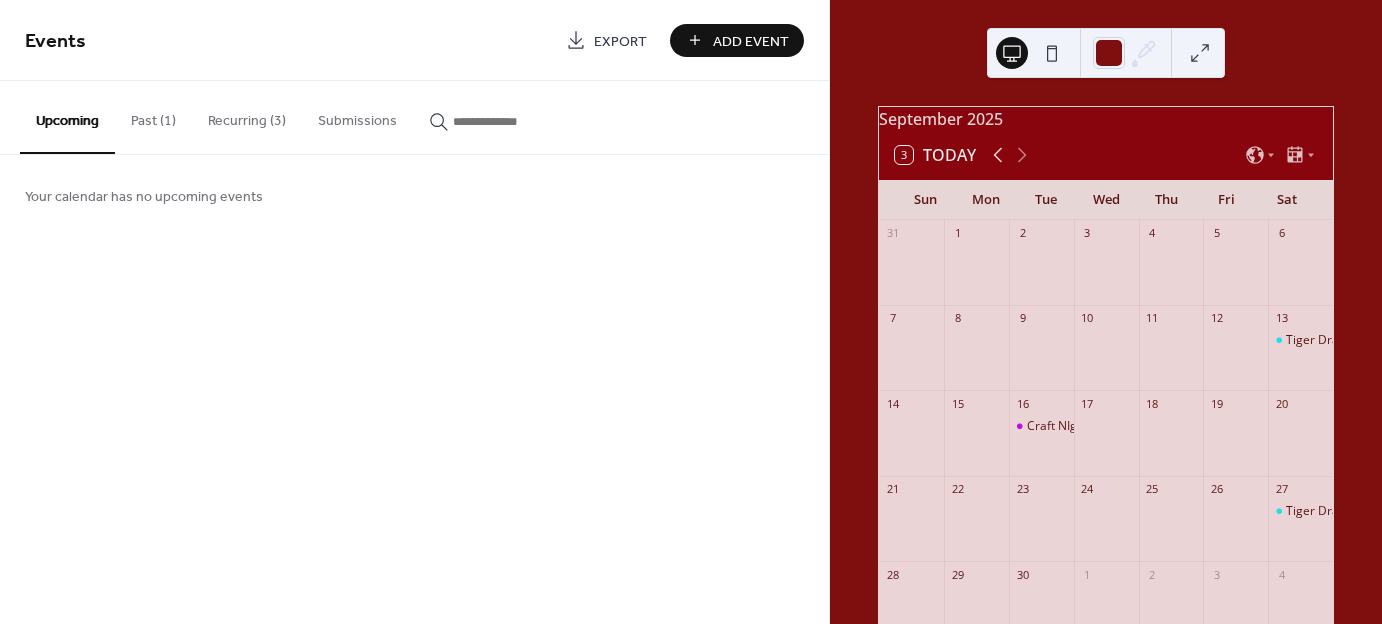 click 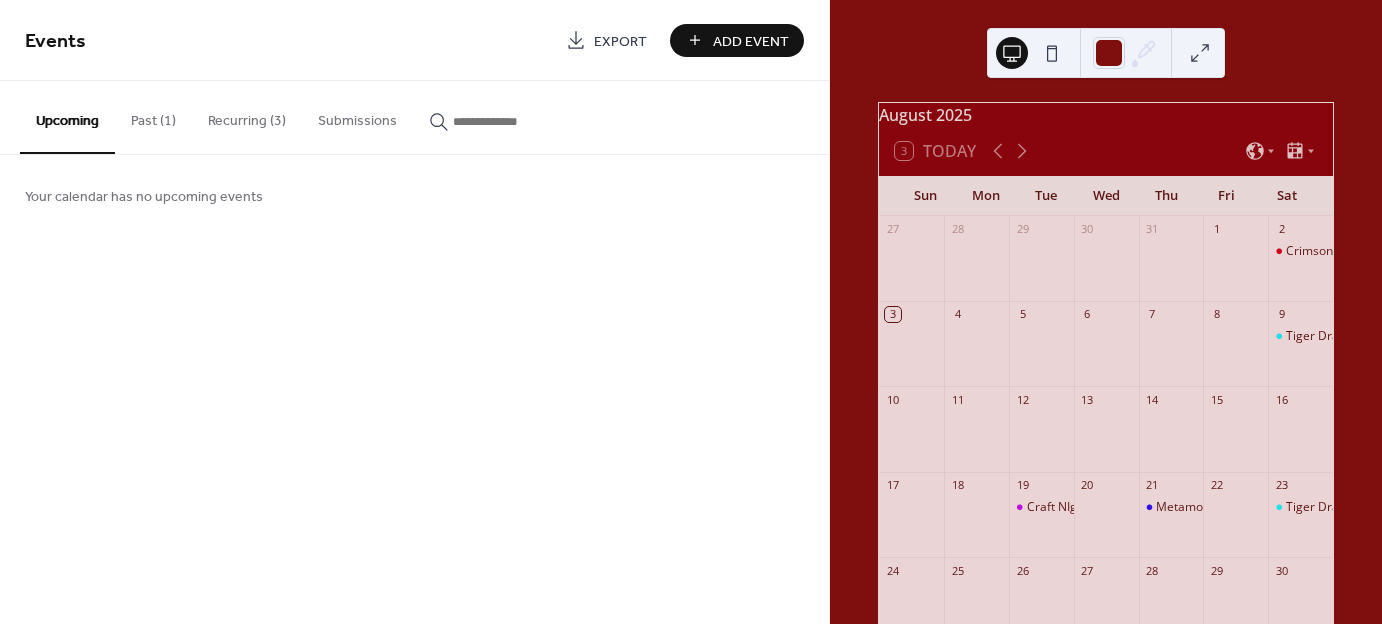 scroll, scrollTop: 0, scrollLeft: 0, axis: both 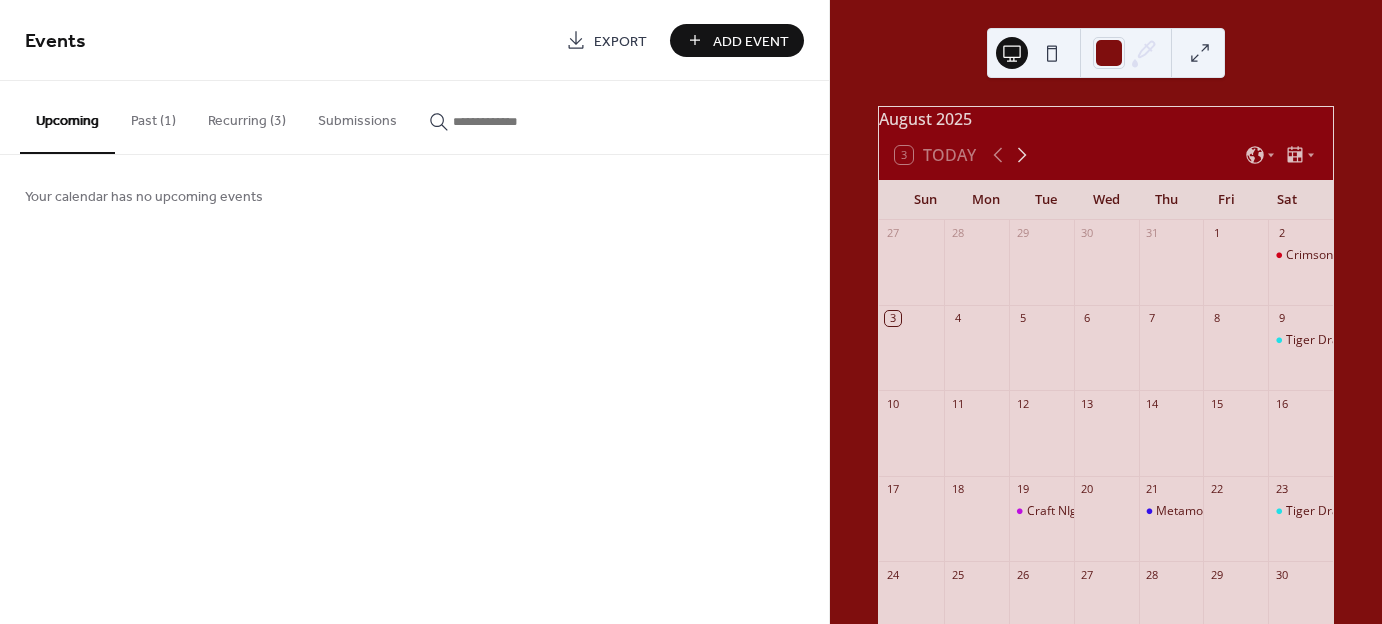 click 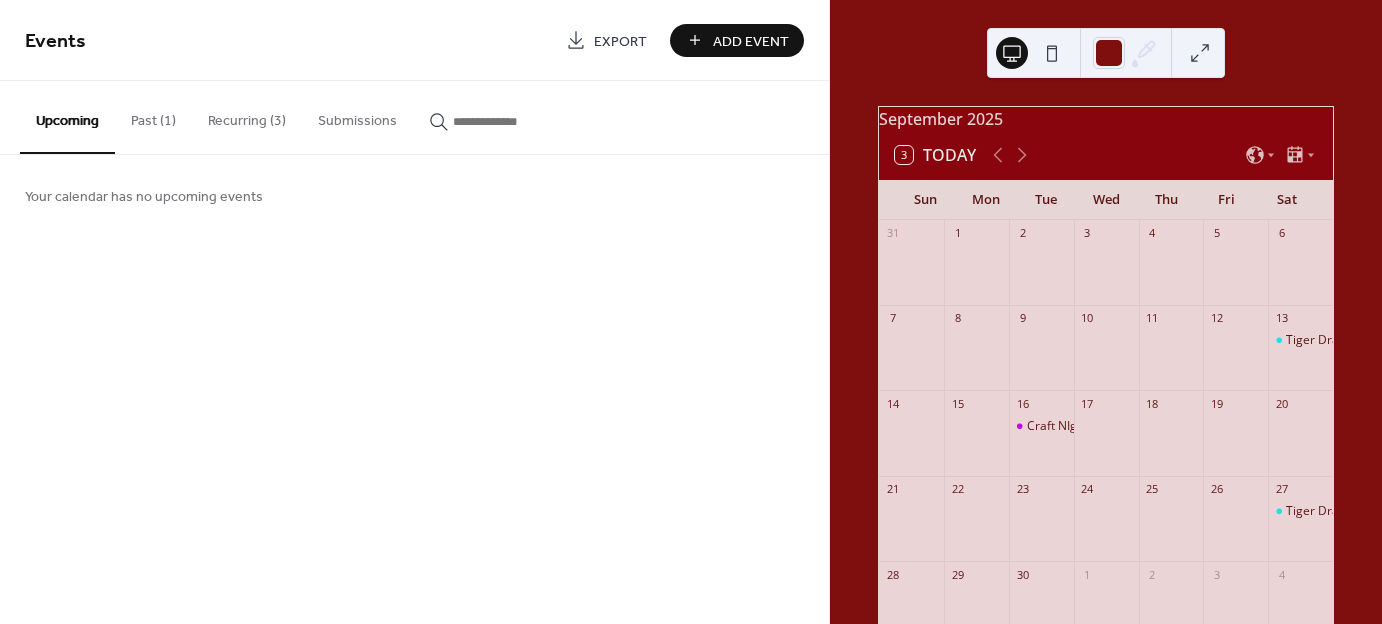 click on "Recurring (3)" at bounding box center (247, 116) 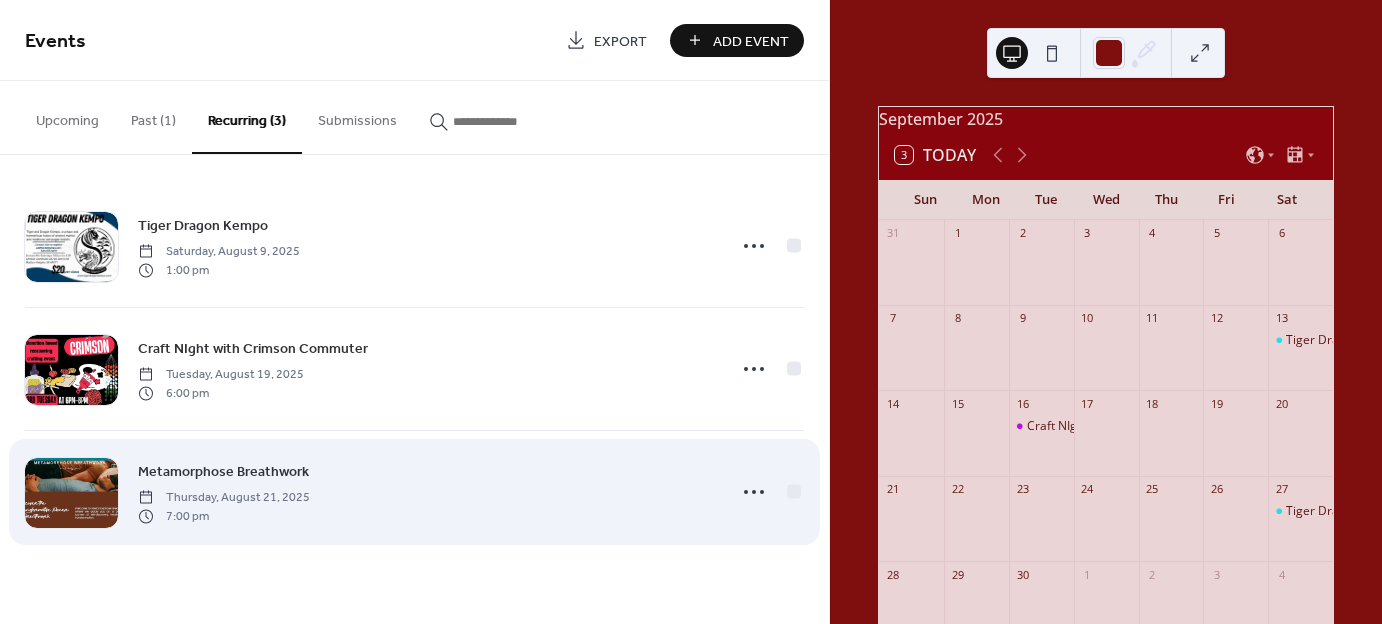 click on "Metamorphose Breathwork" at bounding box center (223, 472) 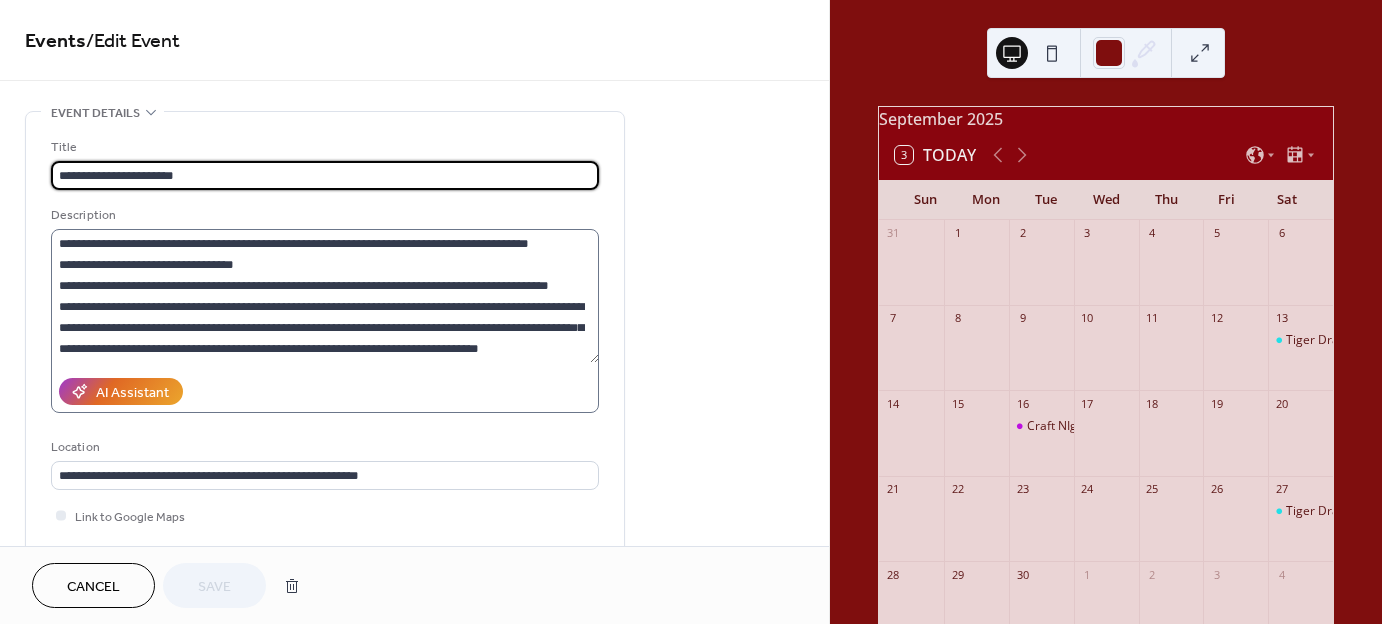 scroll, scrollTop: 356, scrollLeft: 0, axis: vertical 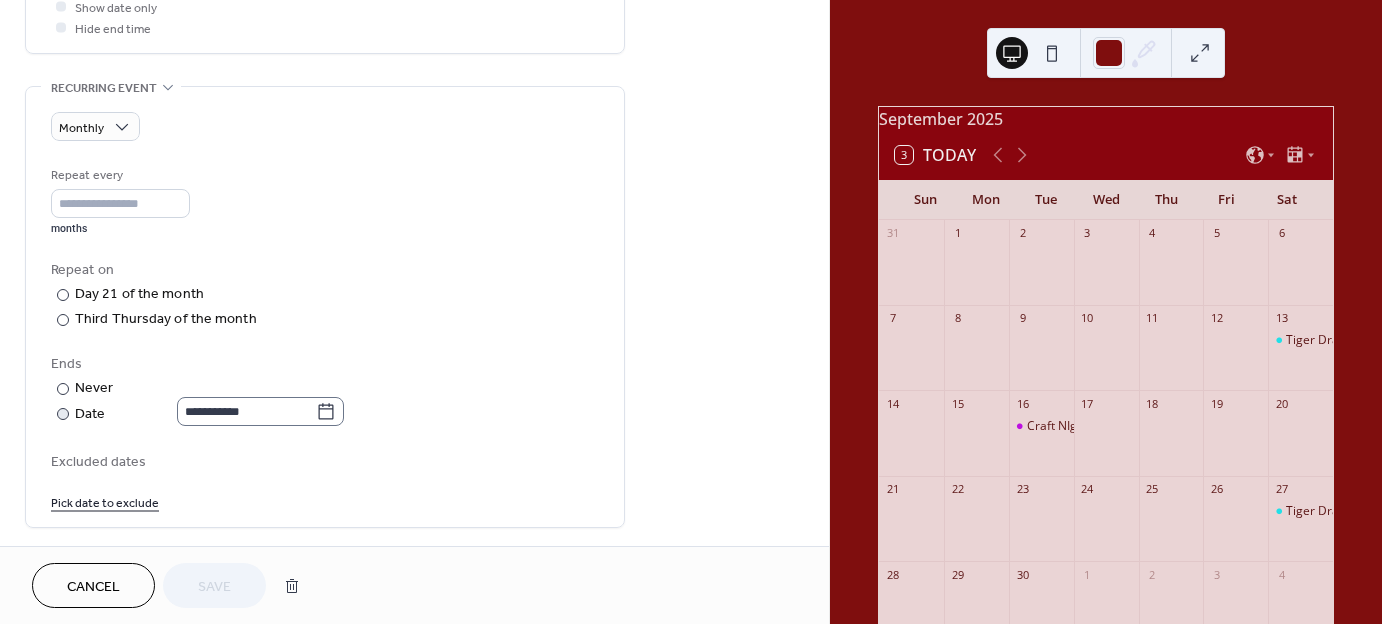 click 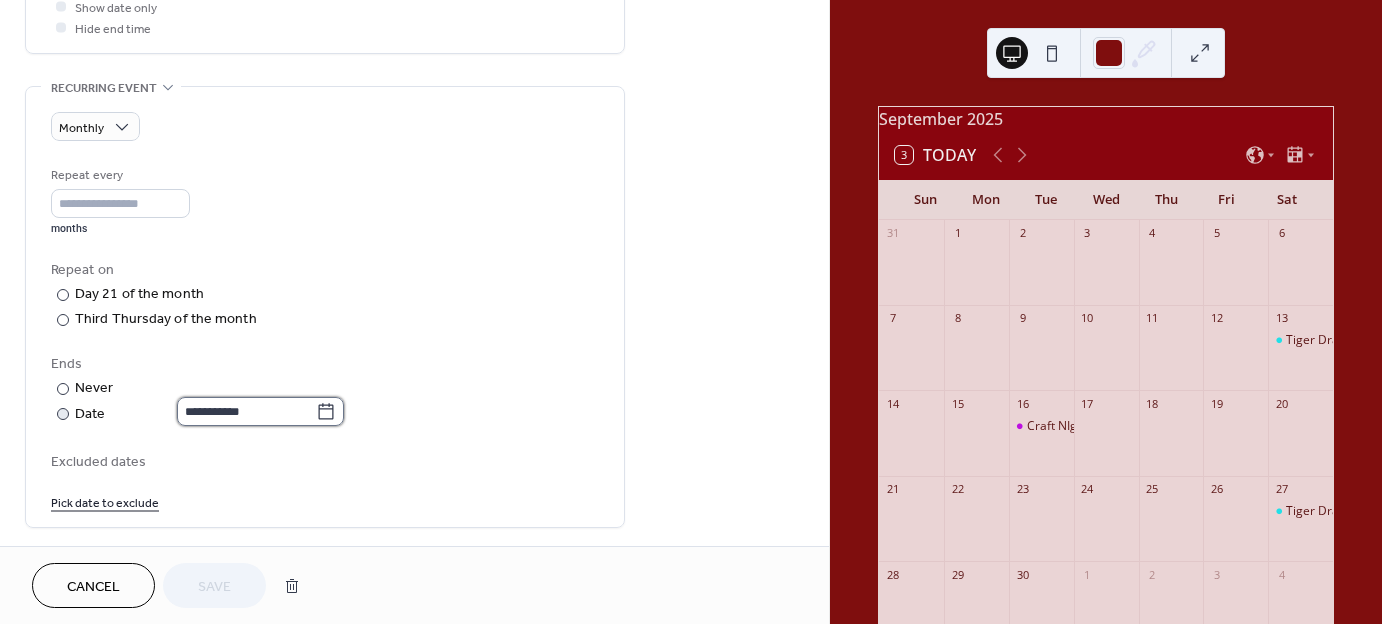 click on "**********" at bounding box center [246, 411] 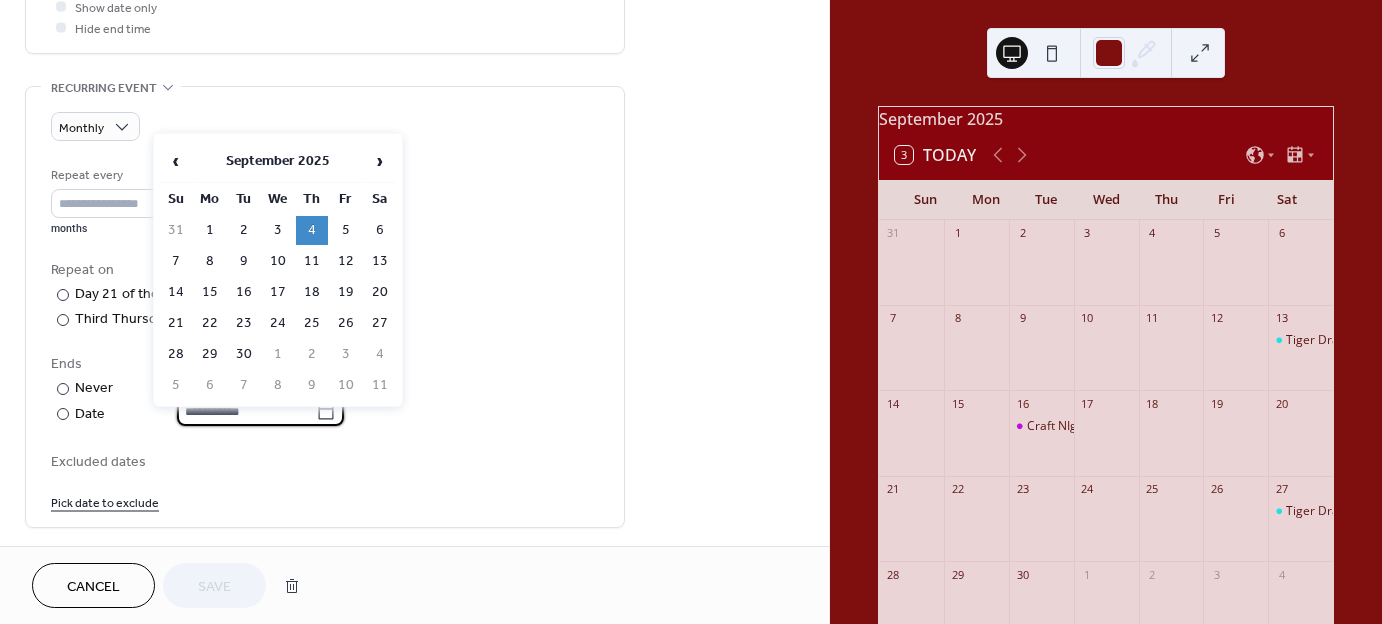click on "Repeat on" at bounding box center [323, 270] 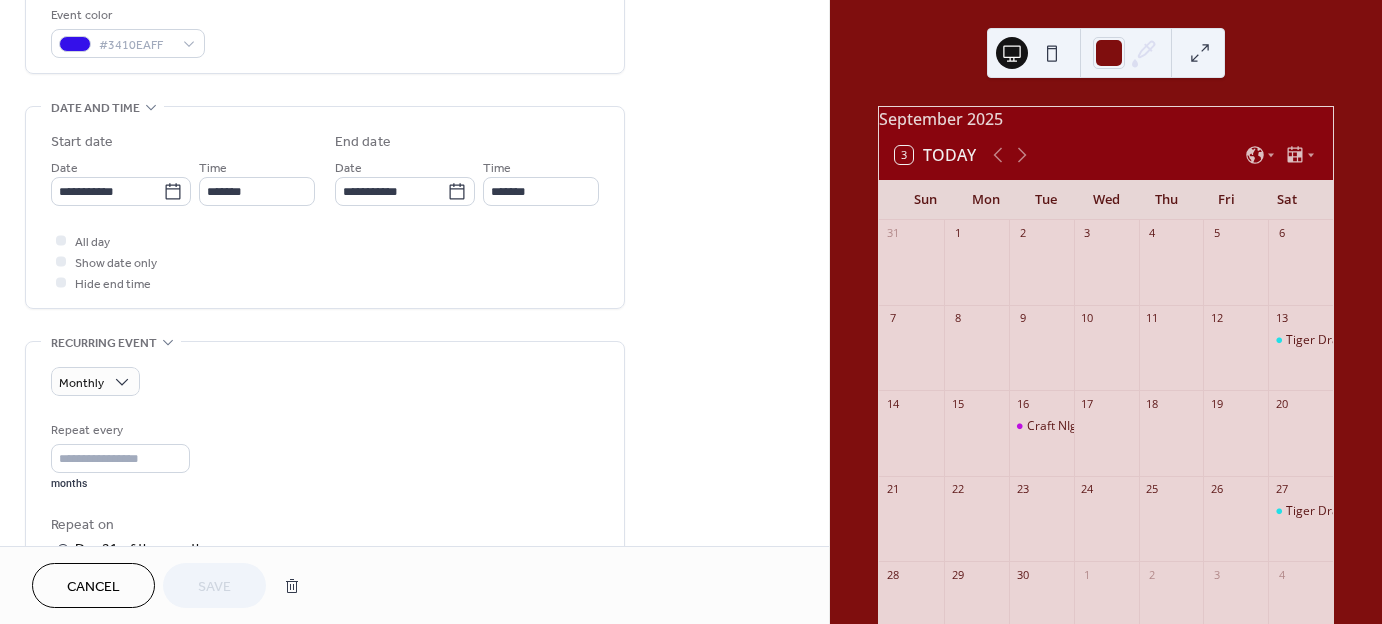 scroll, scrollTop: 600, scrollLeft: 0, axis: vertical 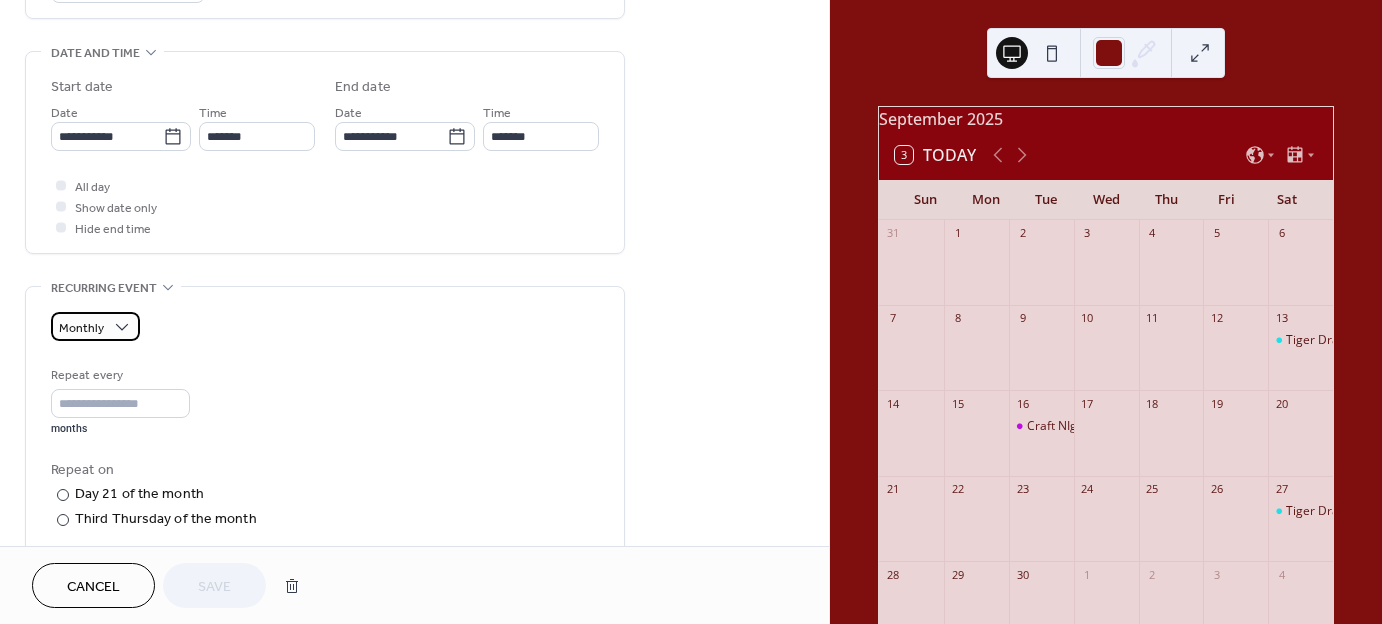 click on "Monthly" at bounding box center (95, 326) 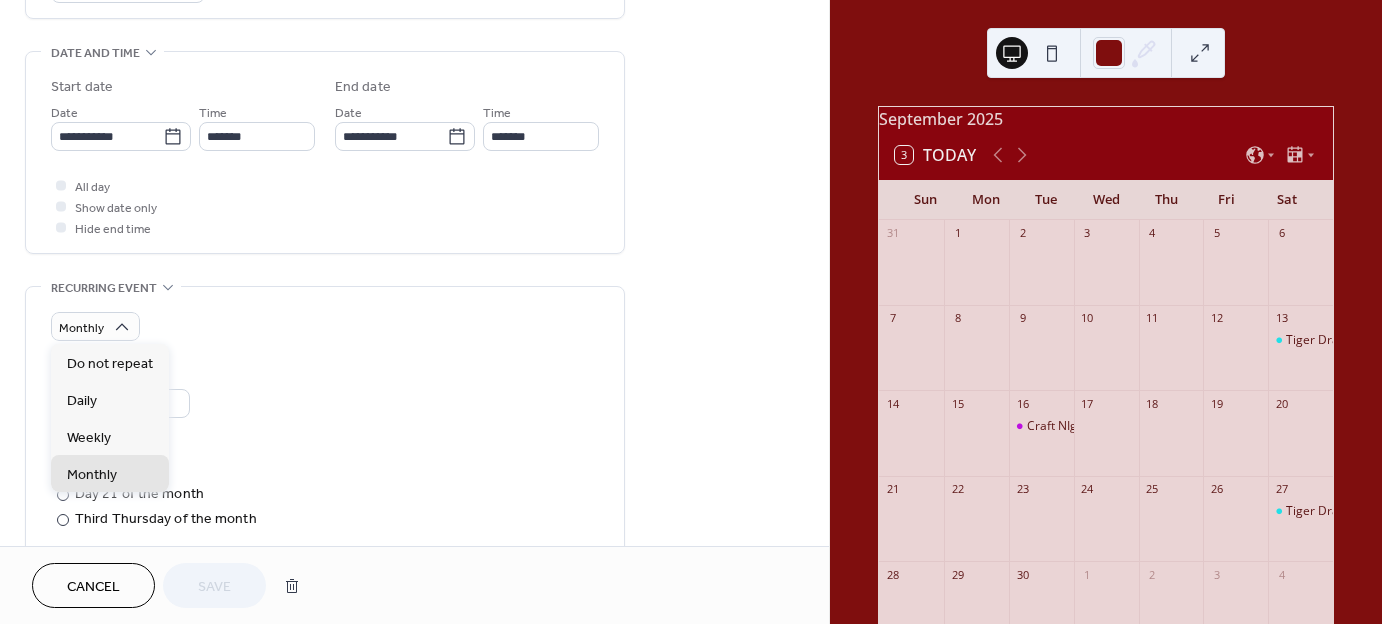 click on "**********" at bounding box center [325, 538] 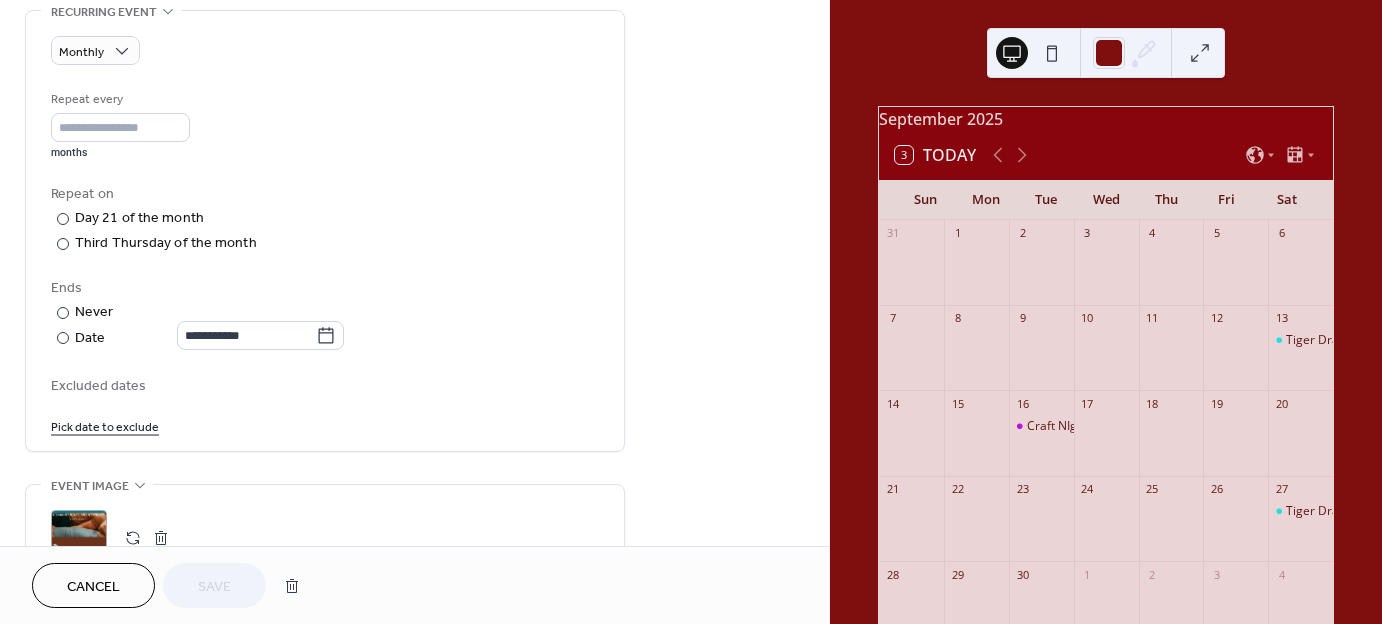 scroll, scrollTop: 900, scrollLeft: 0, axis: vertical 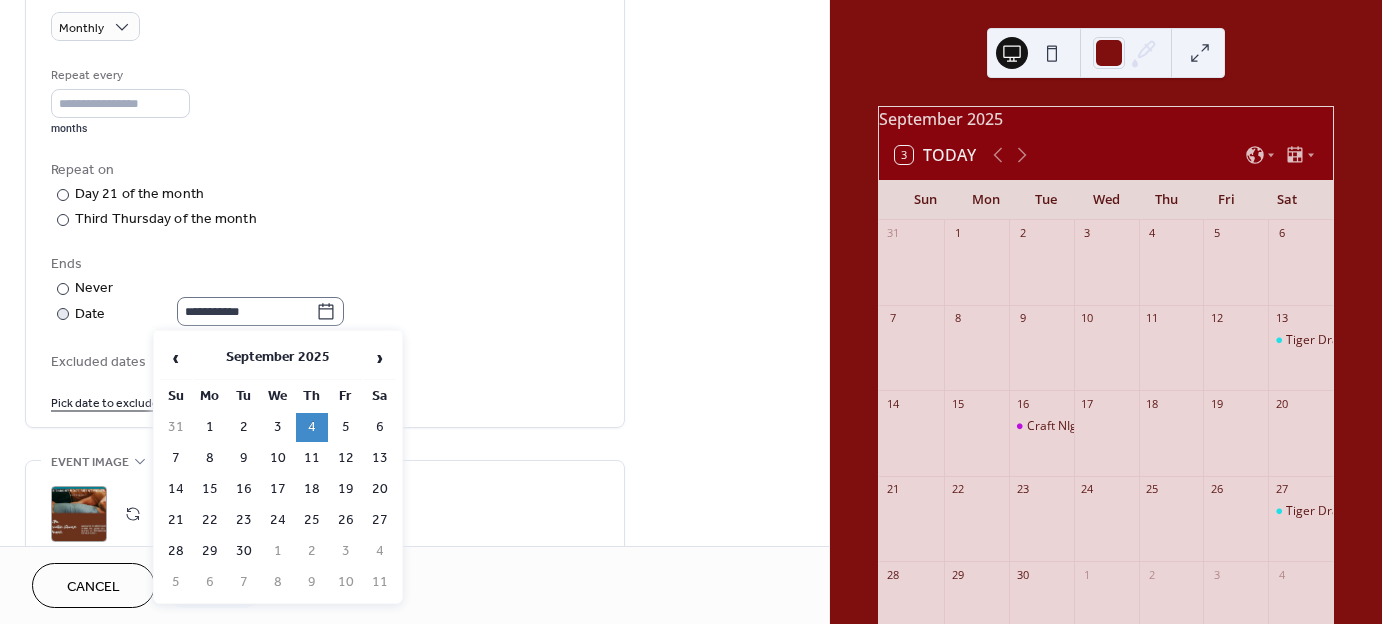 click 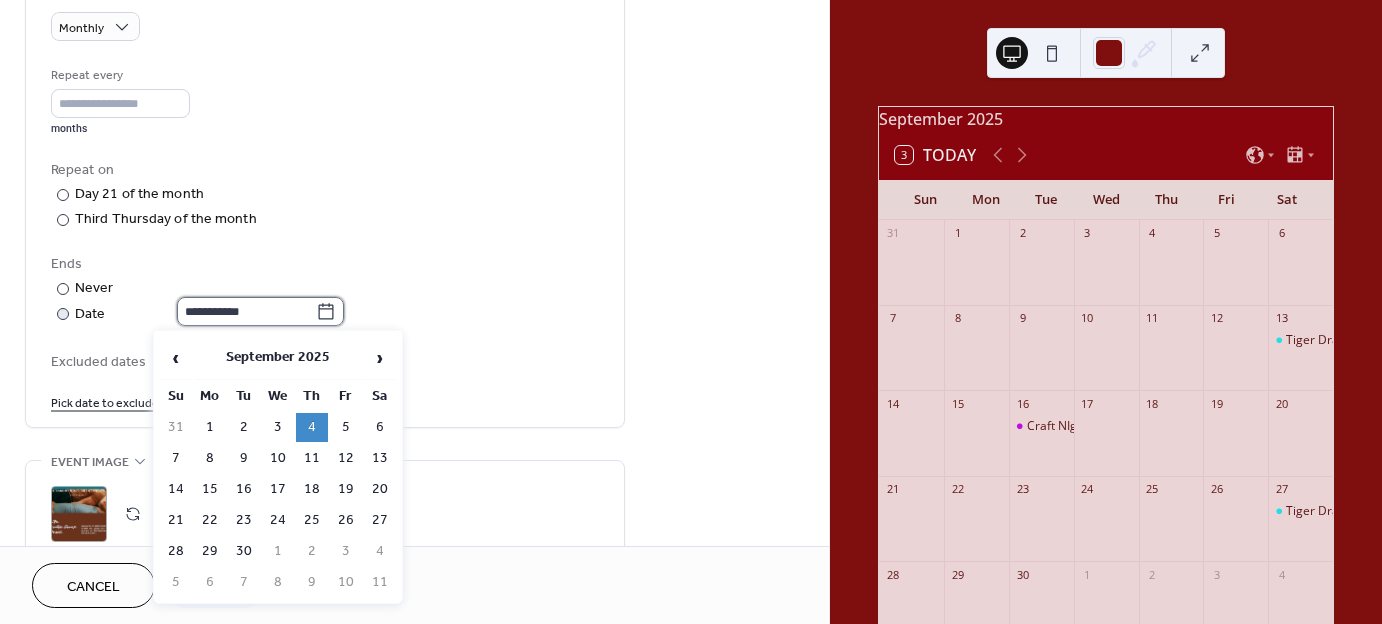 click on "**********" at bounding box center [246, 311] 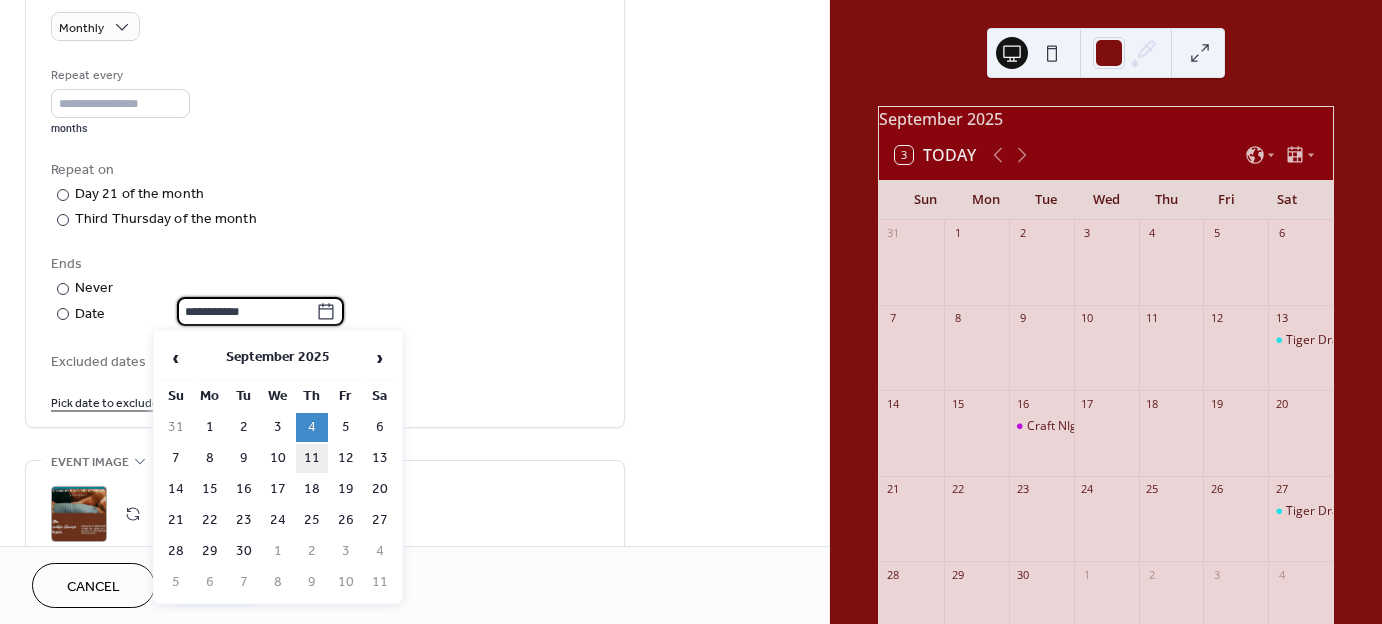 click on "11" at bounding box center (312, 458) 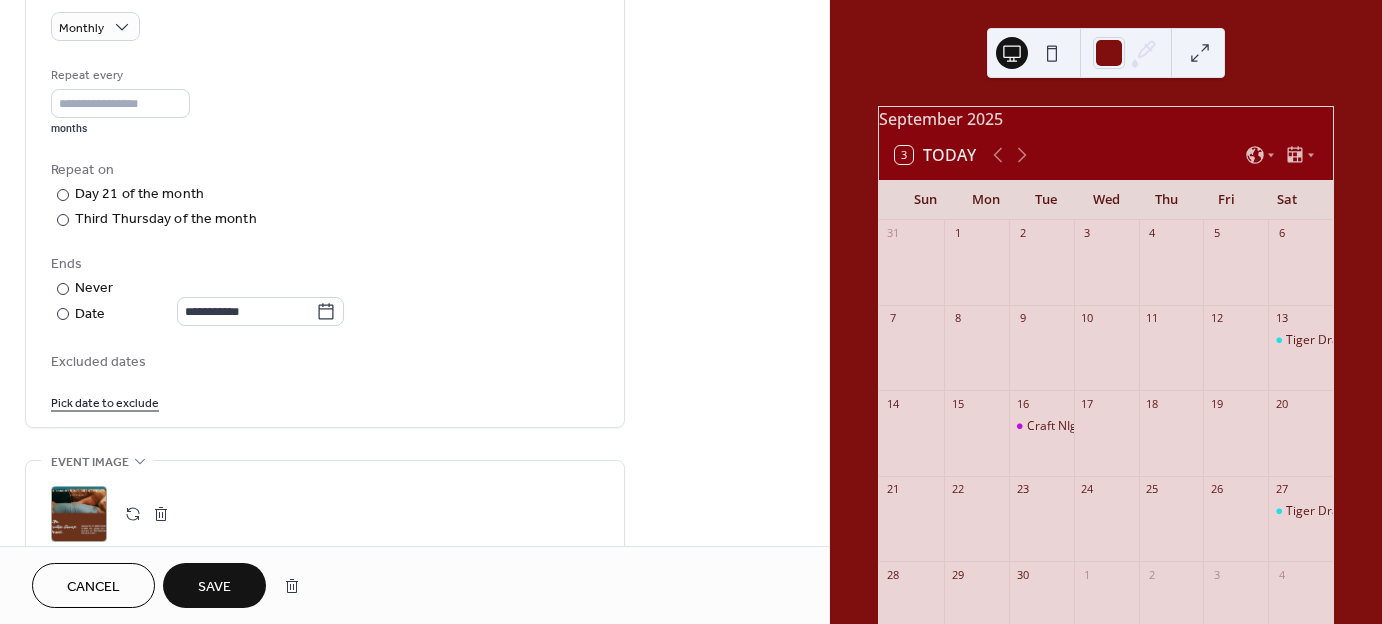 click on "Pick date to exclude" at bounding box center [105, 401] 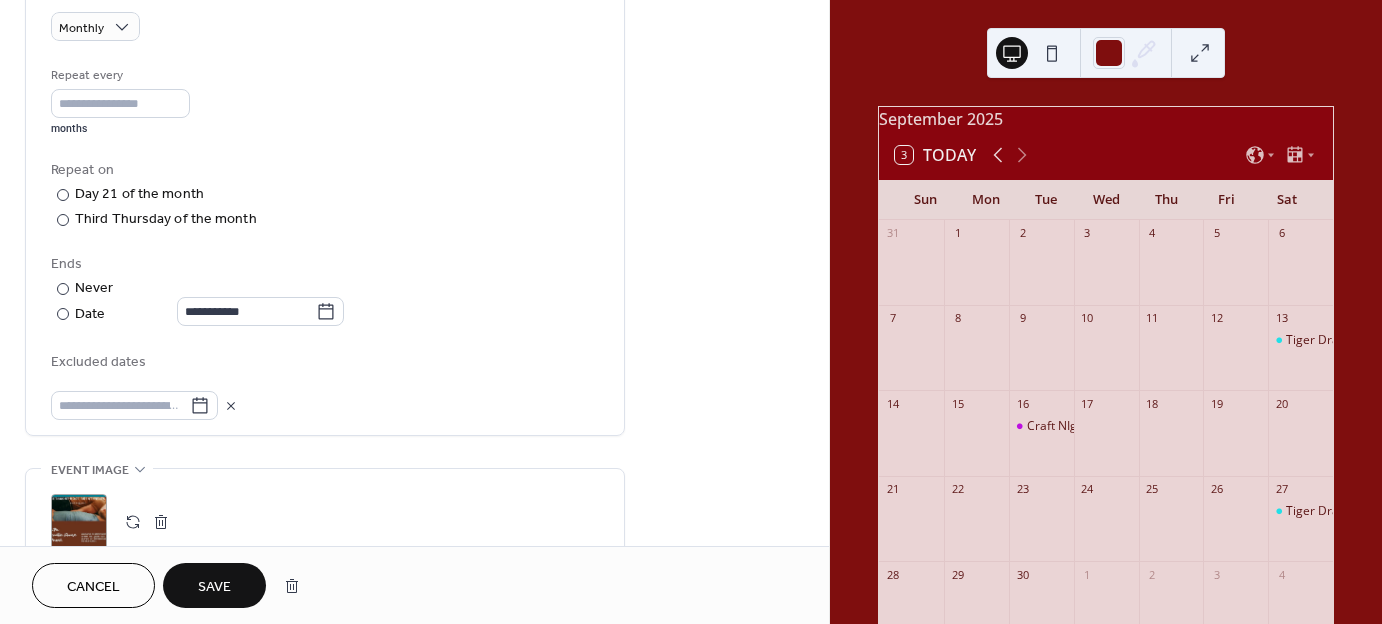 click 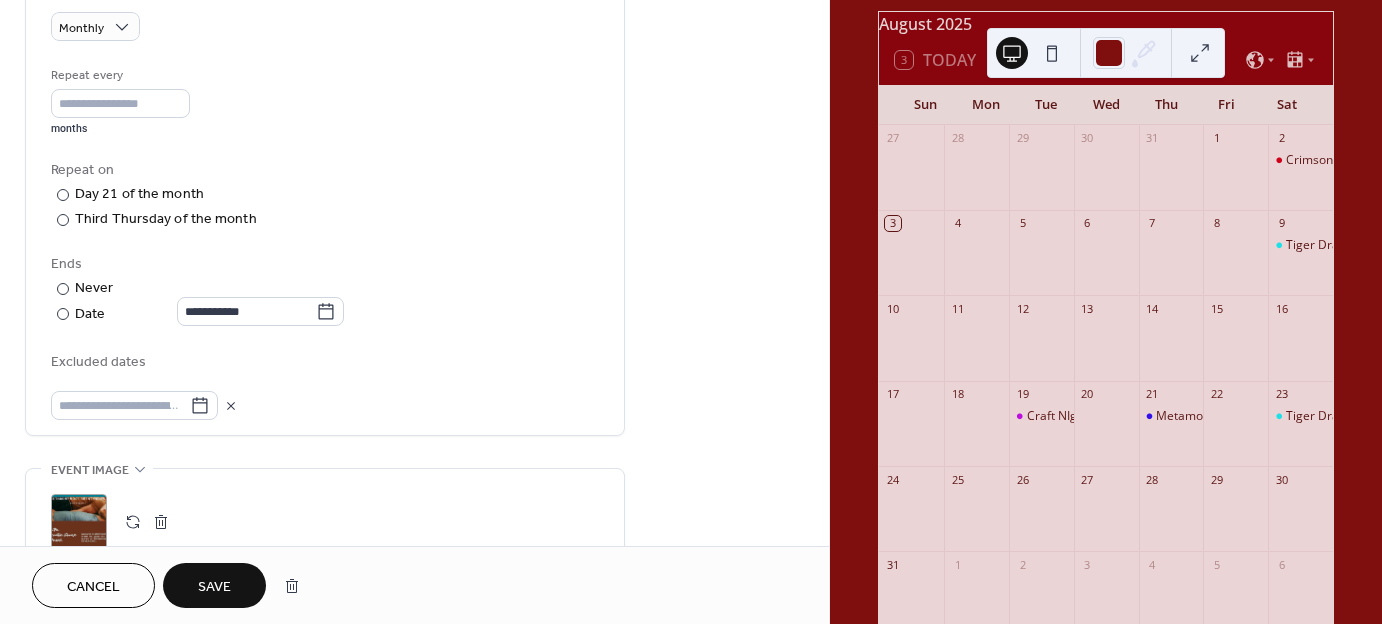 scroll, scrollTop: 100, scrollLeft: 0, axis: vertical 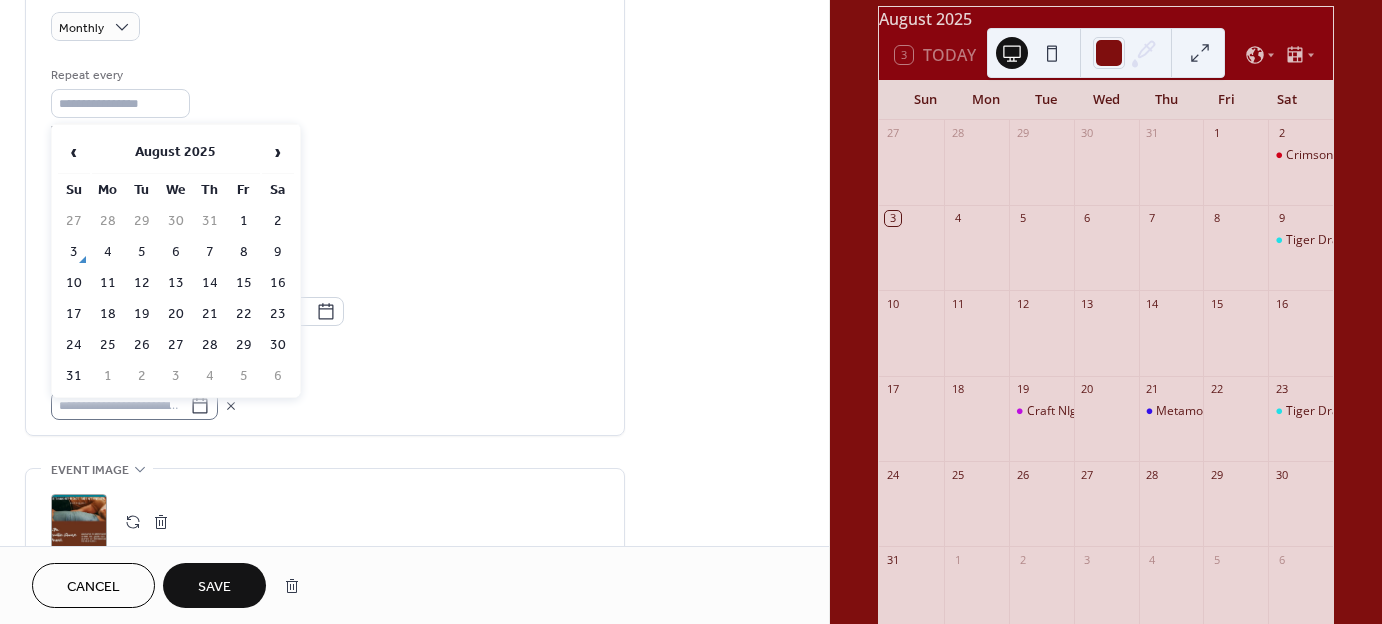 click 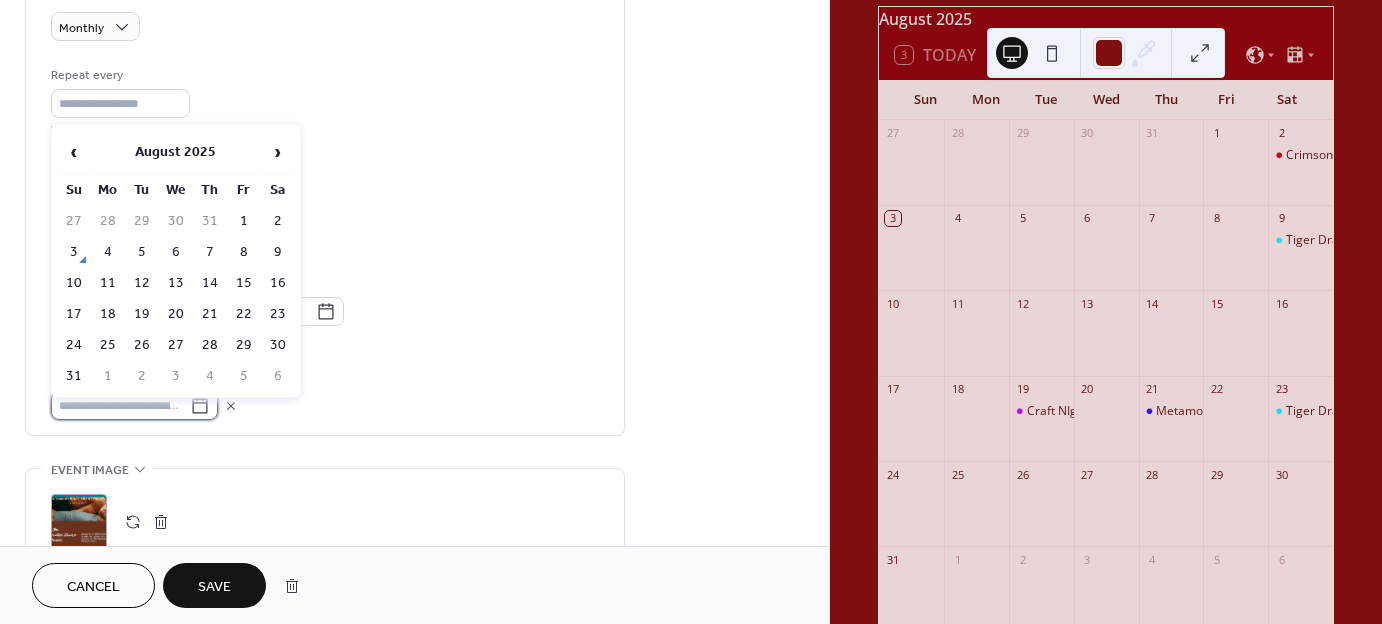 click at bounding box center (120, 405) 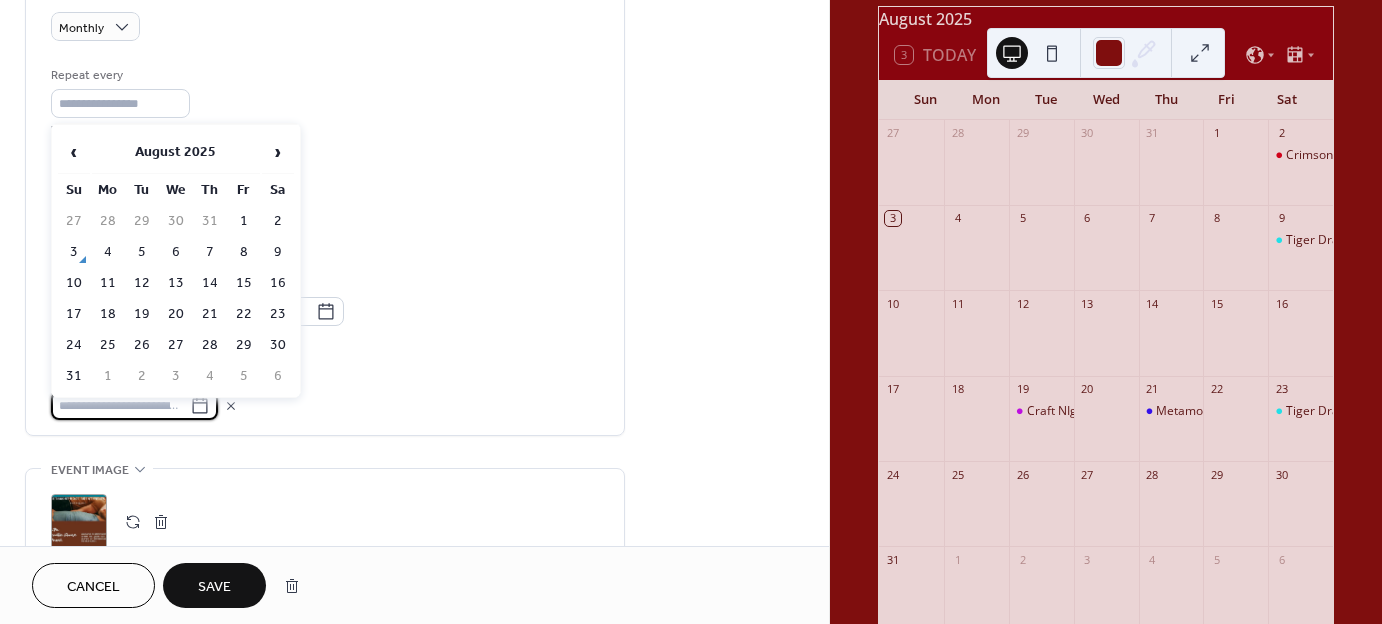 click on "28" at bounding box center (210, 345) 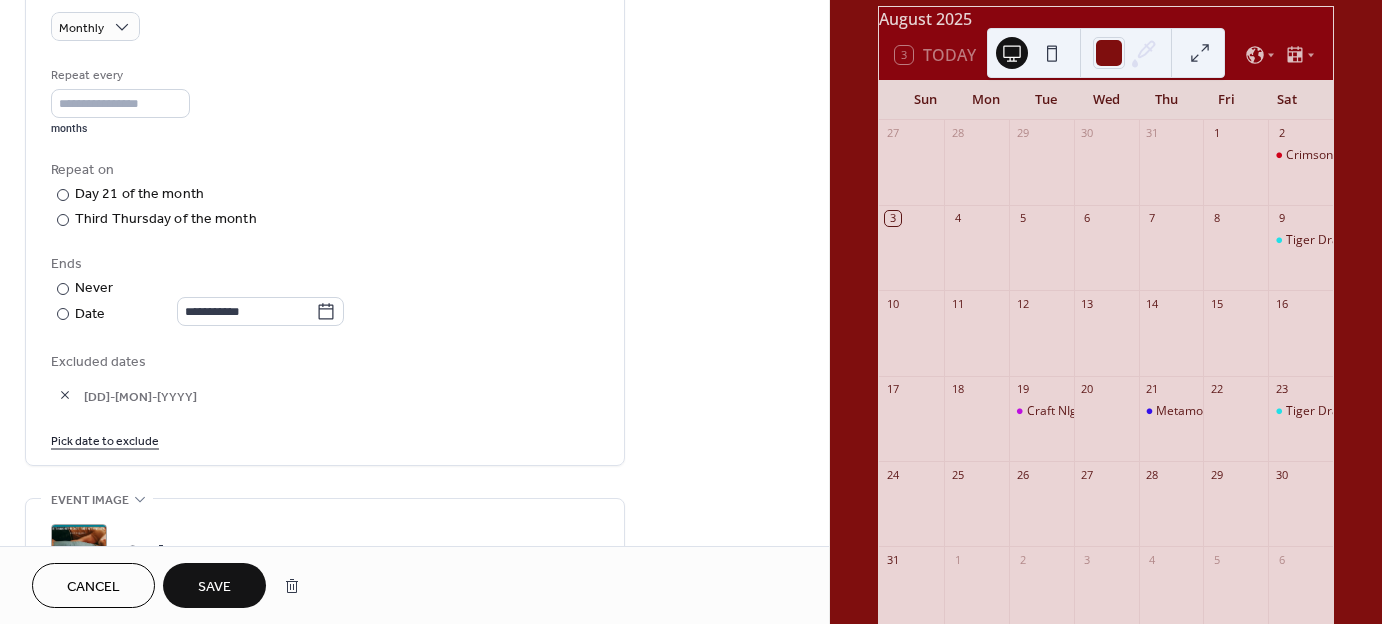 click on "3 Today" at bounding box center (935, 55) 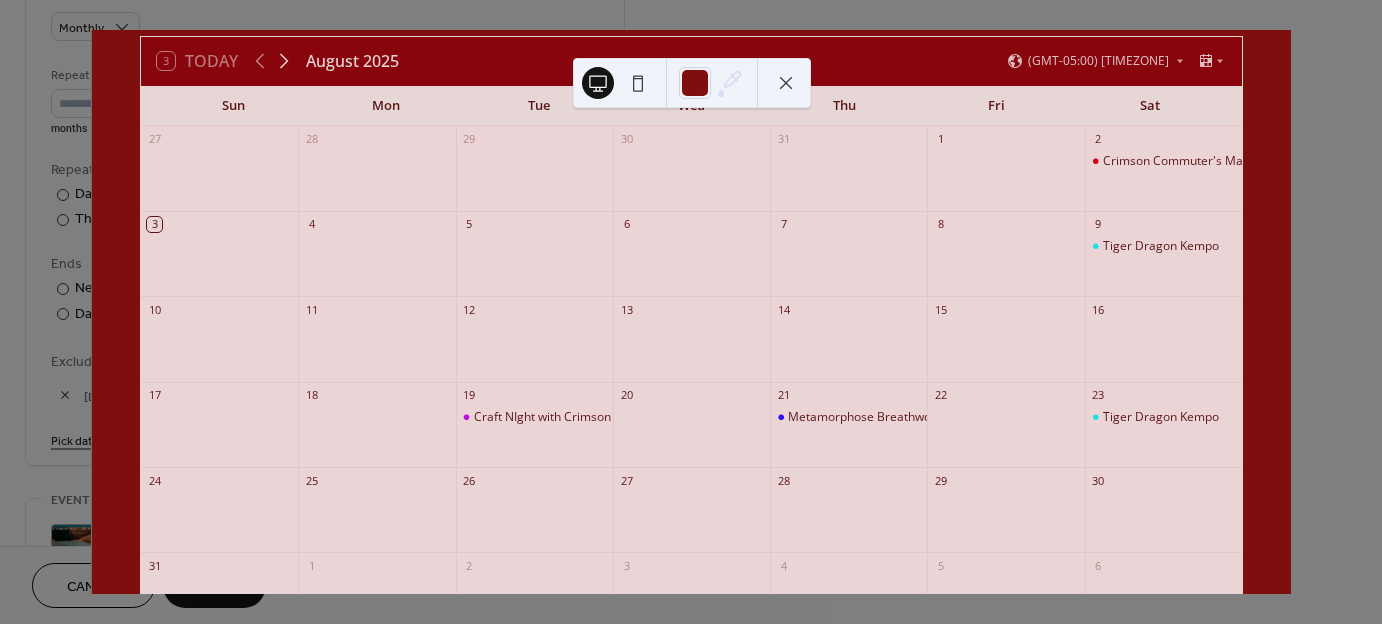 click 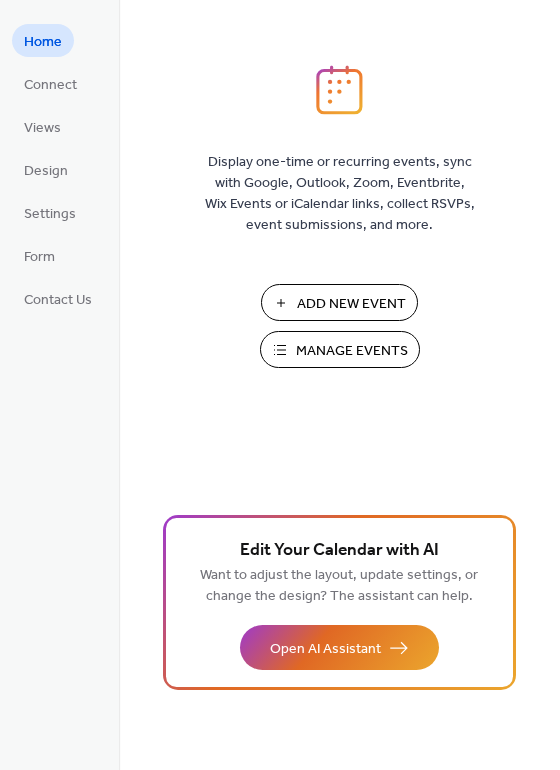 scroll, scrollTop: 0, scrollLeft: 0, axis: both 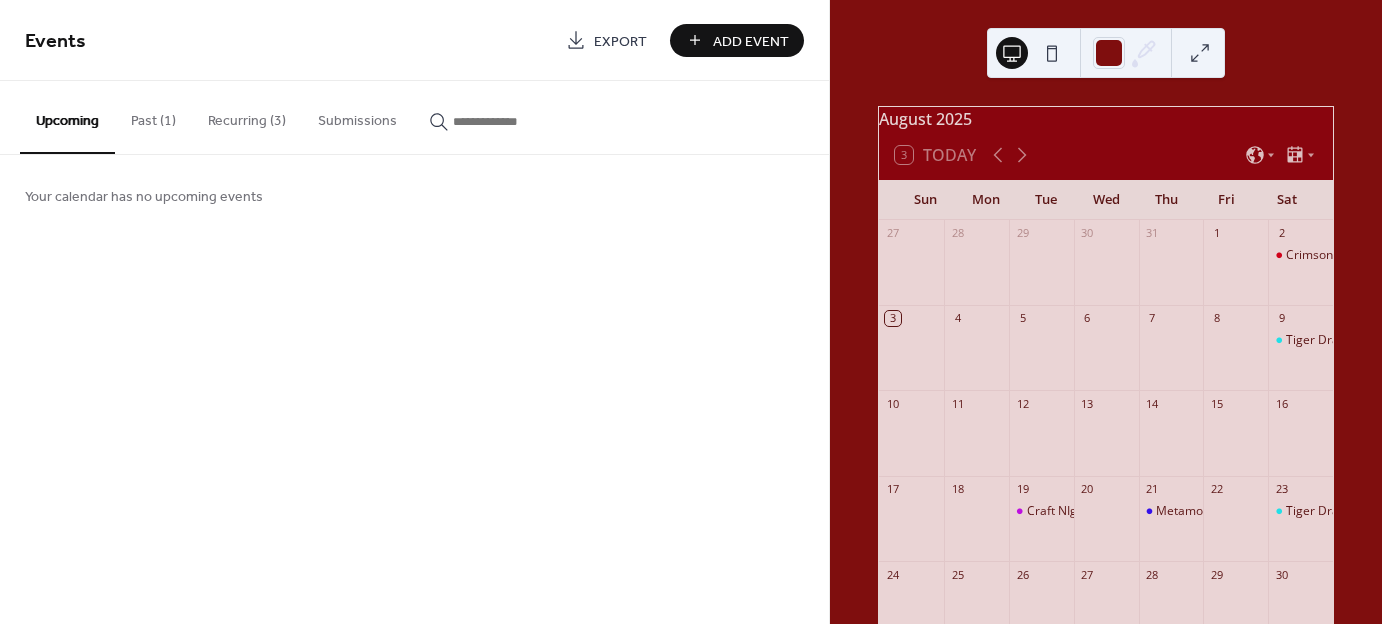 click on "Recurring (3)" at bounding box center (247, 116) 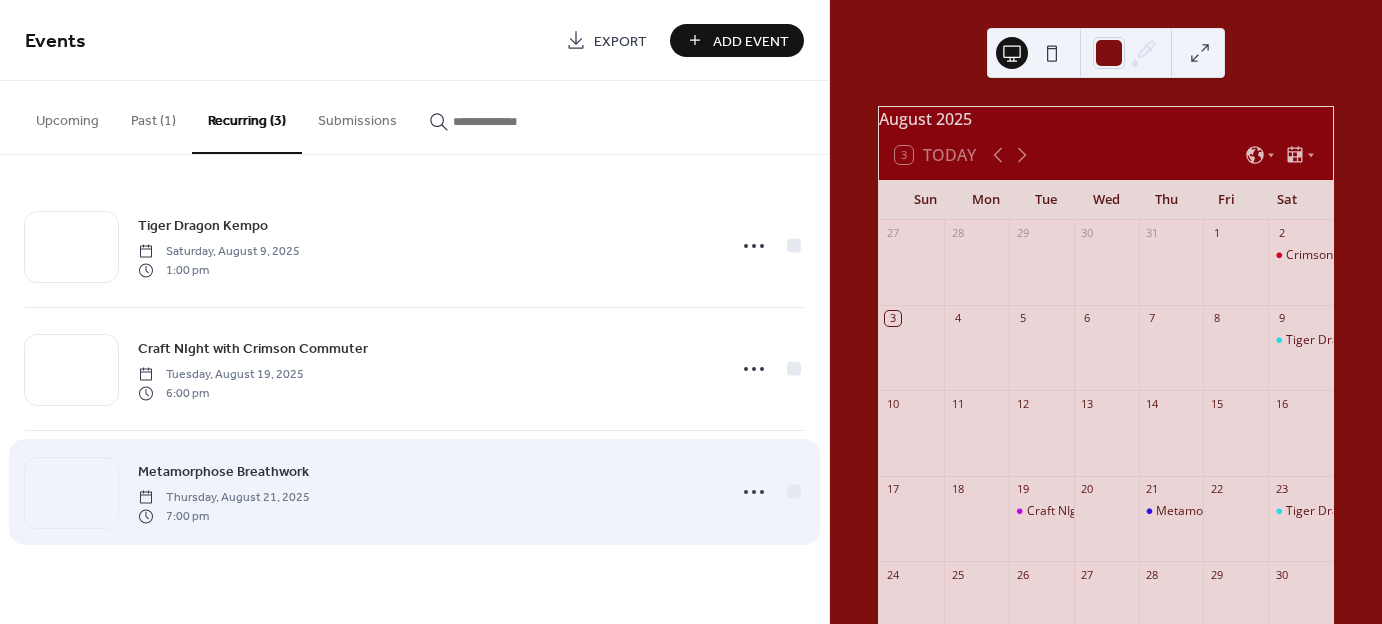 click on "Metamorphose Breathwork" at bounding box center (223, 472) 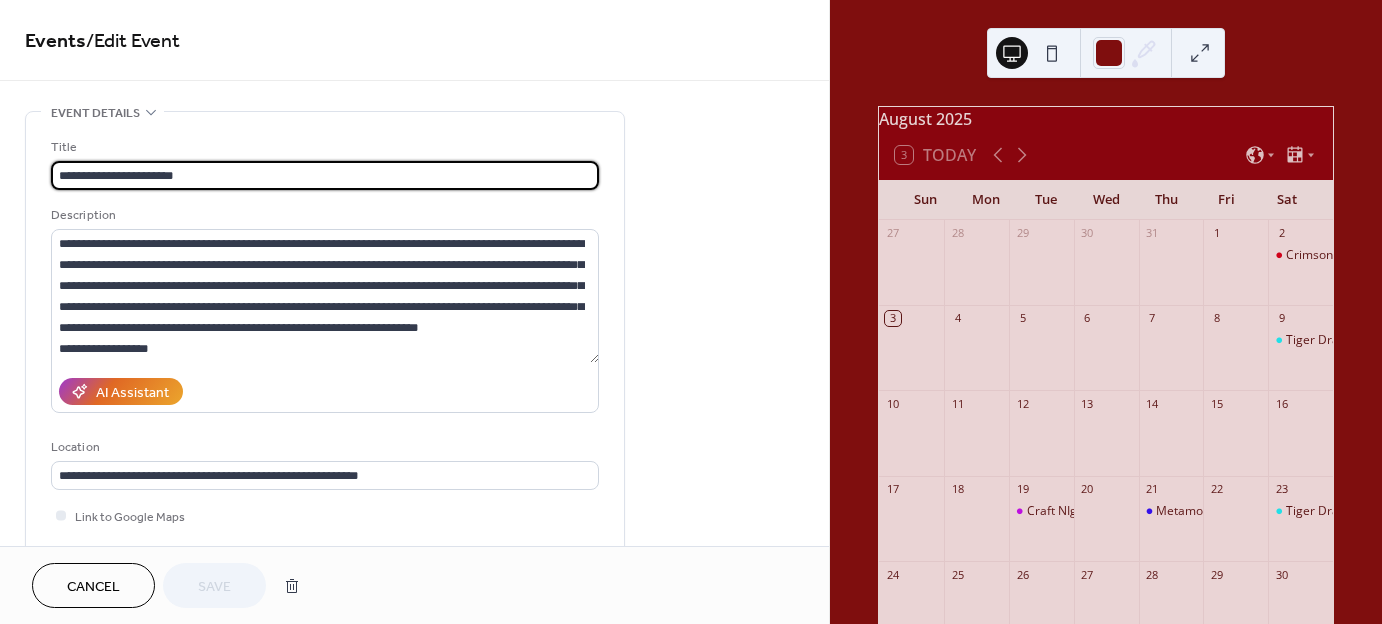 scroll, scrollTop: 1, scrollLeft: 0, axis: vertical 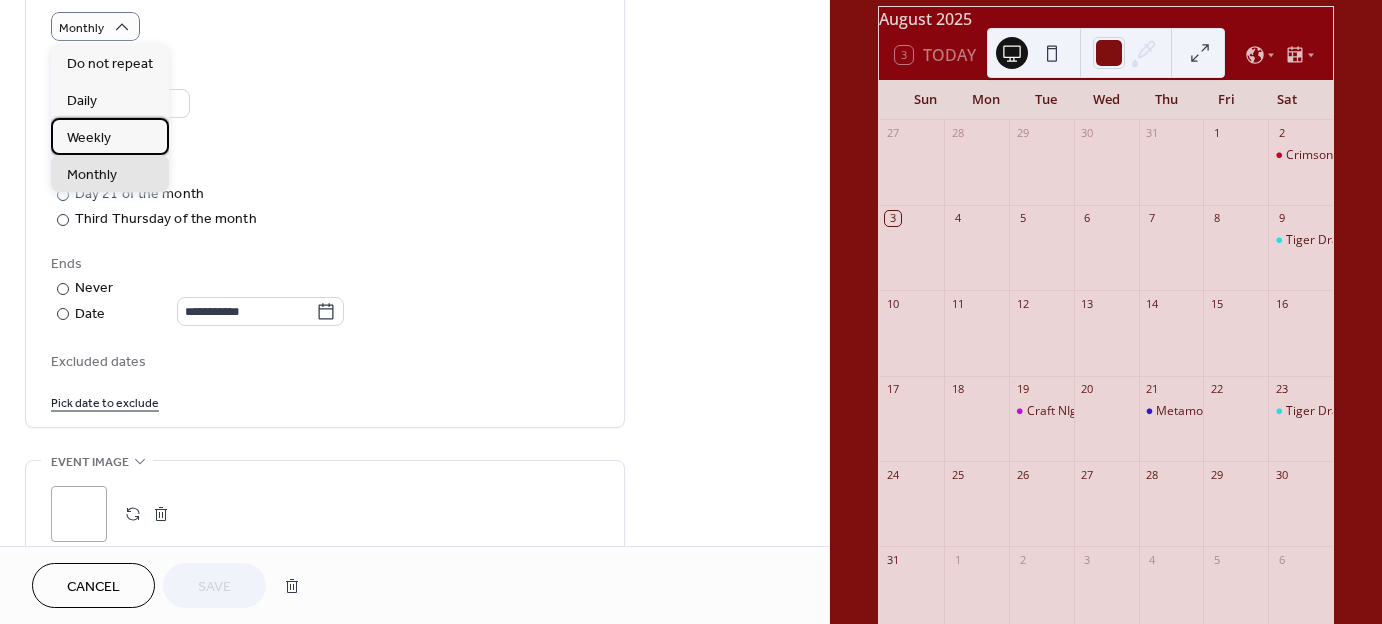click on "Weekly" at bounding box center [110, 136] 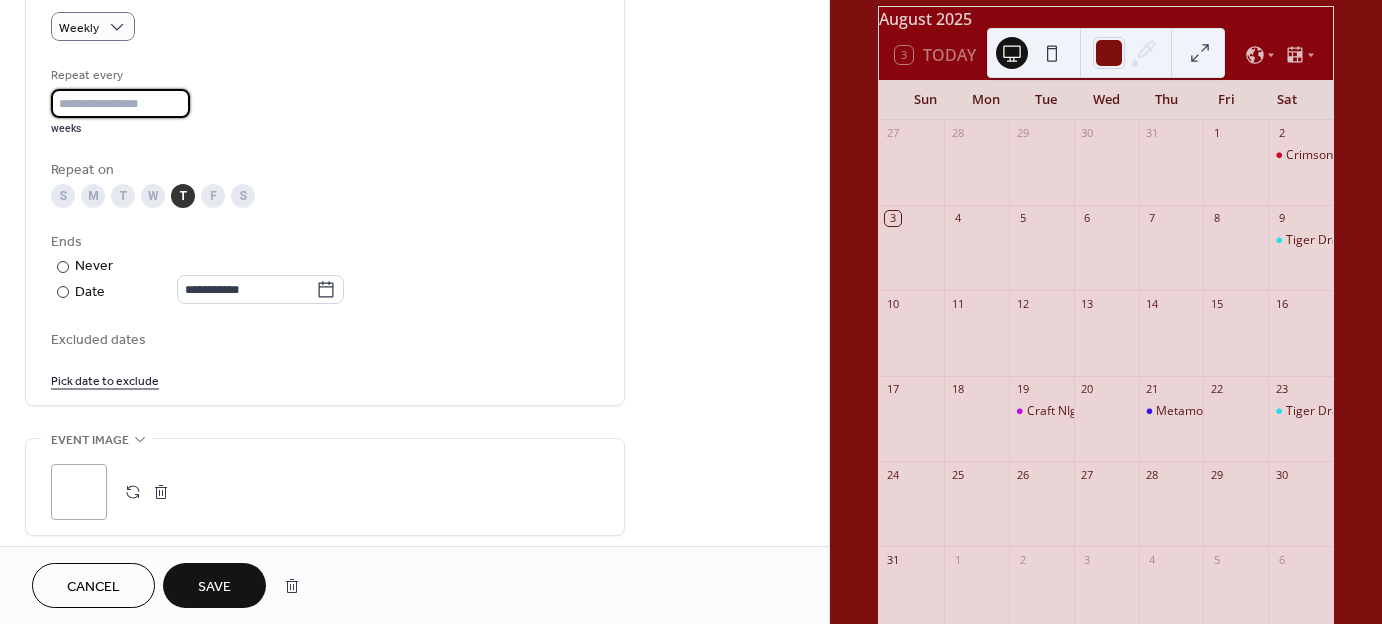 click on "*" at bounding box center (120, 103) 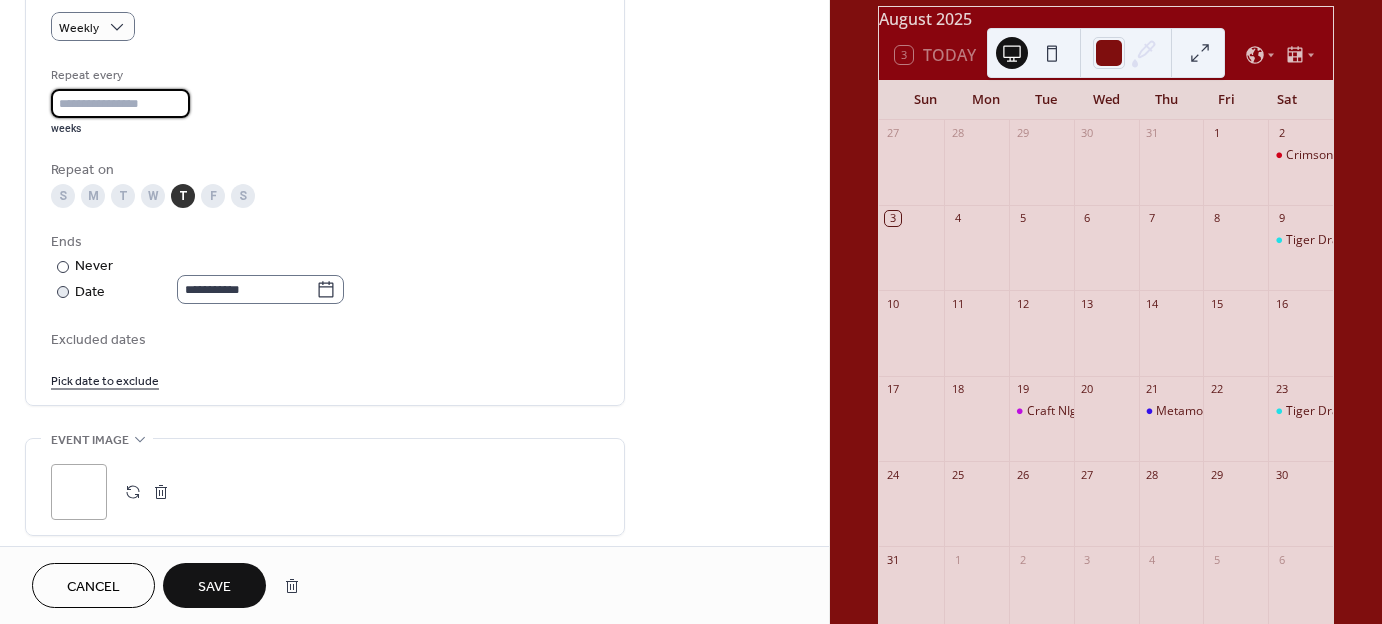 type on "*" 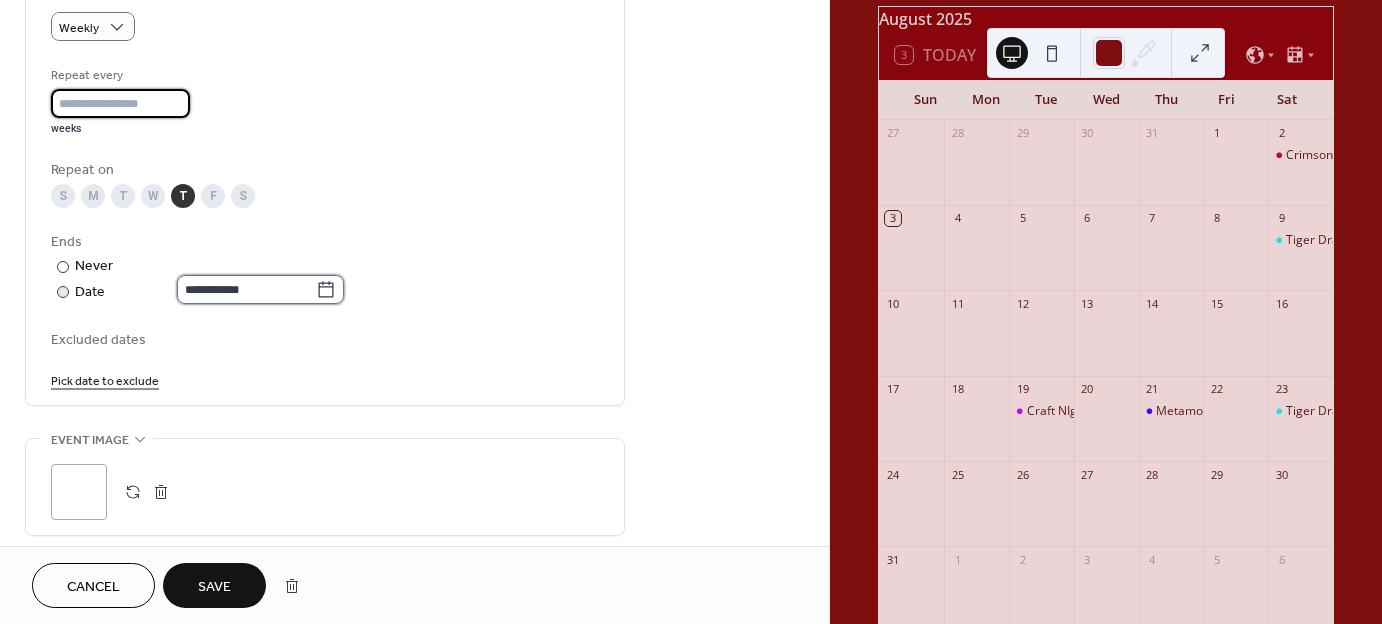 click on "**********" at bounding box center (246, 289) 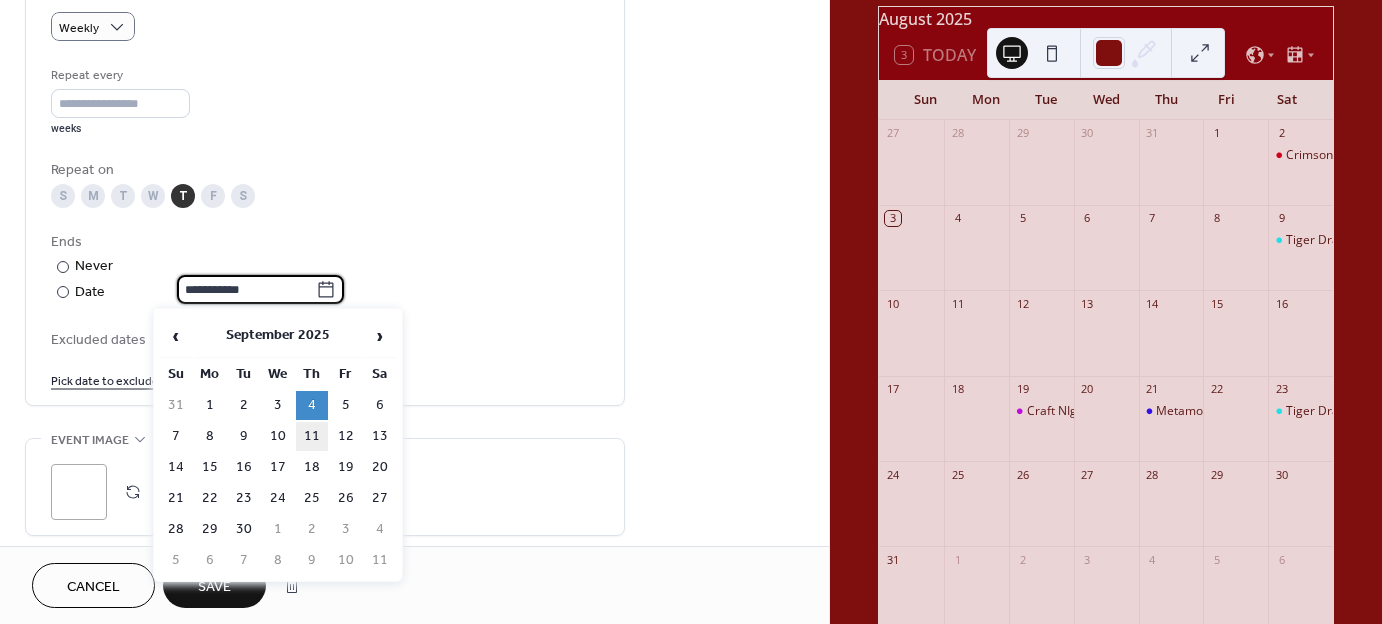 click on "11" at bounding box center [312, 436] 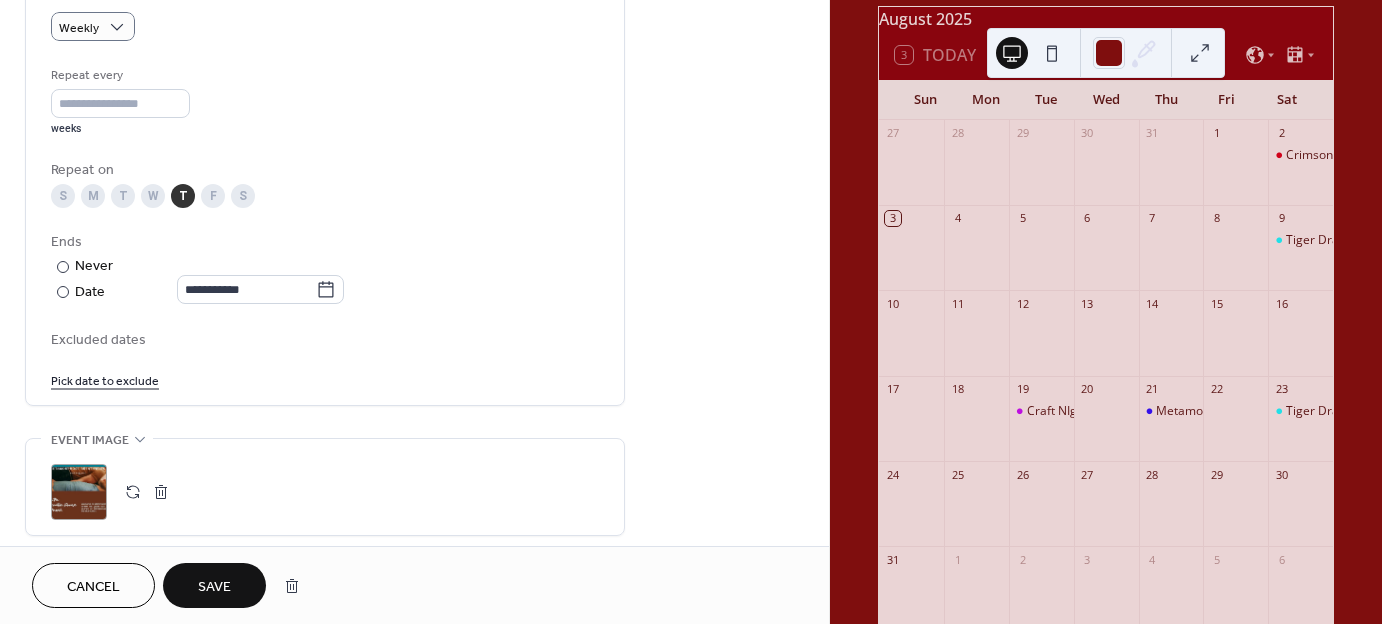 click on "Save" at bounding box center (214, 587) 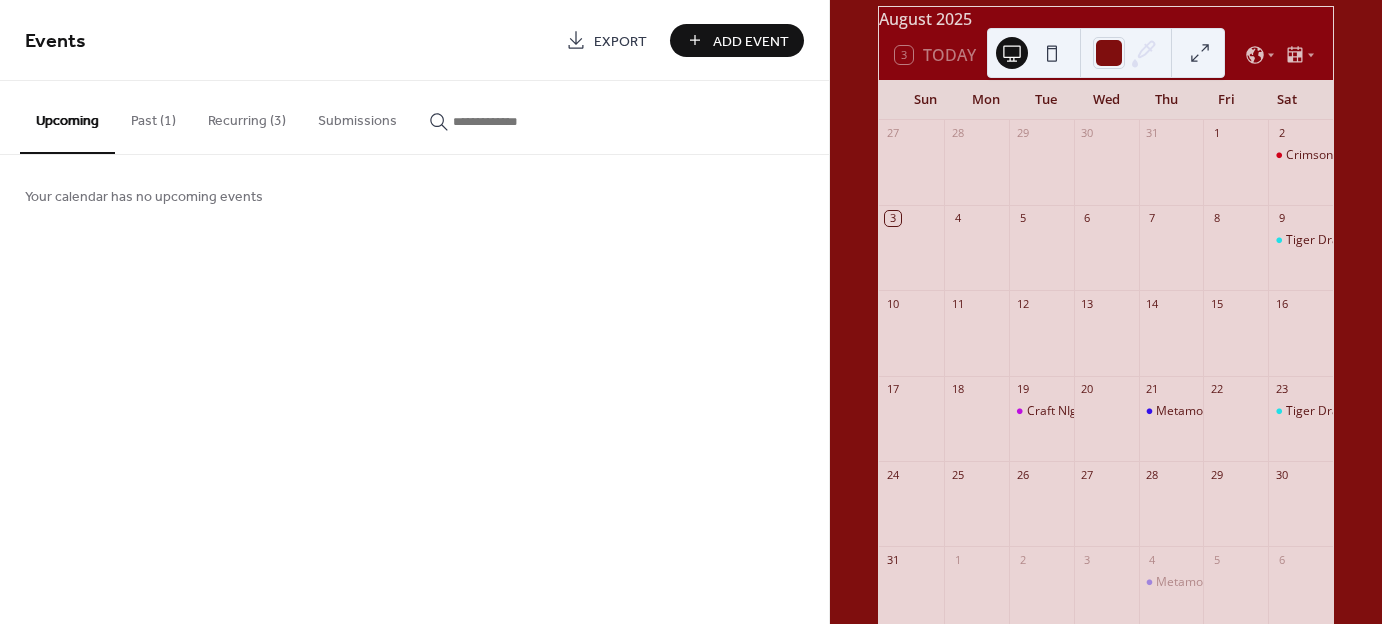 click on "Recurring (3)" at bounding box center (247, 116) 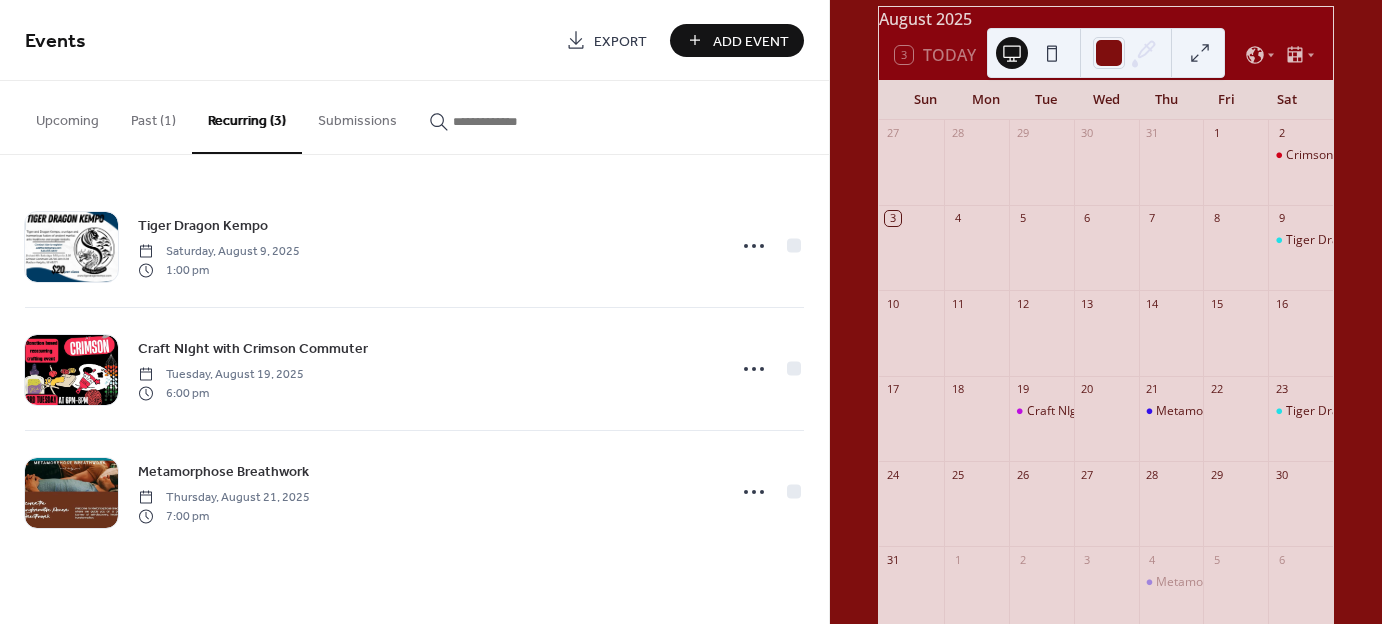 click on "August 2025" at bounding box center [1106, 19] 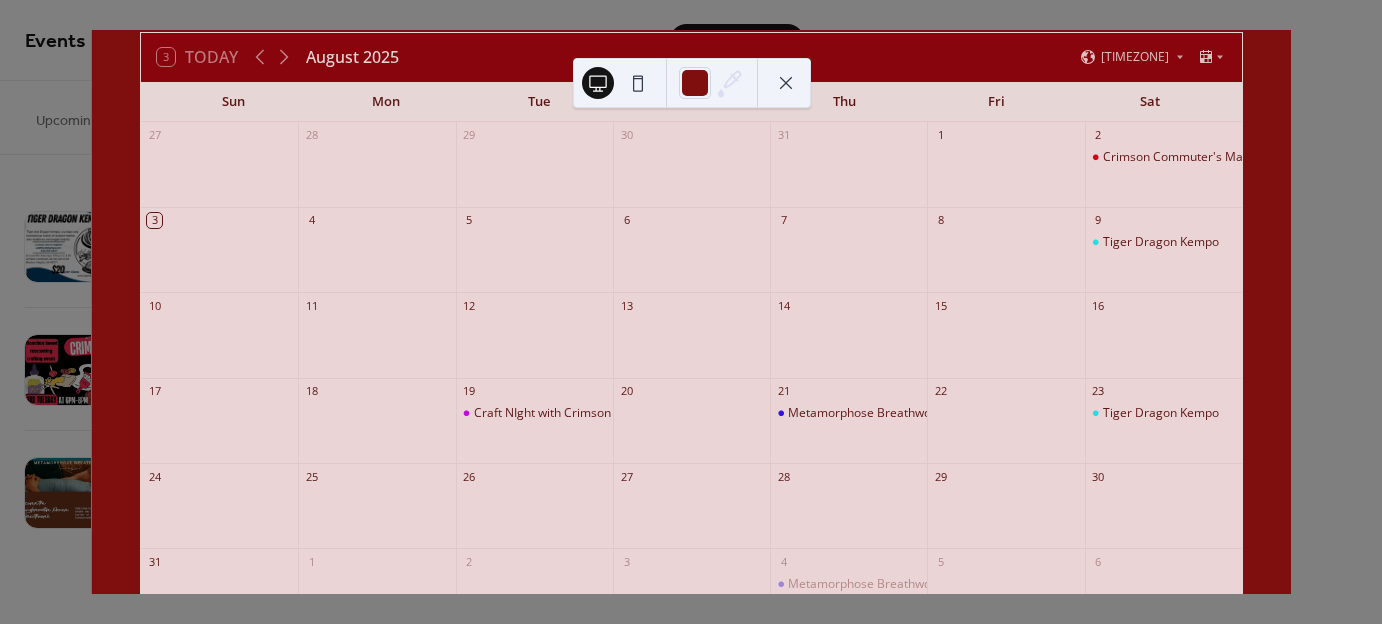 scroll, scrollTop: 100, scrollLeft: 0, axis: vertical 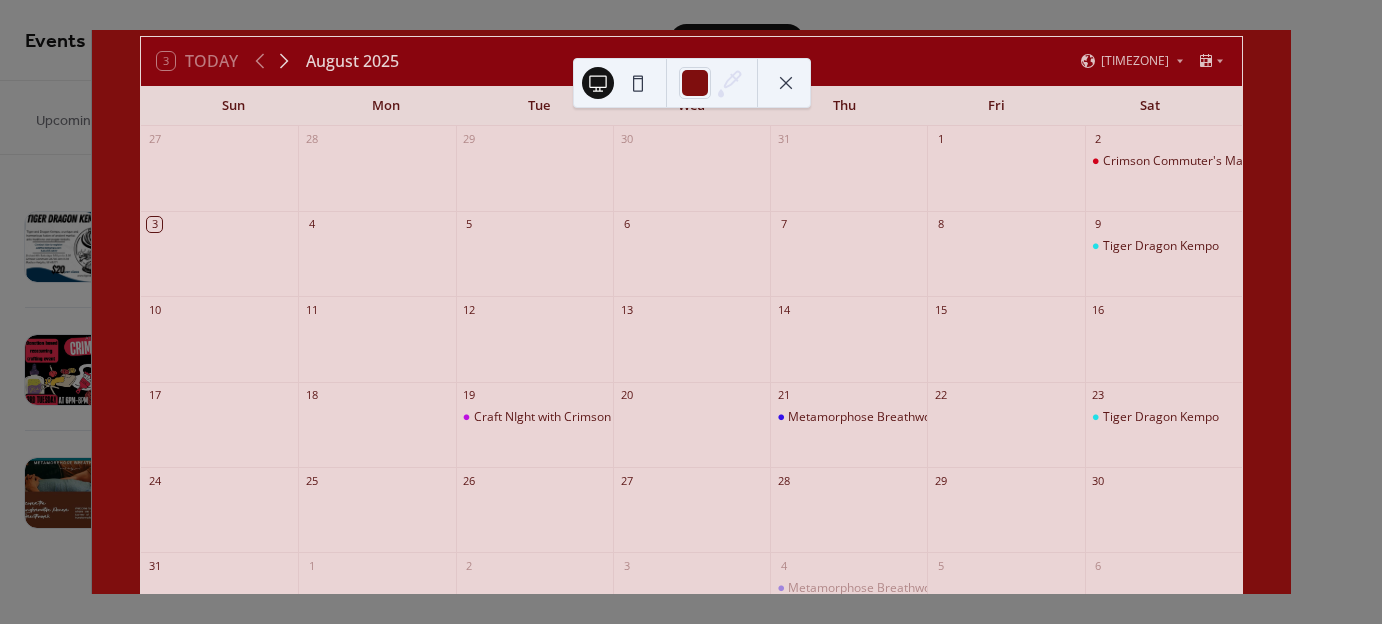 click 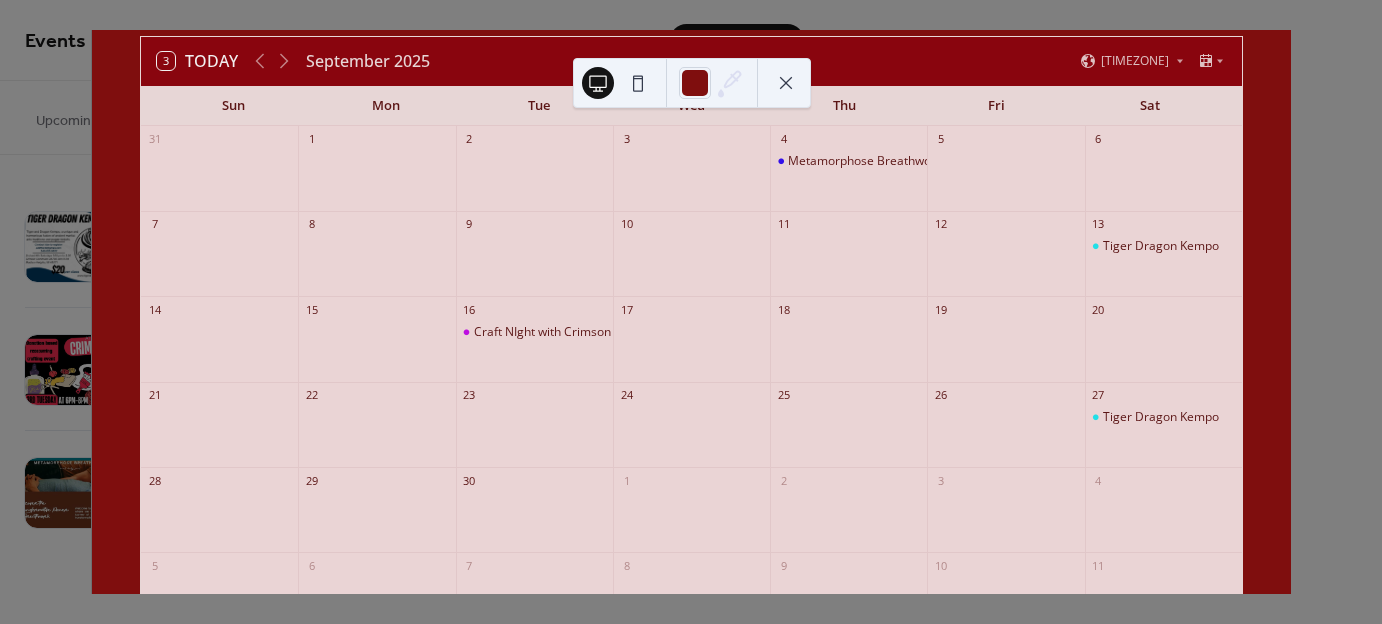click at bounding box center [786, 83] 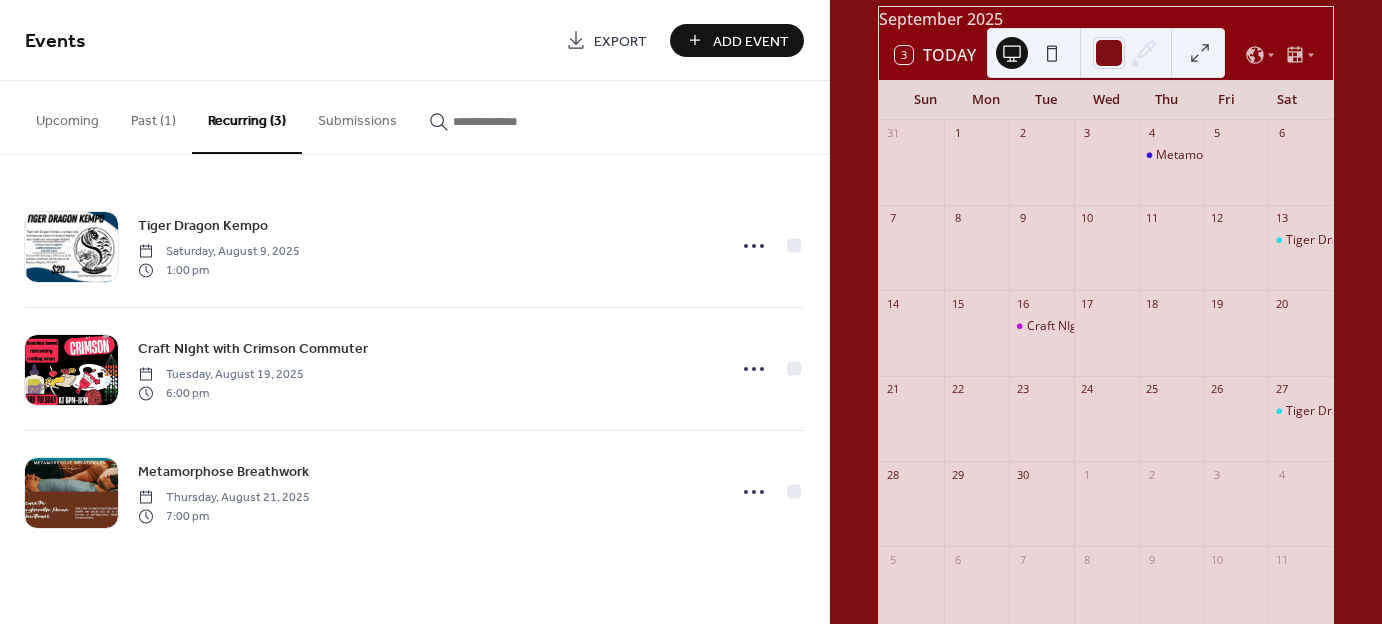 click on "Recurring (3)" at bounding box center (247, 117) 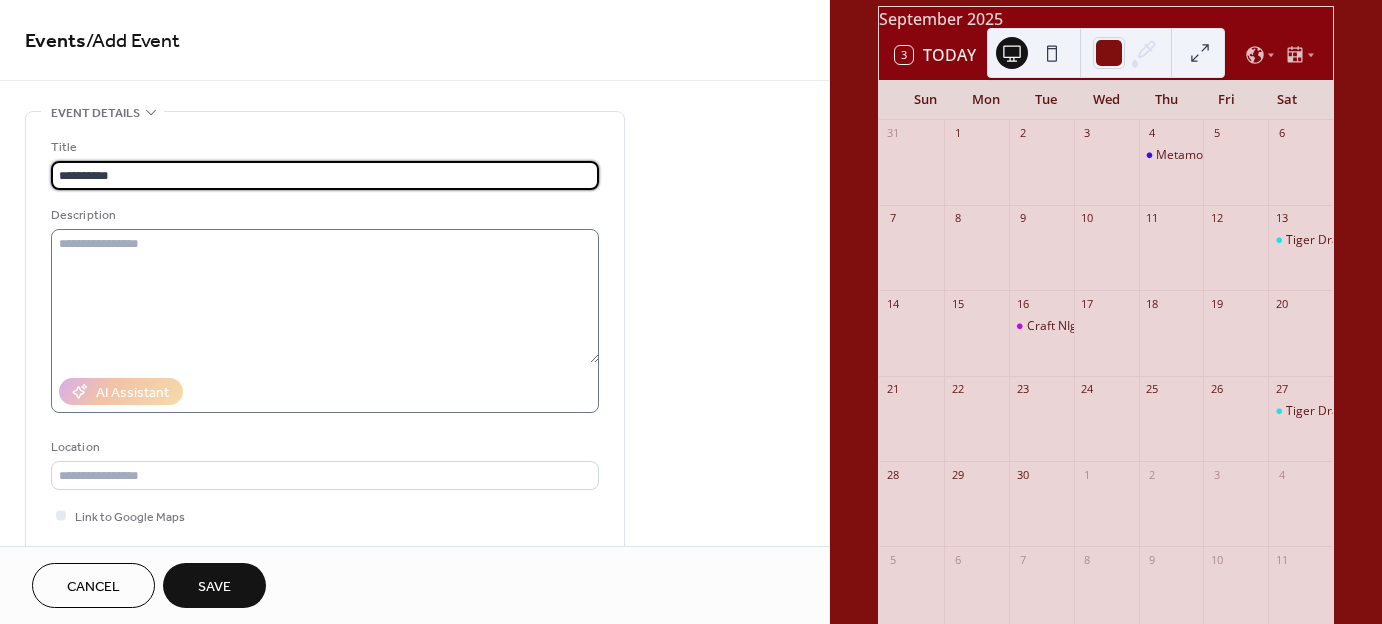 type on "**********" 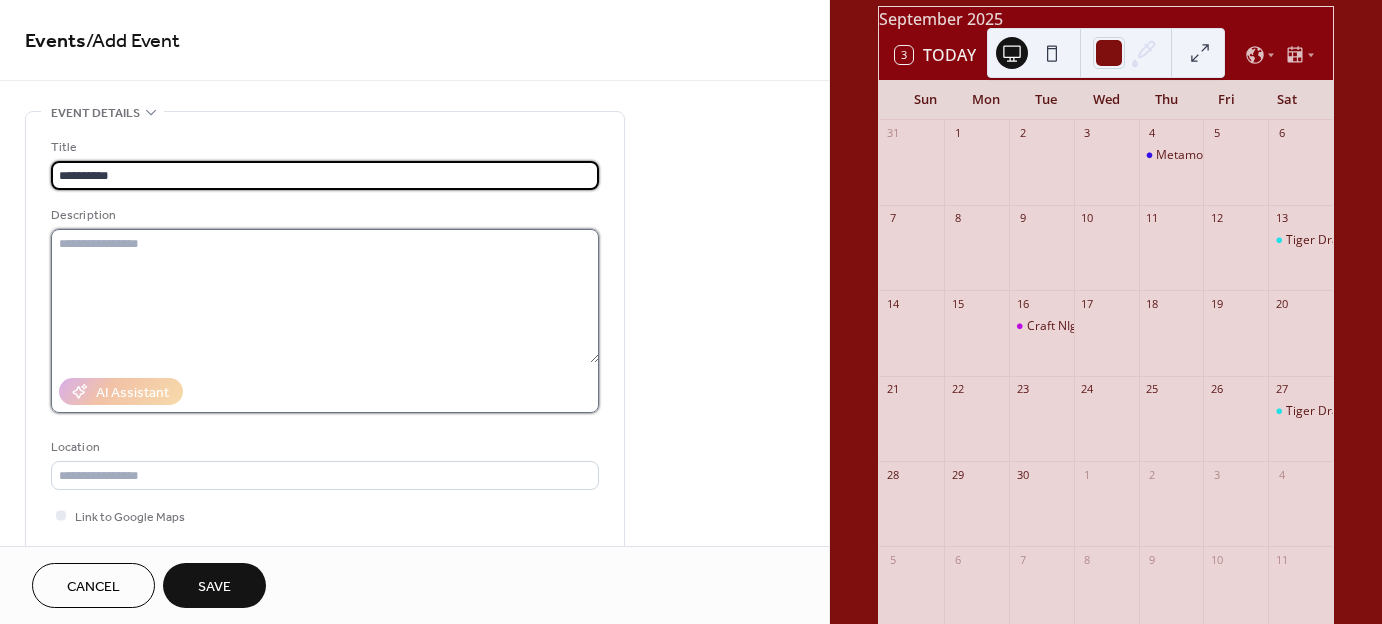 click at bounding box center (325, 296) 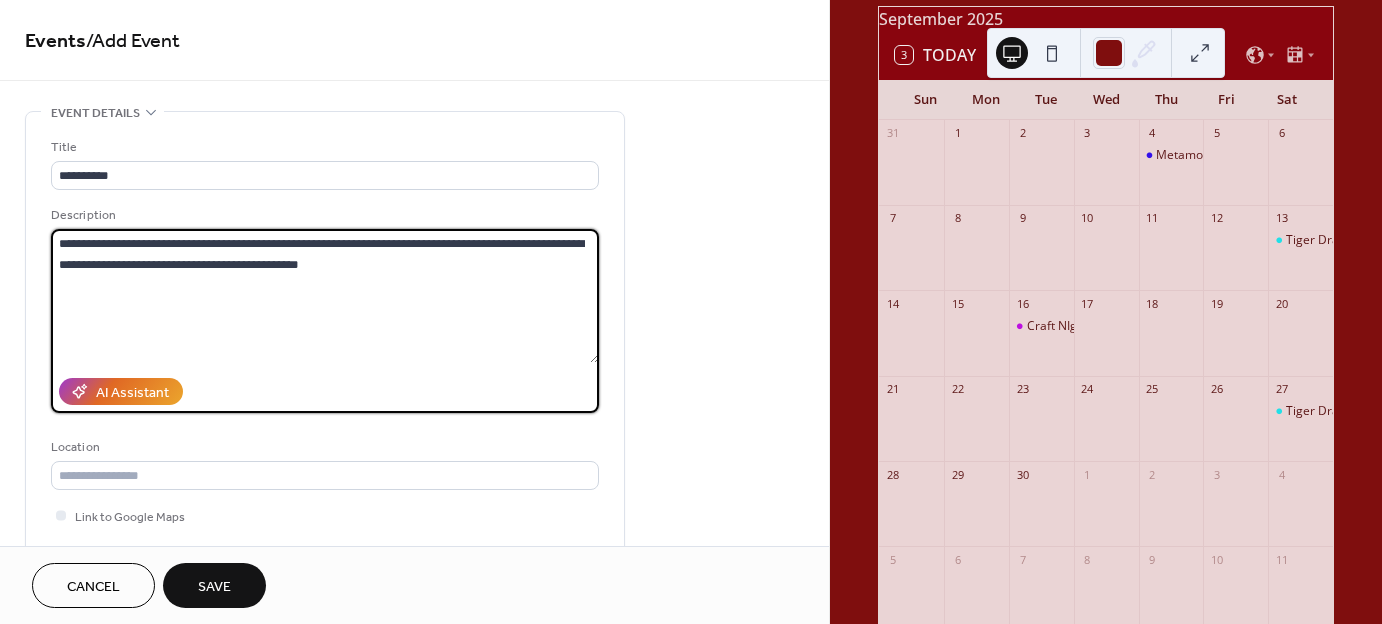 click on "**********" at bounding box center [325, 296] 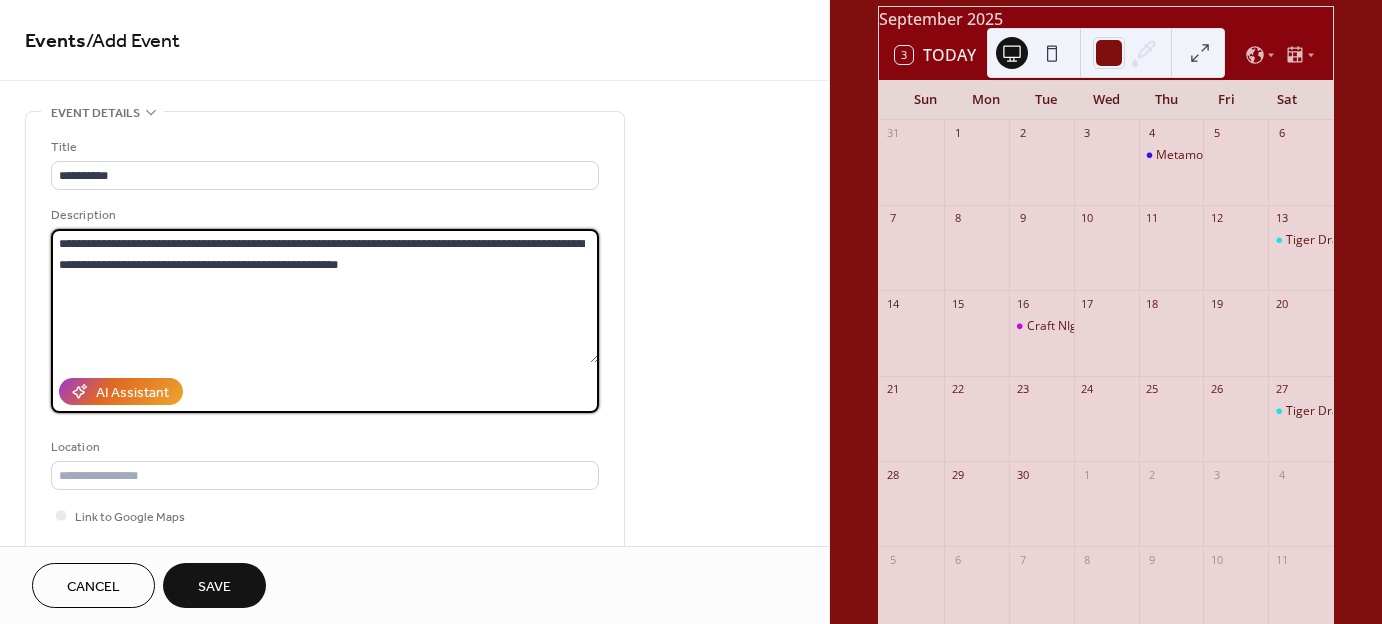 click on "**********" at bounding box center [325, 296] 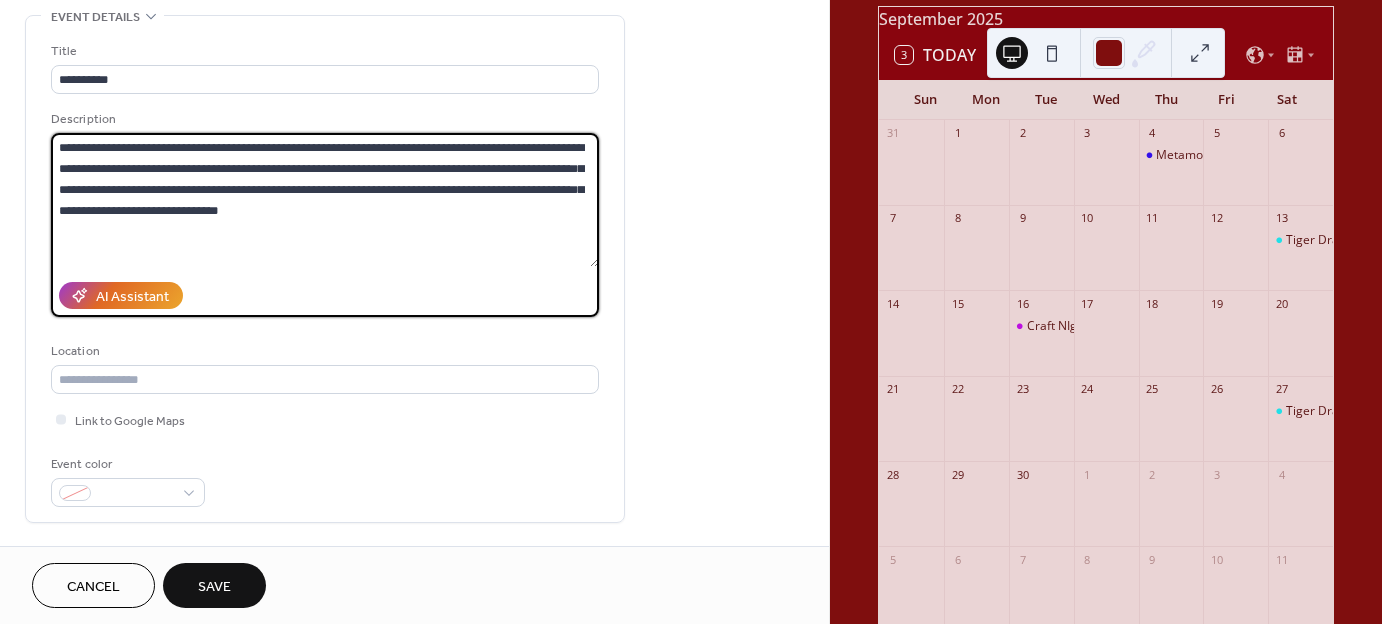 scroll, scrollTop: 100, scrollLeft: 0, axis: vertical 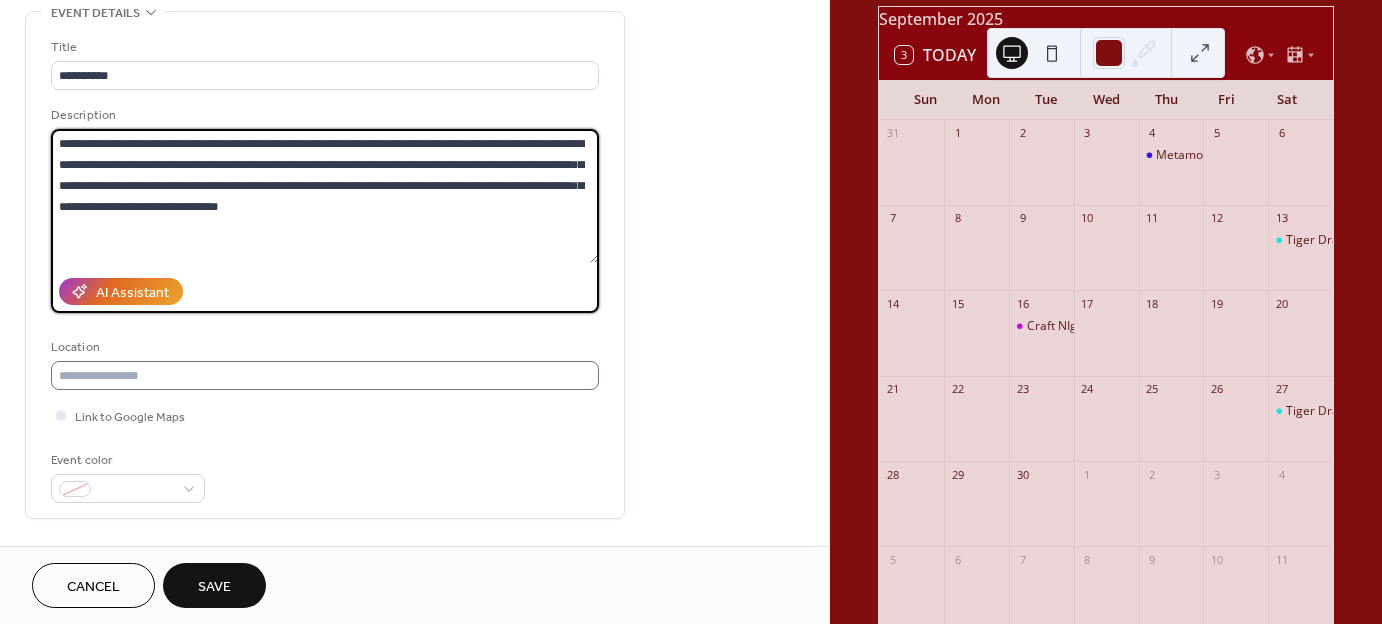 type on "**********" 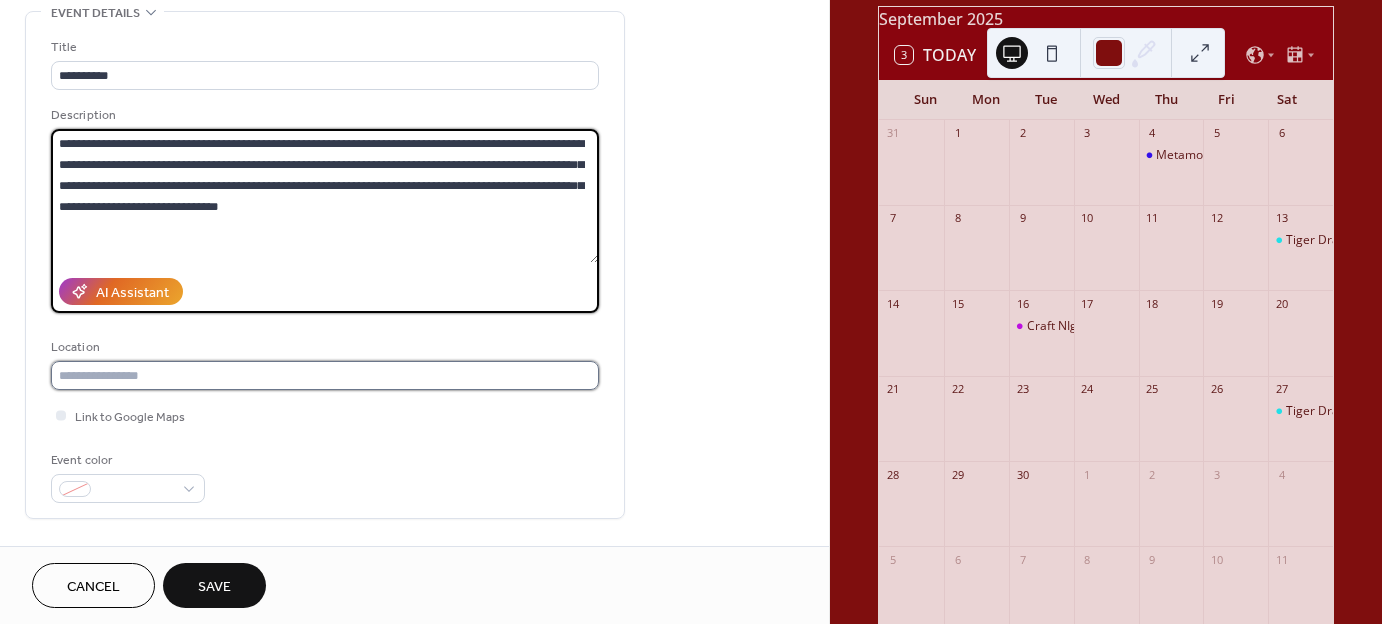 click at bounding box center [325, 375] 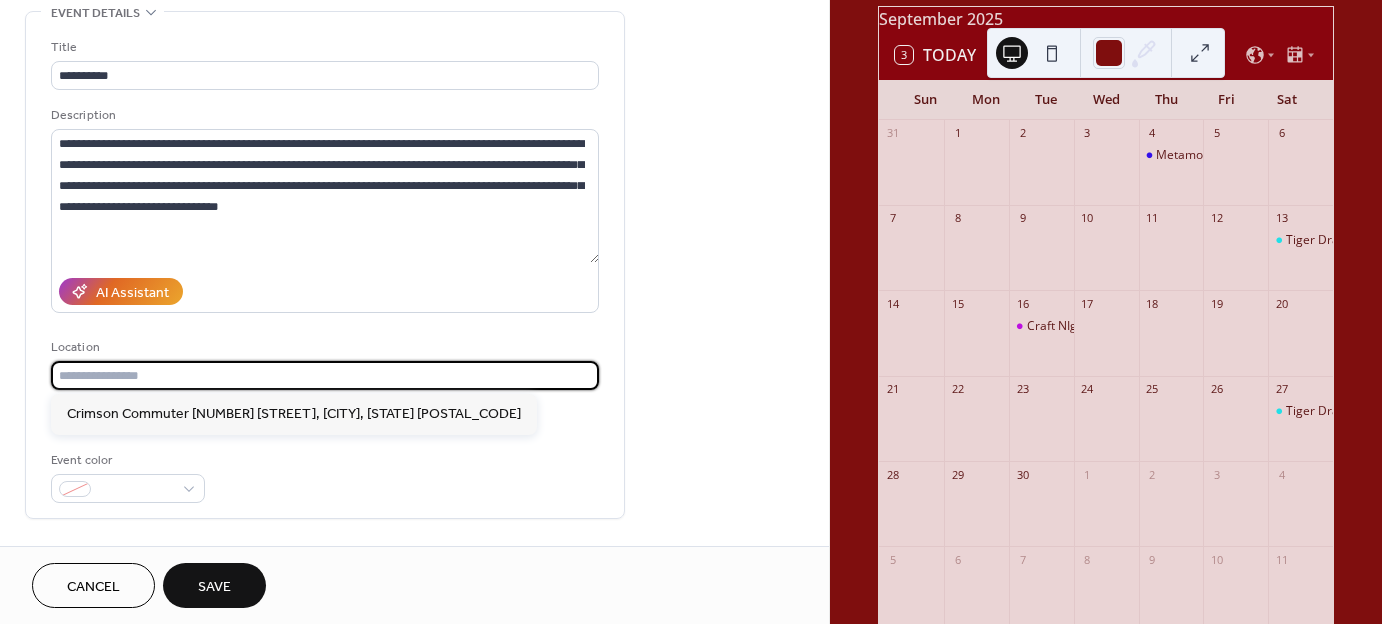type on "**********" 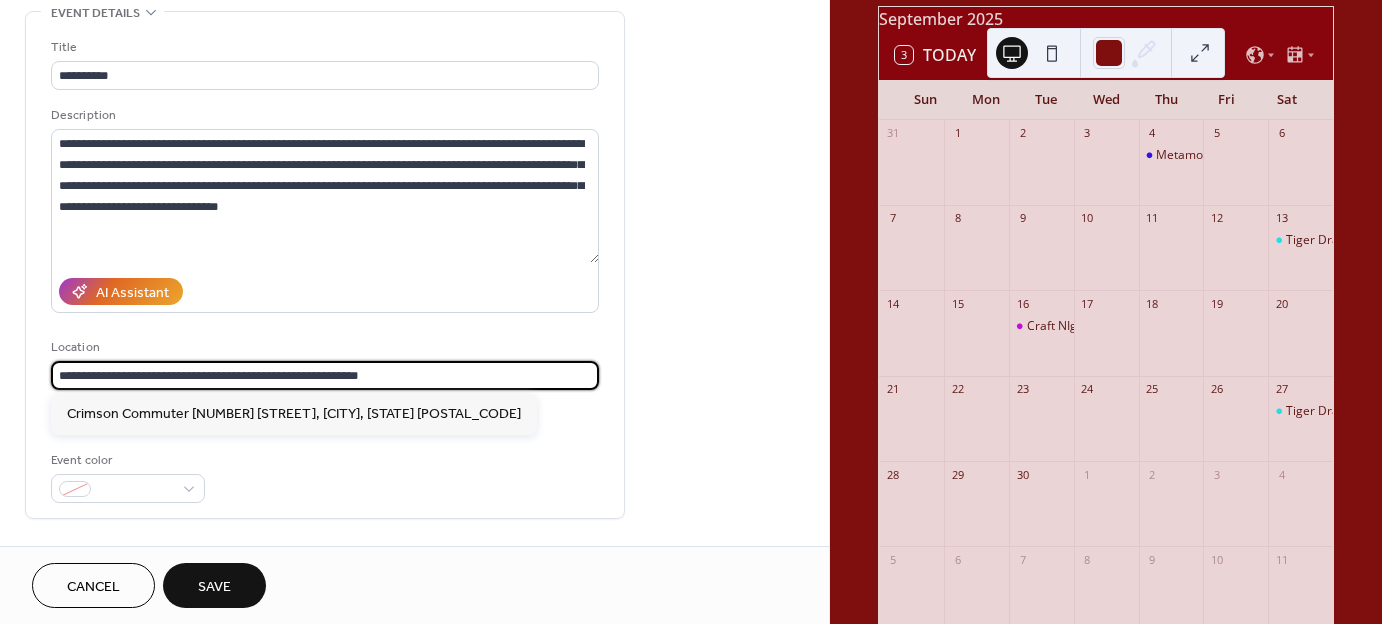 type on "**********" 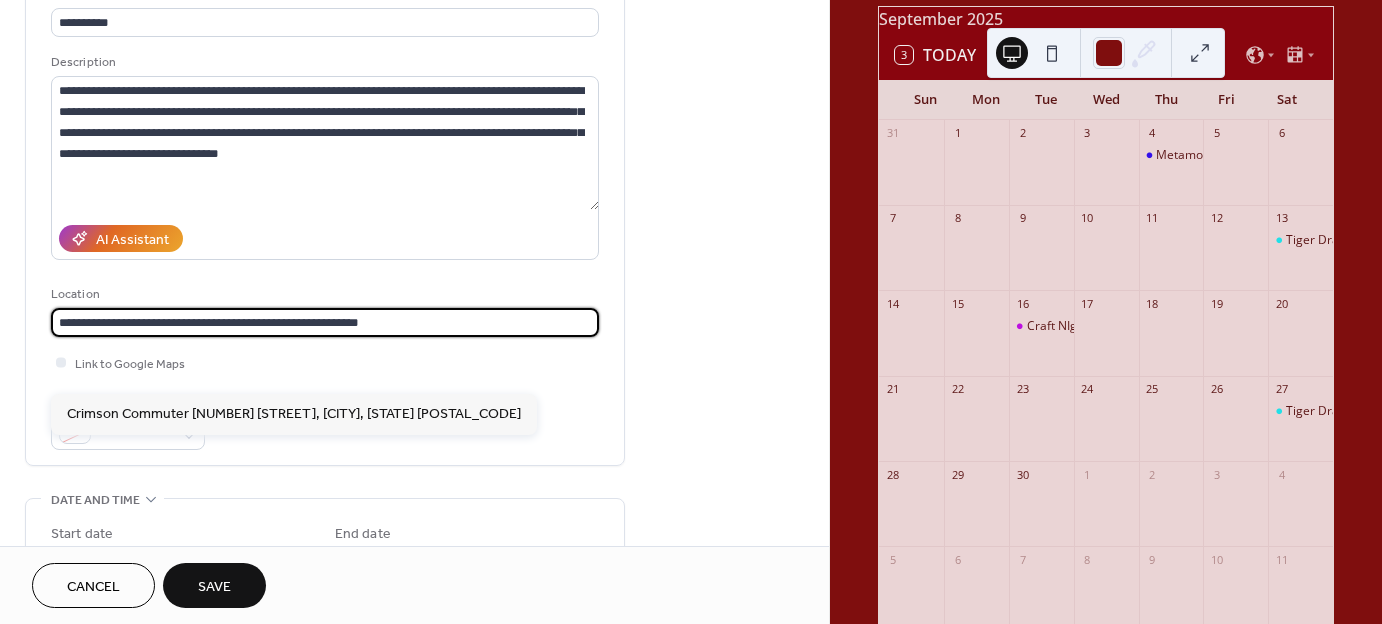 scroll, scrollTop: 300, scrollLeft: 0, axis: vertical 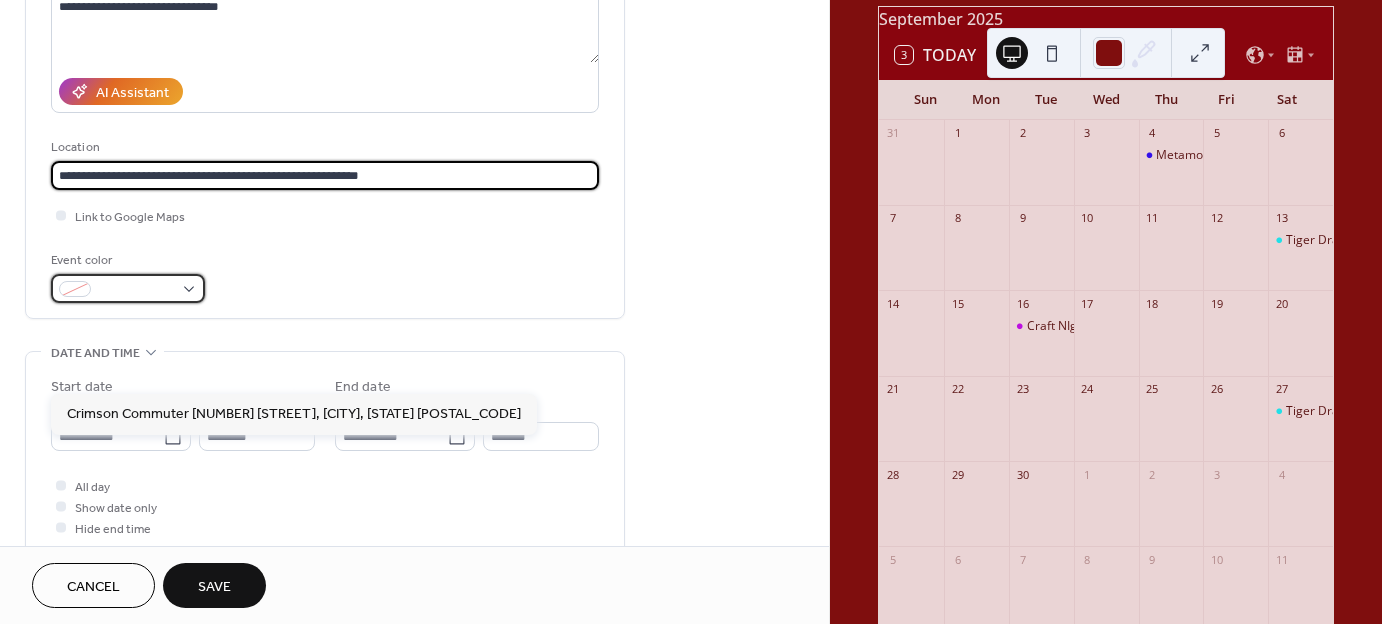 click at bounding box center (128, 288) 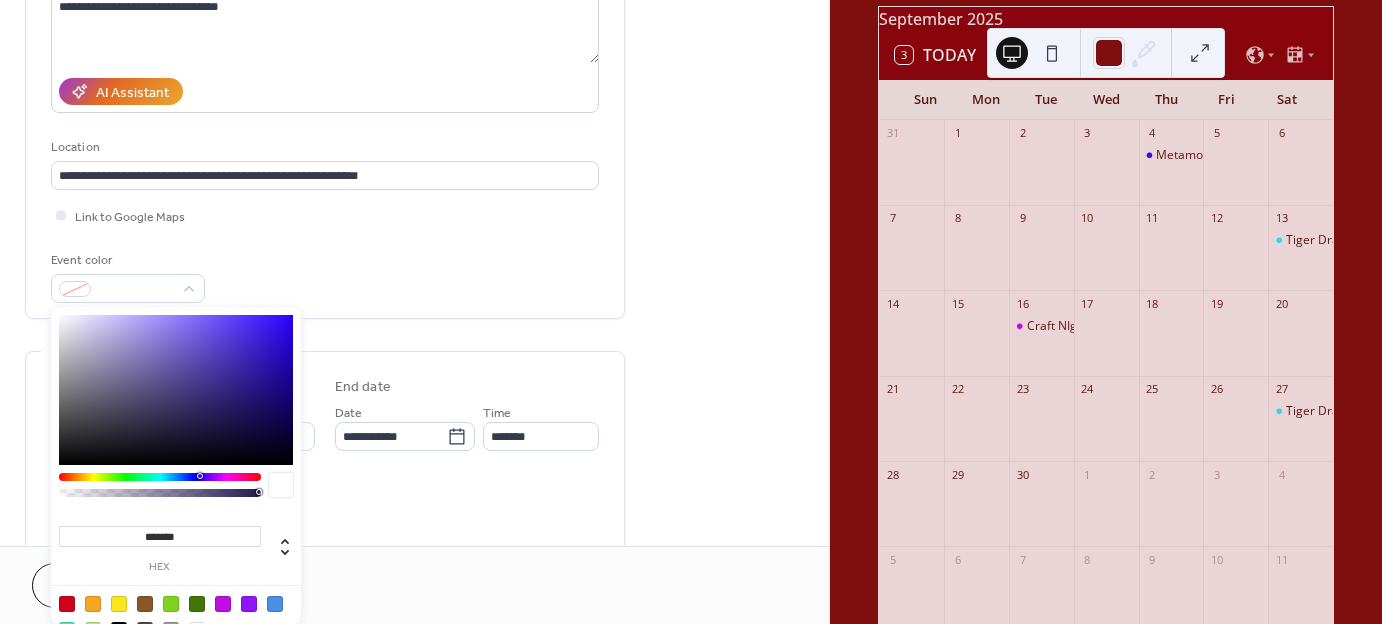 click at bounding box center [171, 604] 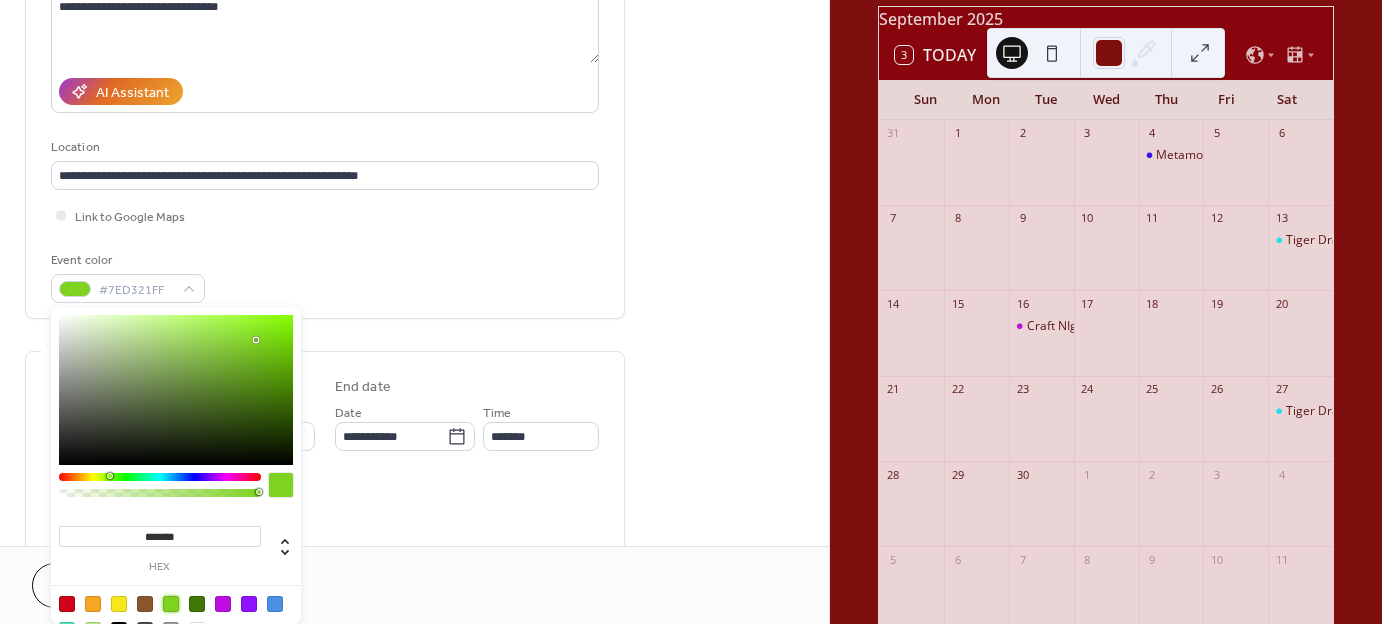 click on "**********" at bounding box center (325, 70) 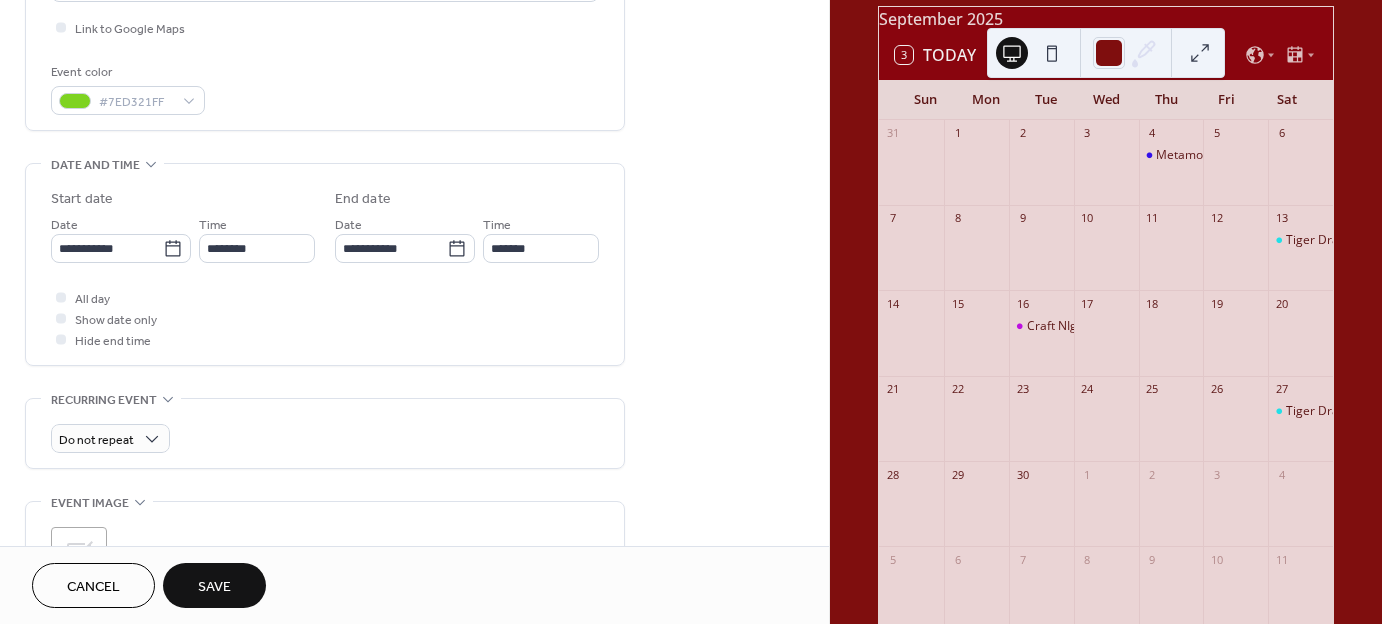 scroll, scrollTop: 500, scrollLeft: 0, axis: vertical 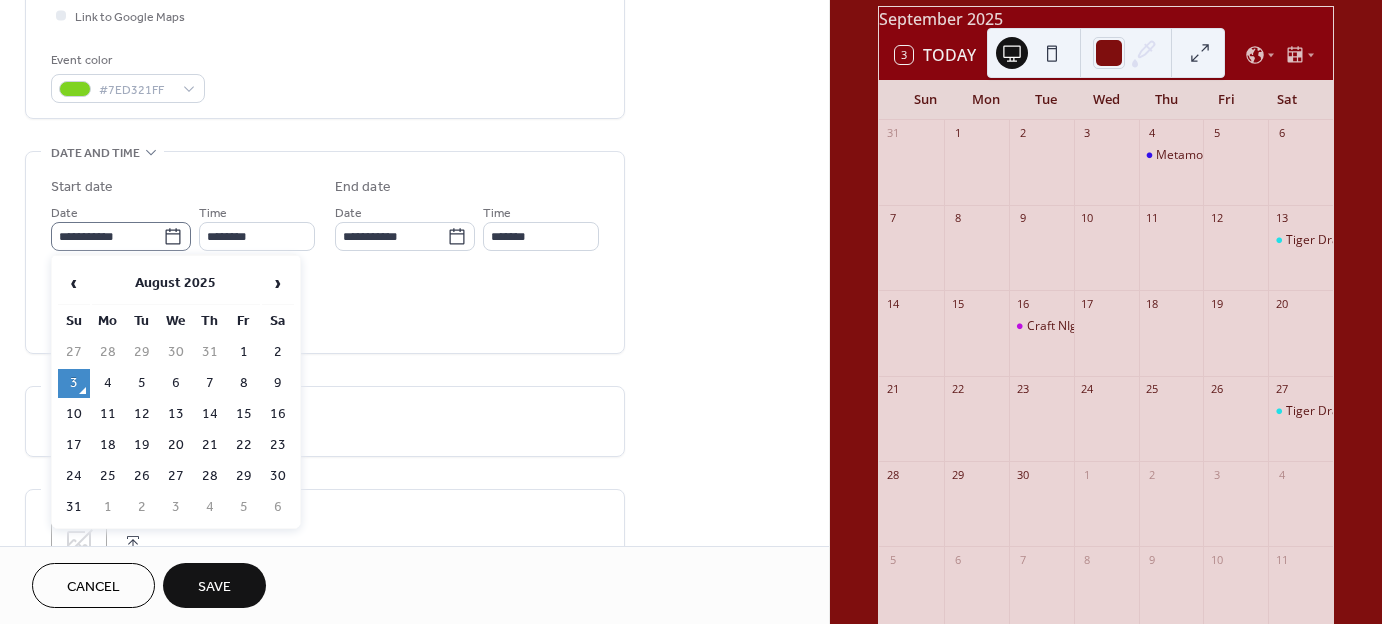 click 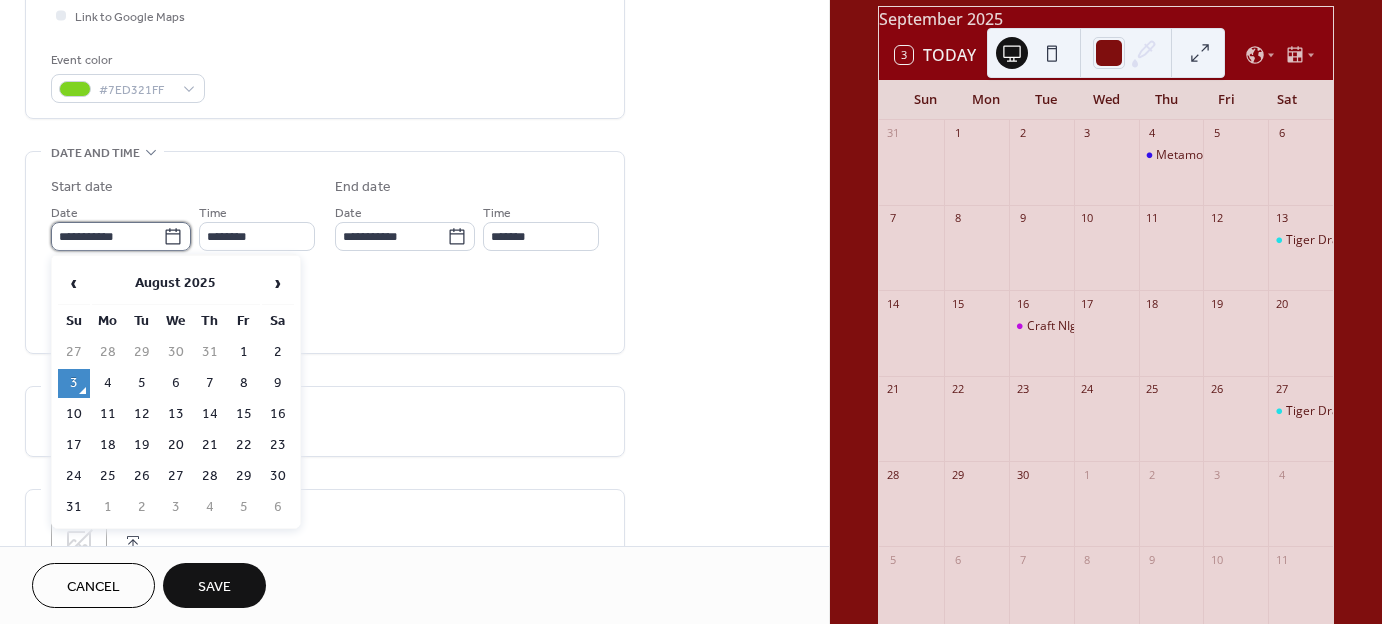 click on "**********" at bounding box center (107, 236) 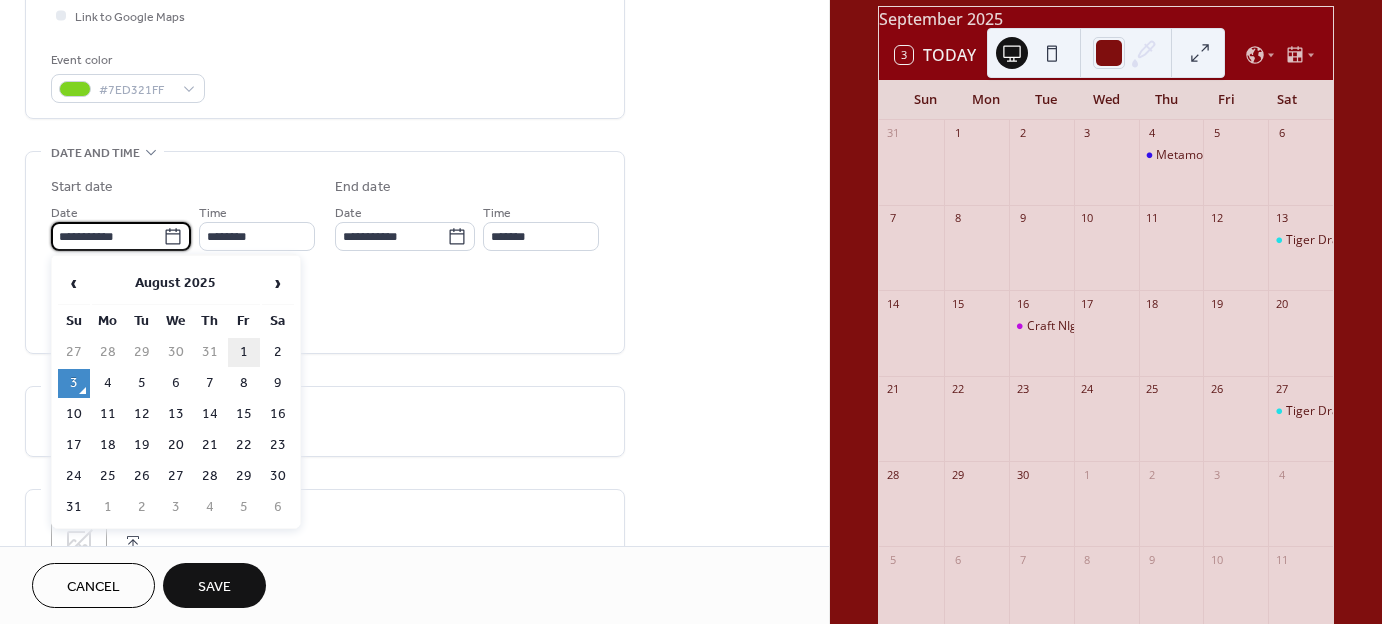 click on "1" at bounding box center (244, 352) 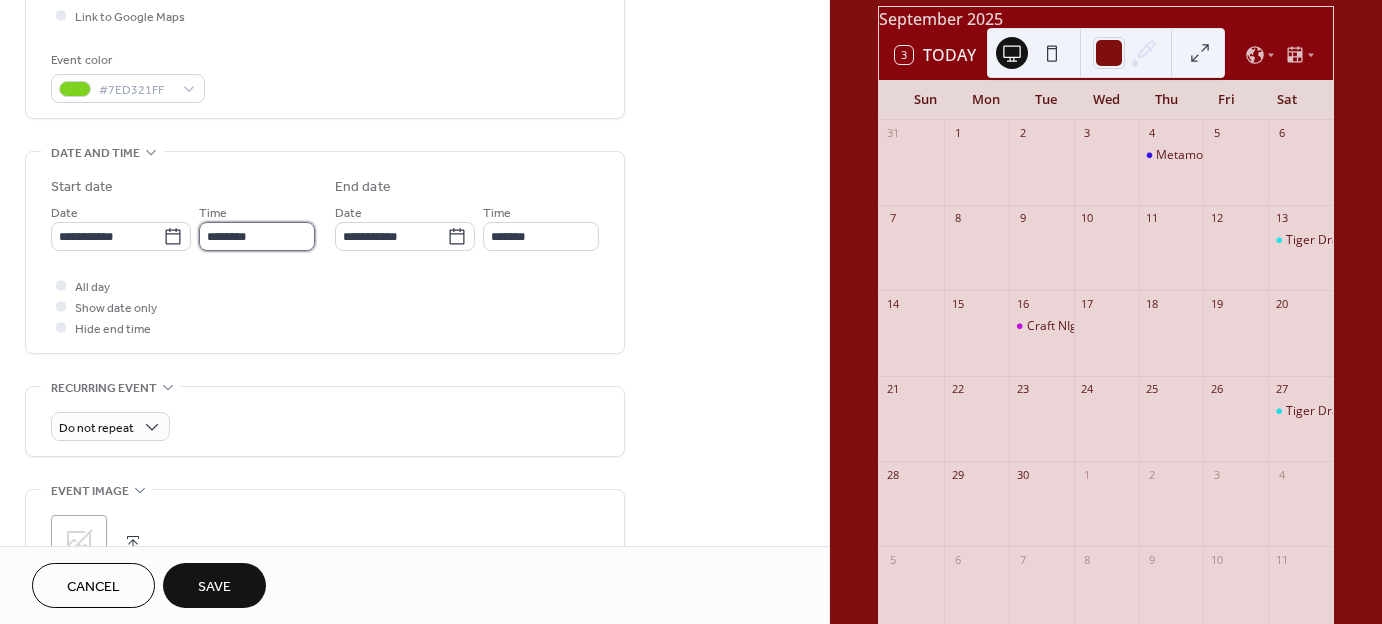 click on "********" at bounding box center (257, 236) 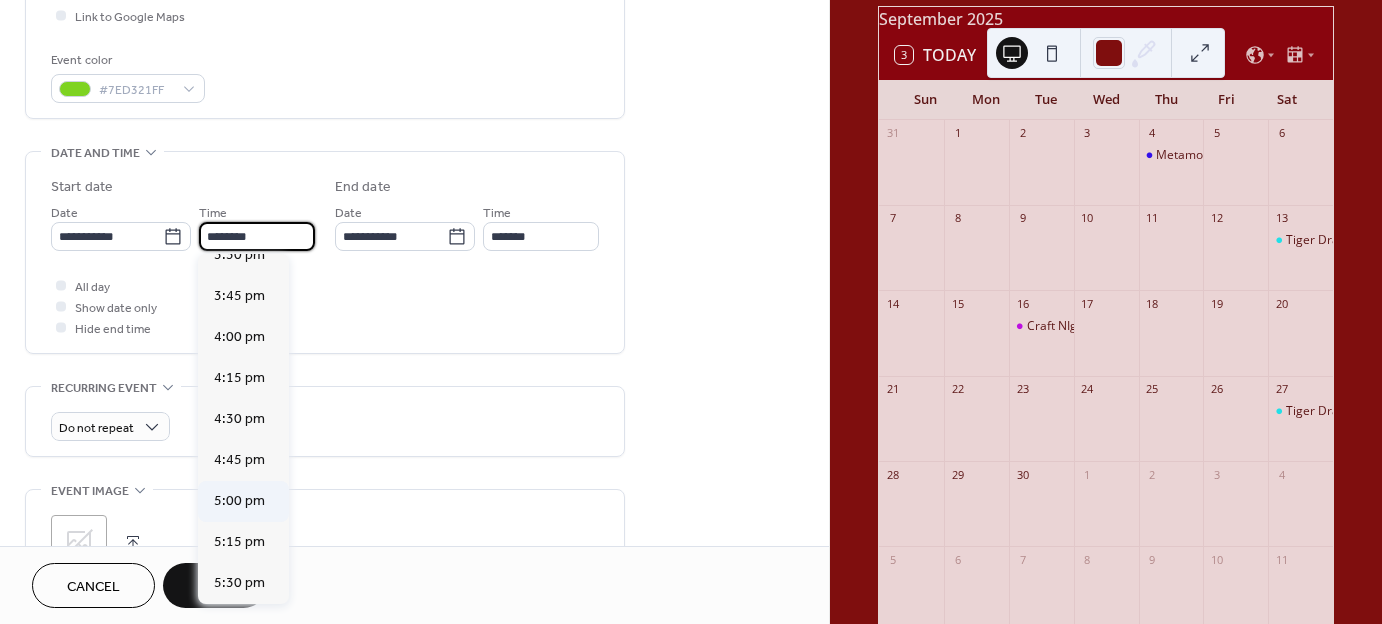 scroll, scrollTop: 2668, scrollLeft: 0, axis: vertical 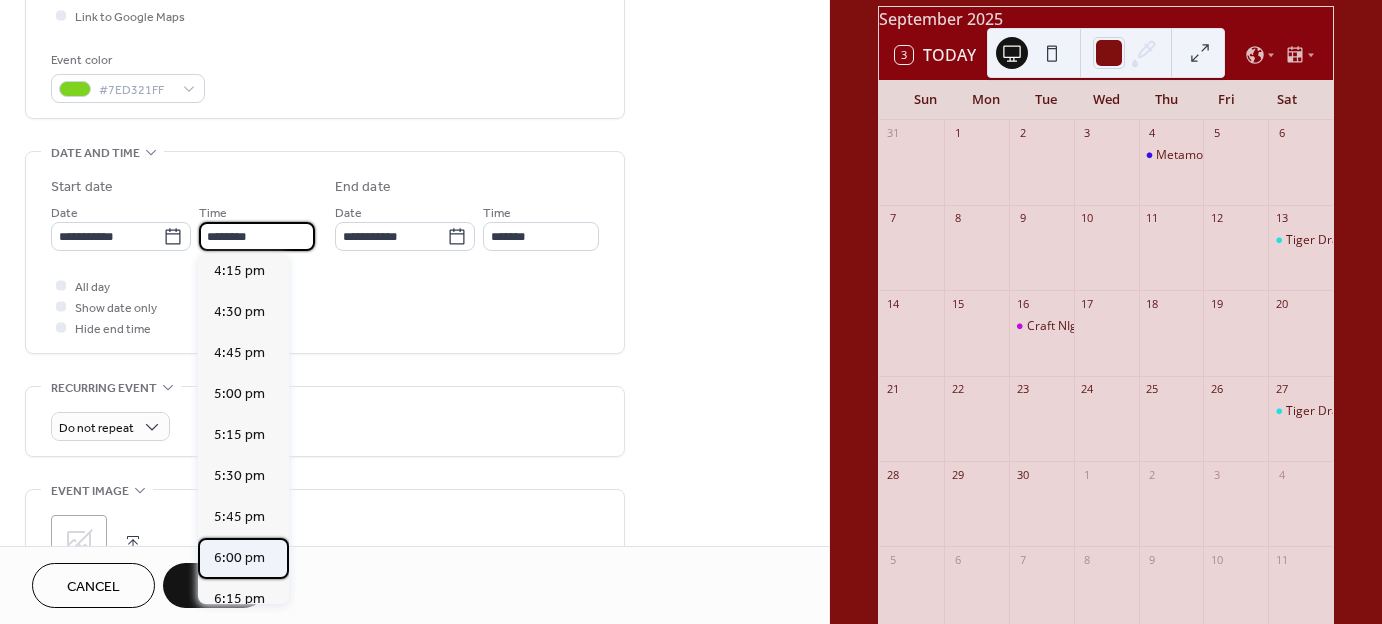 click on "6:00 pm" at bounding box center [239, 558] 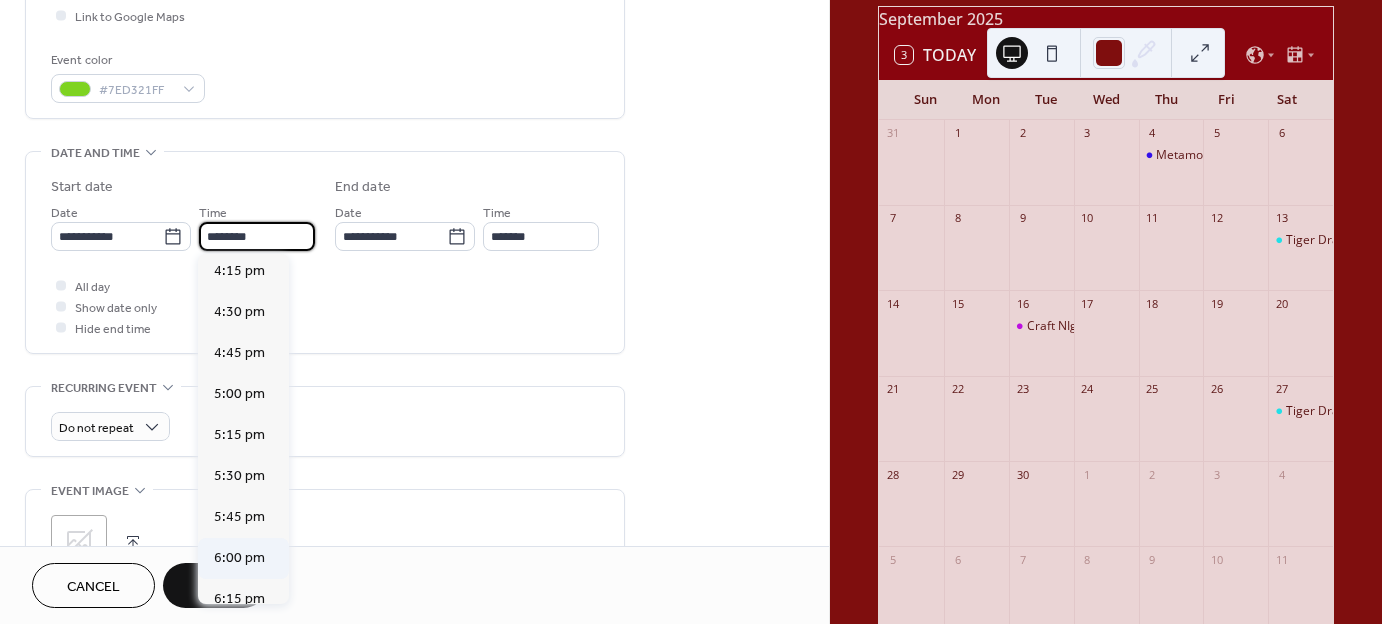 type on "*******" 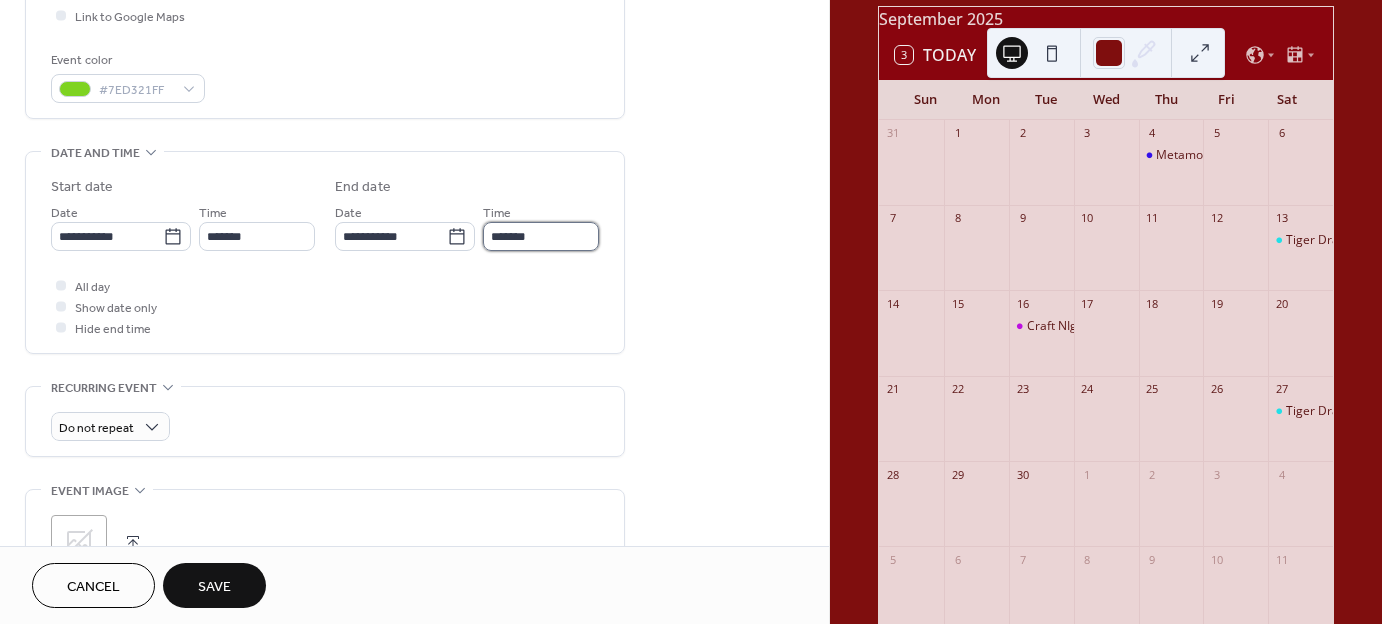 click on "*******" at bounding box center [541, 236] 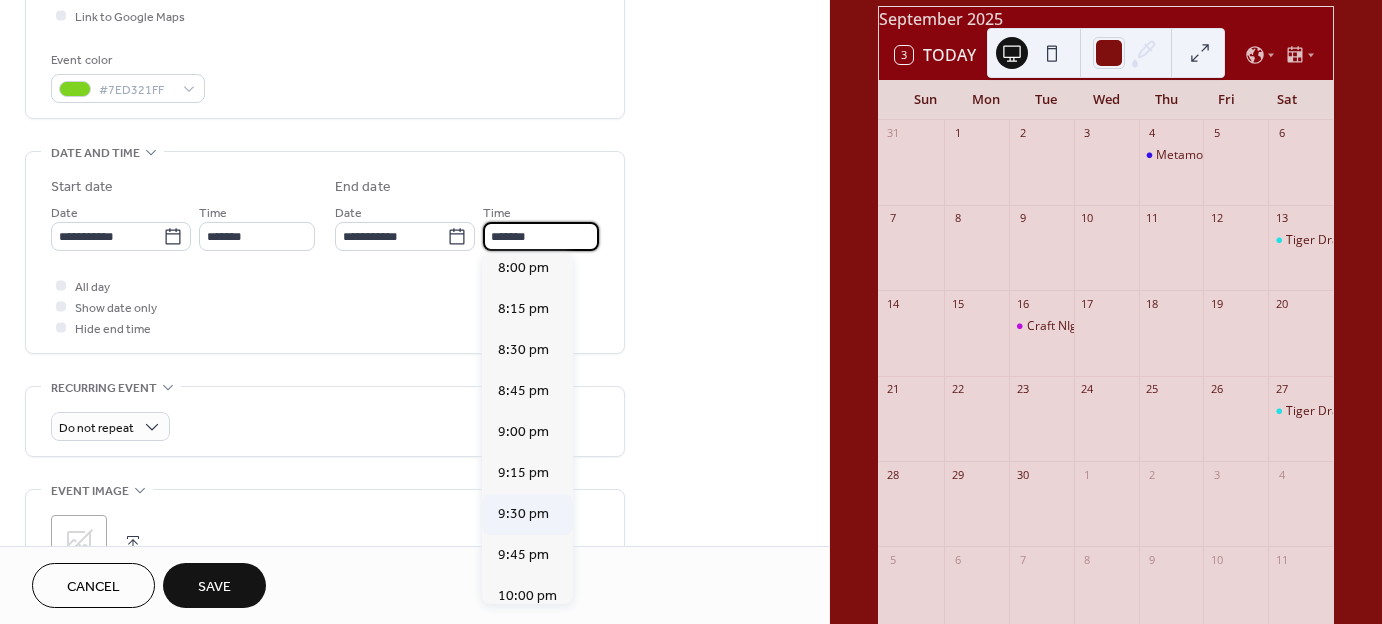 scroll, scrollTop: 300, scrollLeft: 0, axis: vertical 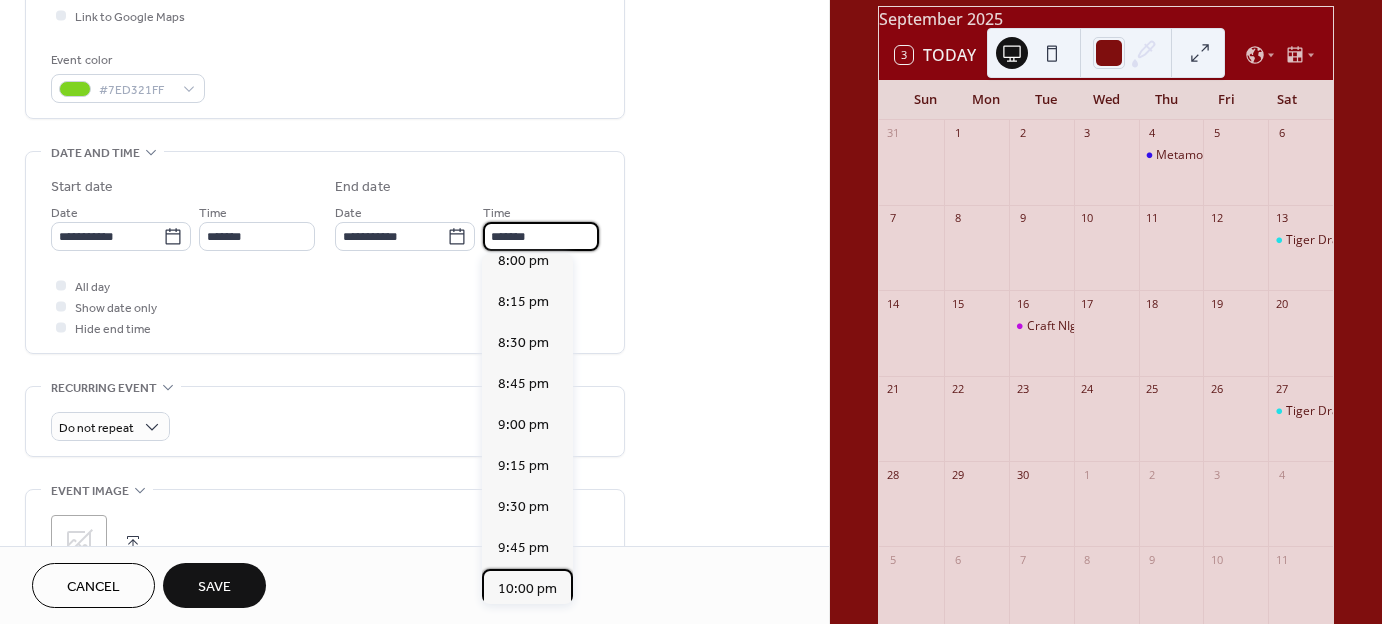 click on "10:00 pm" at bounding box center [527, 589] 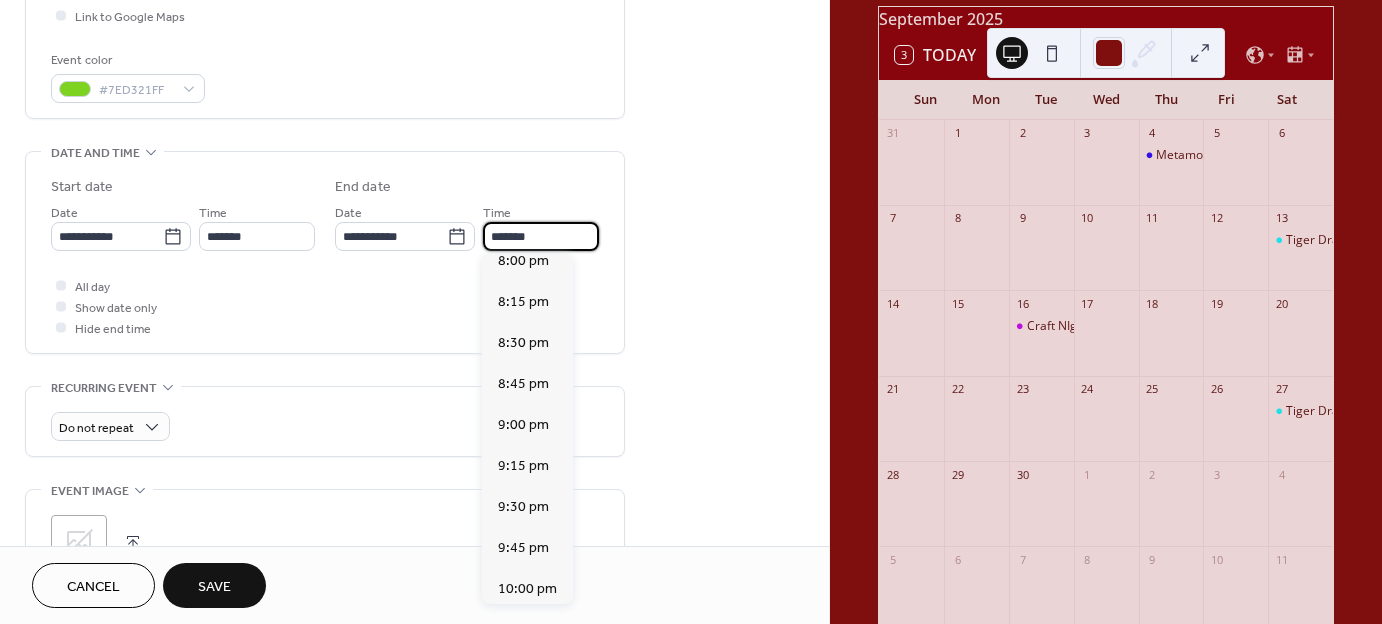 type on "********" 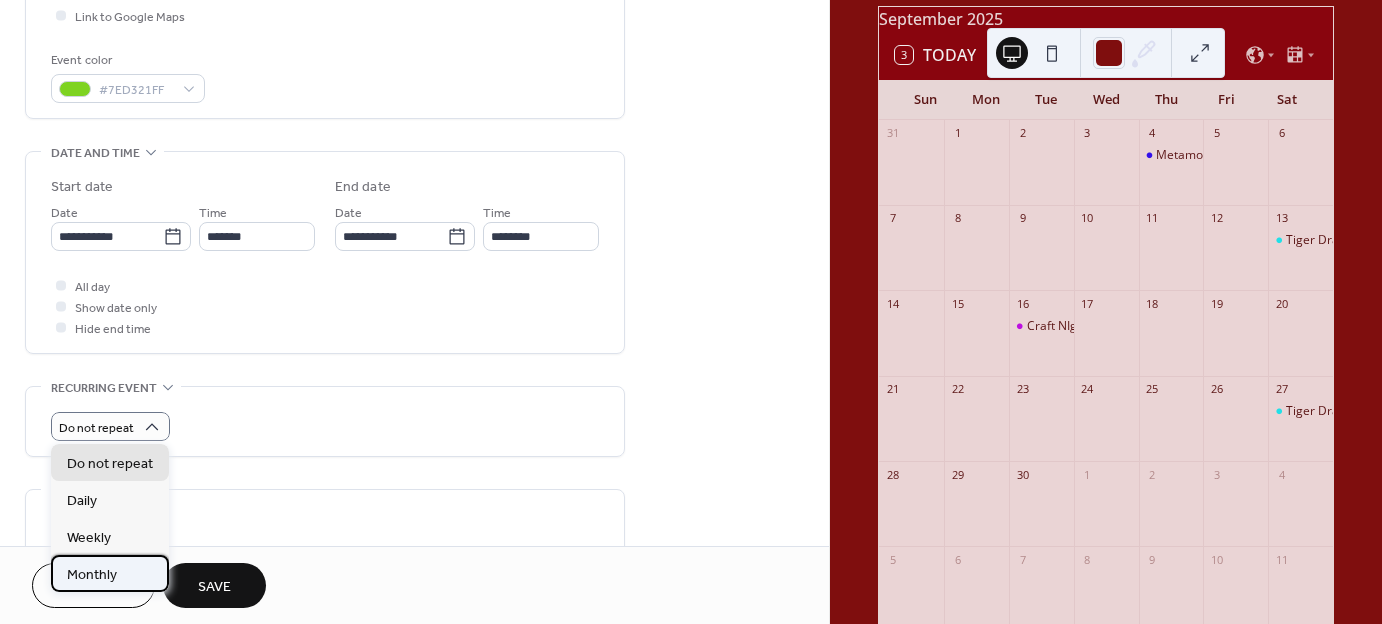 click on "Monthly" at bounding box center (92, 574) 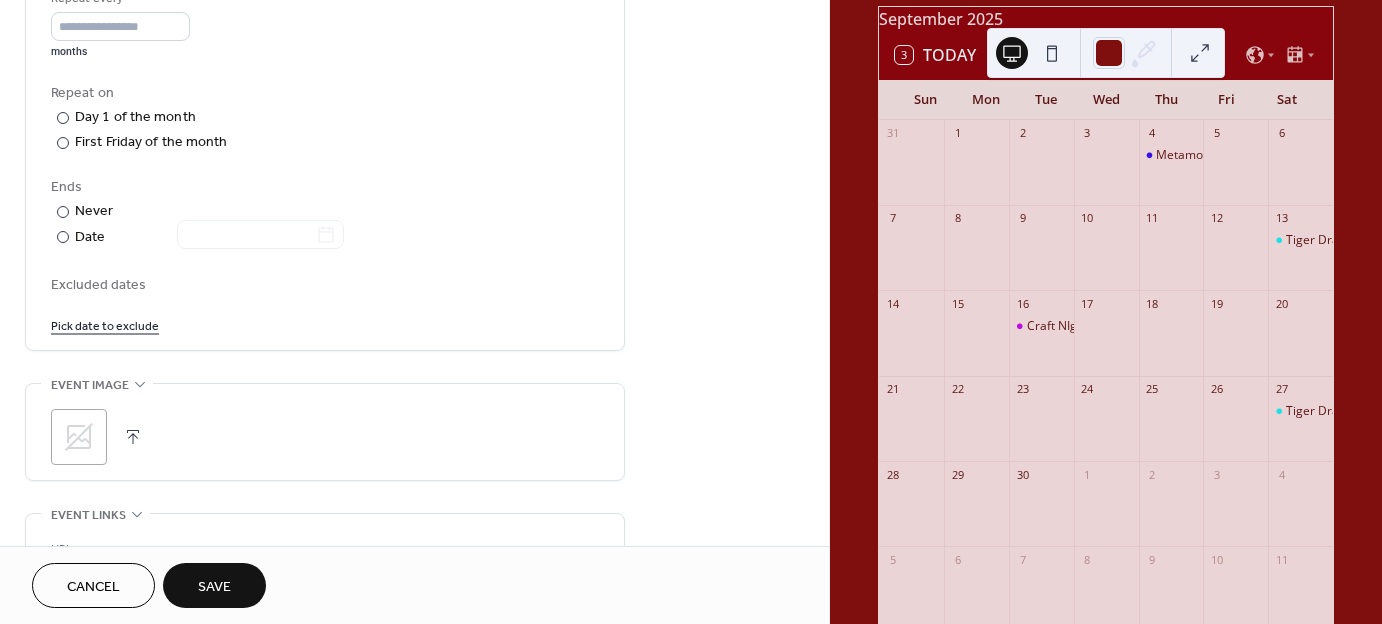 scroll, scrollTop: 1000, scrollLeft: 0, axis: vertical 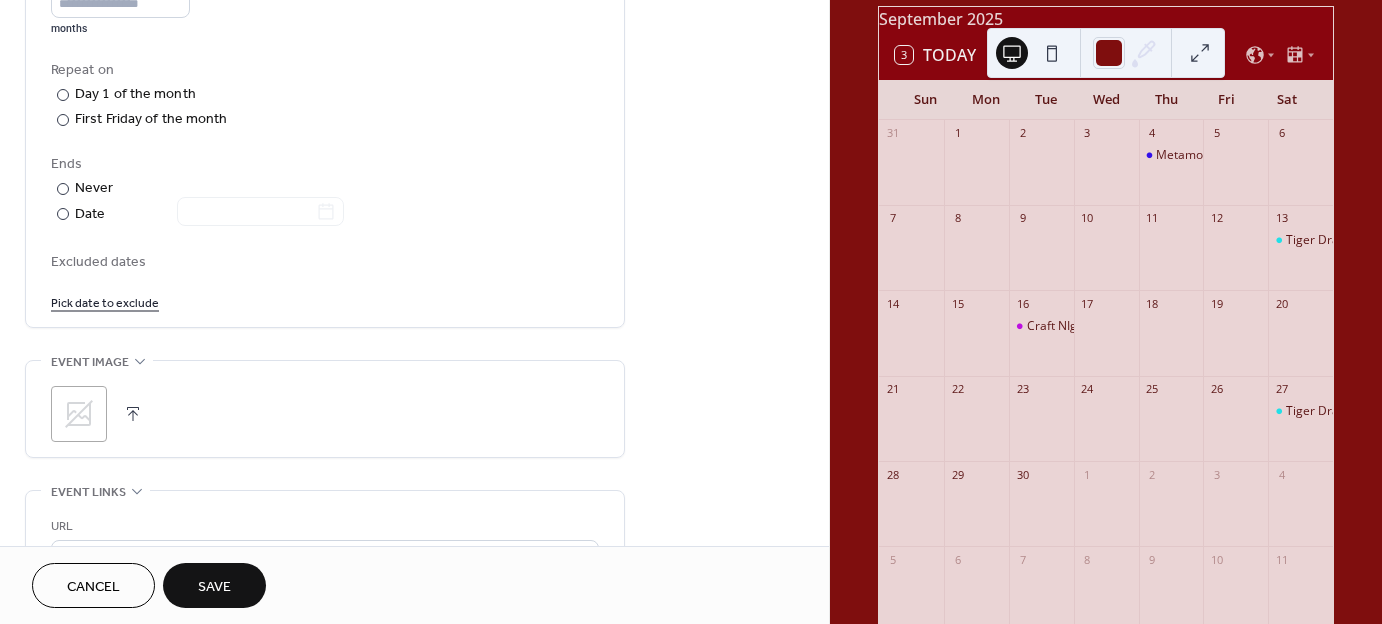 click 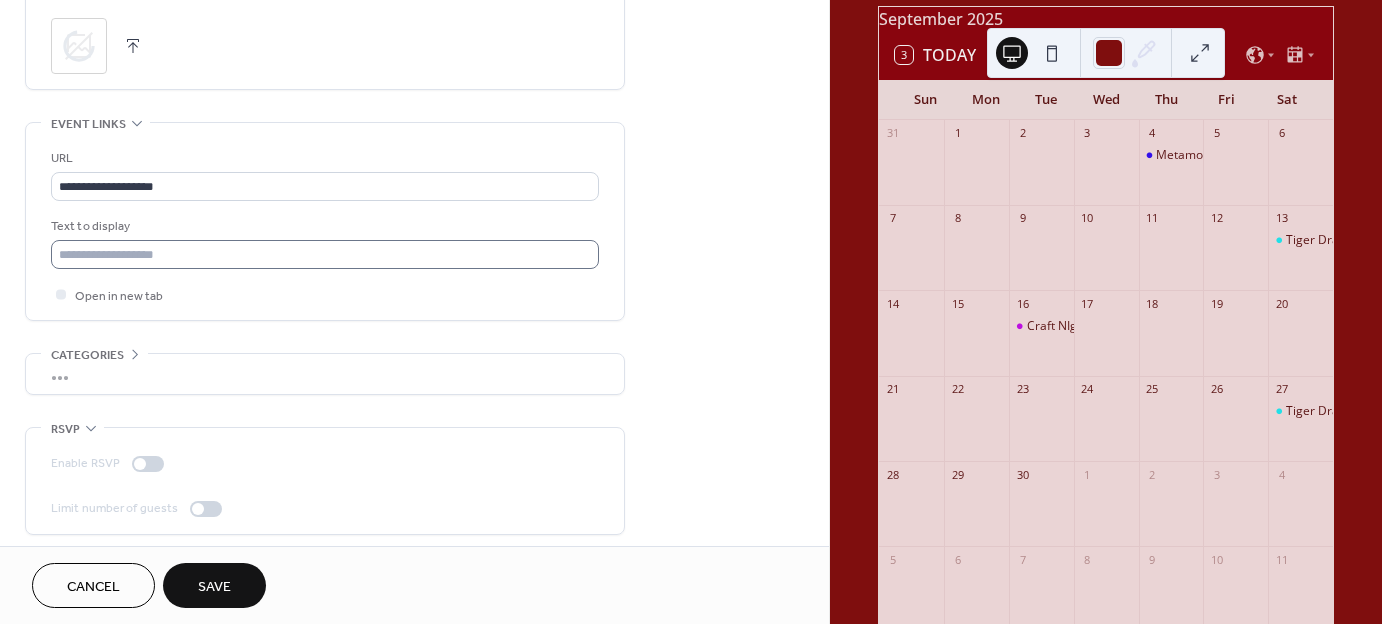 scroll, scrollTop: 1374, scrollLeft: 0, axis: vertical 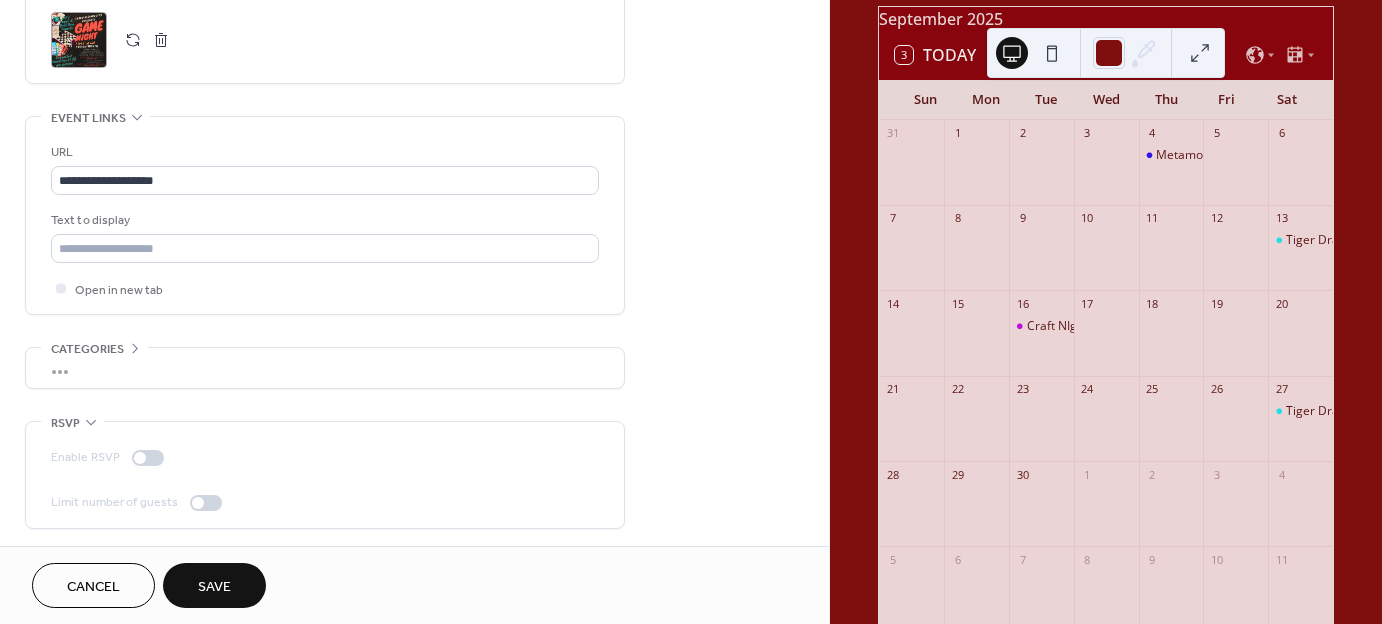 click on "Save" at bounding box center [214, 585] 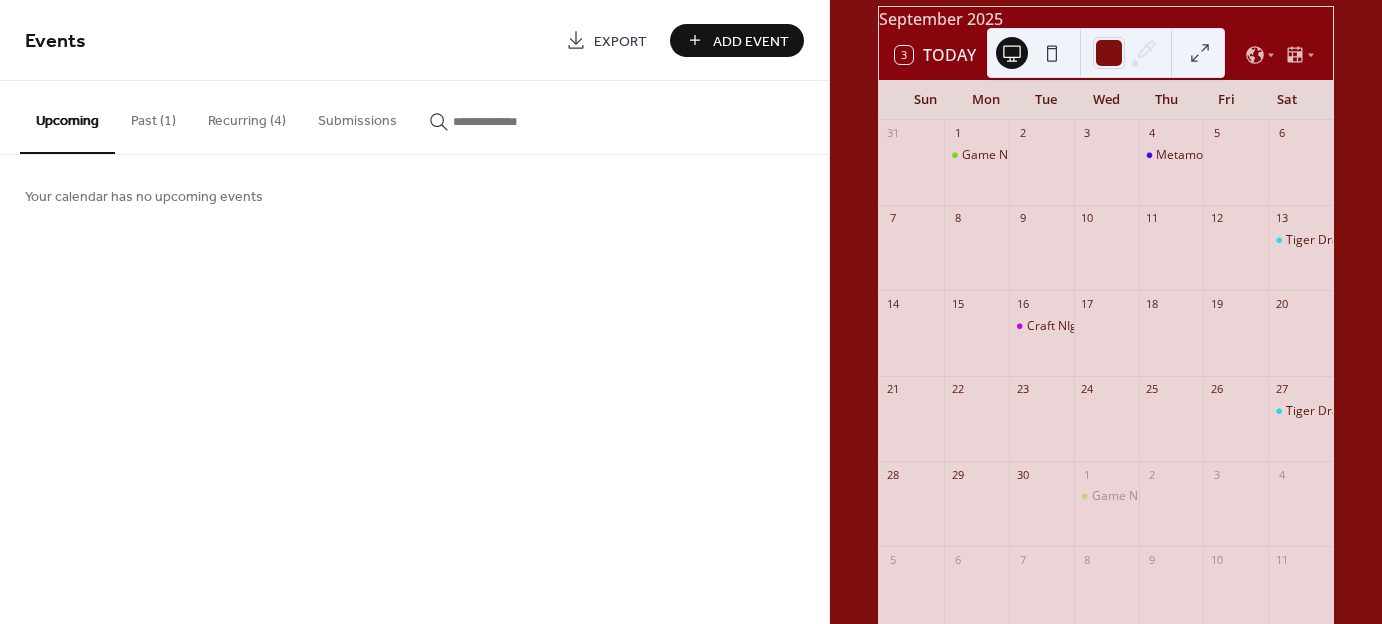 click on "Recurring (4)" at bounding box center [247, 116] 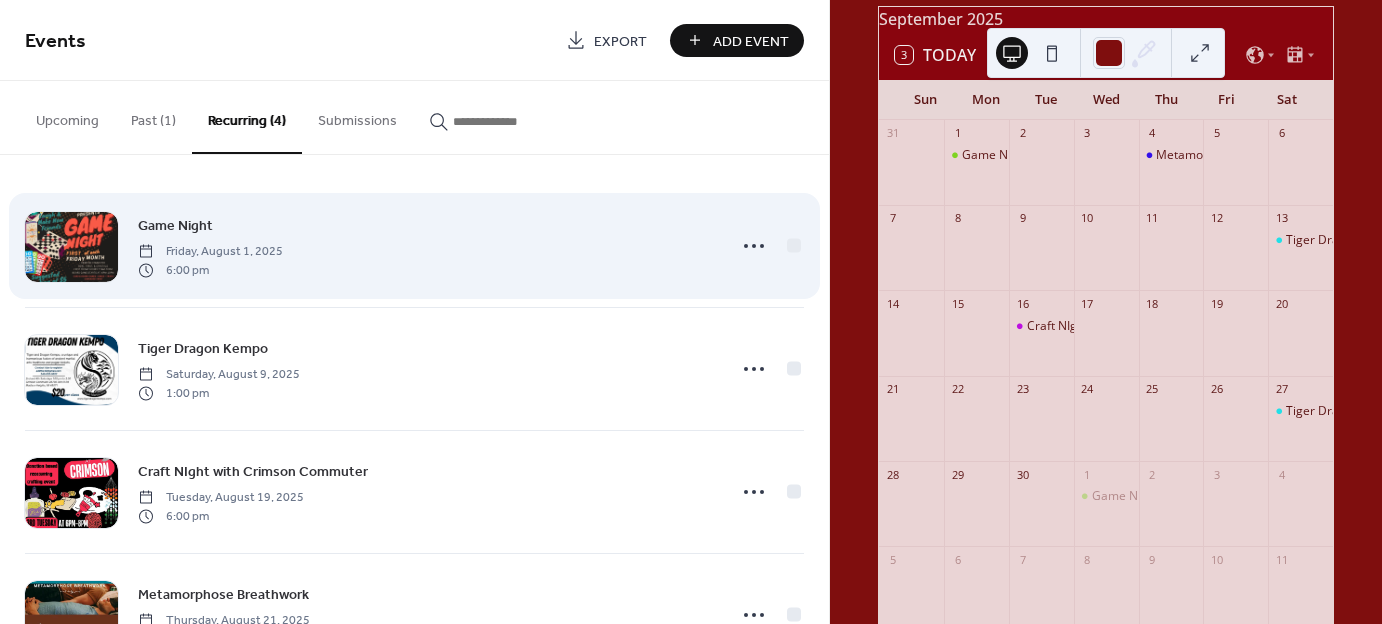 click on "Friday, August 1, 2025" at bounding box center (210, 252) 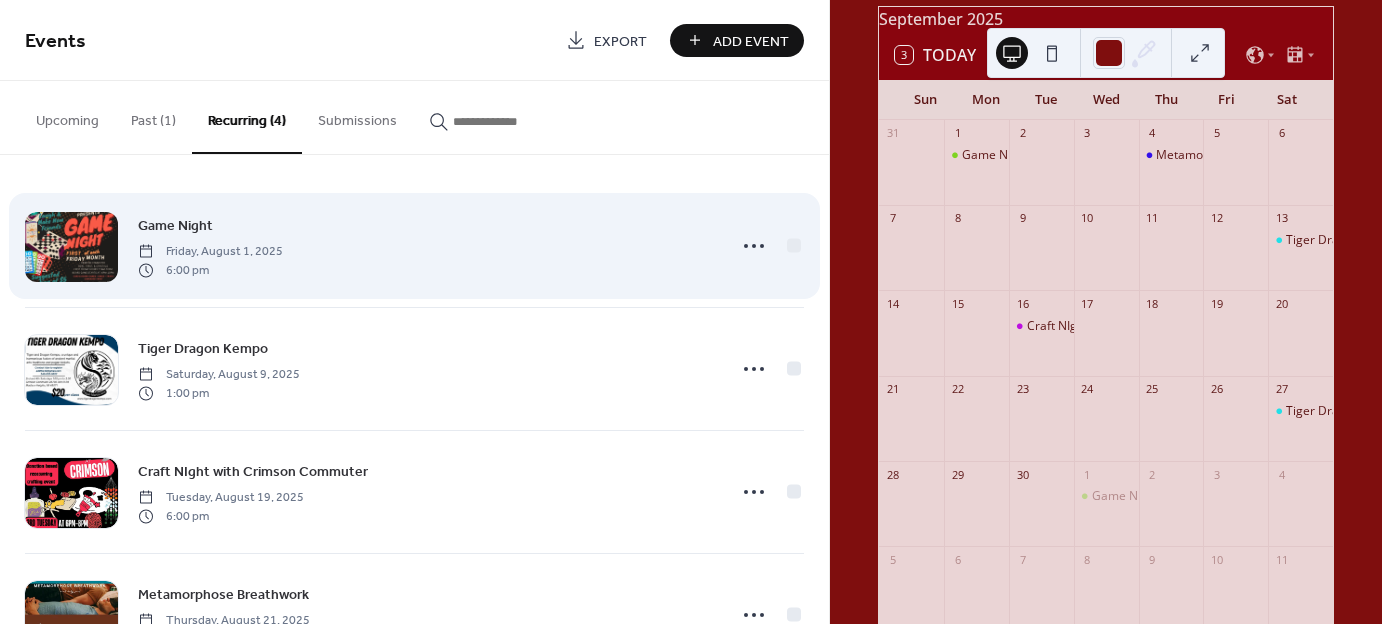 click at bounding box center (71, 247) 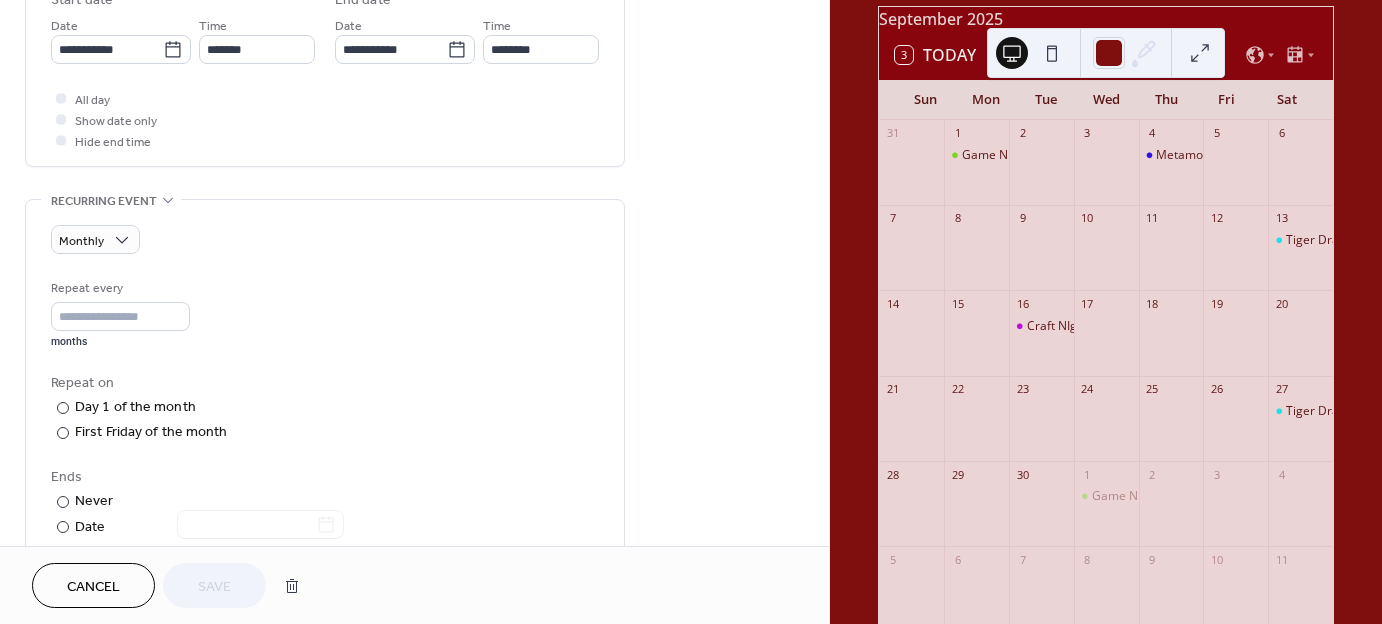scroll, scrollTop: 700, scrollLeft: 0, axis: vertical 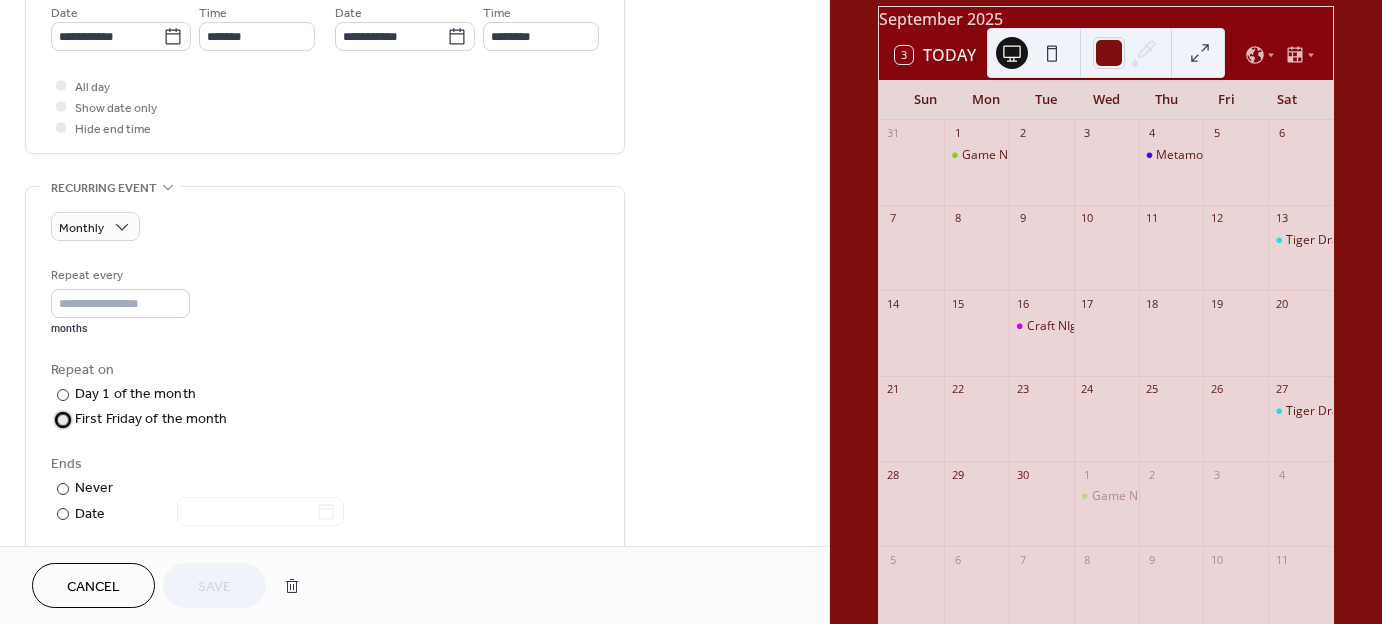 click at bounding box center [63, 420] 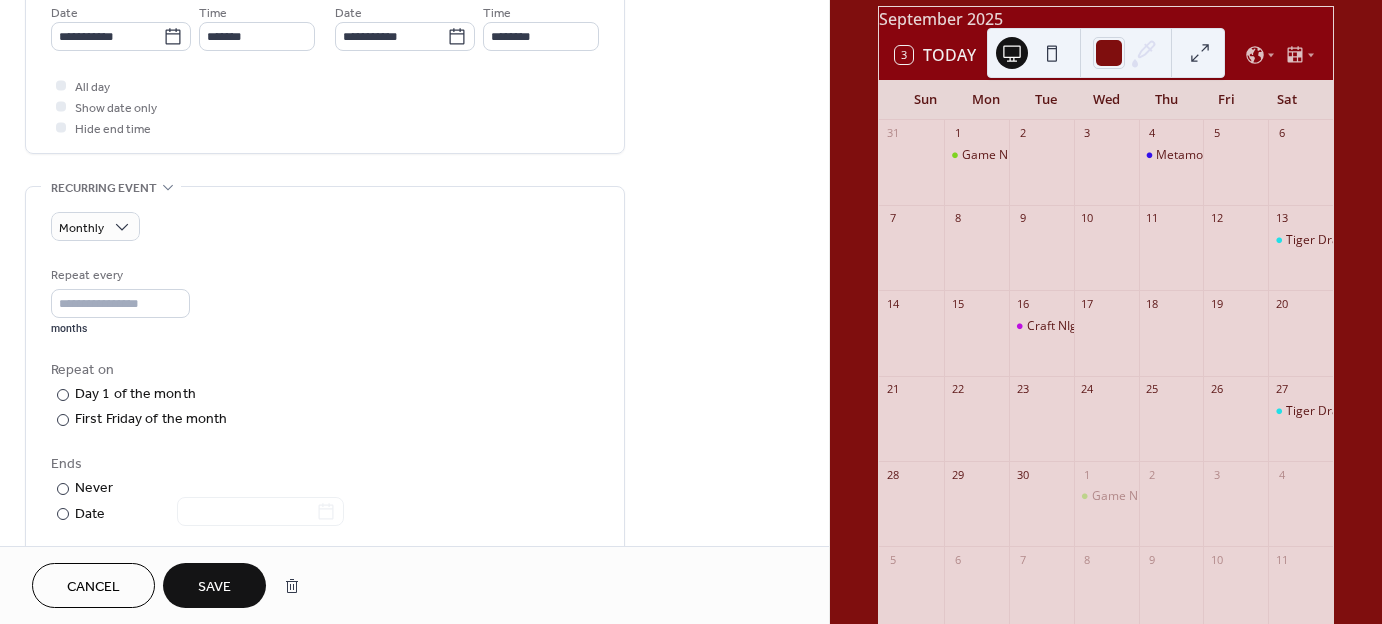 click on "Save" at bounding box center (214, 587) 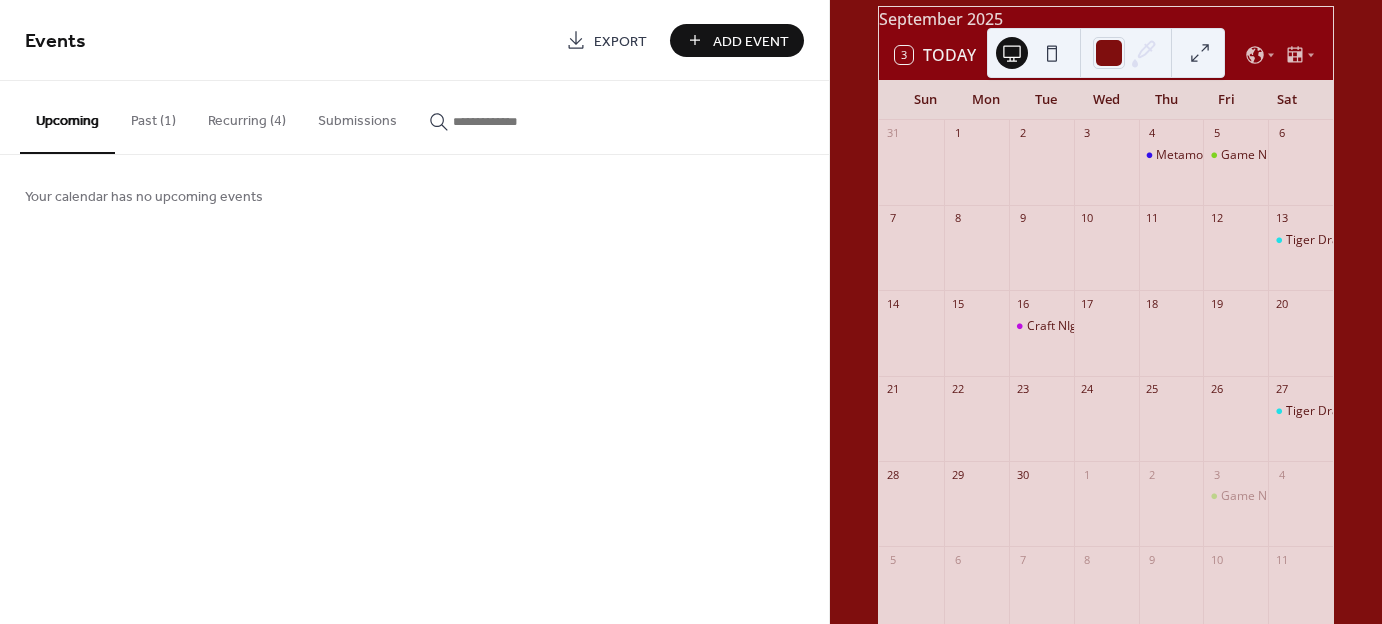 click on "Recurring (4)" at bounding box center (247, 116) 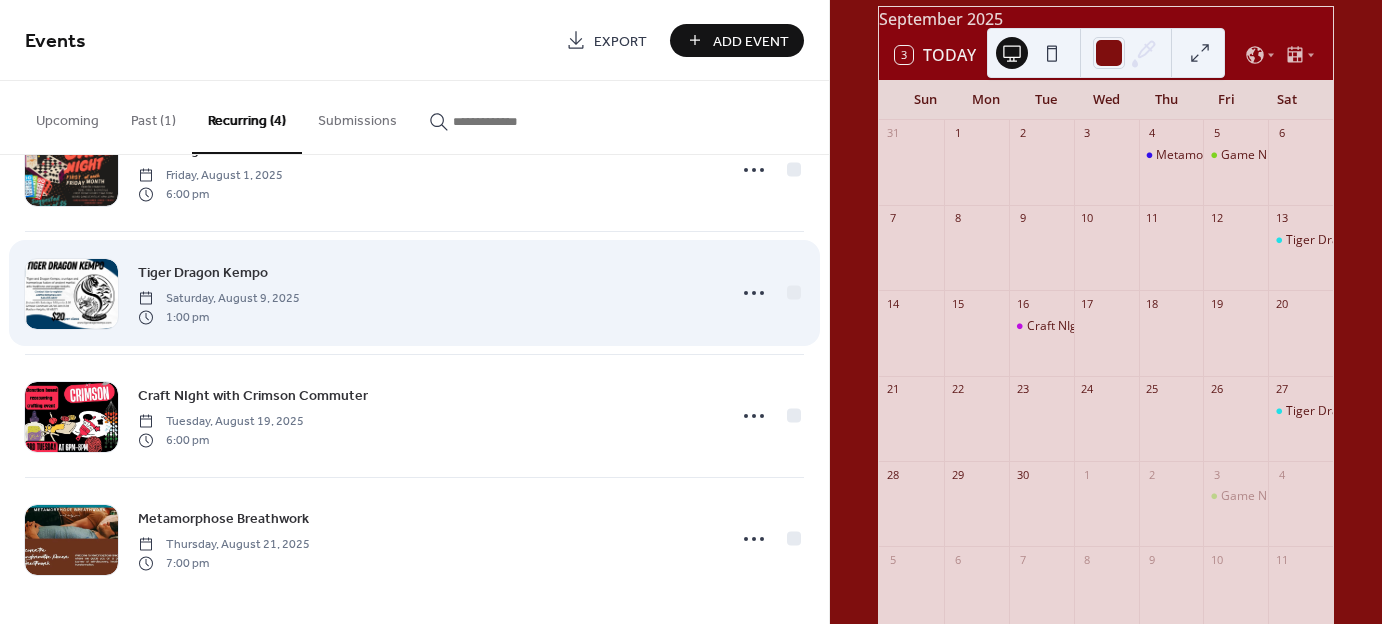 scroll, scrollTop: 80, scrollLeft: 0, axis: vertical 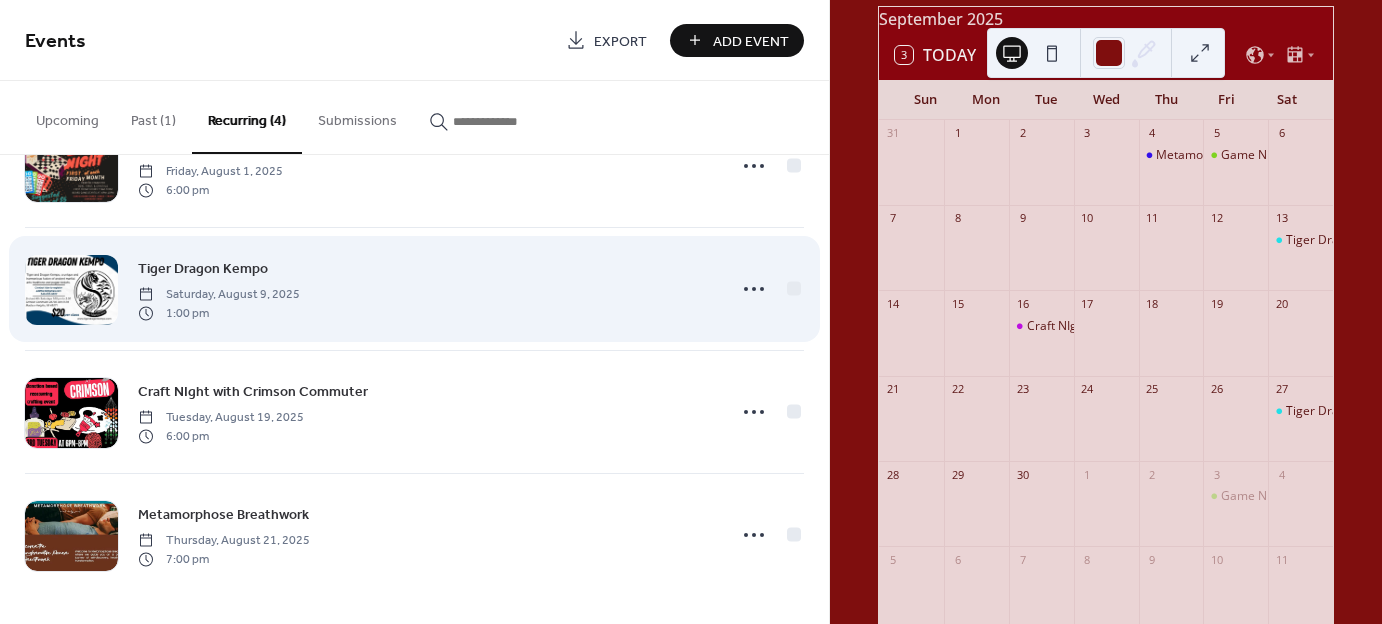 click at bounding box center (71, 290) 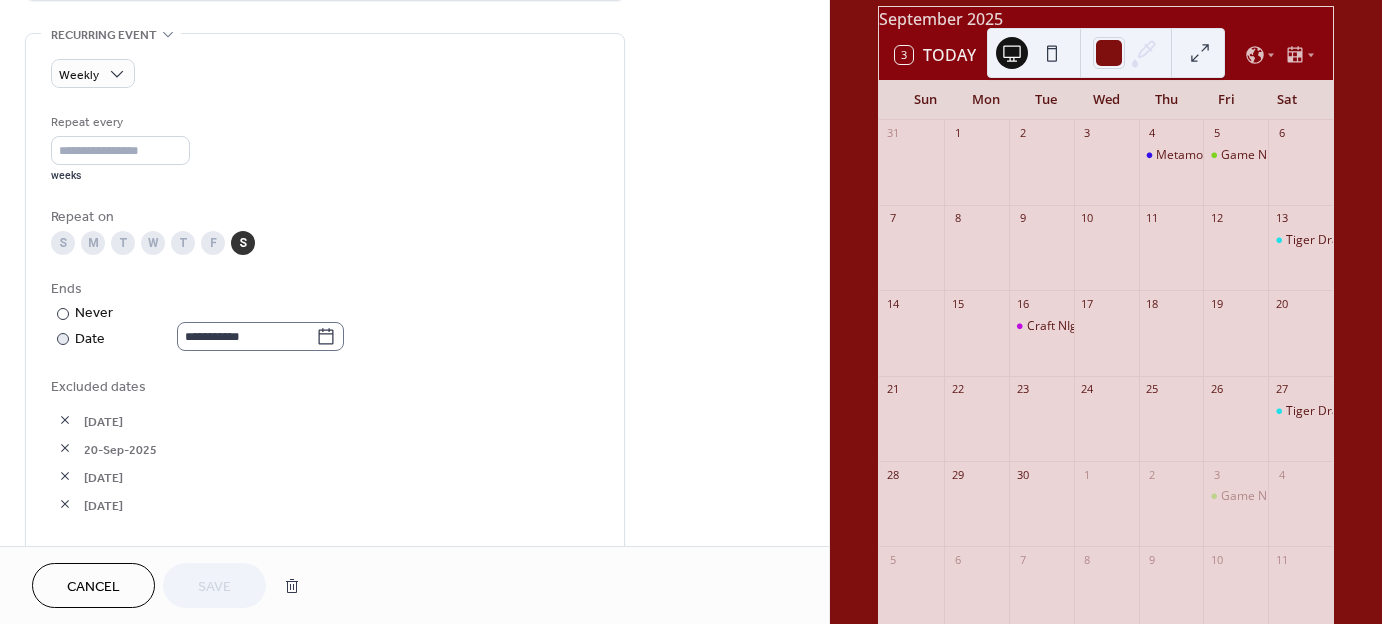 scroll, scrollTop: 900, scrollLeft: 0, axis: vertical 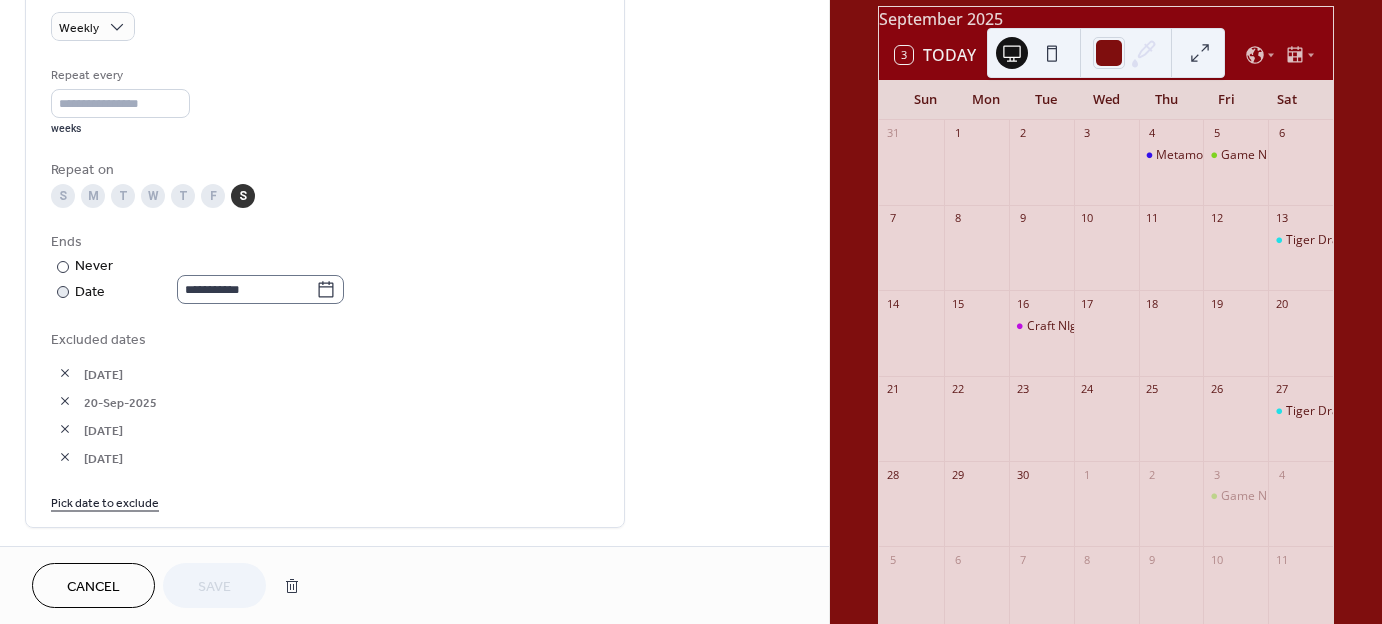 click 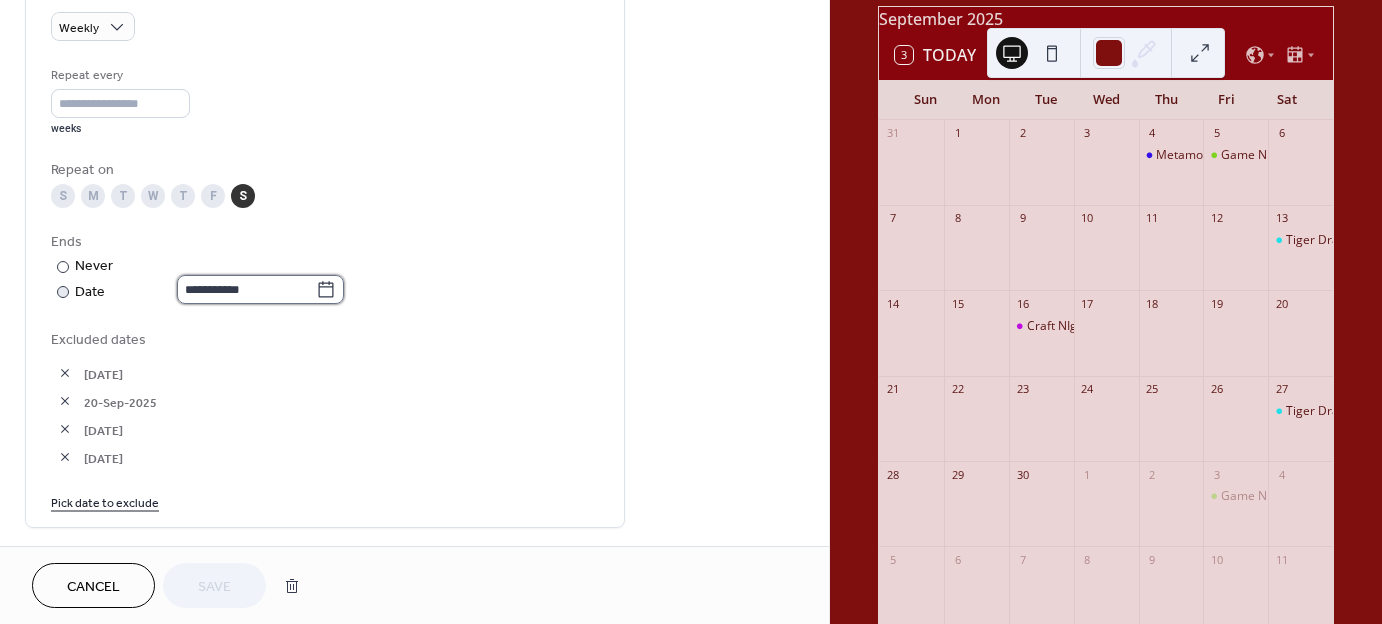 click on "**********" at bounding box center (246, 289) 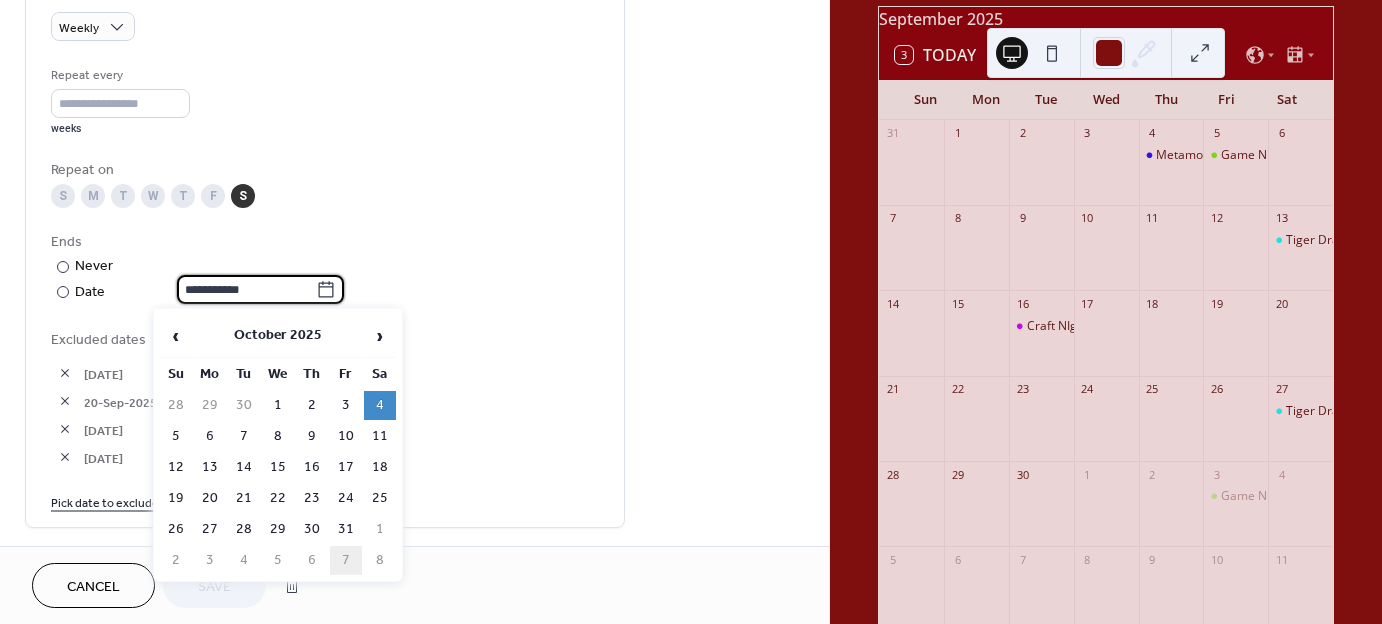 click on "7" at bounding box center [346, 560] 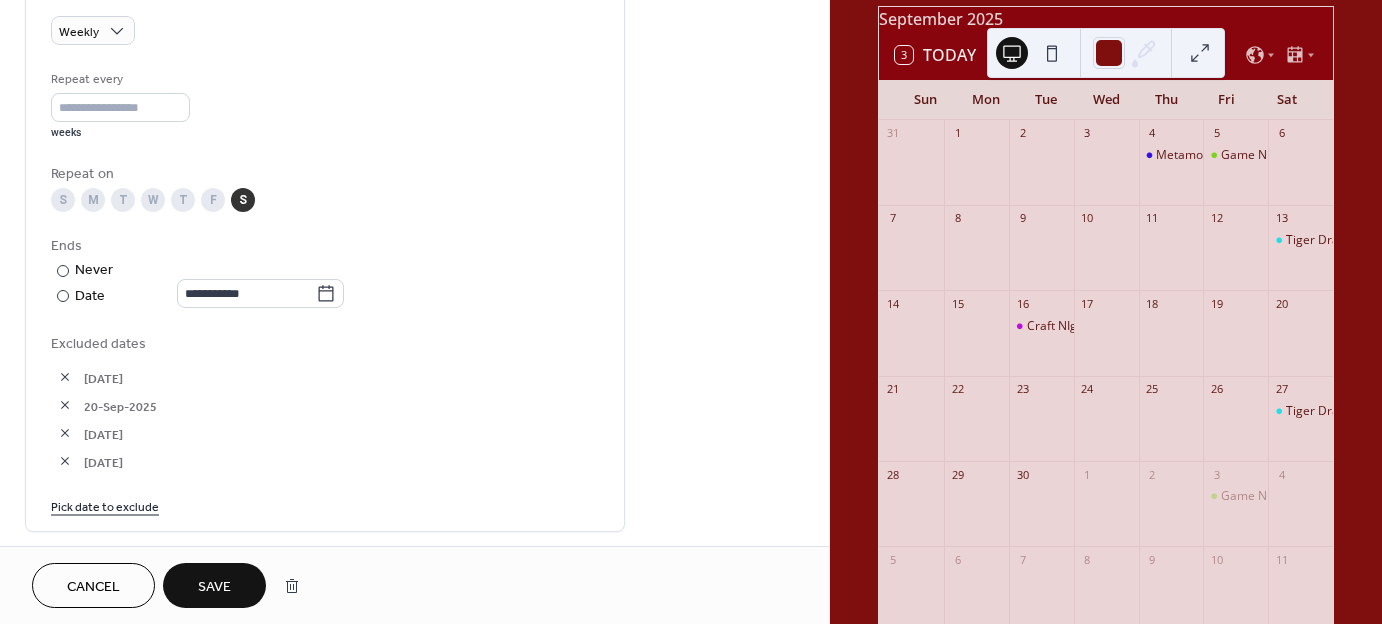 scroll, scrollTop: 900, scrollLeft: 0, axis: vertical 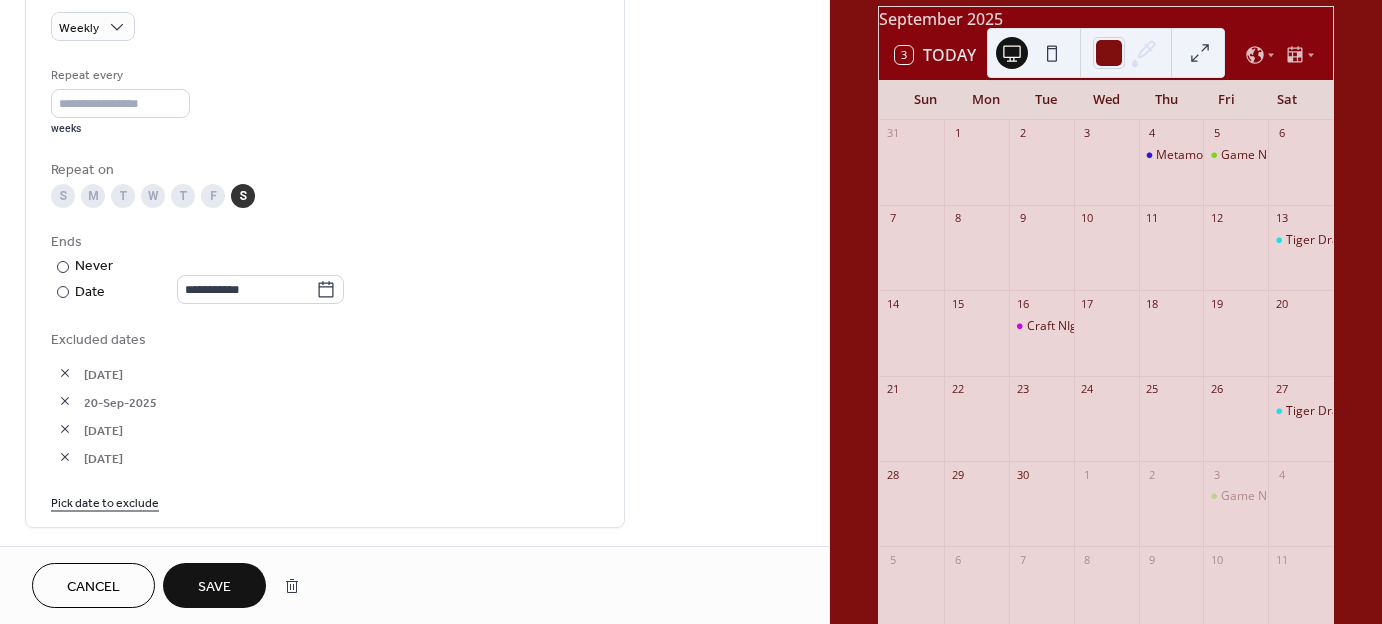 click on "Pick date to exclude" at bounding box center [105, 501] 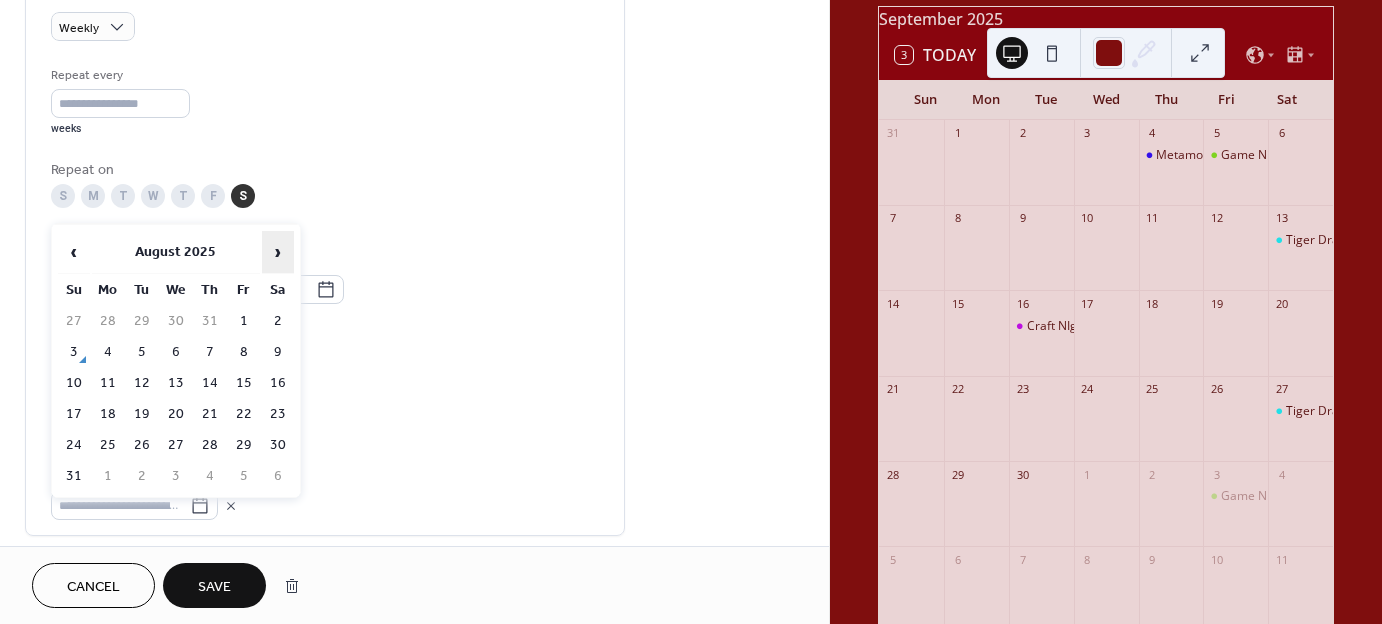 click on "›" at bounding box center (278, 252) 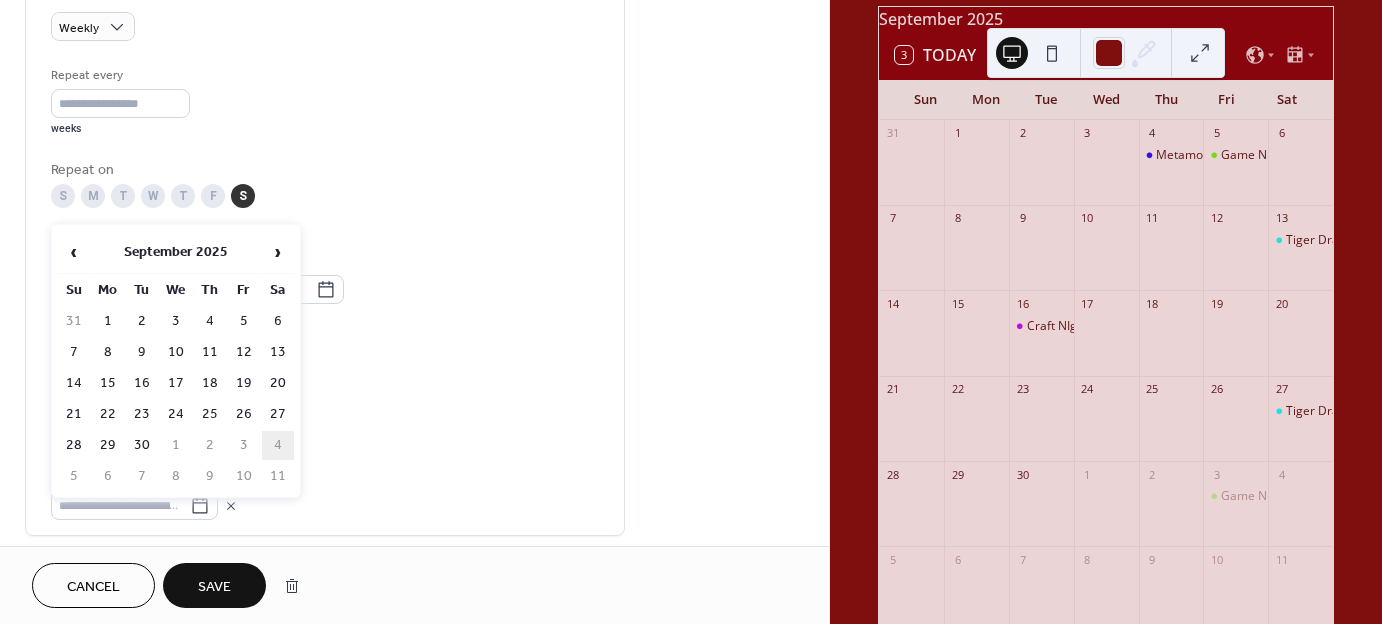 click on "4" at bounding box center [278, 445] 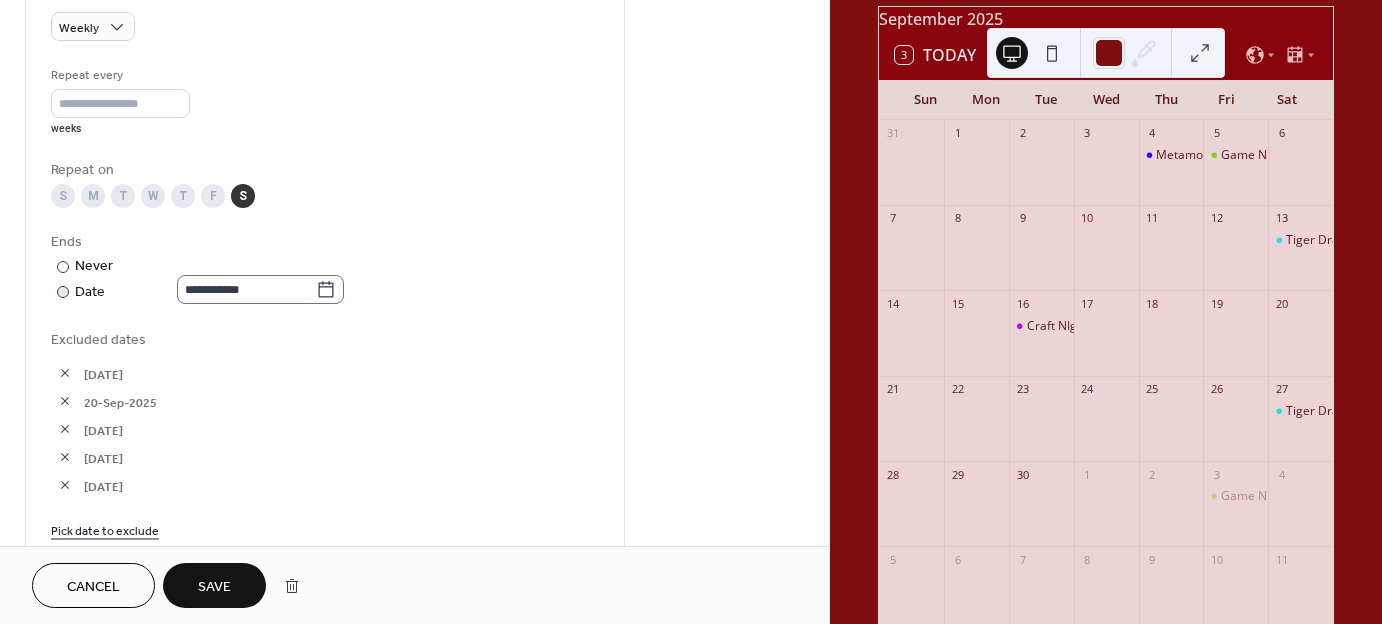 click 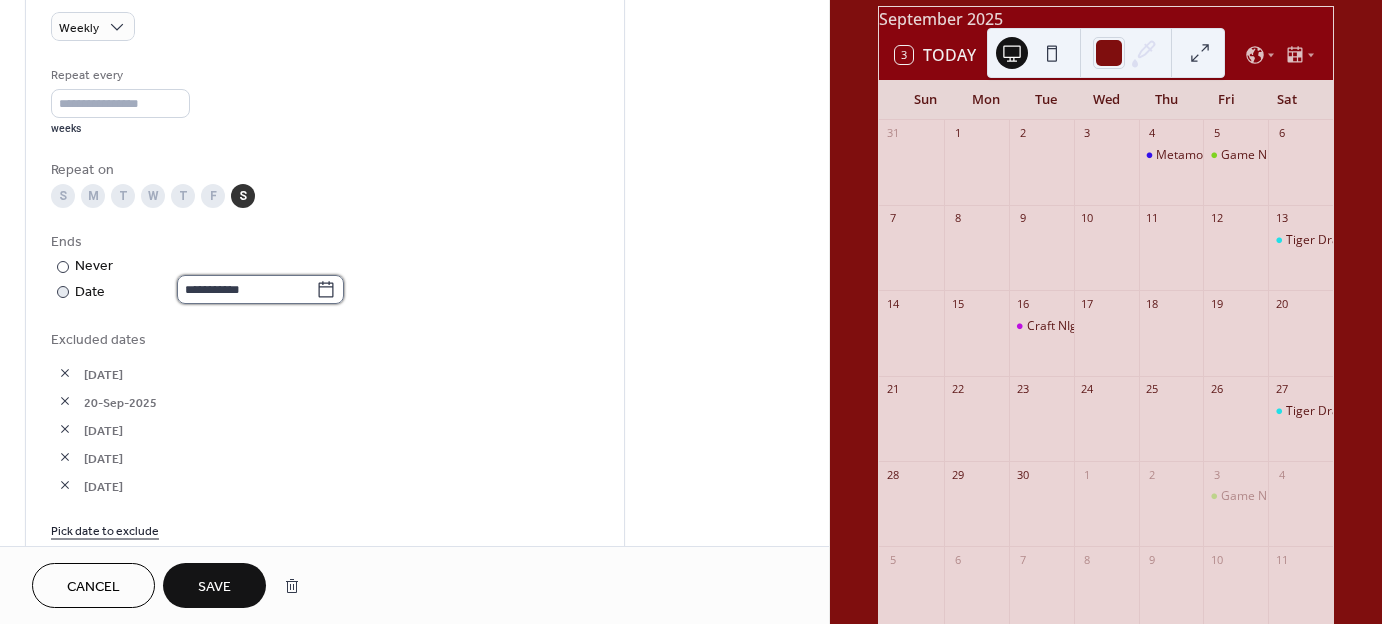 click on "**********" at bounding box center (246, 289) 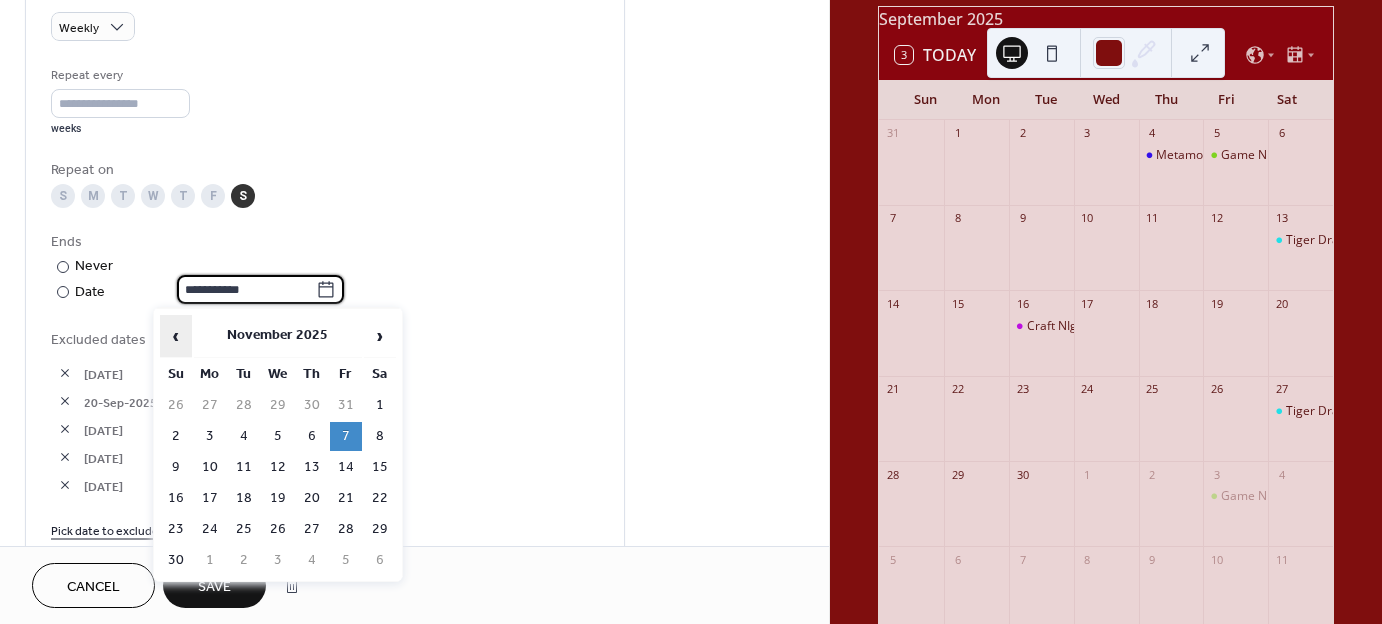 click on "‹" at bounding box center [176, 336] 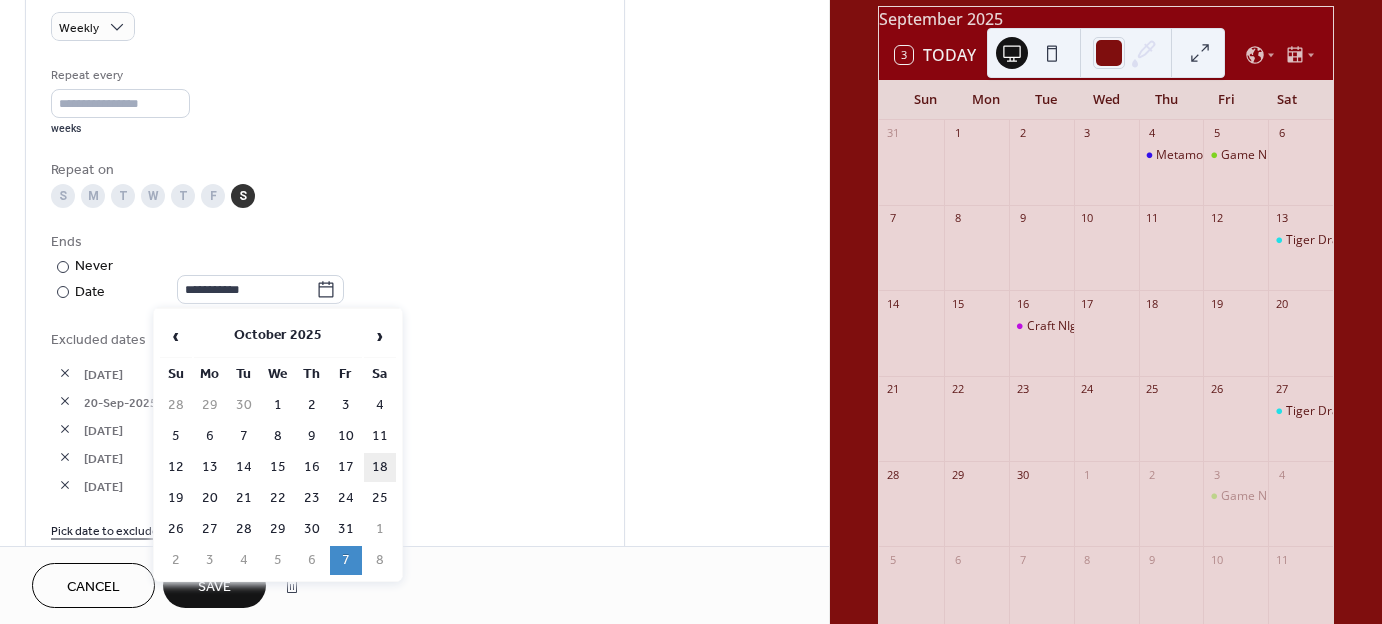 click on "18" at bounding box center (380, 467) 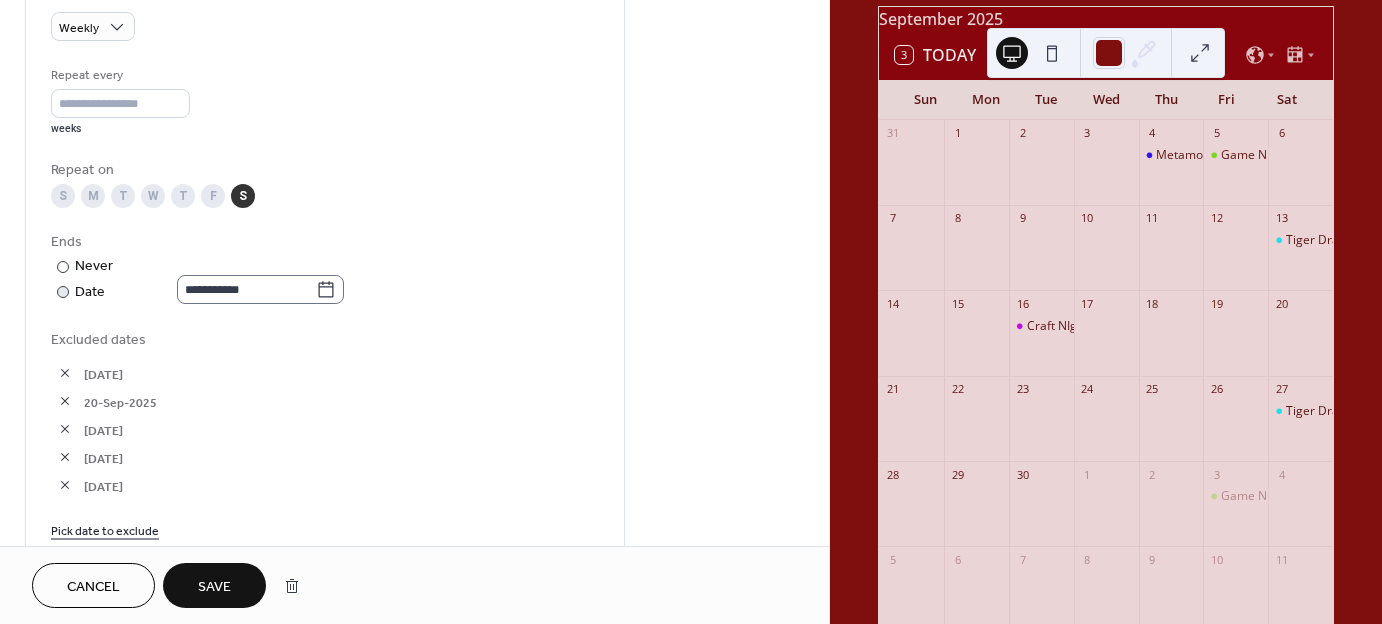 click 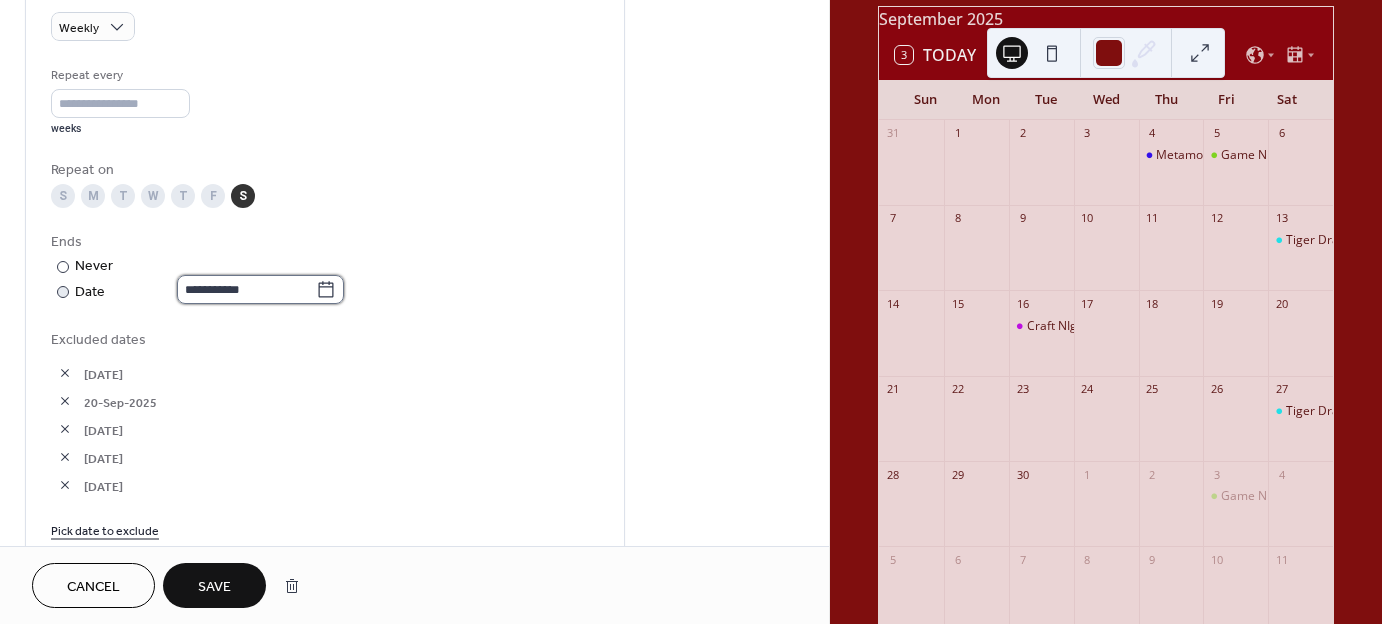 click on "**********" at bounding box center [246, 289] 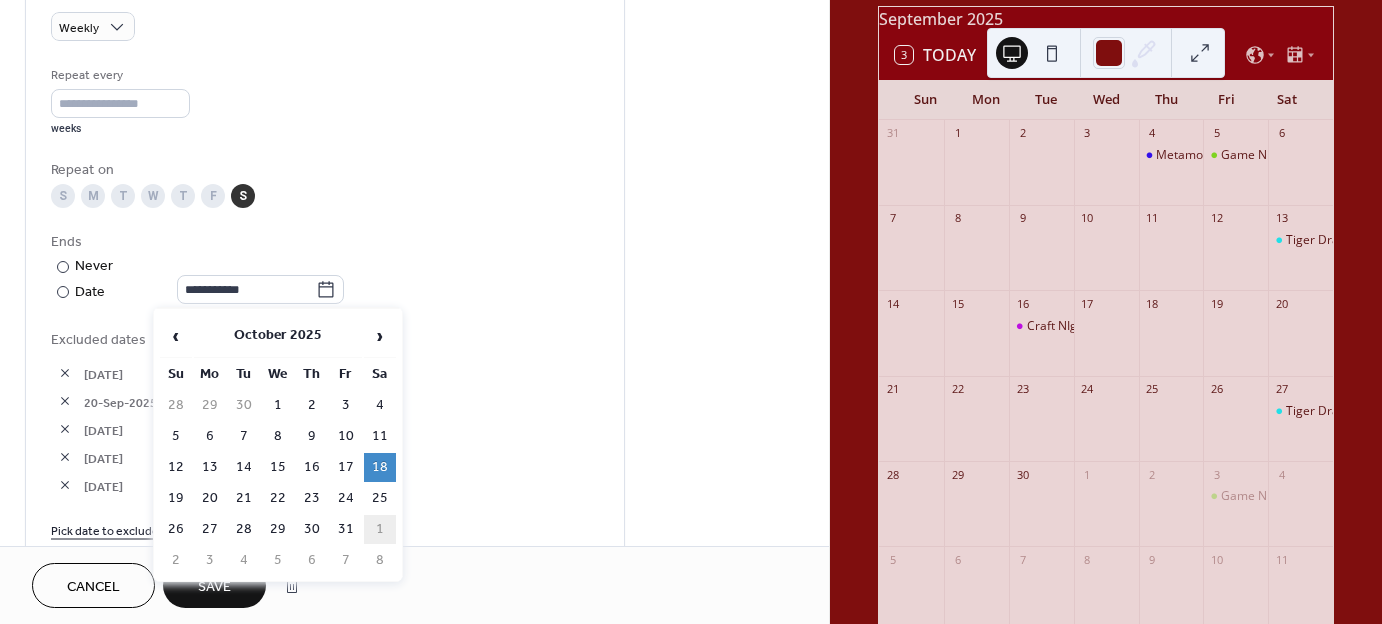 click on "1" at bounding box center [380, 529] 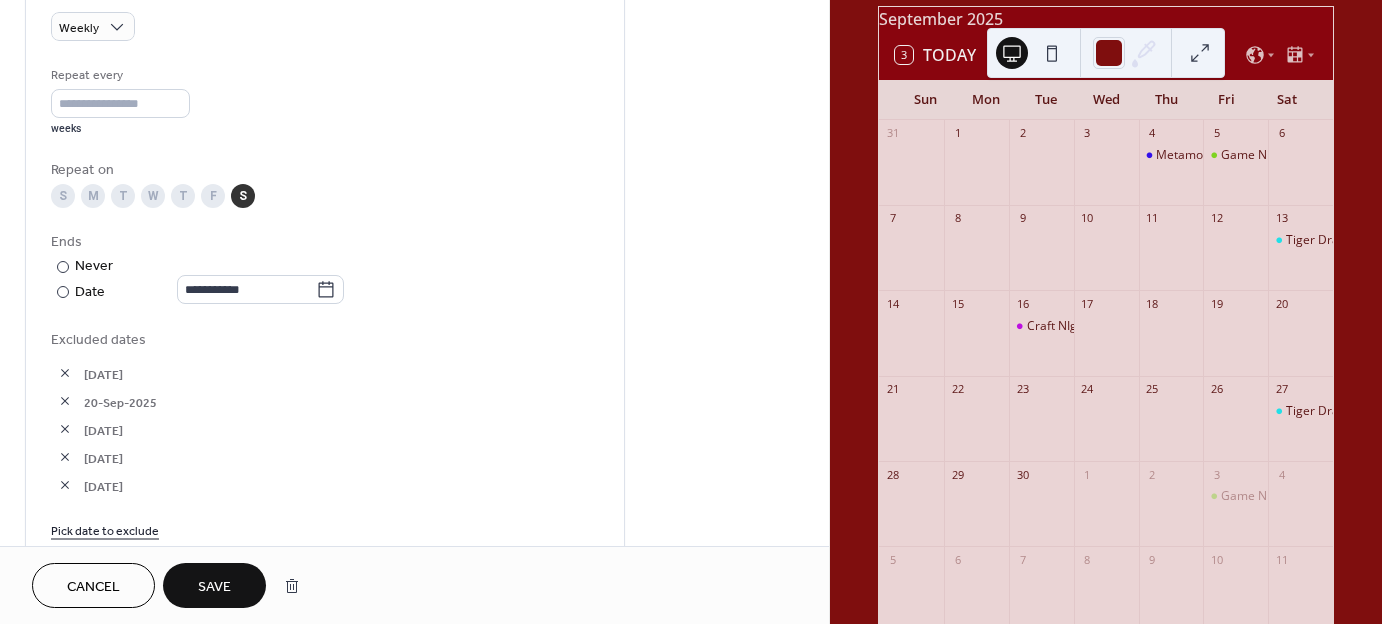 click on "Save" at bounding box center (214, 585) 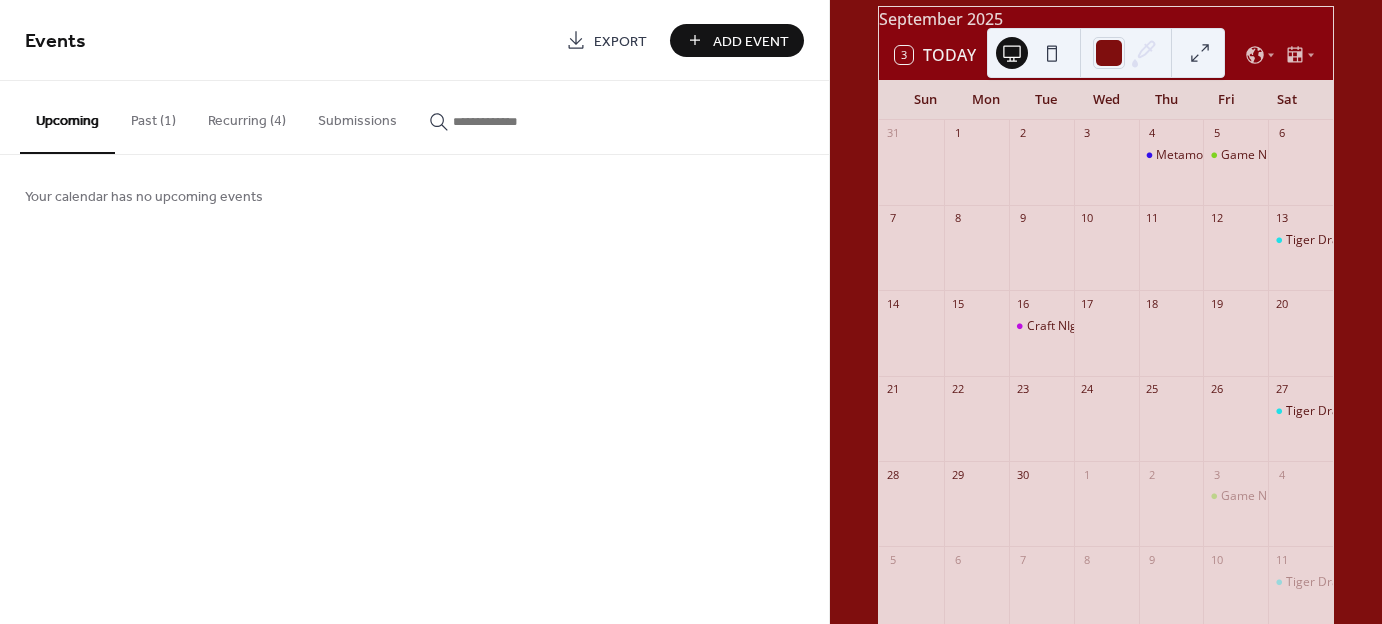 click at bounding box center (1200, 53) 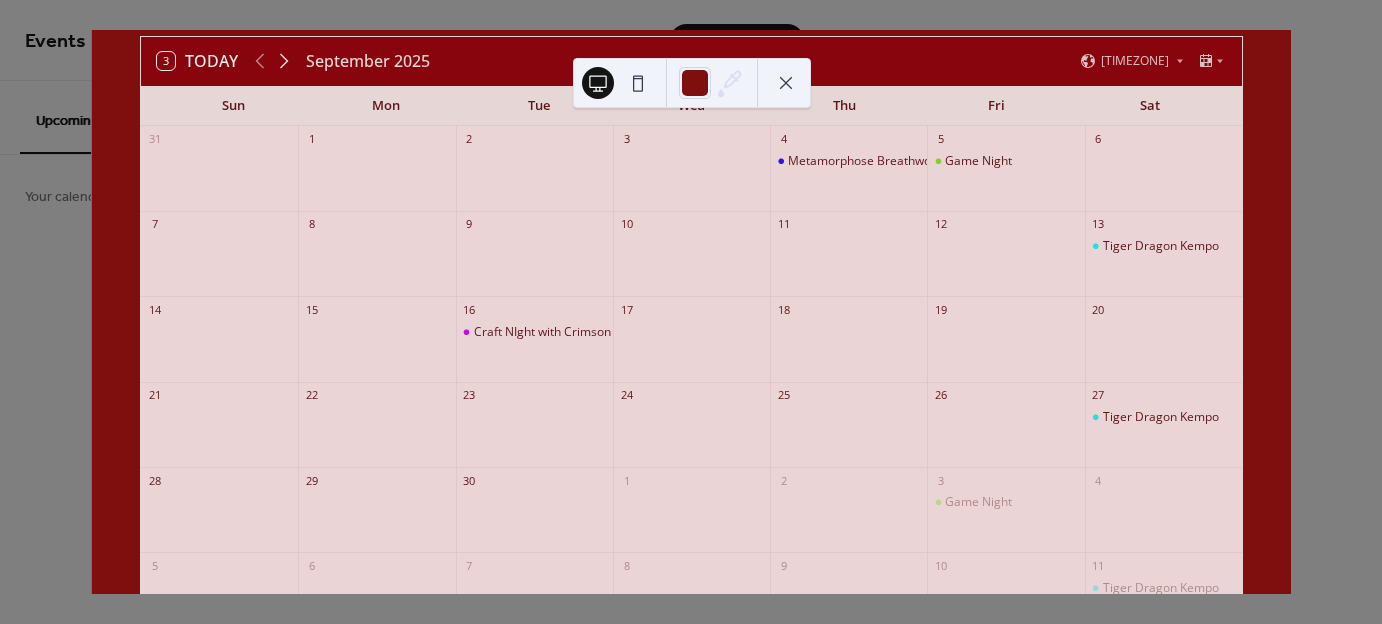 click 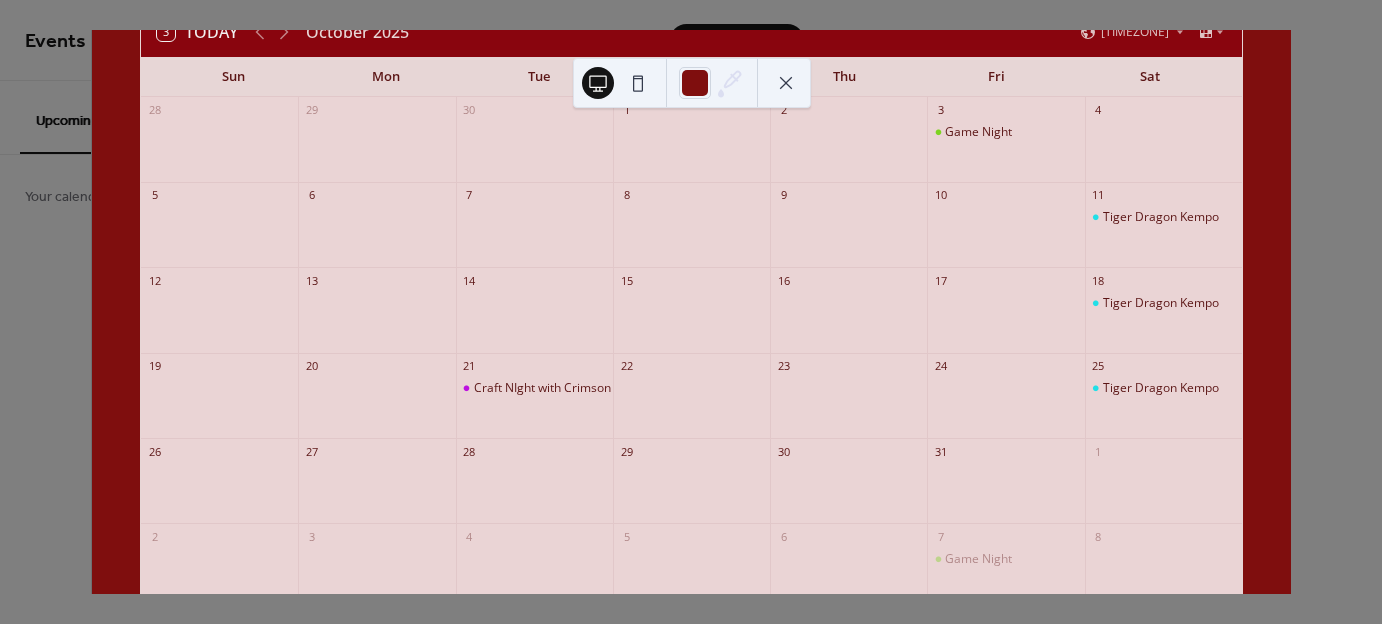 scroll, scrollTop: 94, scrollLeft: 0, axis: vertical 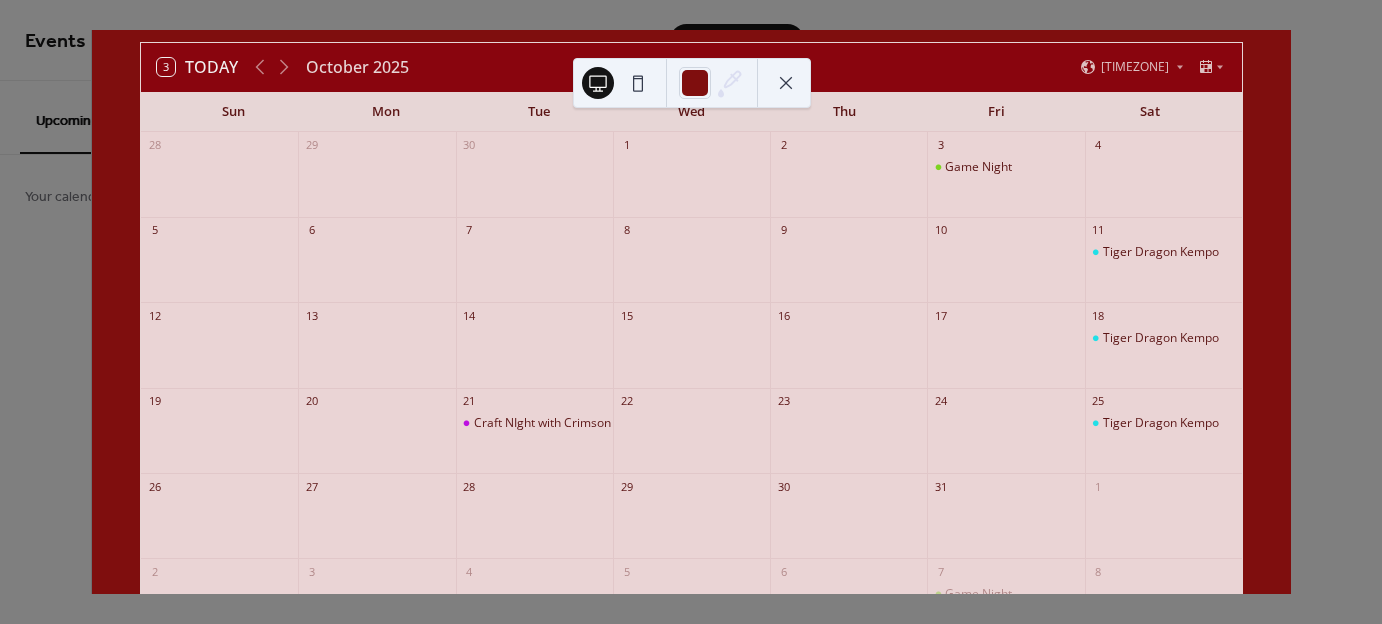 click at bounding box center (786, 83) 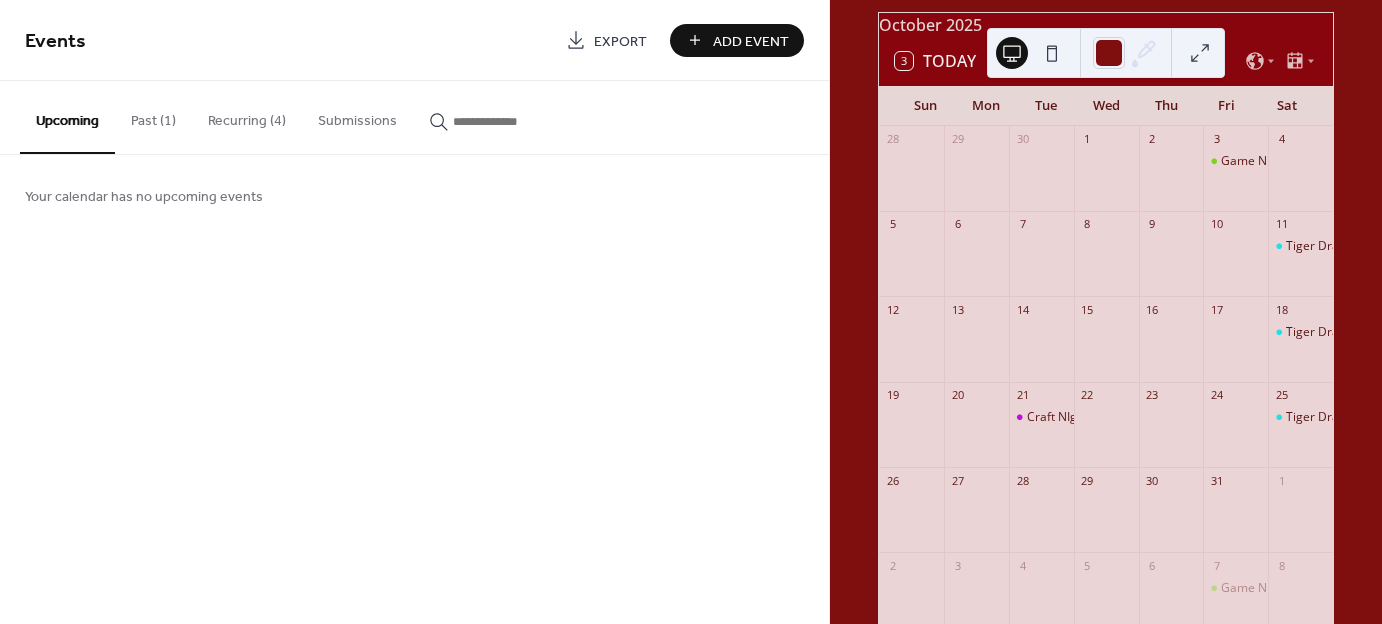 click on "Recurring (4)" at bounding box center [247, 116] 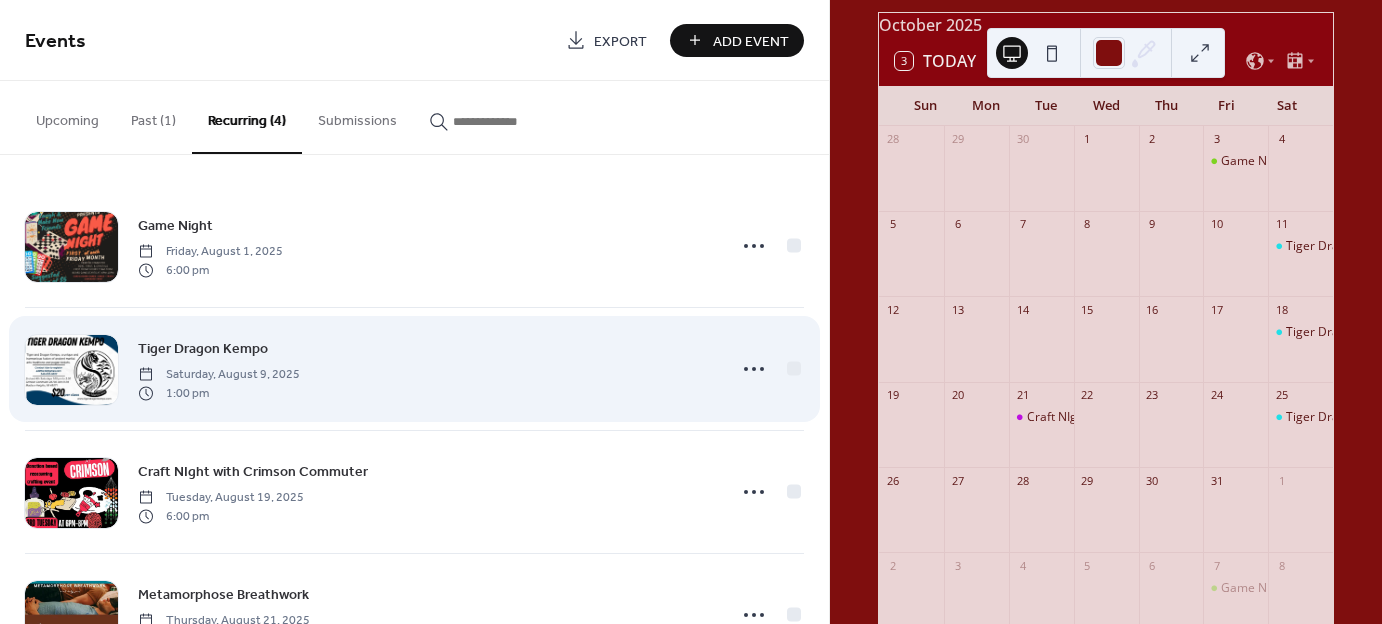 click on "Tiger Dragon Kempo" at bounding box center (203, 349) 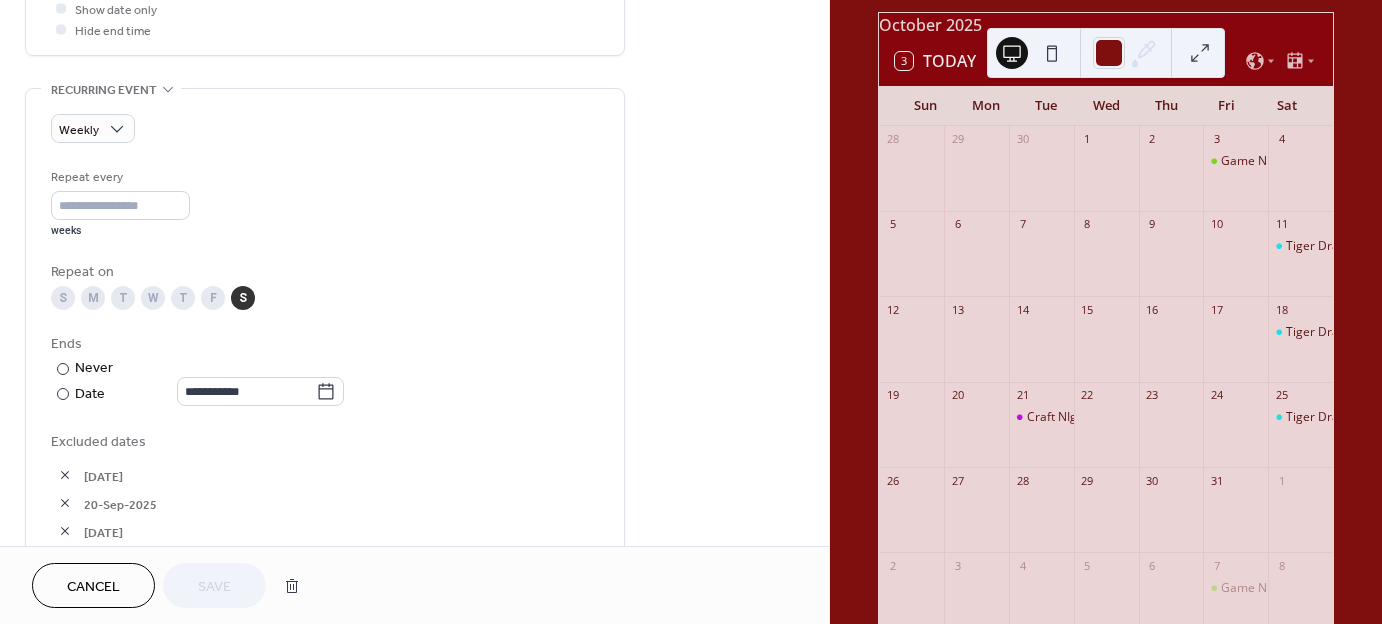 scroll, scrollTop: 800, scrollLeft: 0, axis: vertical 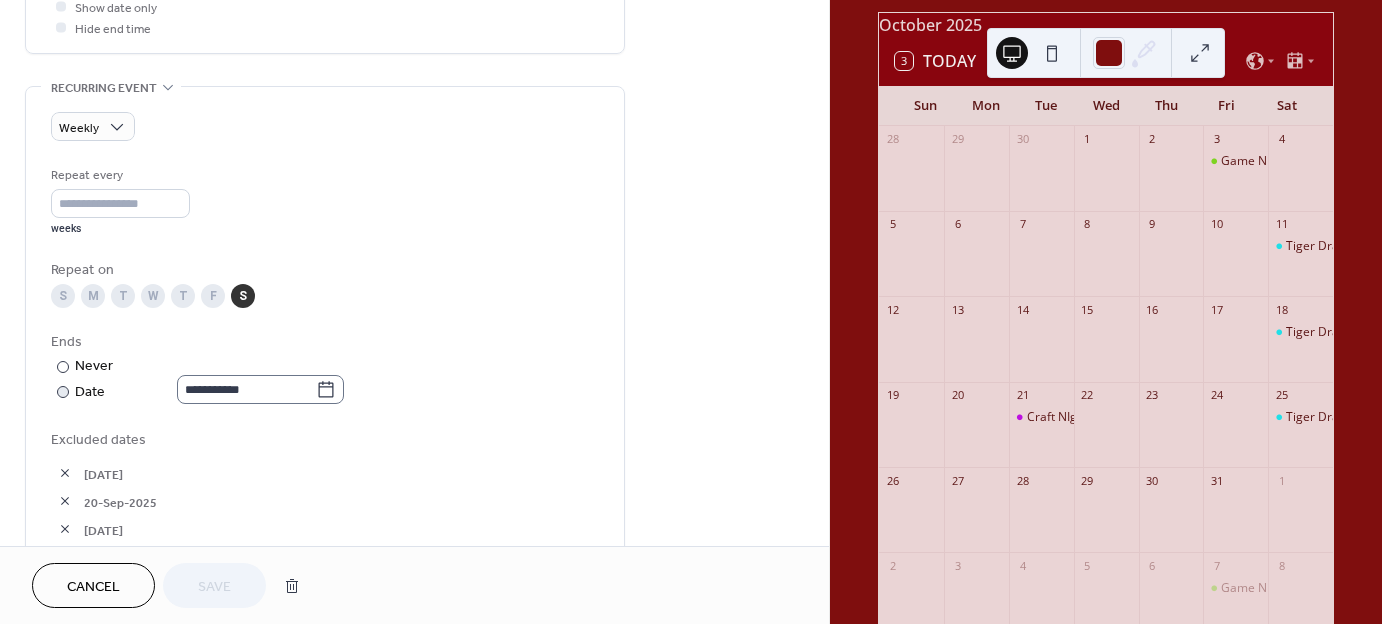 click 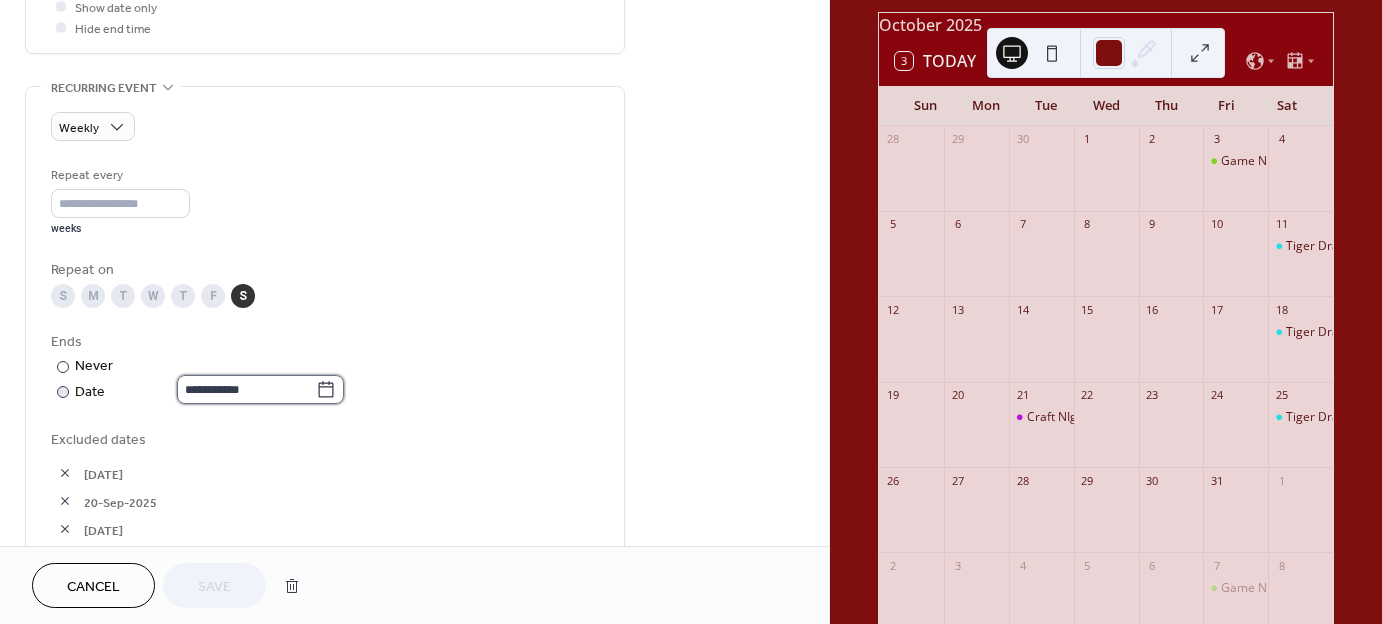 click on "**********" at bounding box center (246, 389) 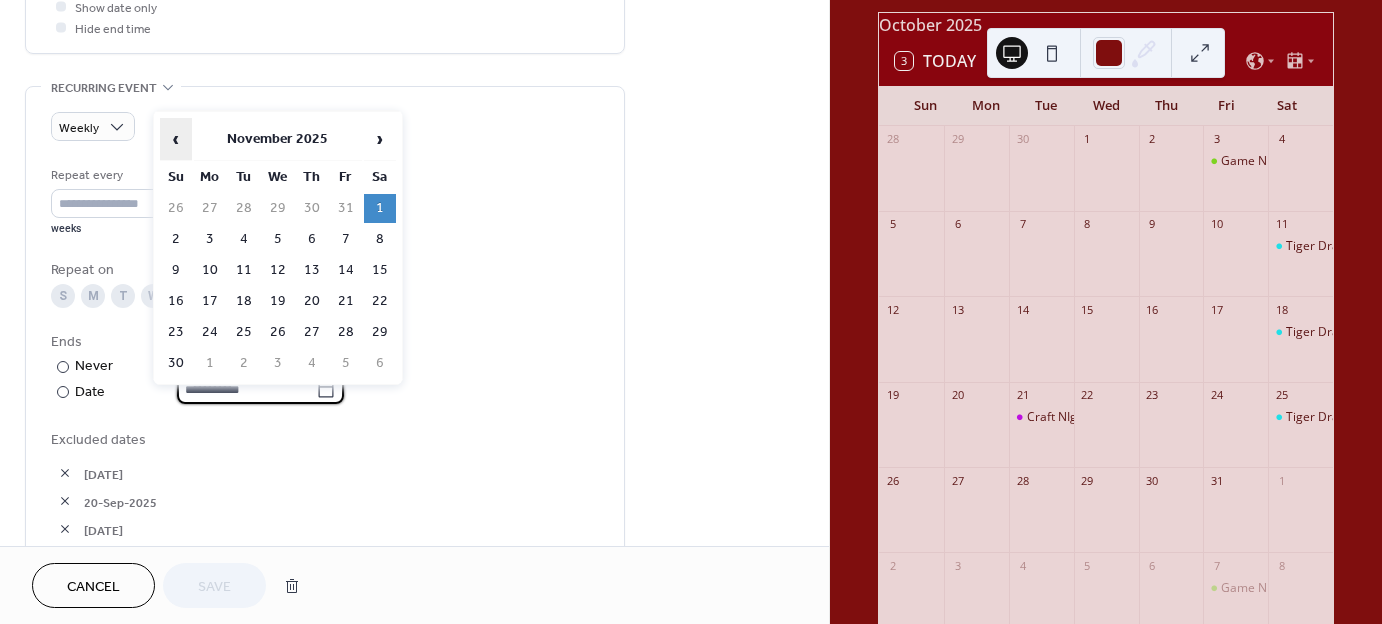 click on "‹" at bounding box center (176, 139) 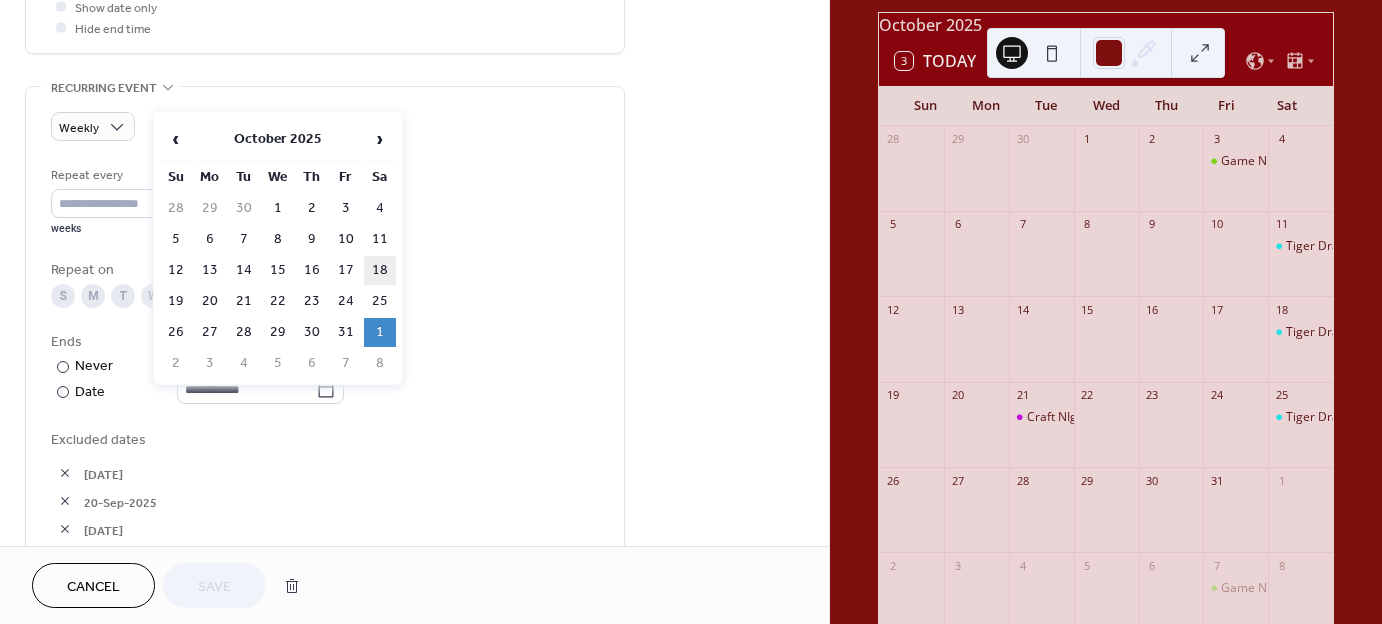 click on "18" at bounding box center [380, 270] 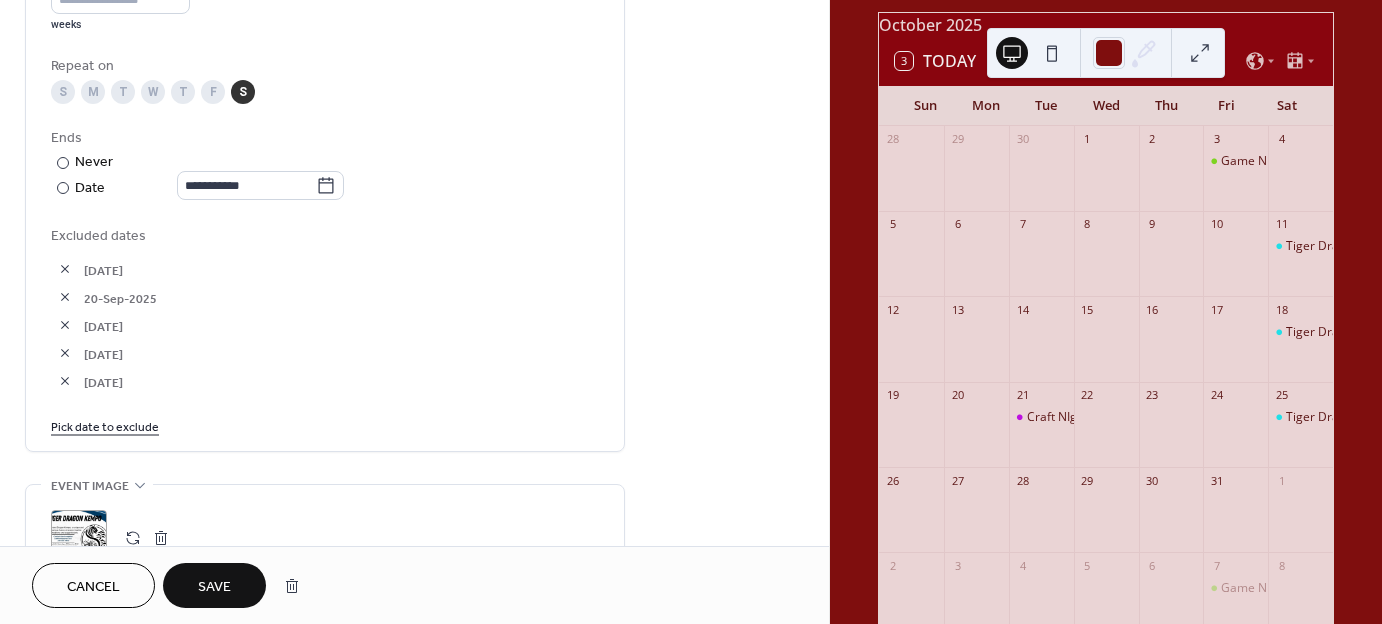 scroll, scrollTop: 1000, scrollLeft: 0, axis: vertical 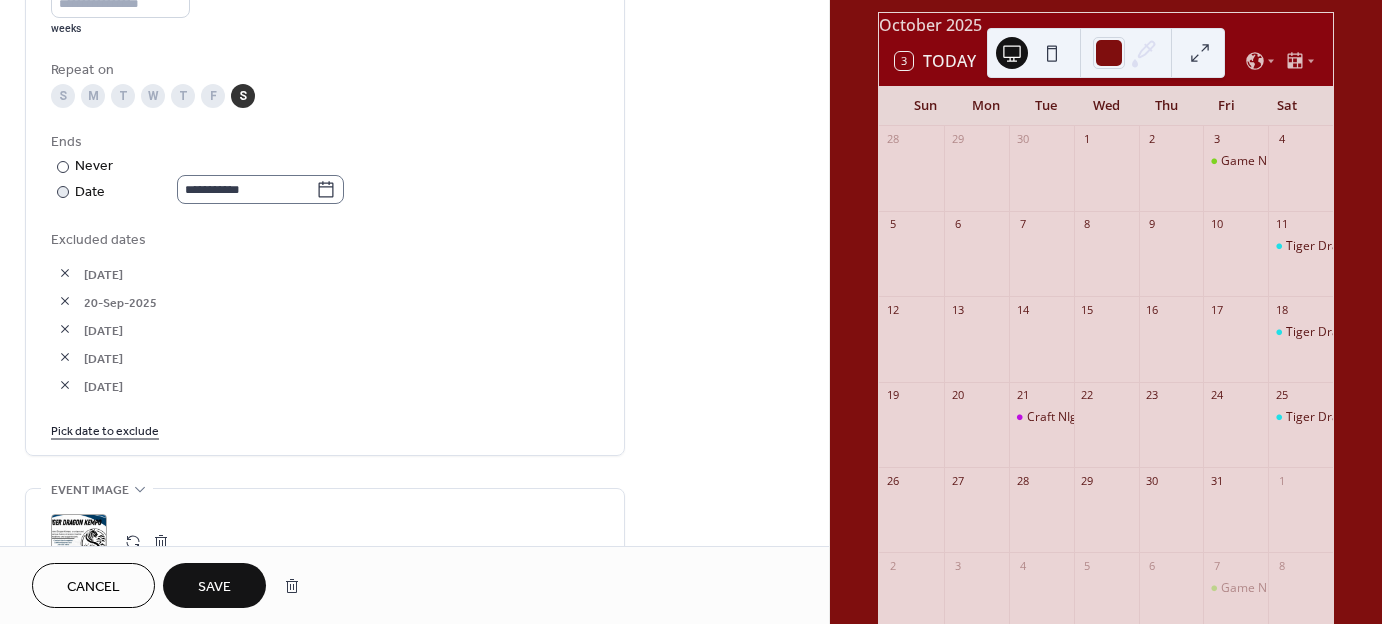 click 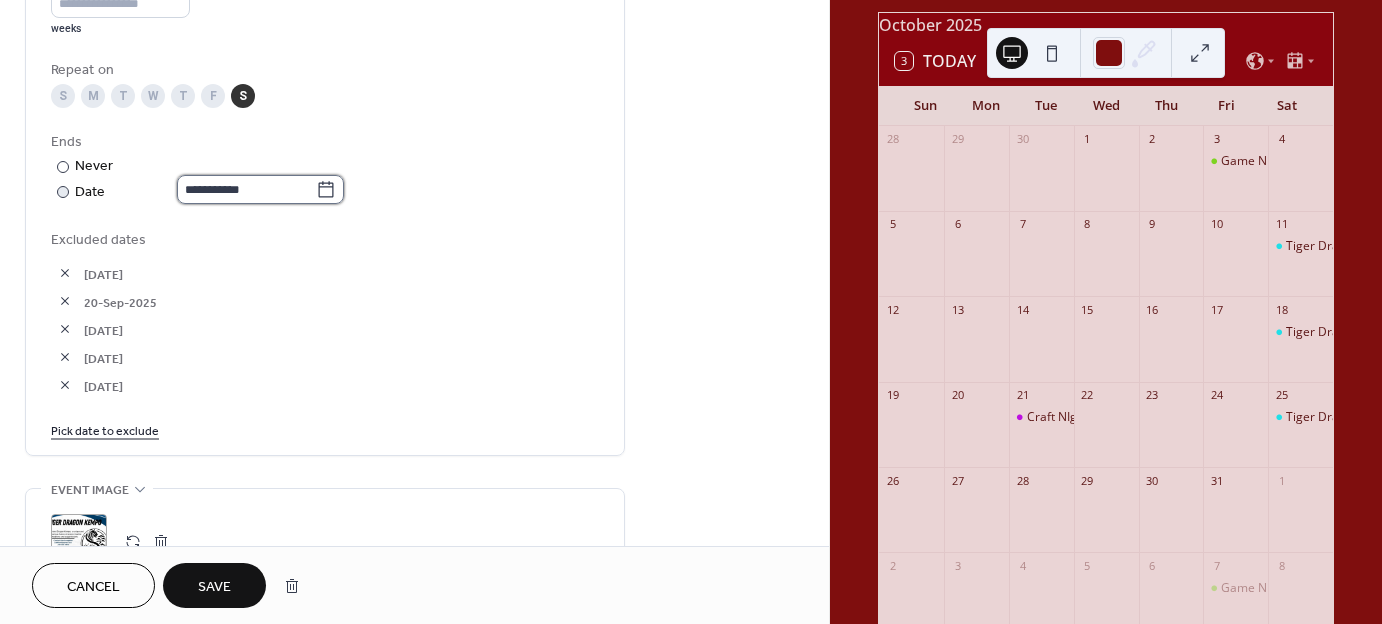 click on "**********" at bounding box center (246, 189) 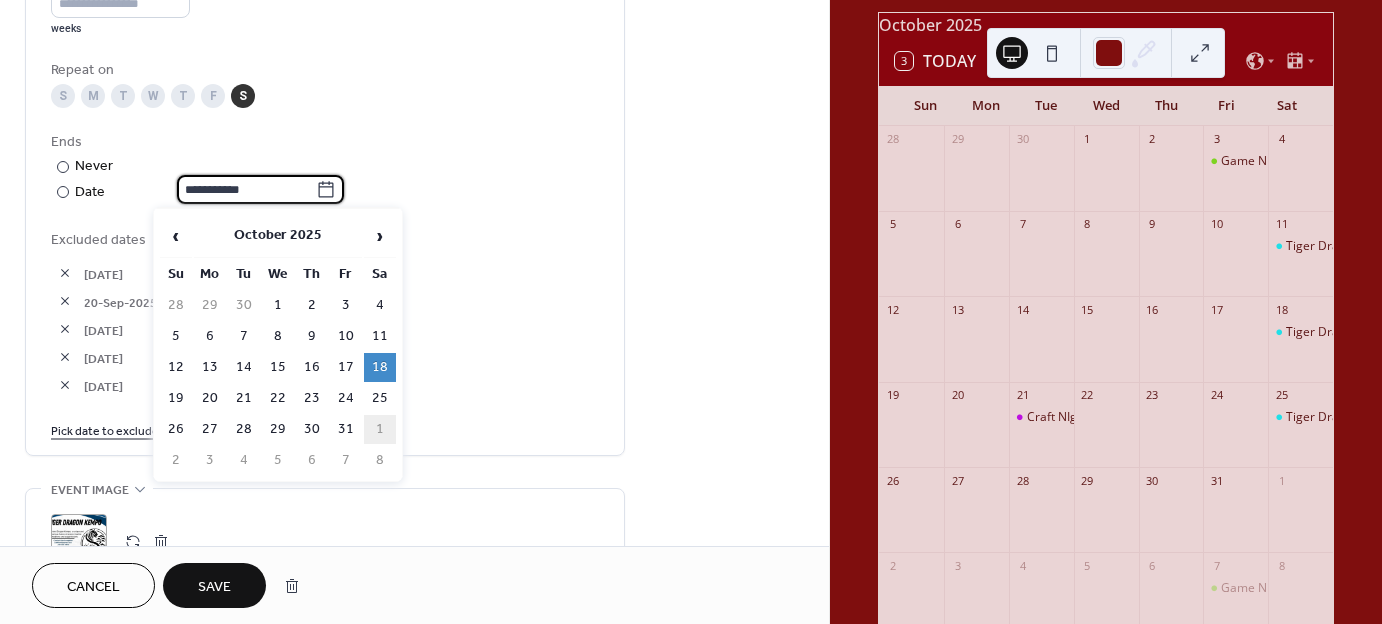 click on "1" at bounding box center [380, 429] 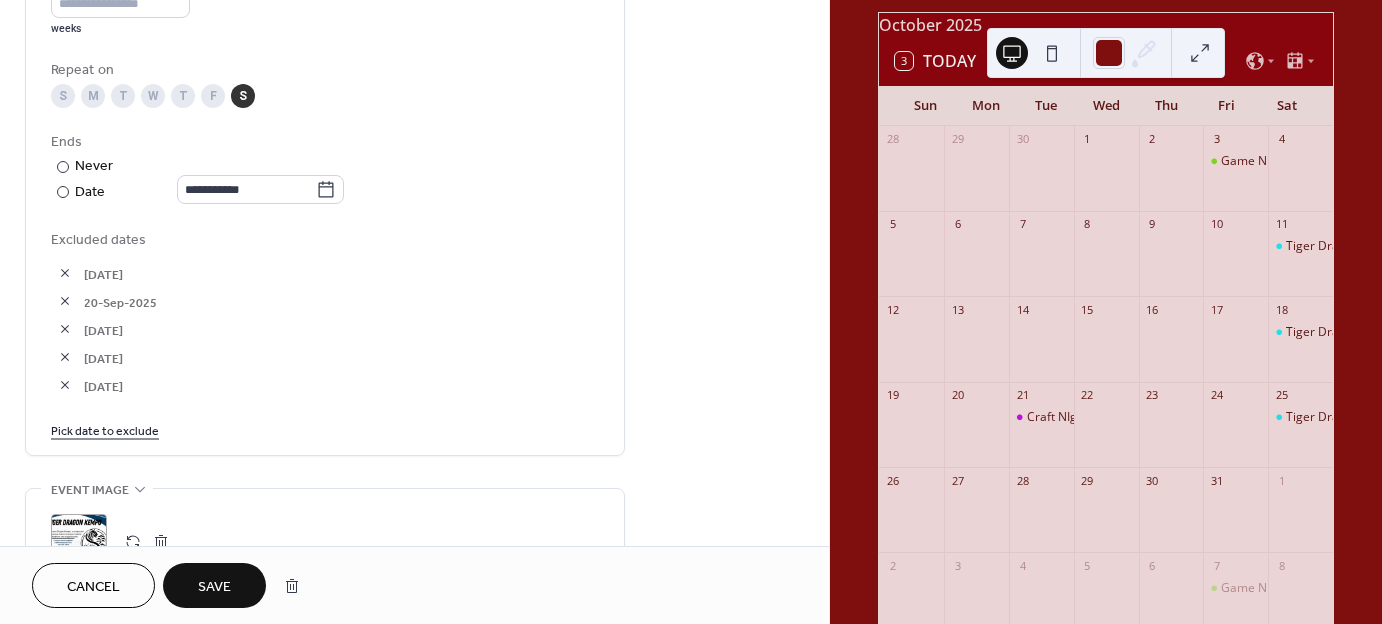click on "Pick date to exclude" at bounding box center [105, 429] 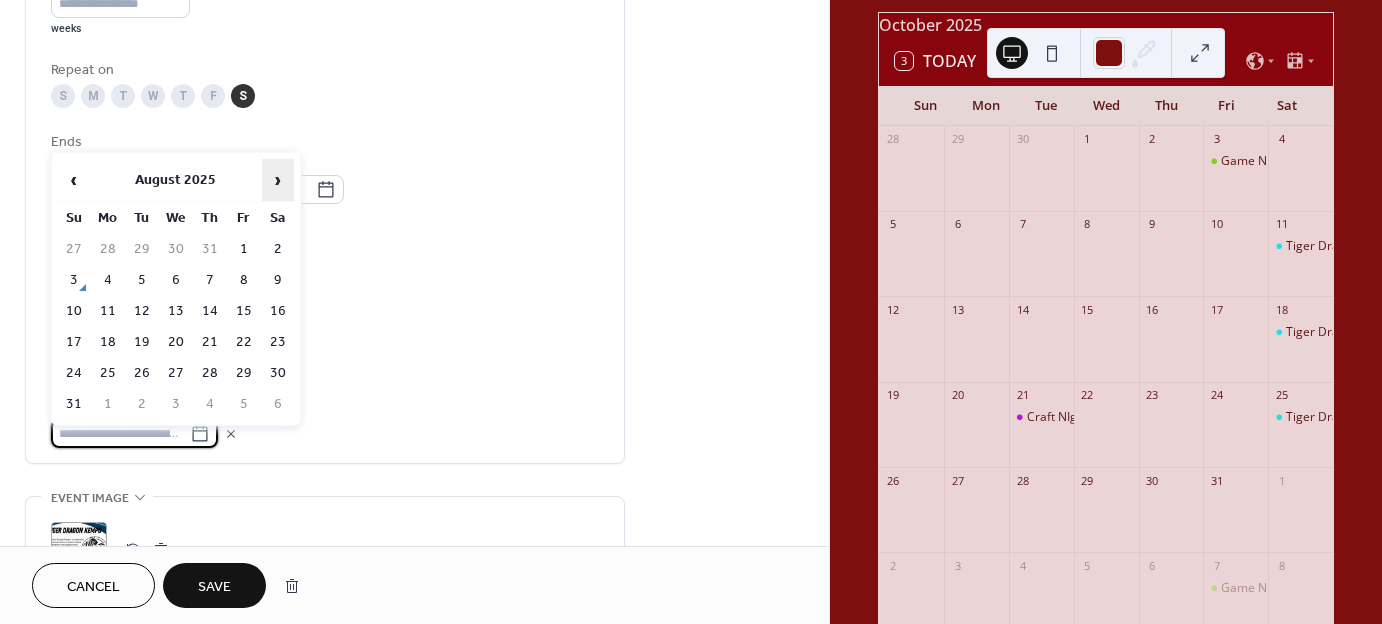 click on "›" at bounding box center (278, 180) 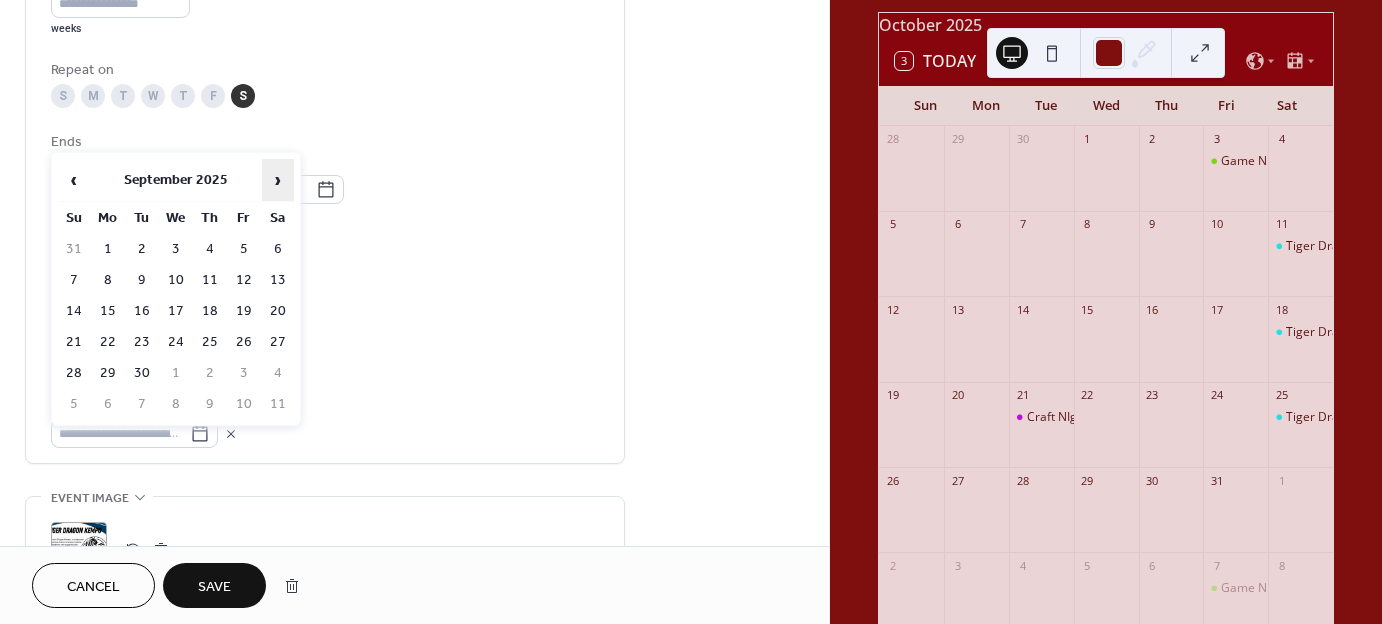 click on "›" at bounding box center (278, 180) 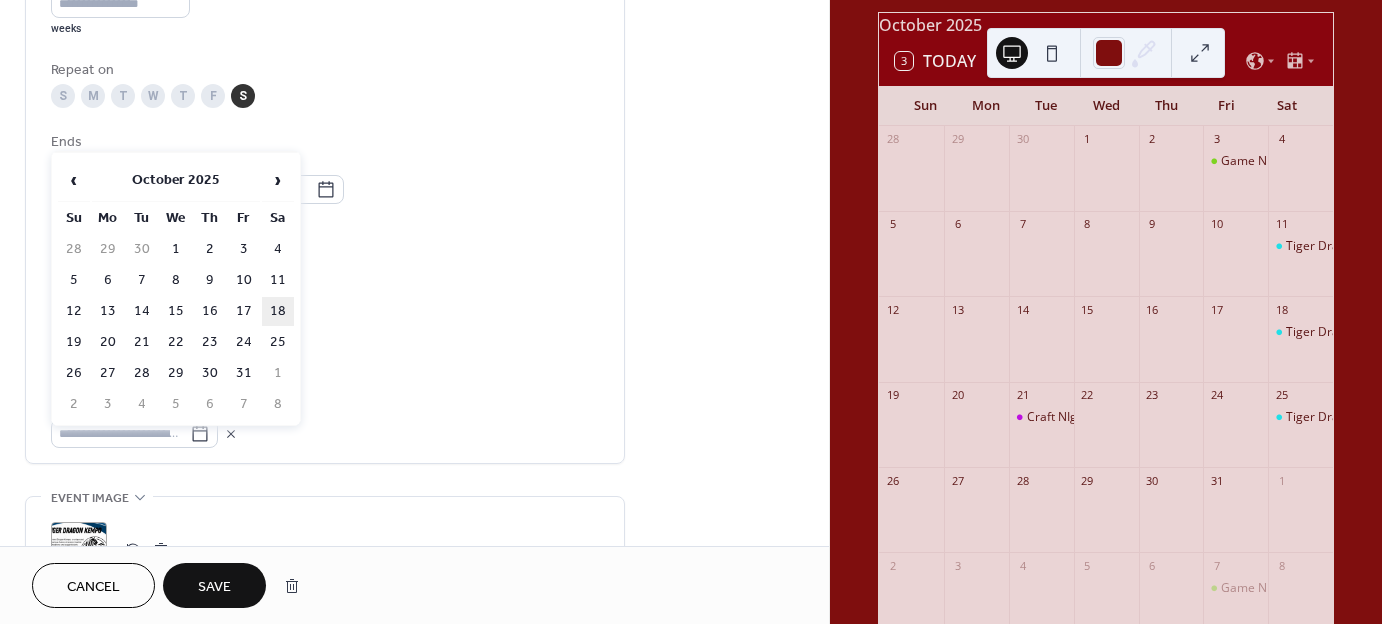 click on "18" at bounding box center [278, 311] 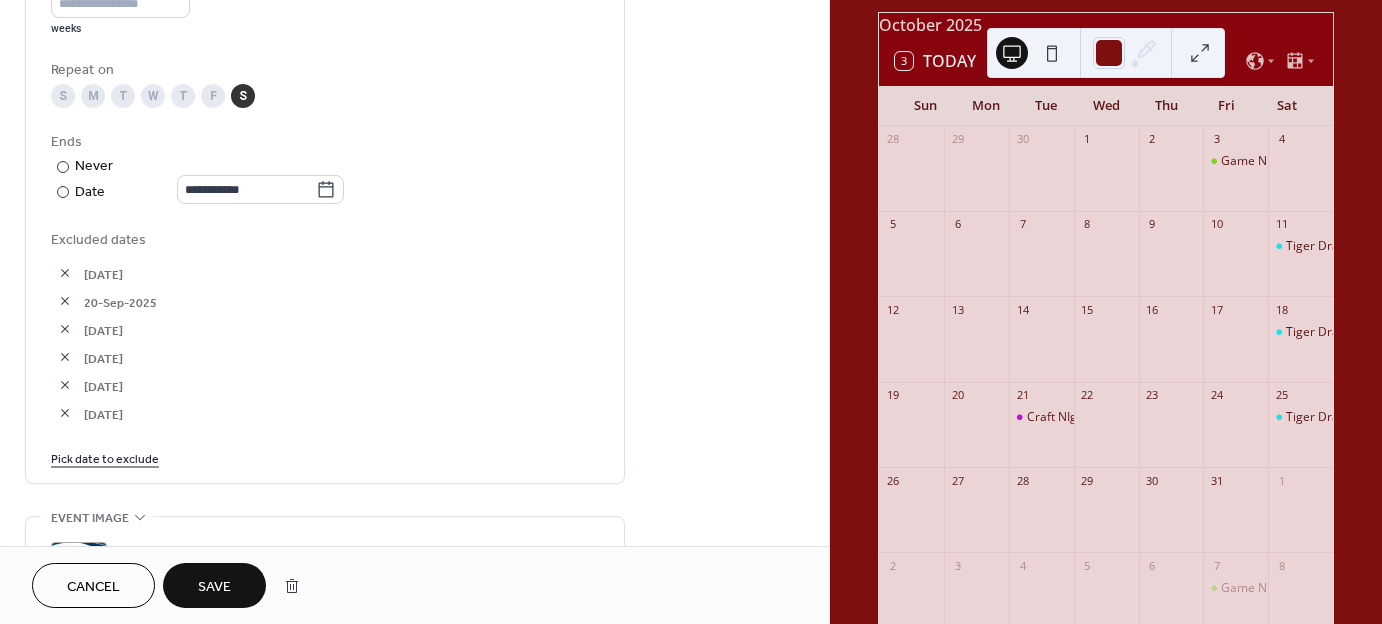 click on "20-Sep-2025" at bounding box center (341, 302) 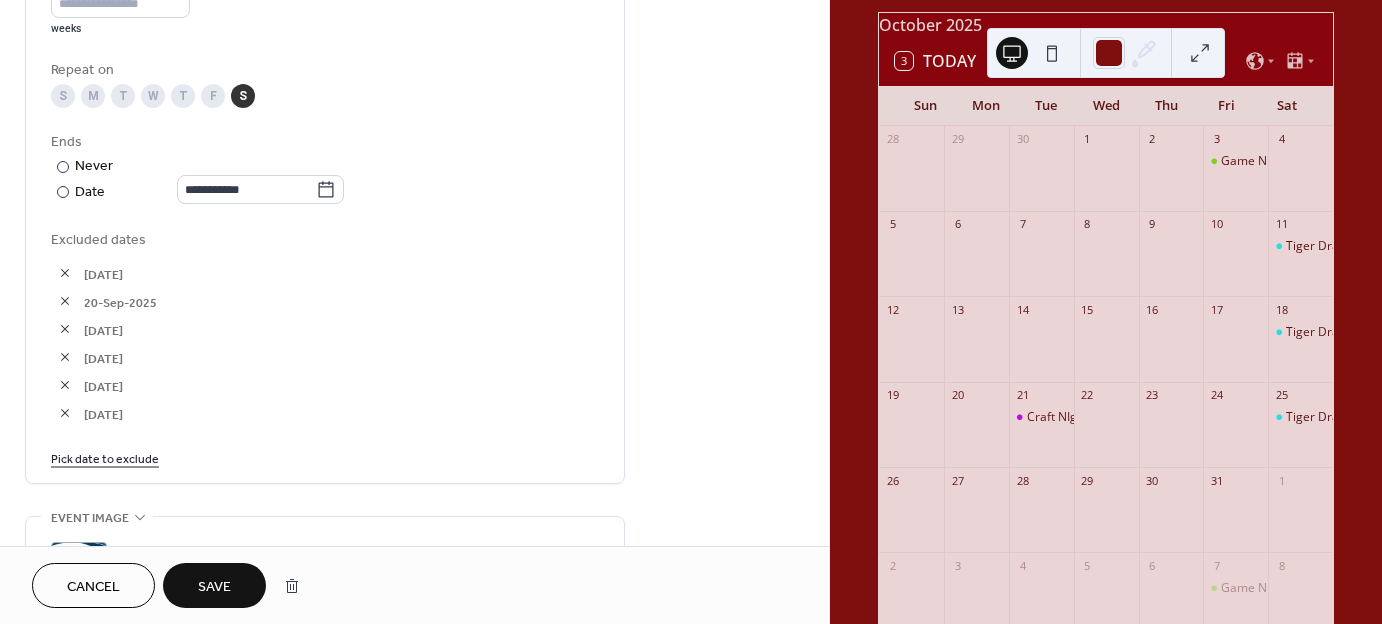 click on "Save" at bounding box center [214, 585] 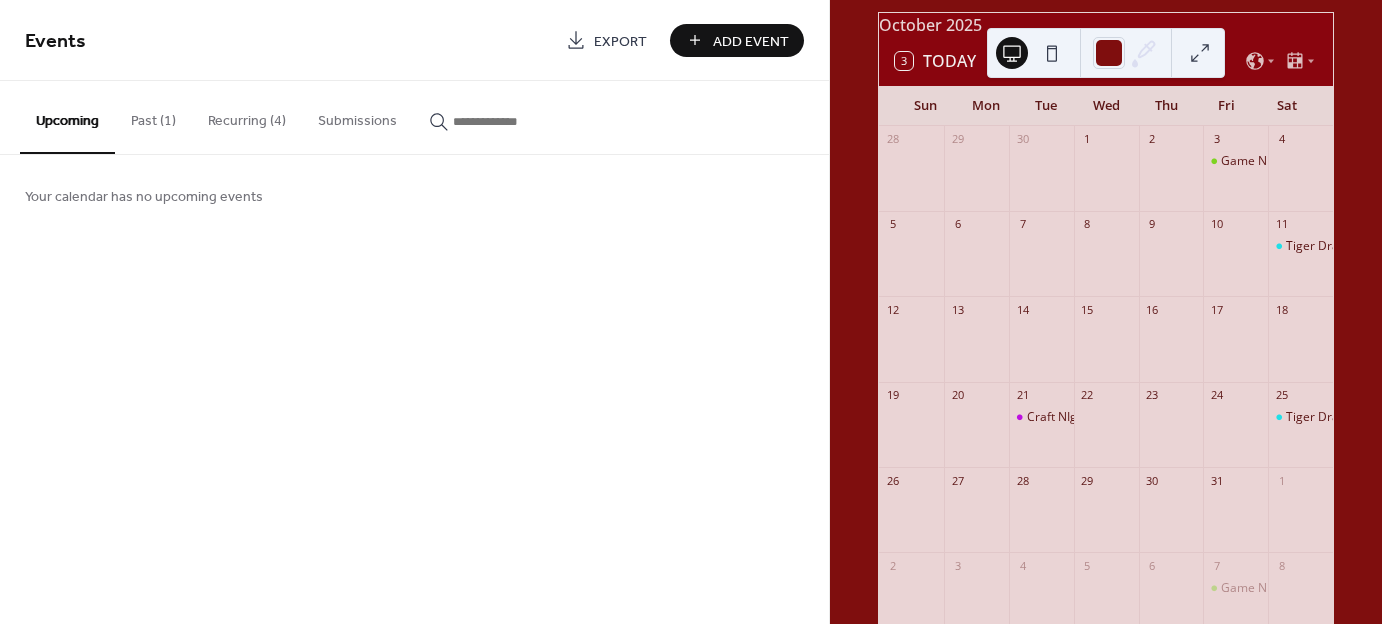 click at bounding box center [1200, 53] 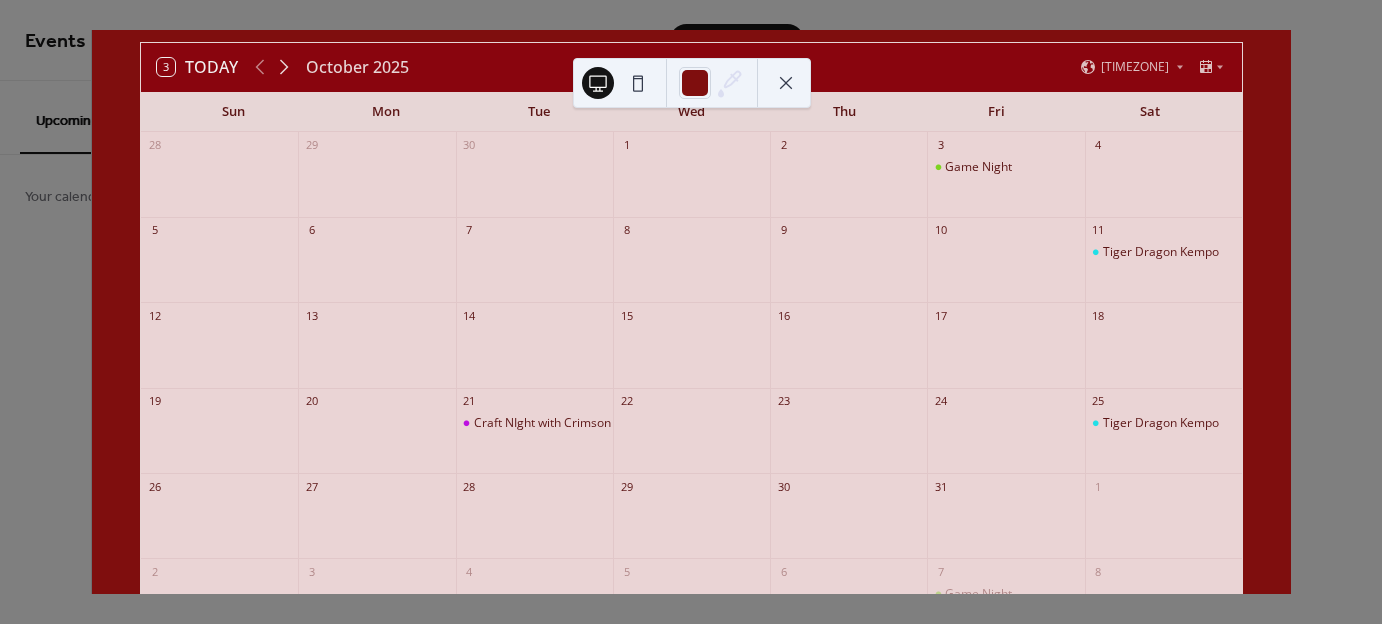 click 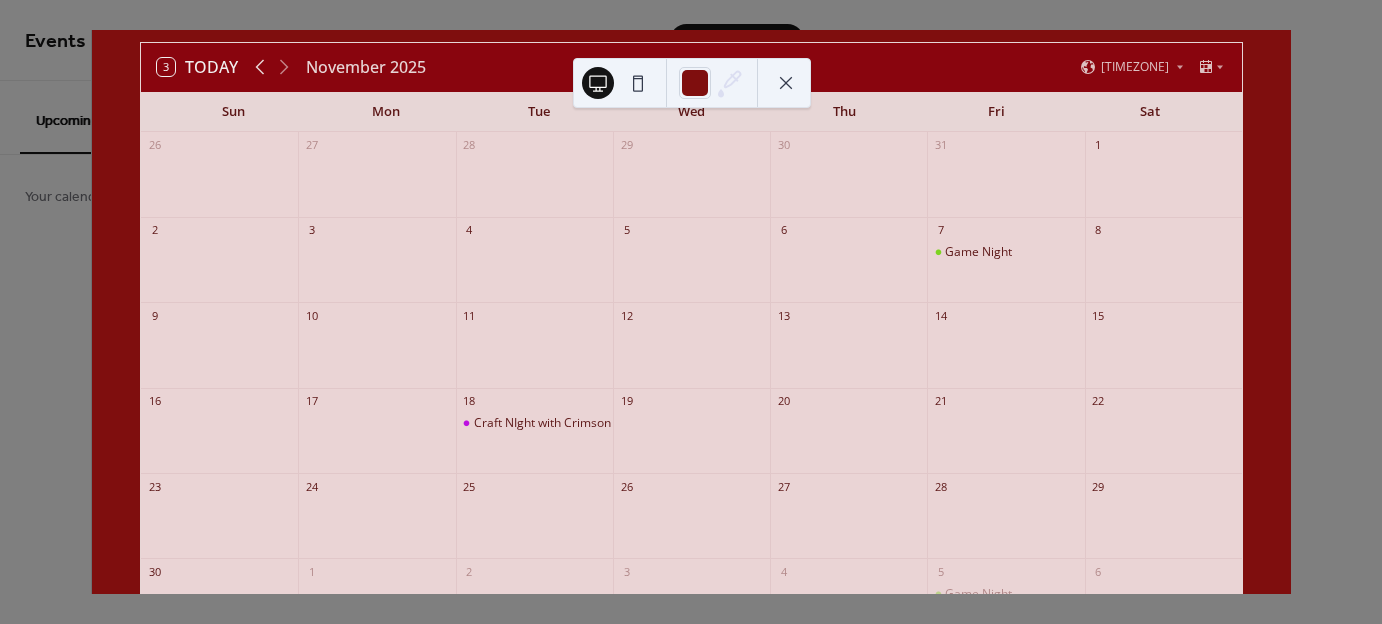 click 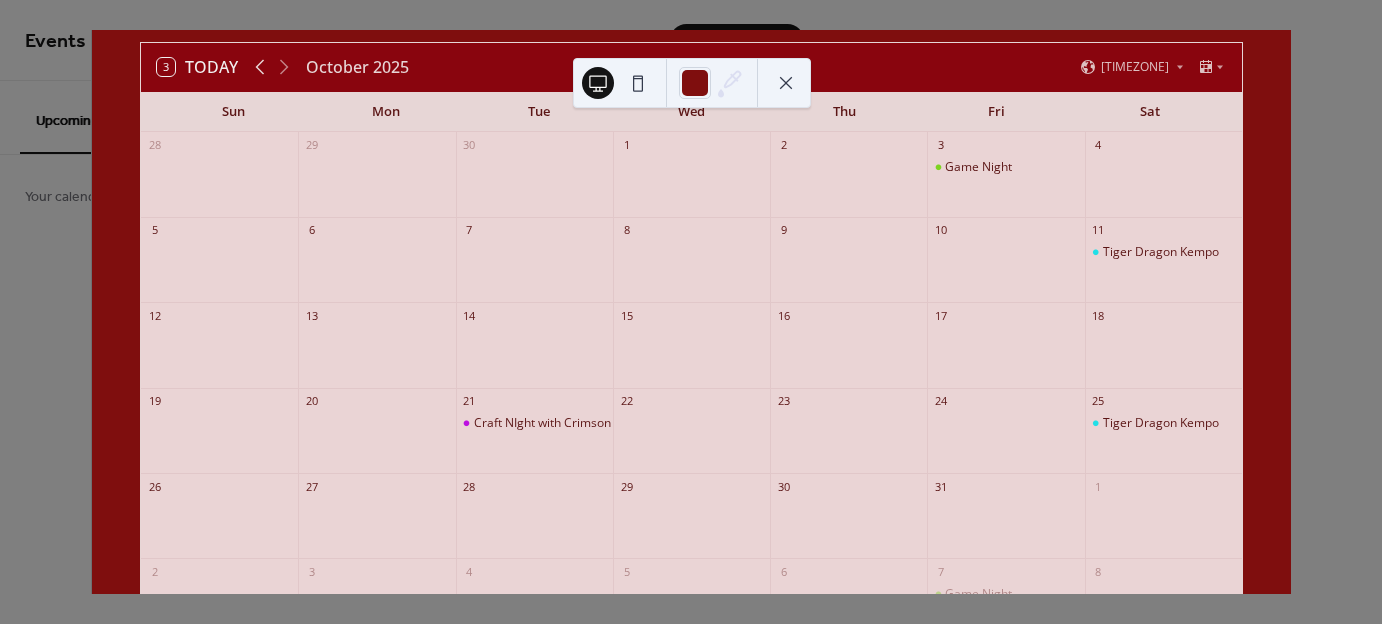 click 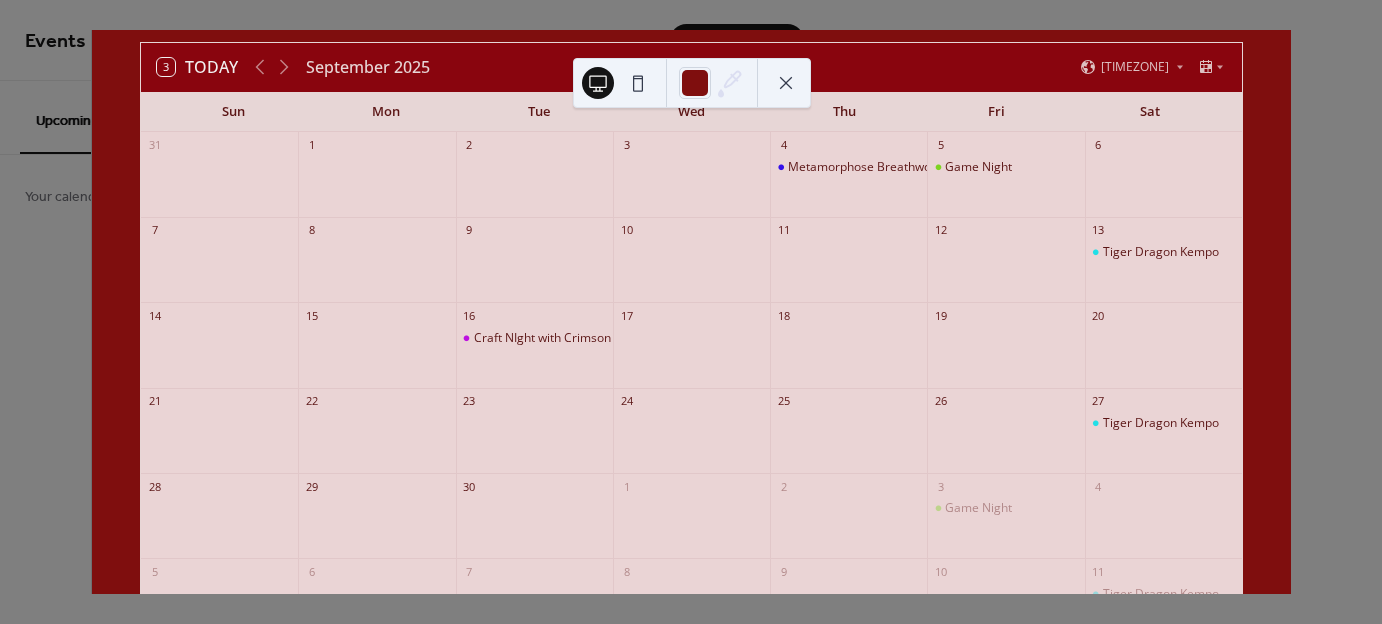 click at bounding box center (786, 83) 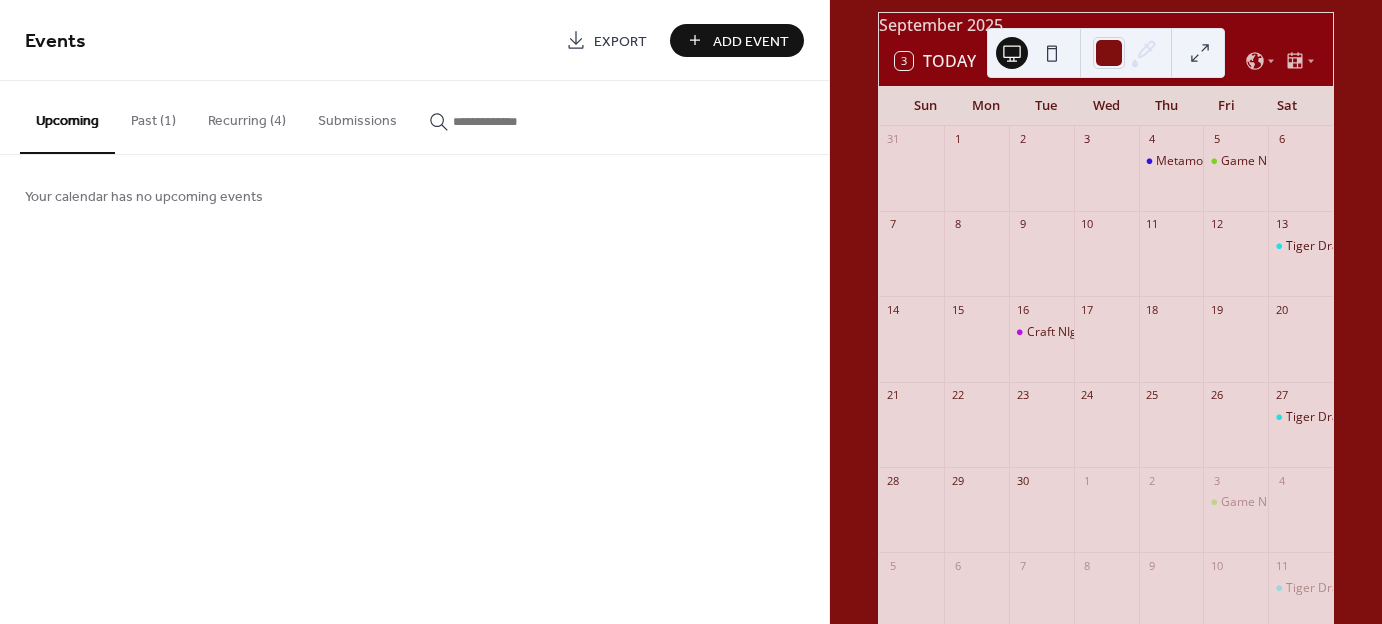 click on "Add Event" at bounding box center (751, 41) 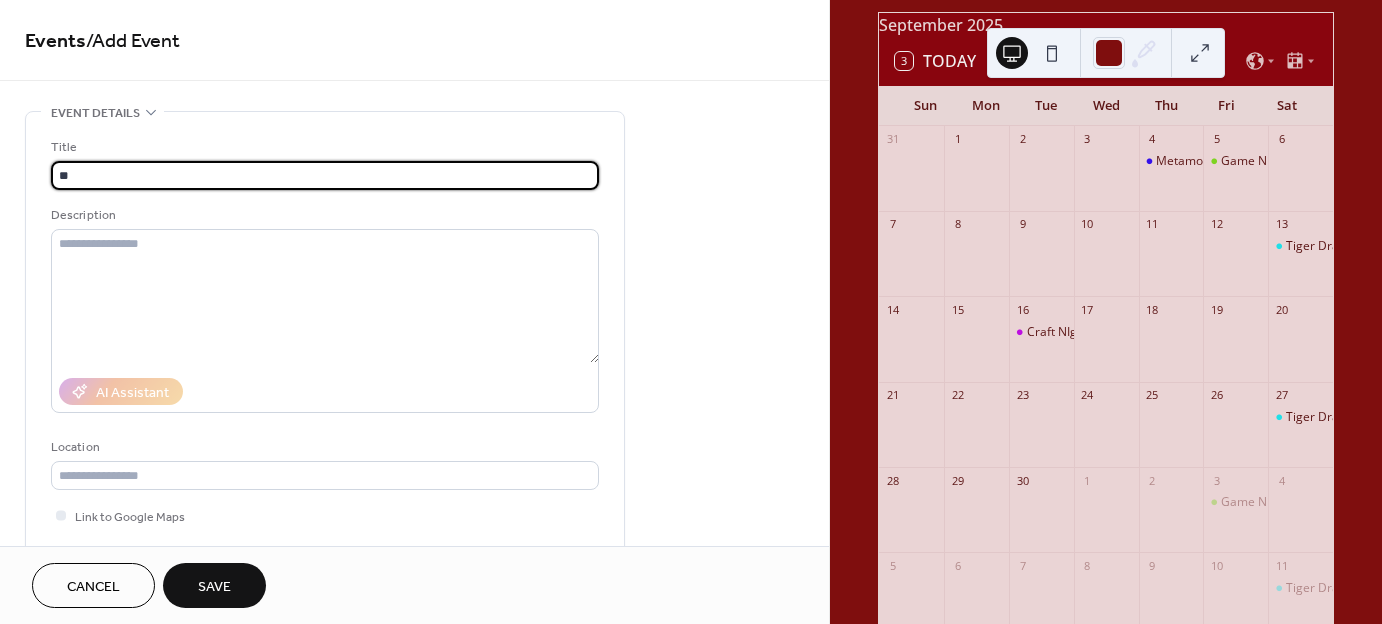 type on "*" 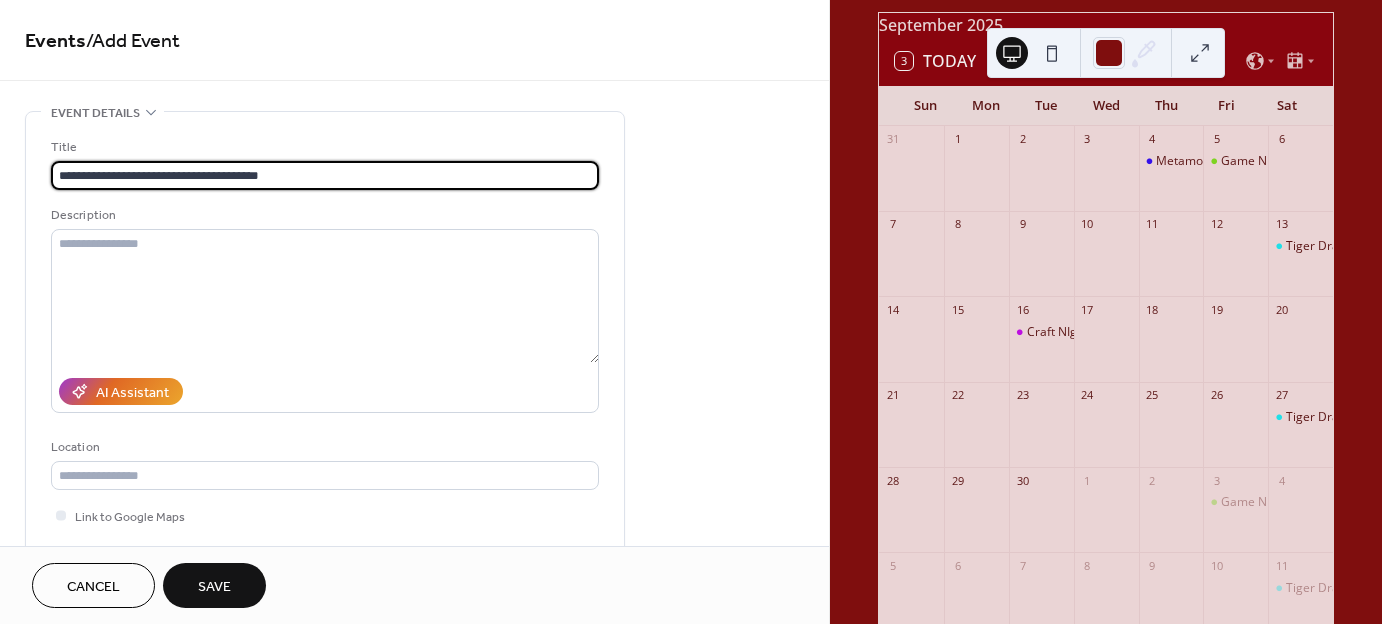 type on "**********" 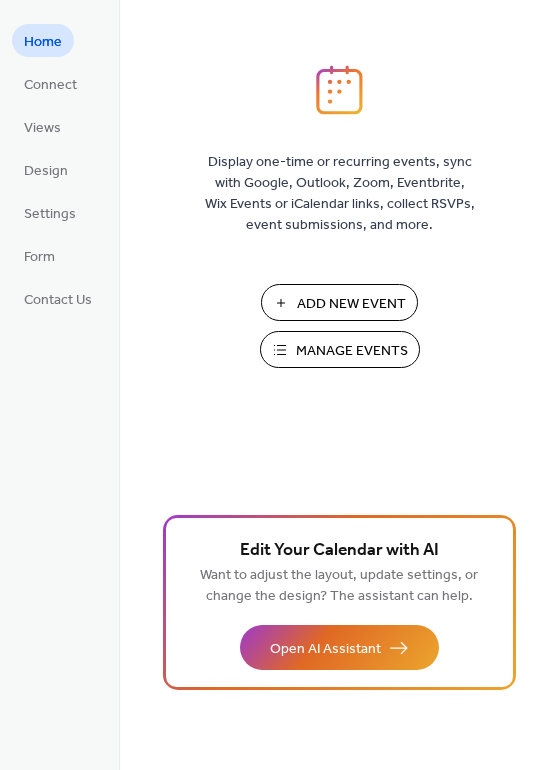scroll, scrollTop: 0, scrollLeft: 0, axis: both 